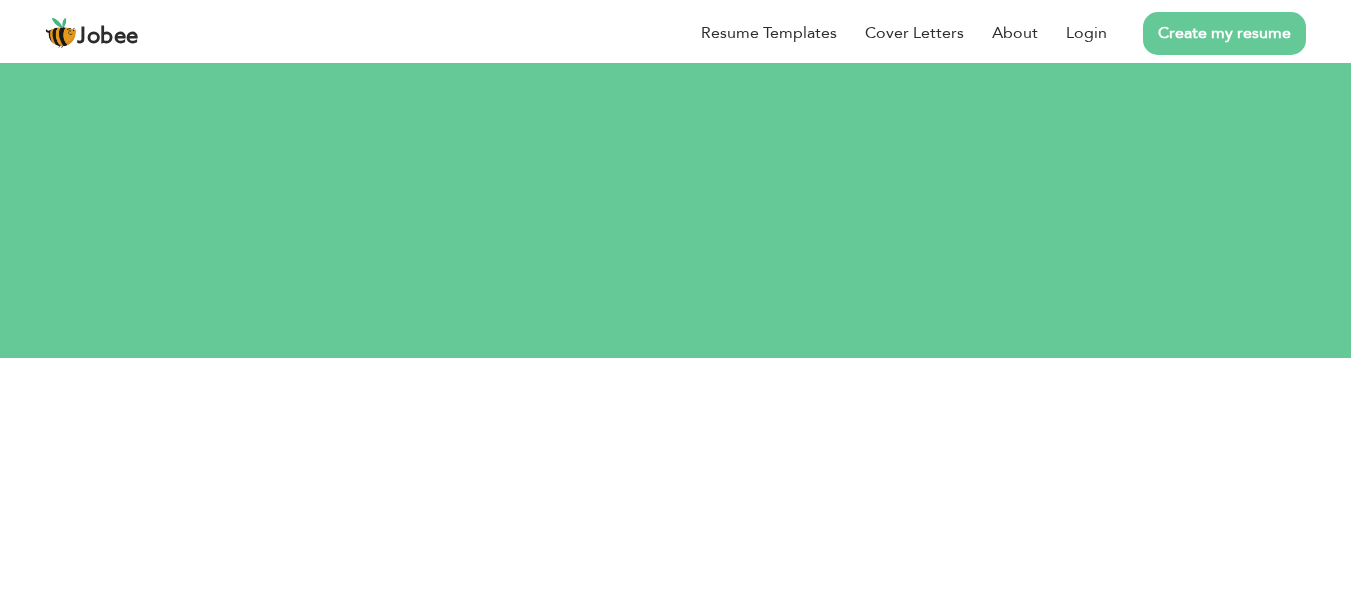 scroll, scrollTop: 0, scrollLeft: 0, axis: both 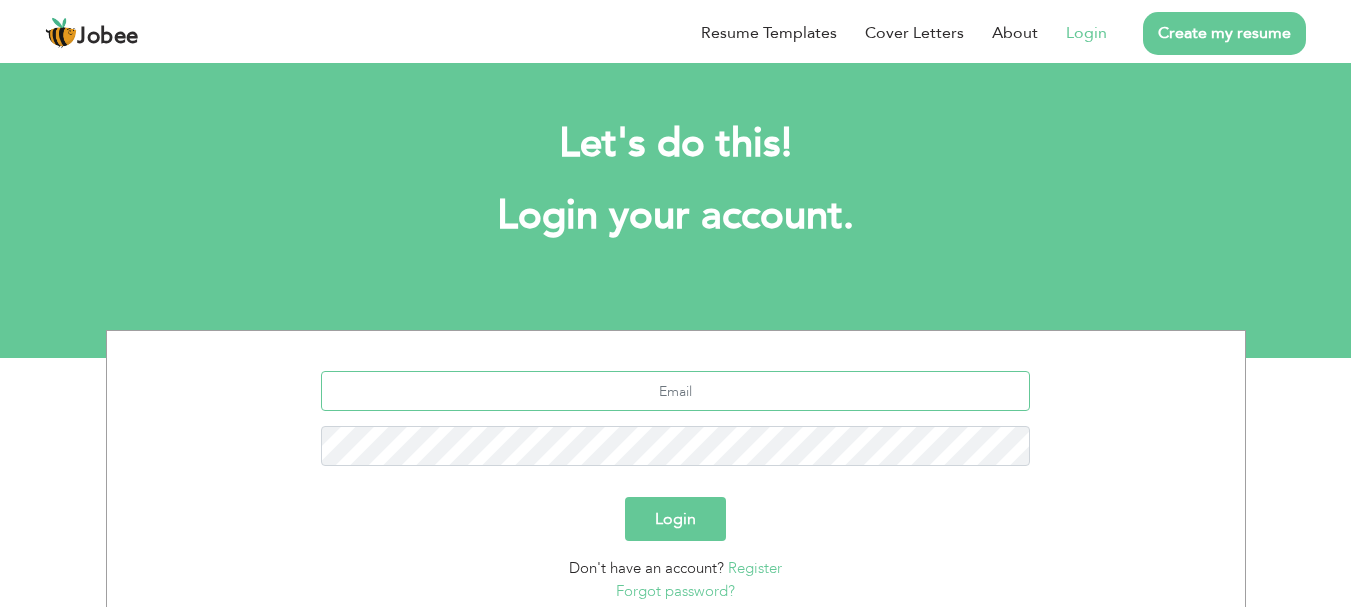 click at bounding box center (675, 391) 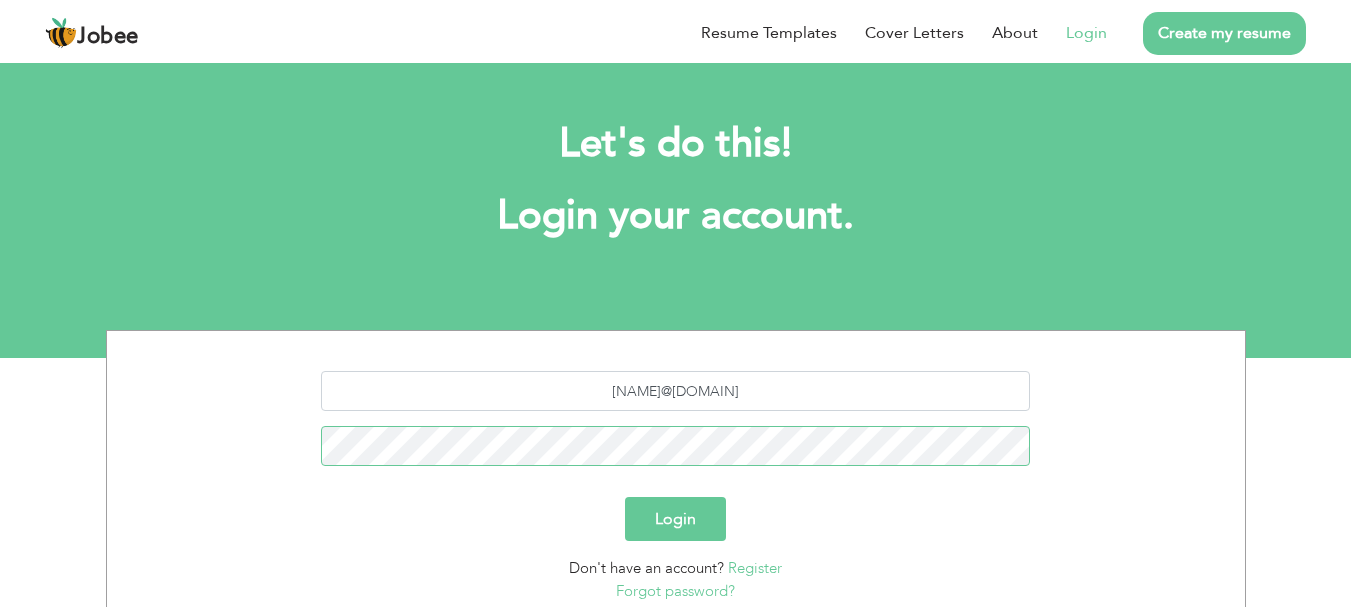 click on "Login" at bounding box center [675, 519] 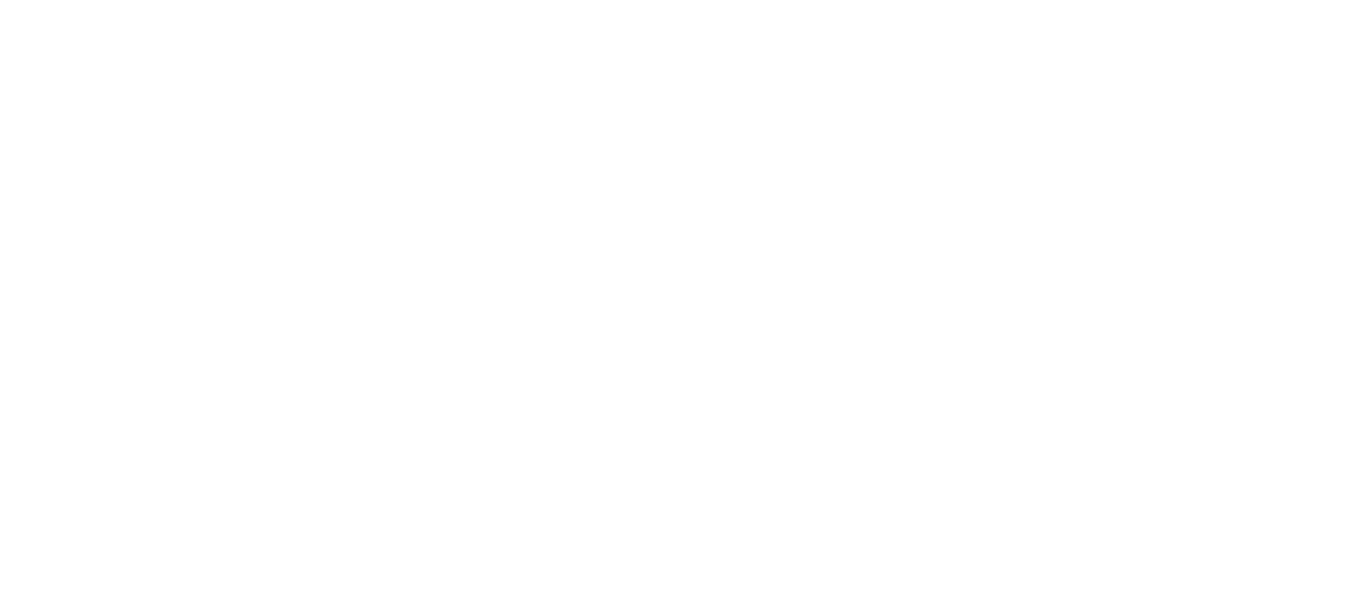 scroll, scrollTop: 0, scrollLeft: 0, axis: both 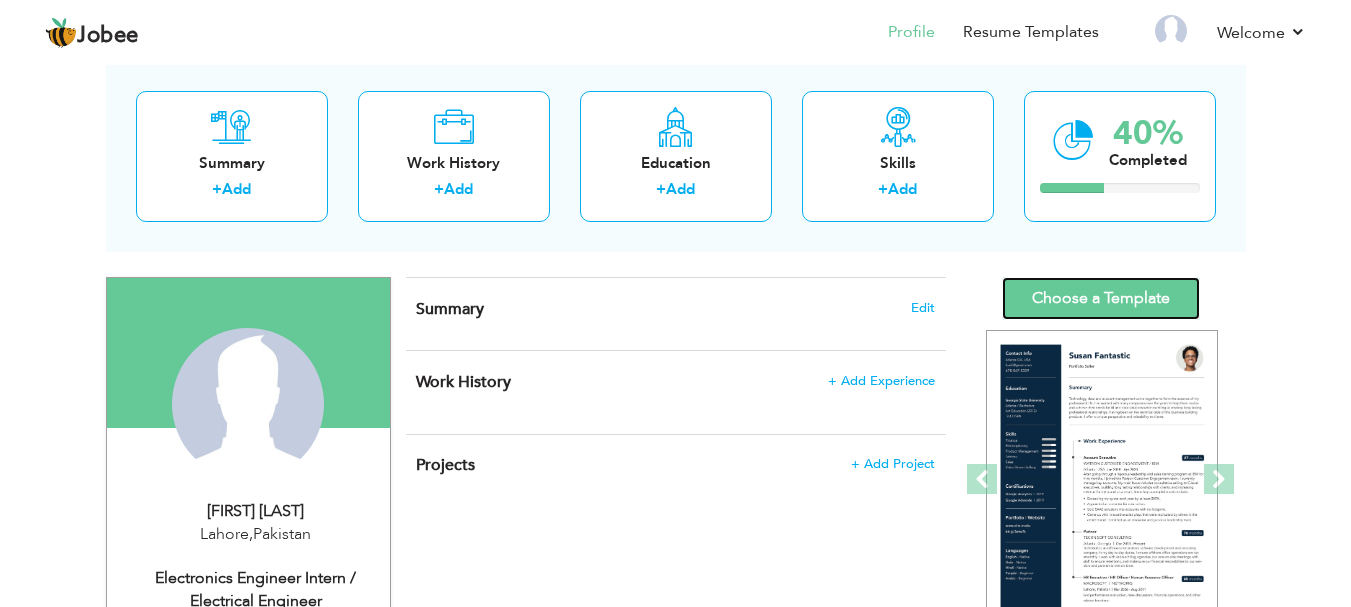 click on "Choose a Template" at bounding box center [1101, 298] 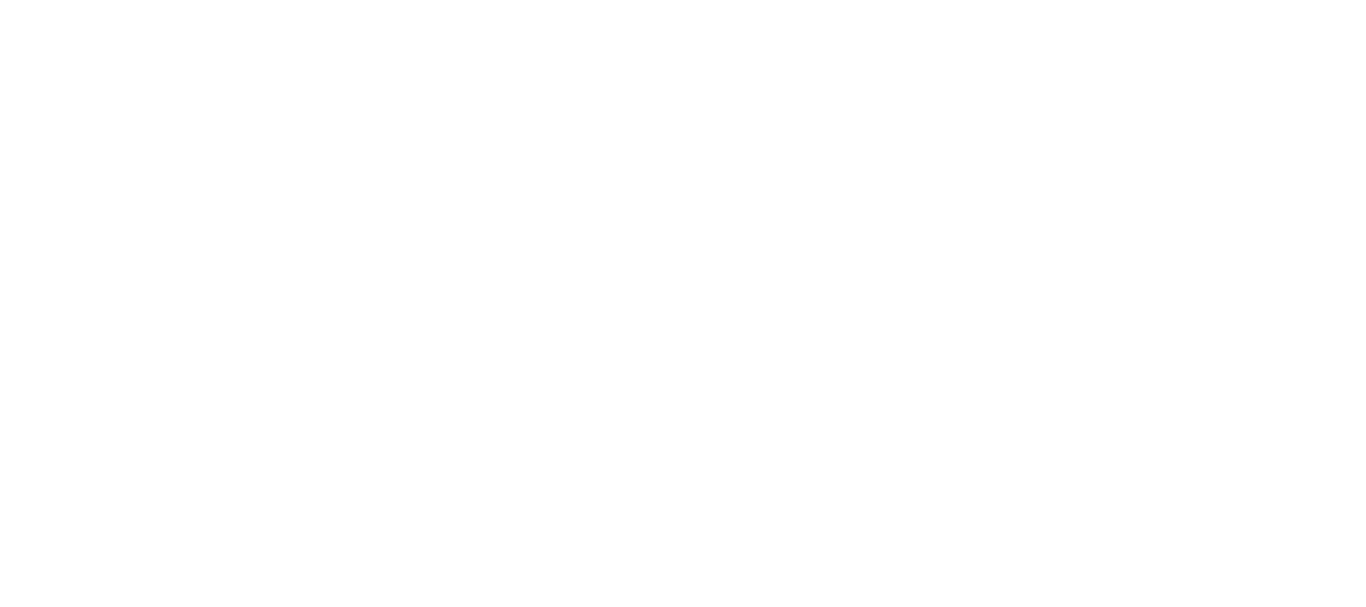 scroll, scrollTop: 0, scrollLeft: 0, axis: both 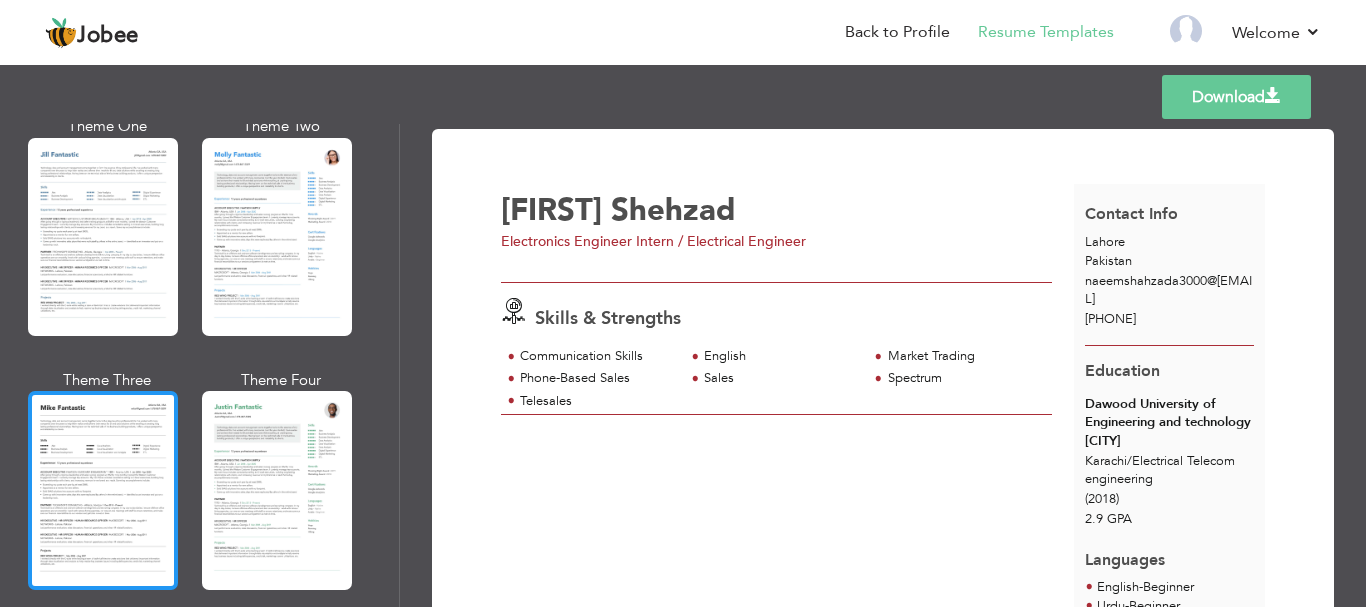 click at bounding box center [103, 490] 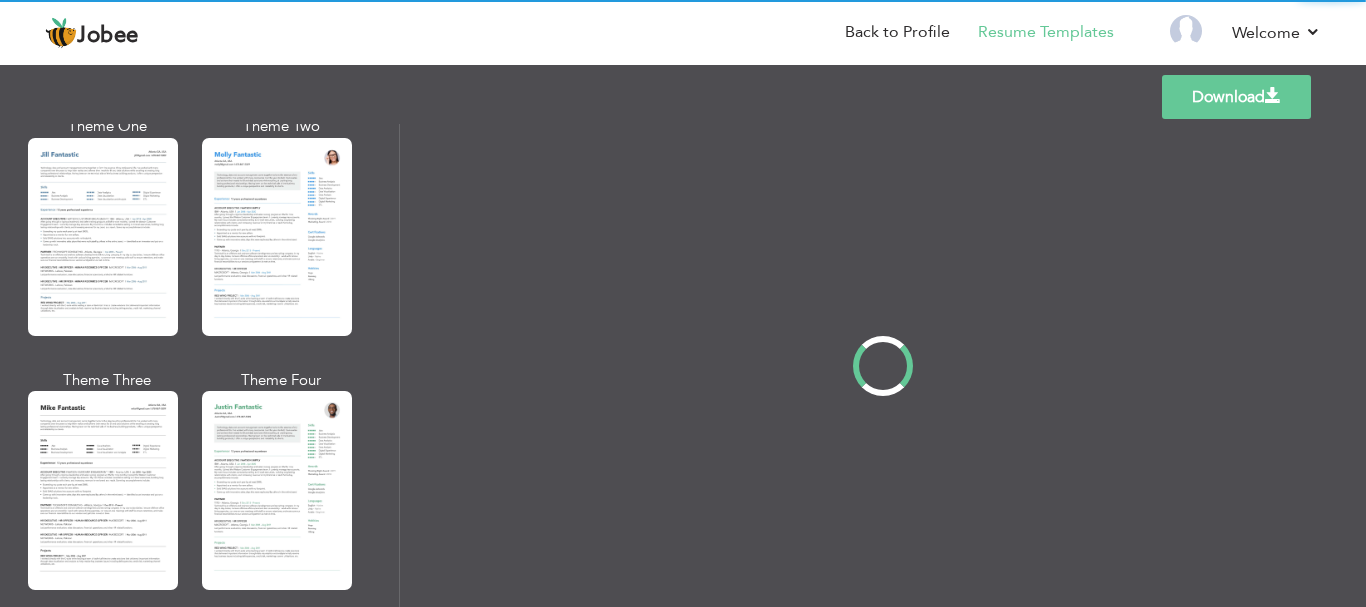 click on "Professional Themes
Theme One
Theme Two
Theme Three
Theme Four" at bounding box center (683, 365) 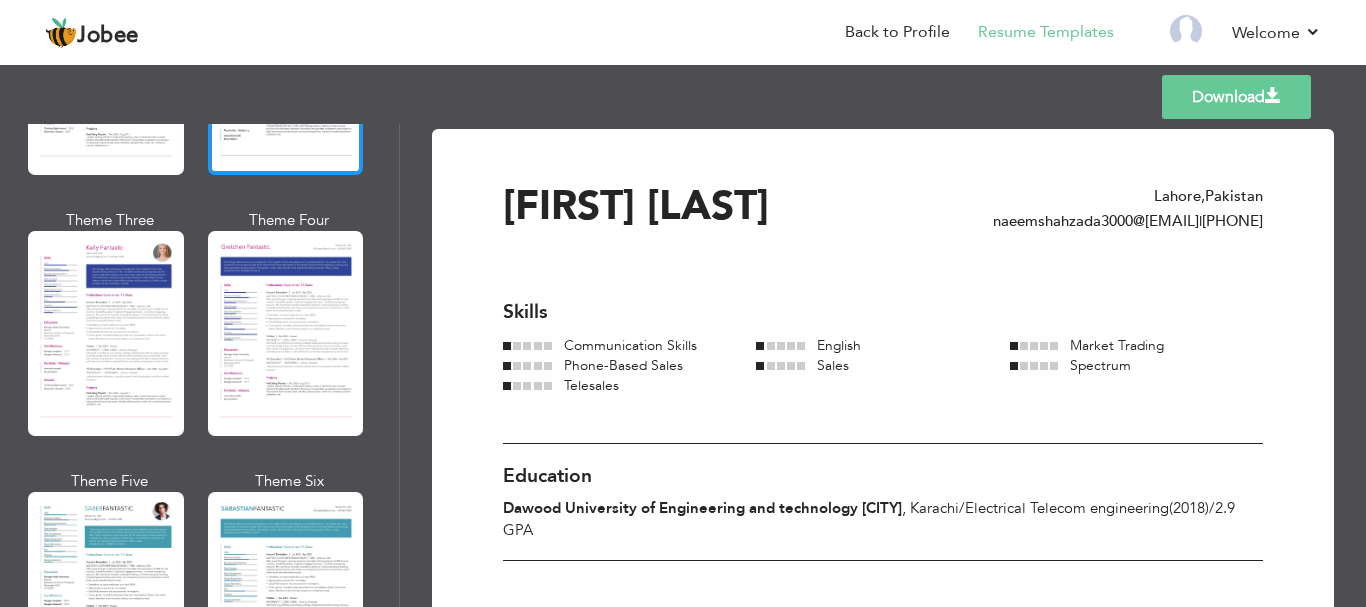 scroll, scrollTop: 2600, scrollLeft: 0, axis: vertical 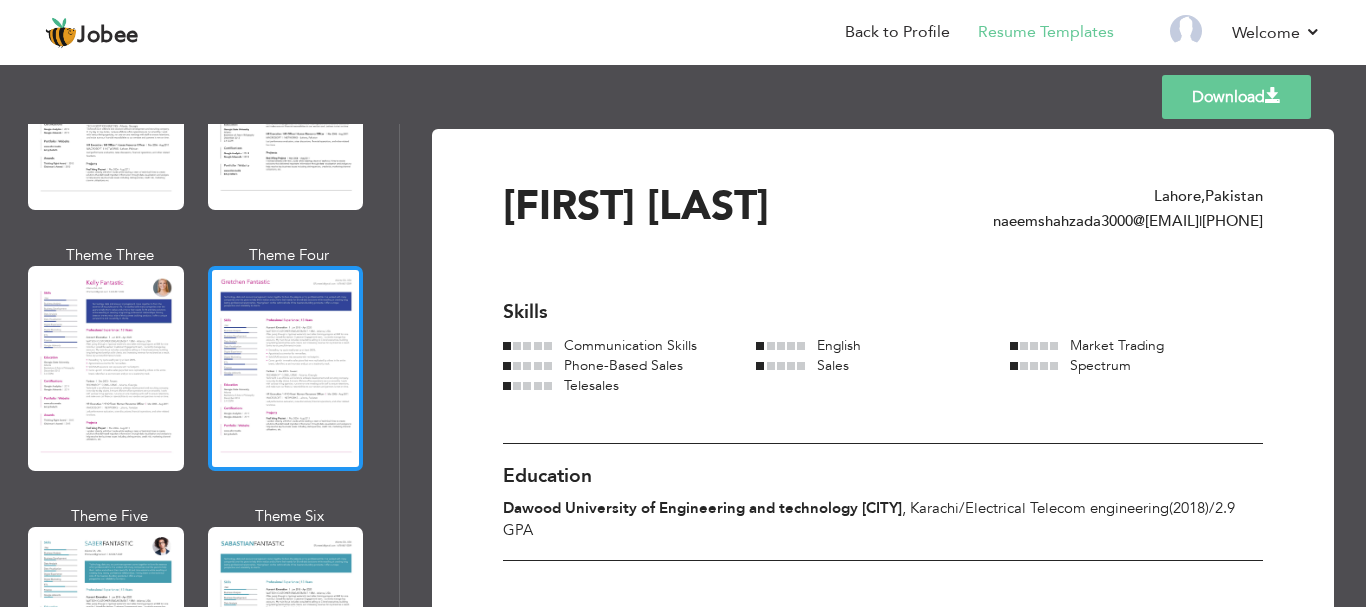 click at bounding box center [286, 368] 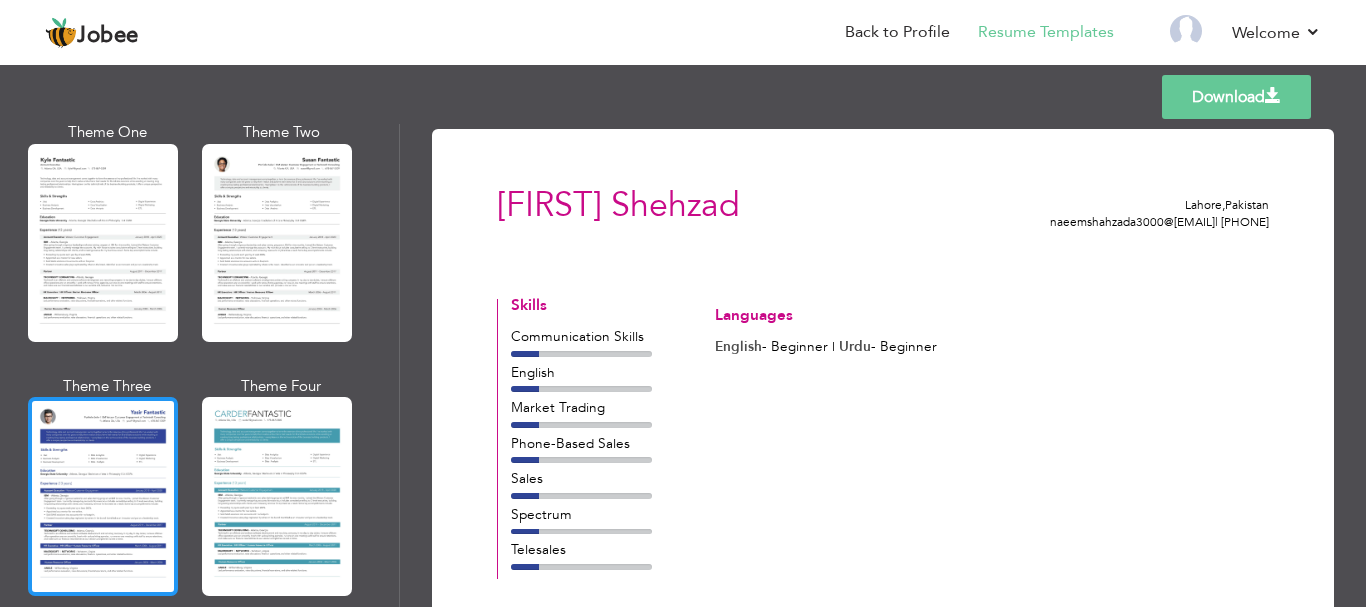 scroll, scrollTop: 3494, scrollLeft: 0, axis: vertical 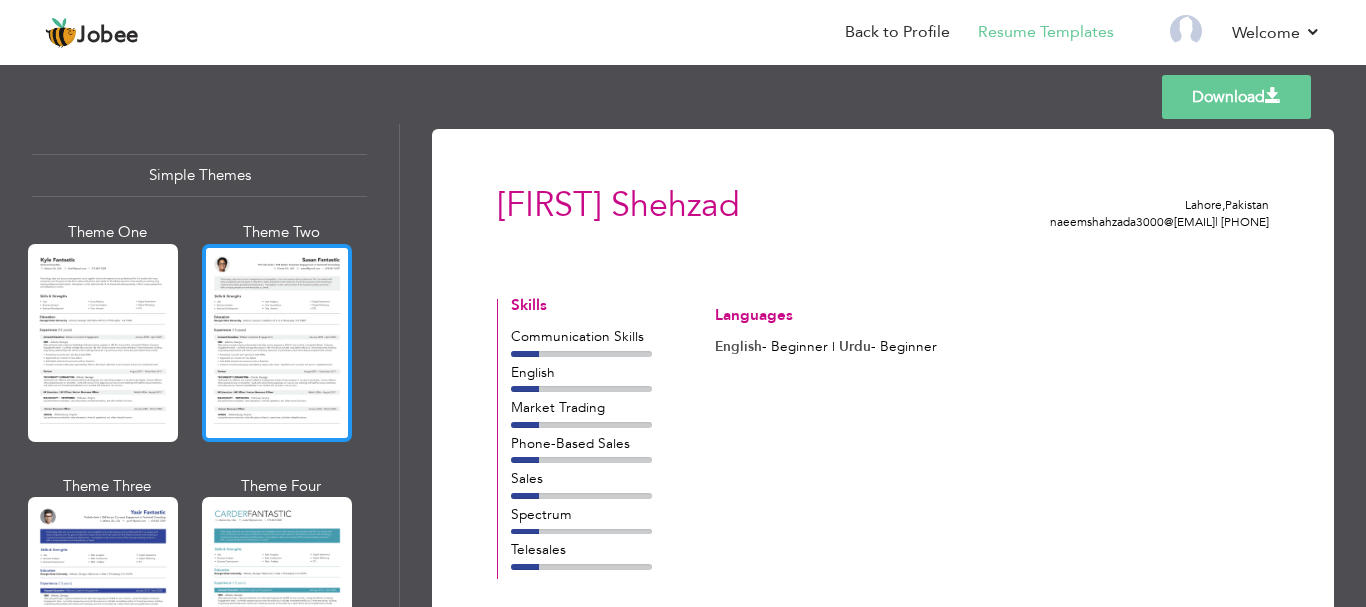click at bounding box center [277, 343] 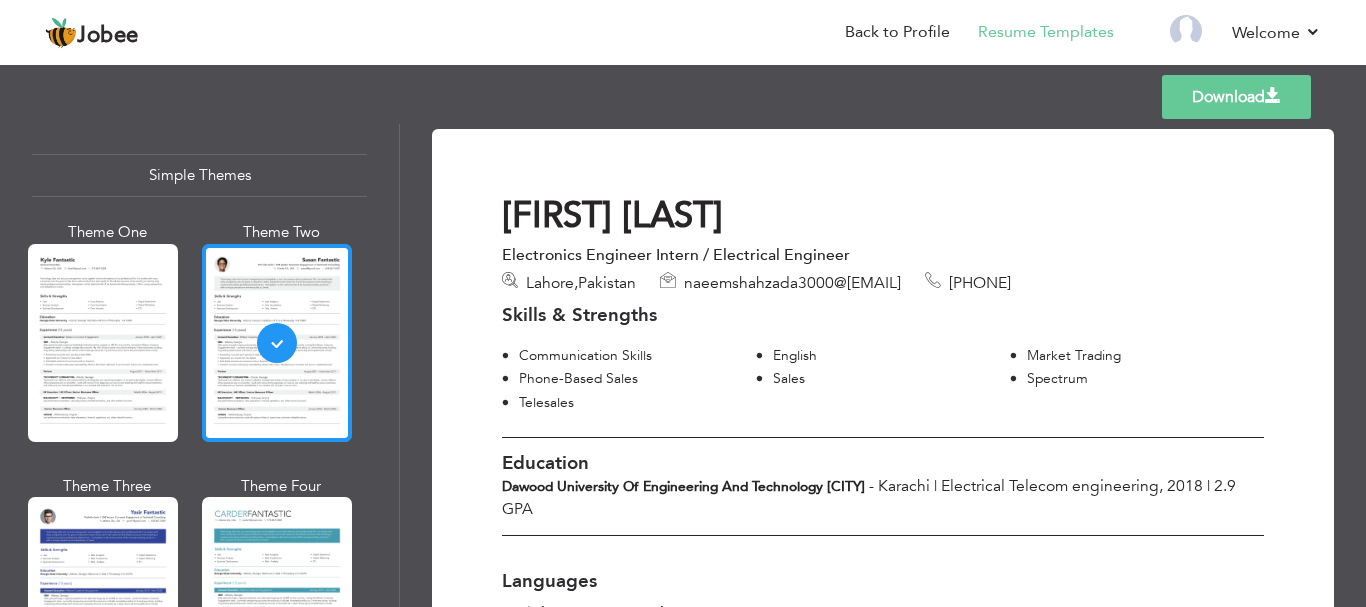 scroll, scrollTop: 3594, scrollLeft: 0, axis: vertical 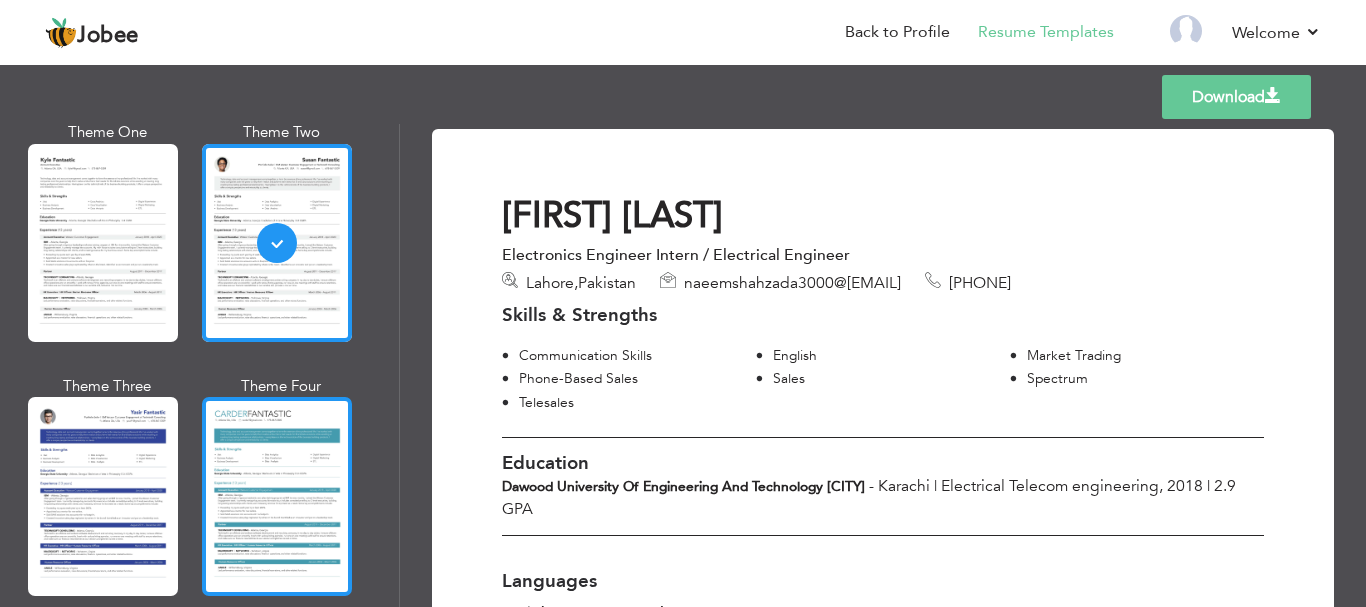 click at bounding box center (277, 496) 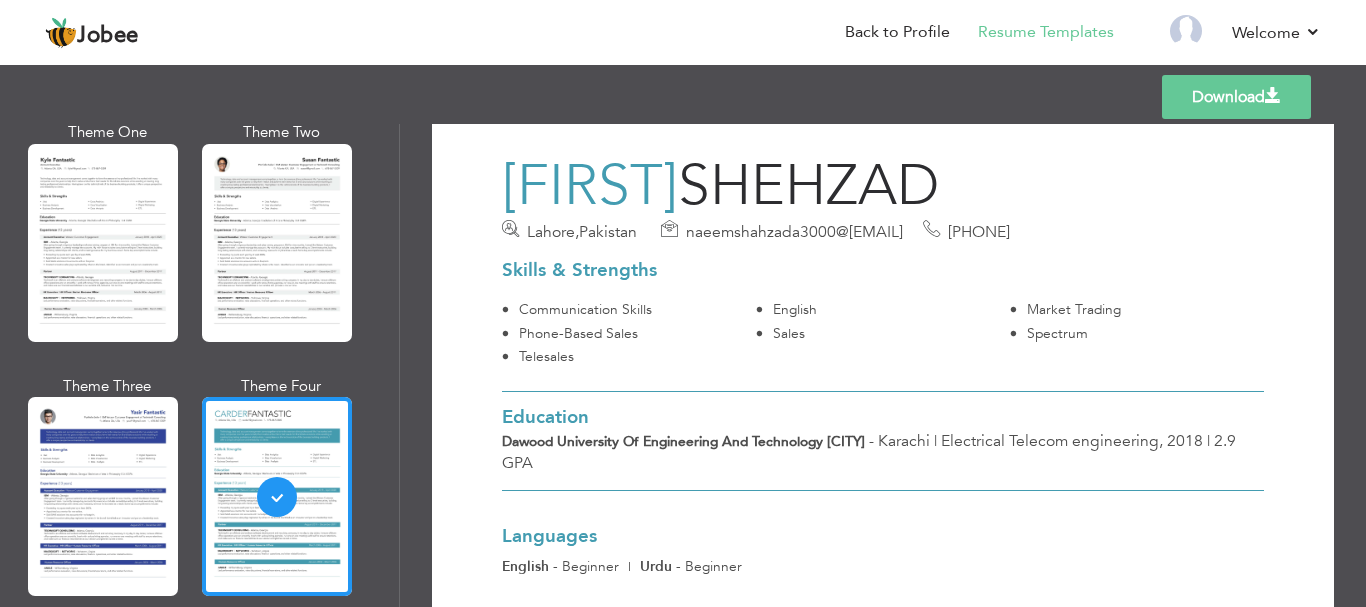 scroll, scrollTop: 21, scrollLeft: 0, axis: vertical 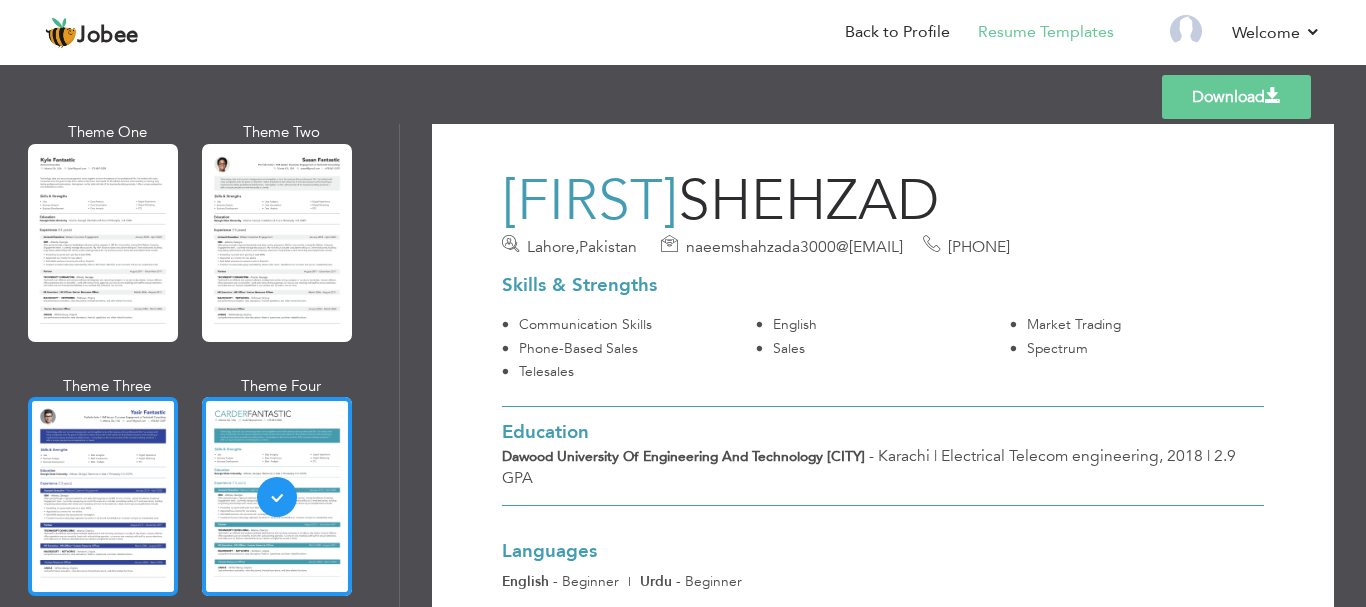 click at bounding box center [103, 496] 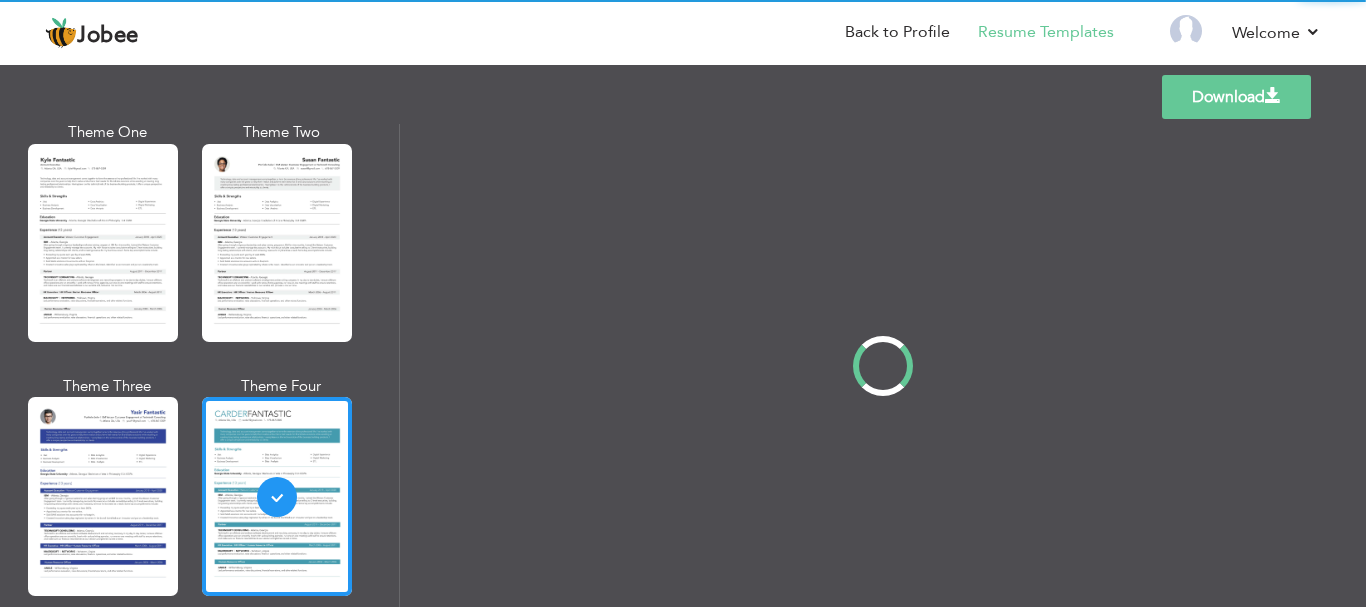 scroll, scrollTop: 0, scrollLeft: 0, axis: both 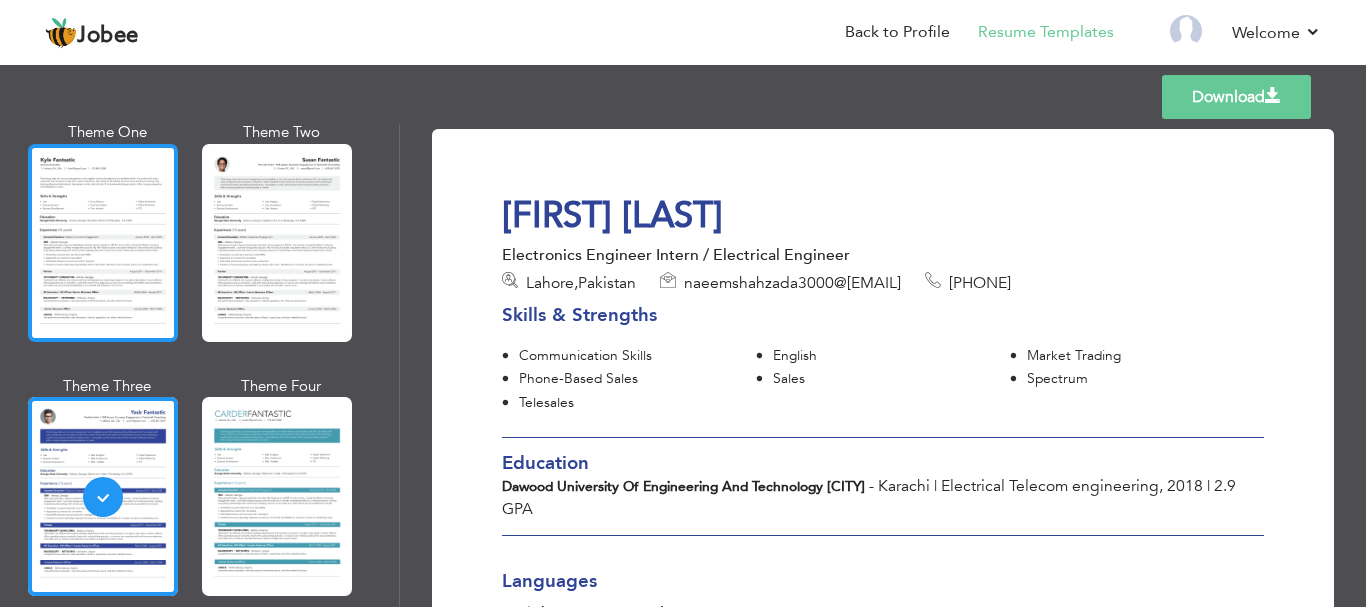 click at bounding box center (103, 243) 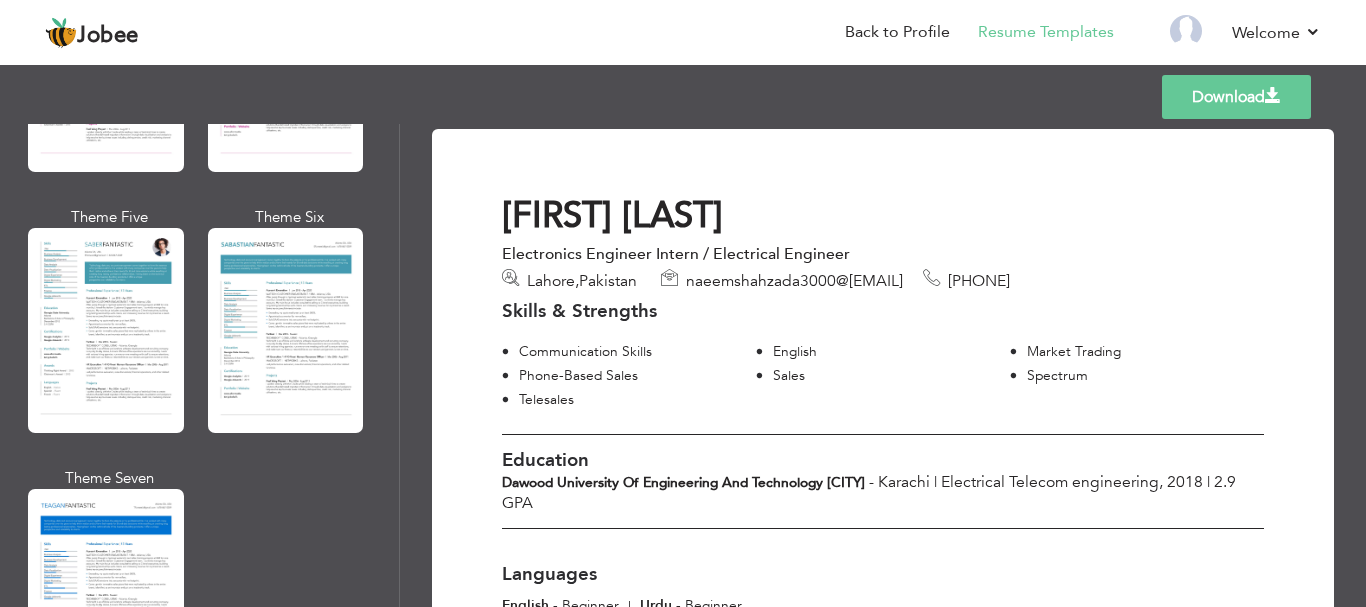 scroll, scrollTop: 2894, scrollLeft: 0, axis: vertical 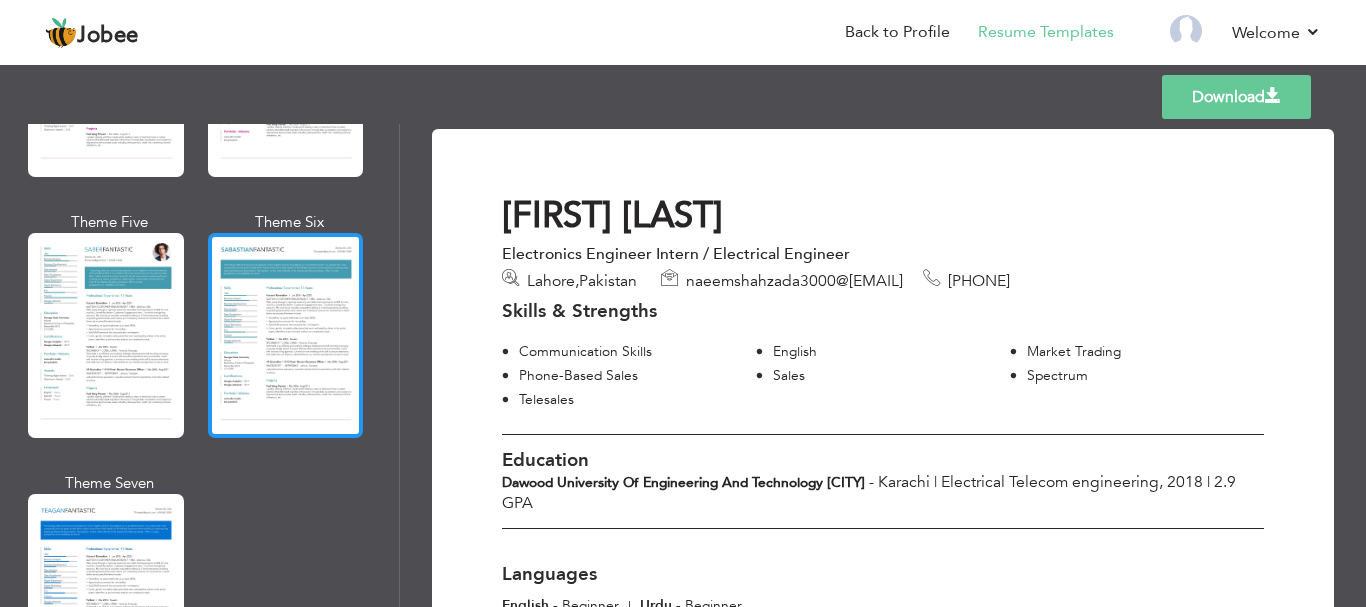 click at bounding box center (286, 335) 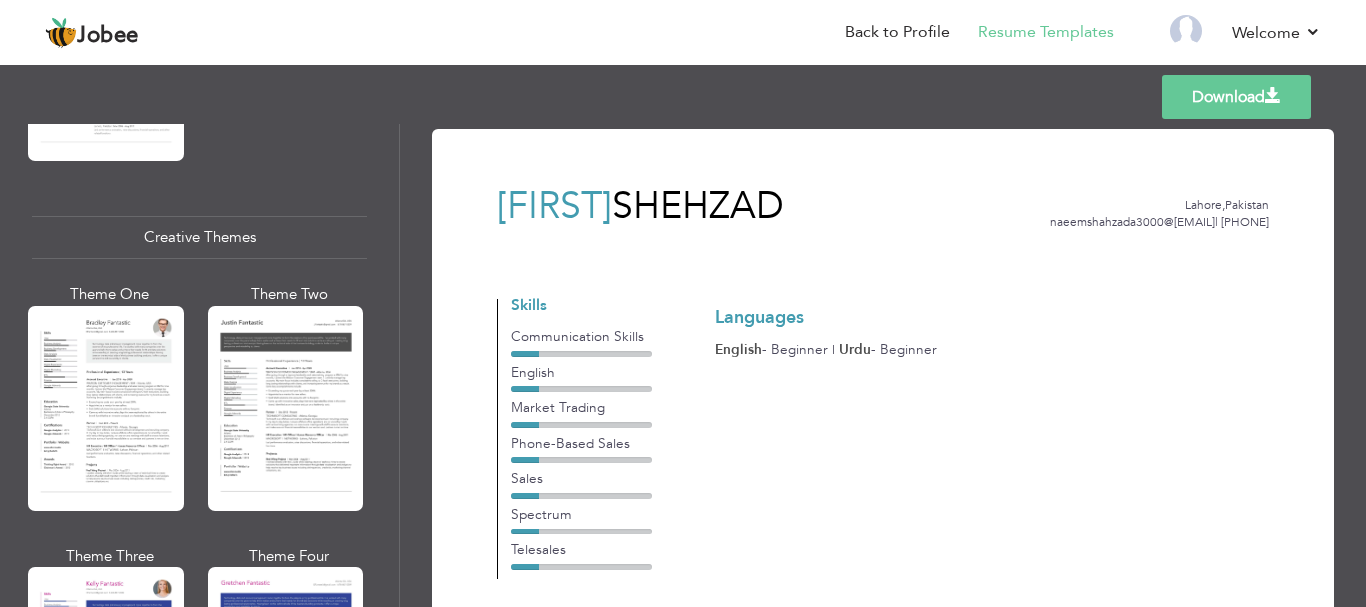scroll, scrollTop: 2294, scrollLeft: 0, axis: vertical 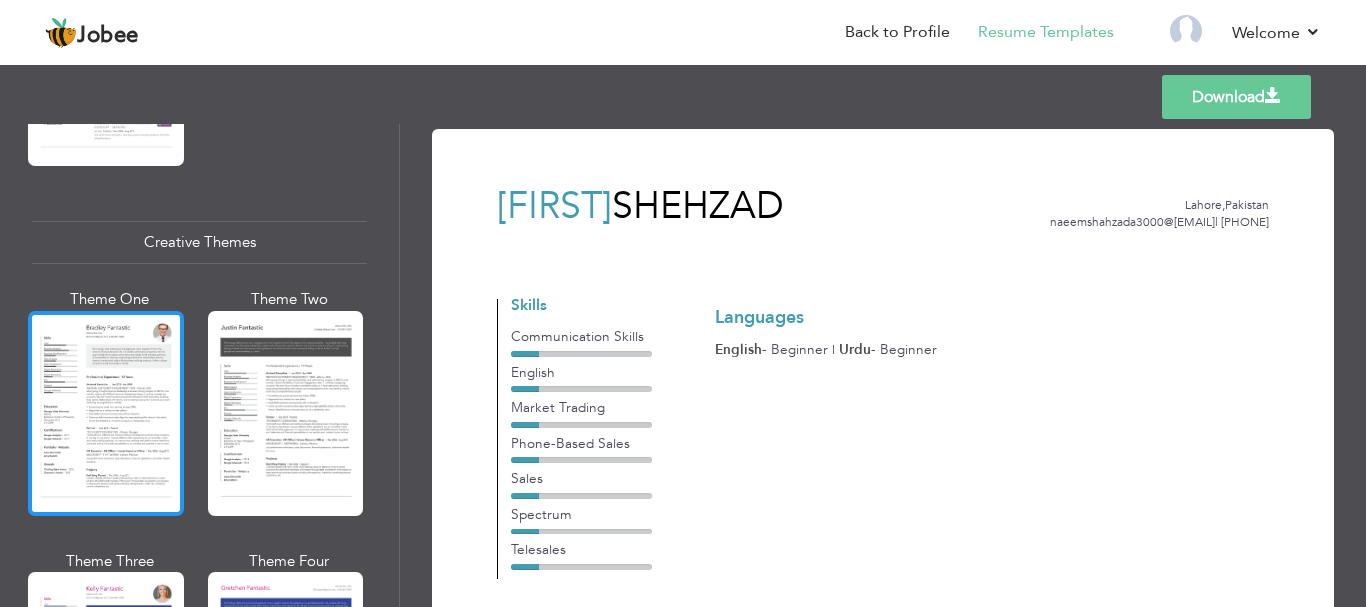 click at bounding box center [106, 413] 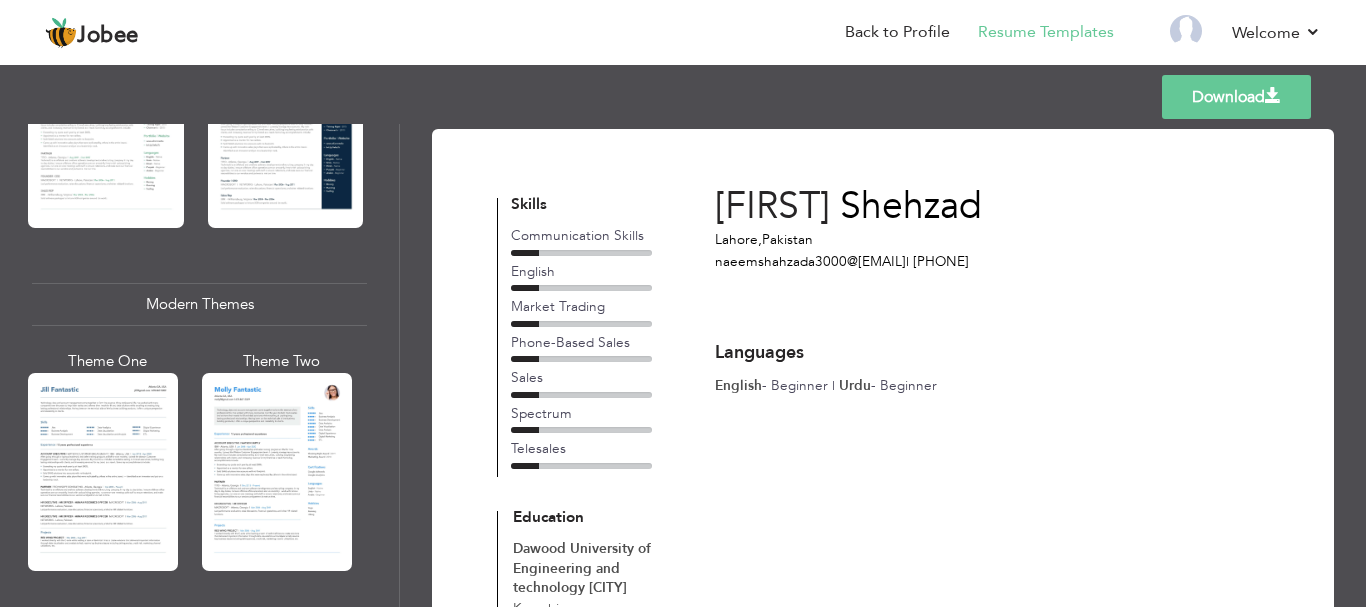 scroll, scrollTop: 694, scrollLeft: 0, axis: vertical 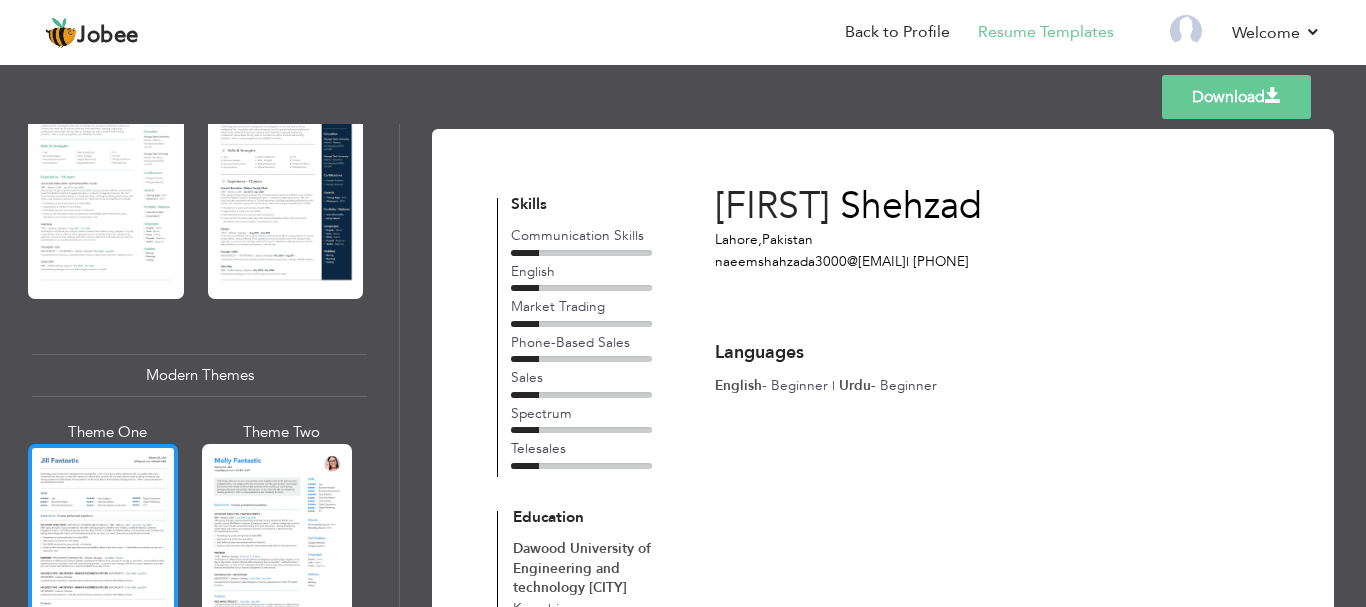 click at bounding box center (103, 543) 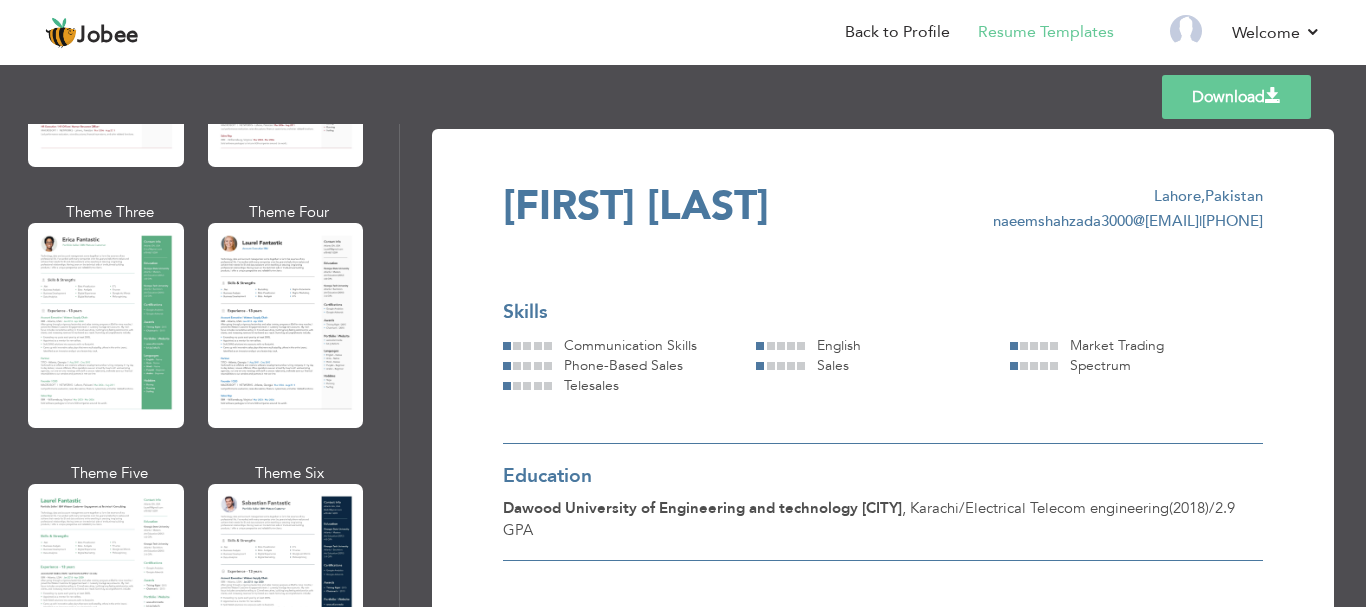 scroll, scrollTop: 294, scrollLeft: 0, axis: vertical 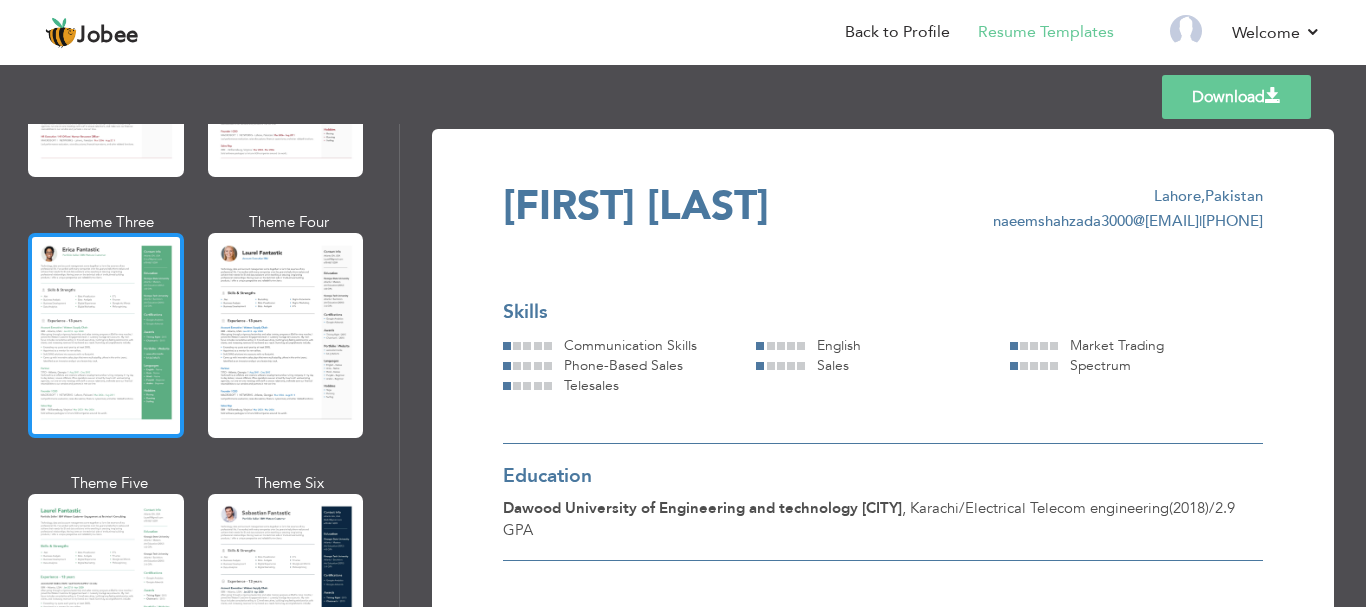 click at bounding box center (106, 335) 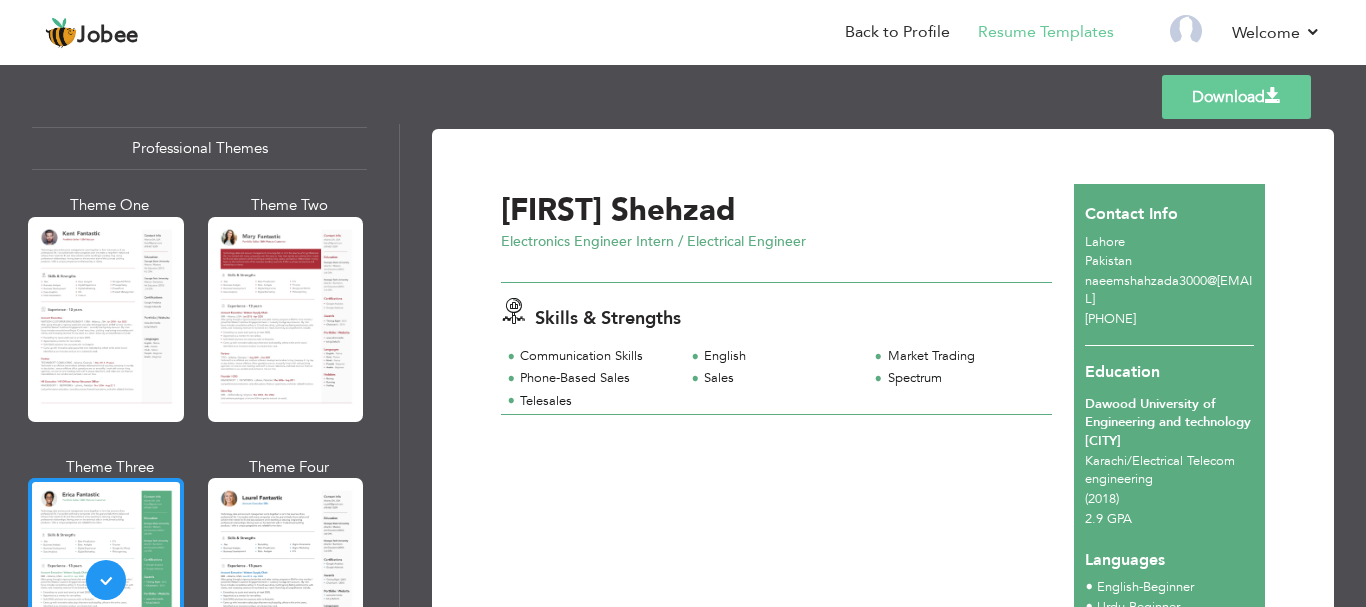 scroll, scrollTop: 0, scrollLeft: 0, axis: both 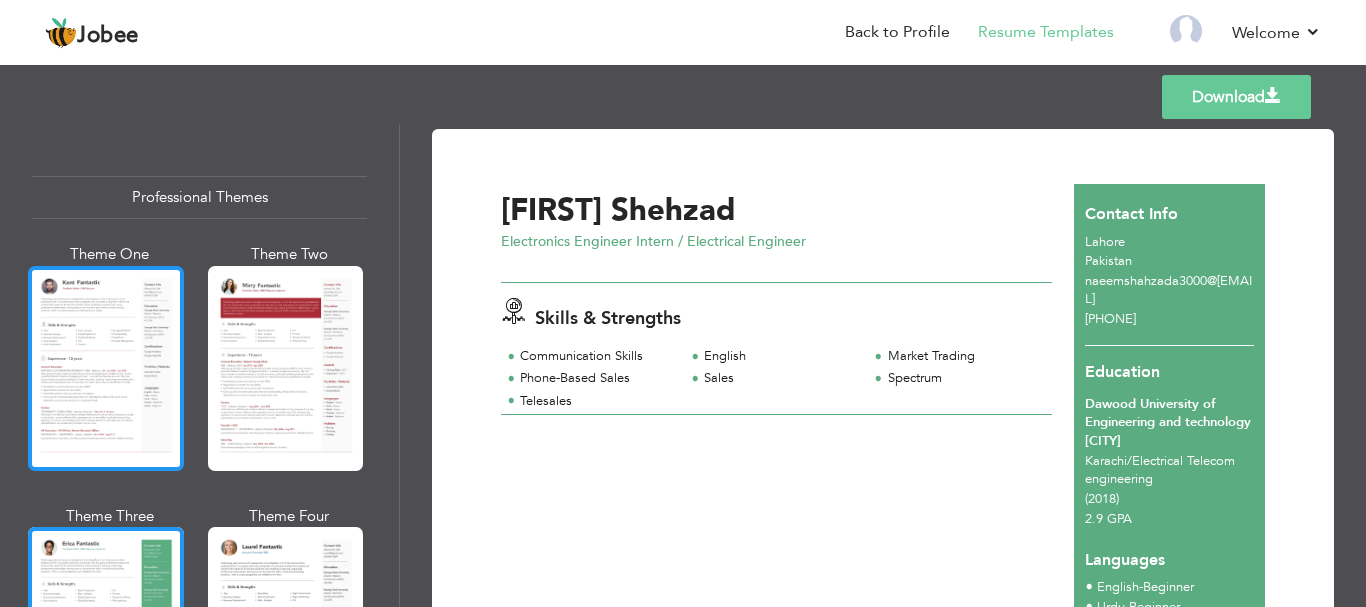 click at bounding box center (106, 368) 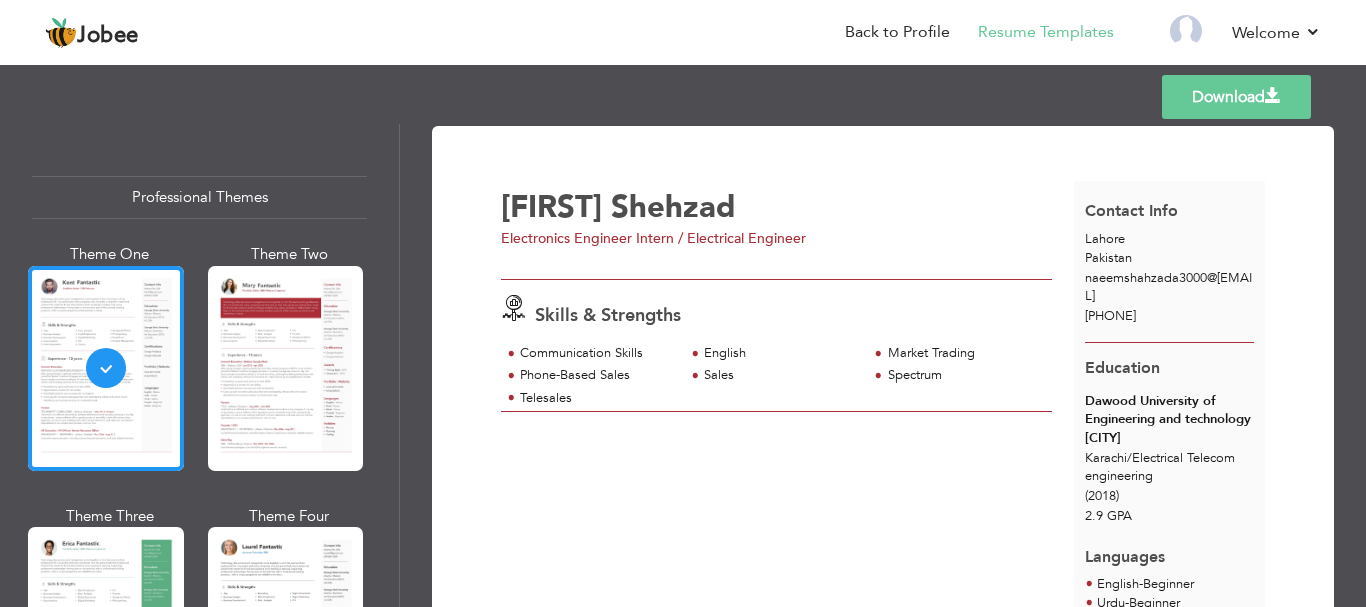 scroll, scrollTop: 0, scrollLeft: 0, axis: both 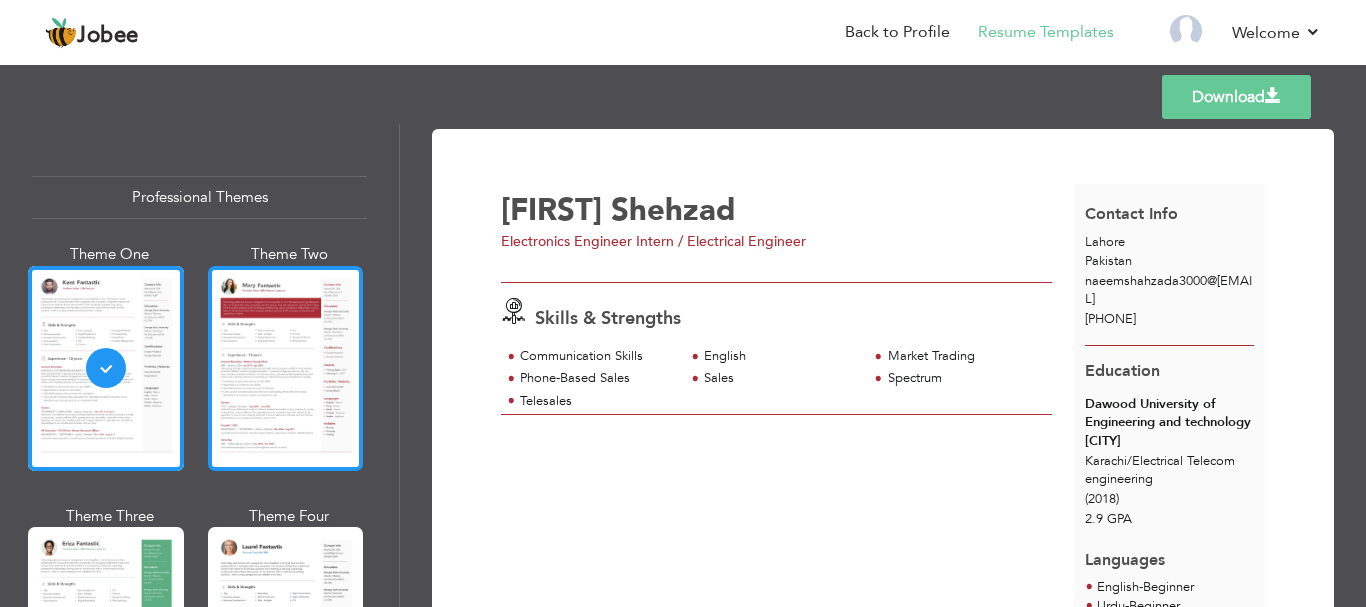 click at bounding box center (286, 368) 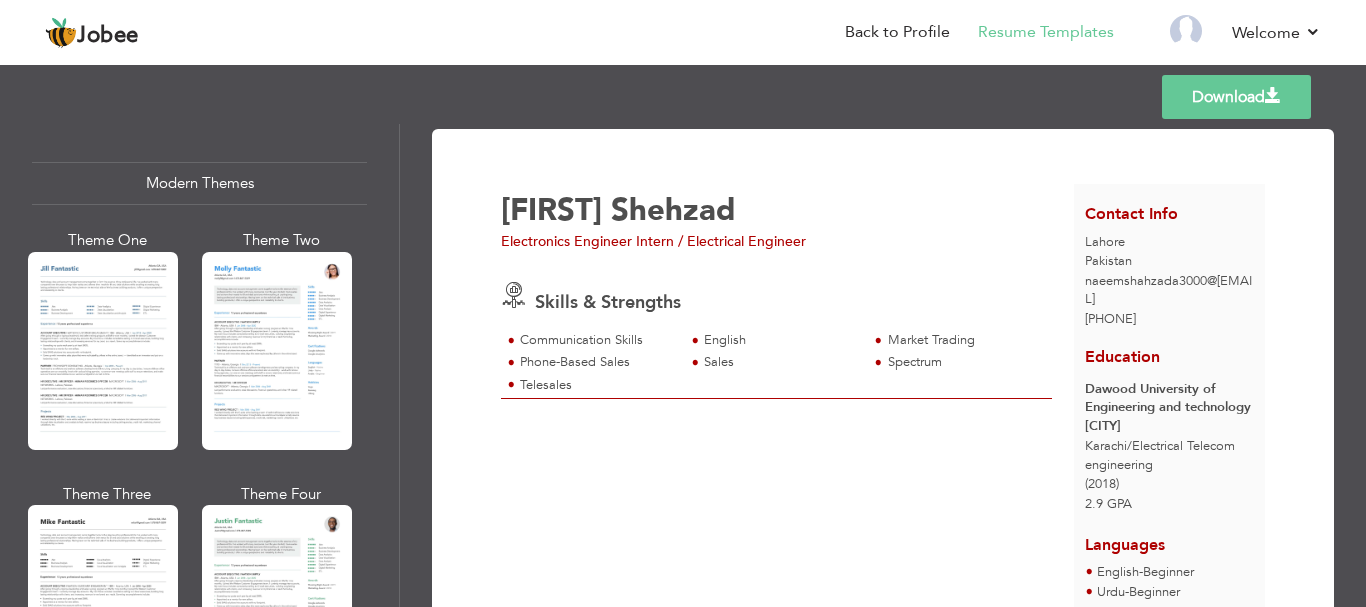 scroll, scrollTop: 900, scrollLeft: 0, axis: vertical 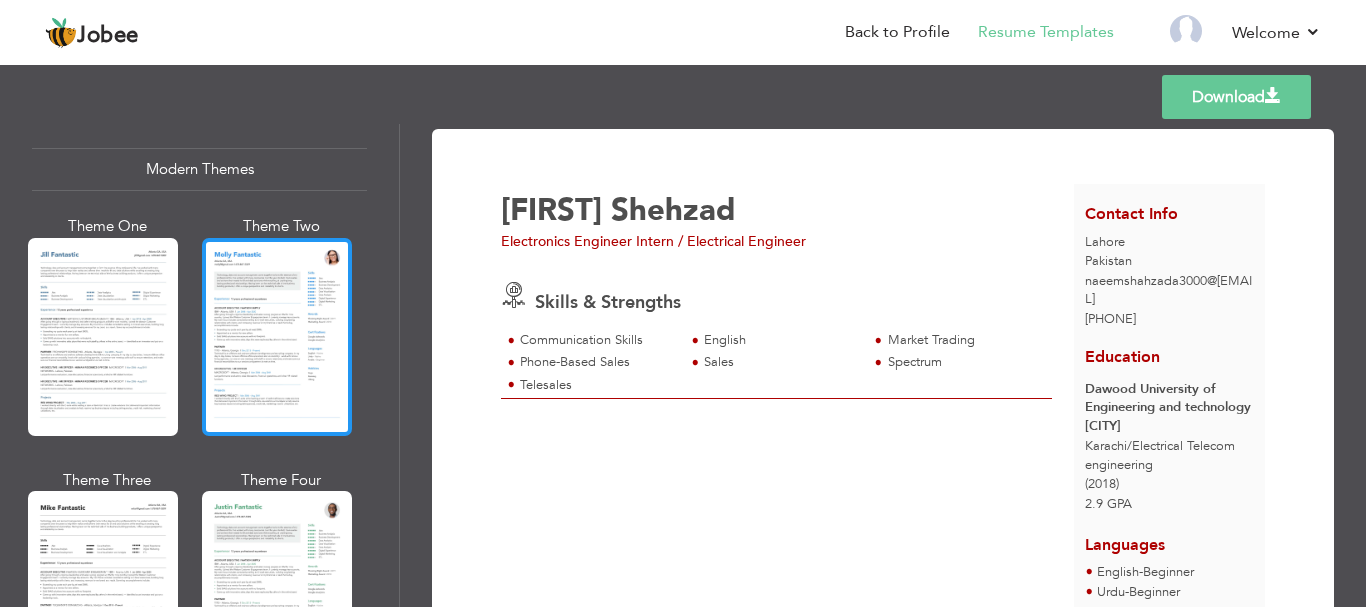 click at bounding box center [277, 337] 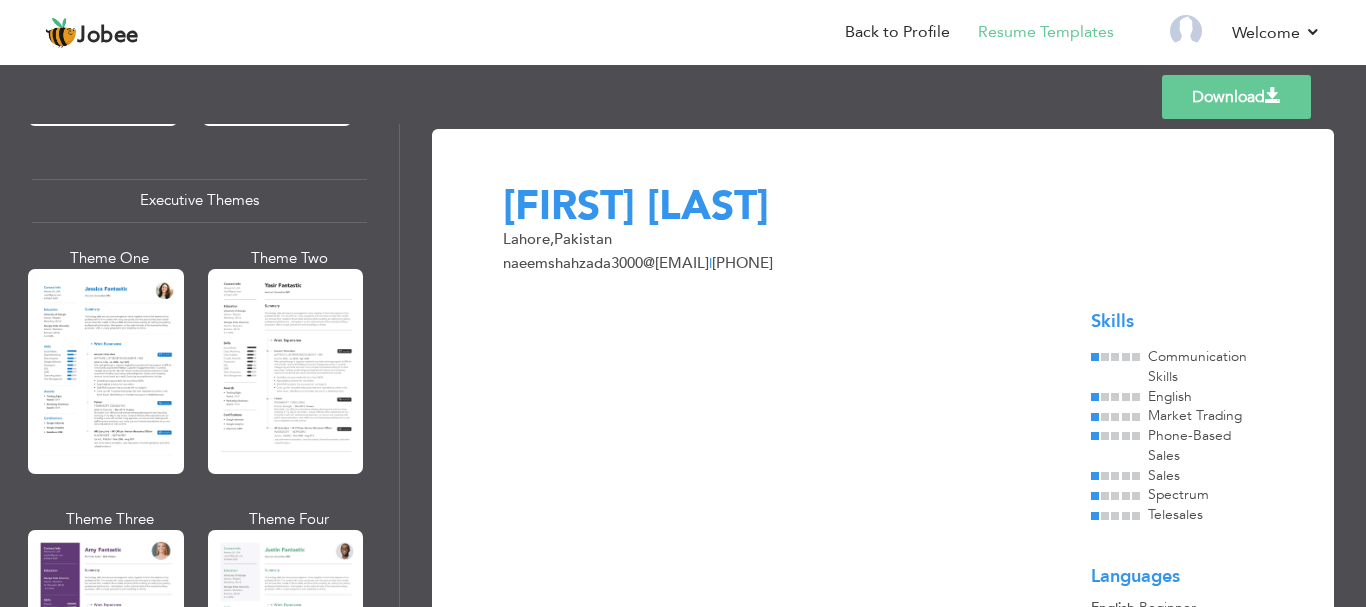 scroll, scrollTop: 1500, scrollLeft: 0, axis: vertical 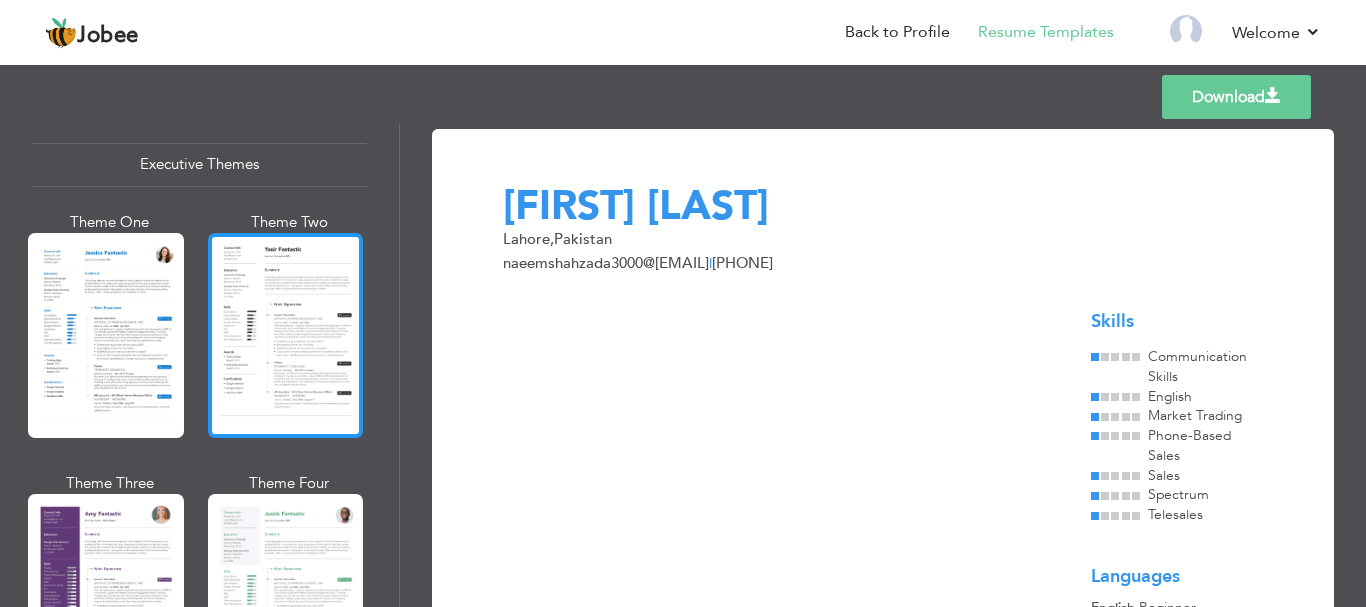 click at bounding box center (286, 335) 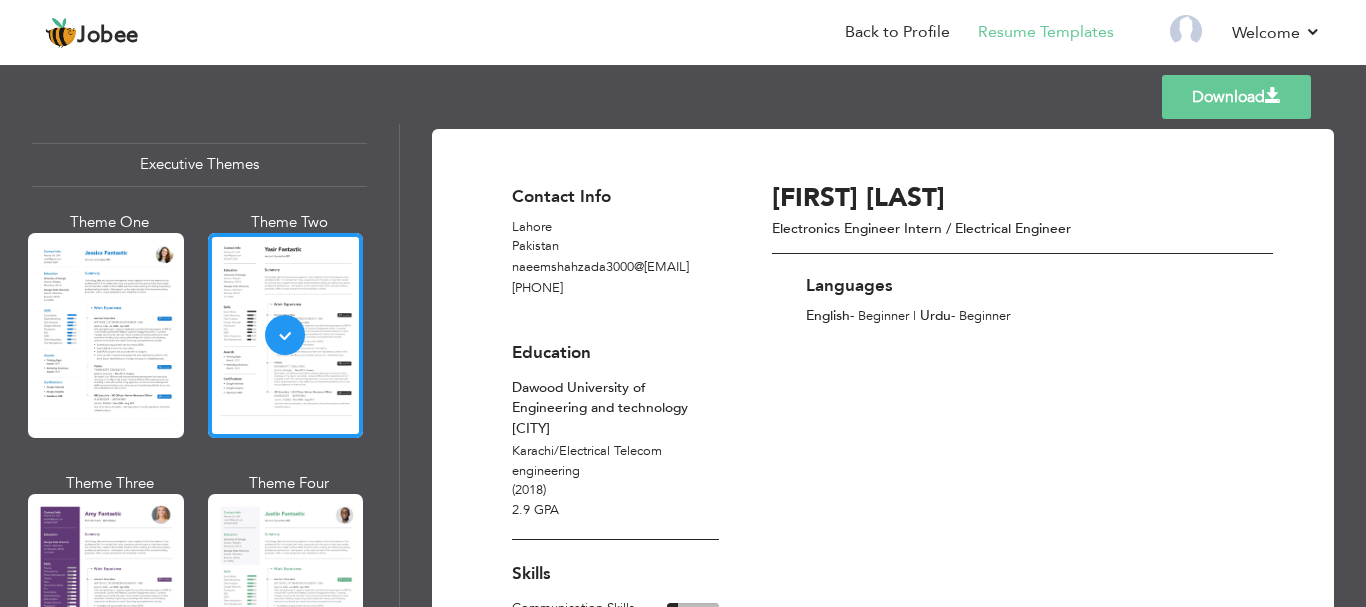 click at bounding box center [106, 335] 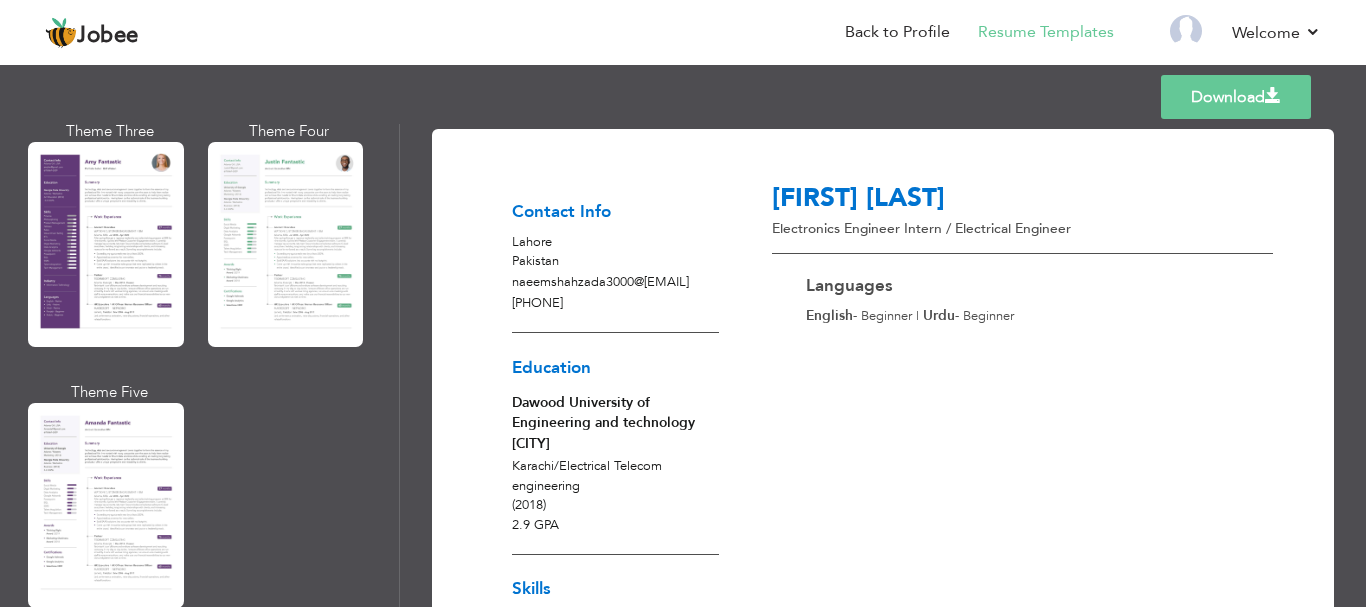 scroll, scrollTop: 1898, scrollLeft: 0, axis: vertical 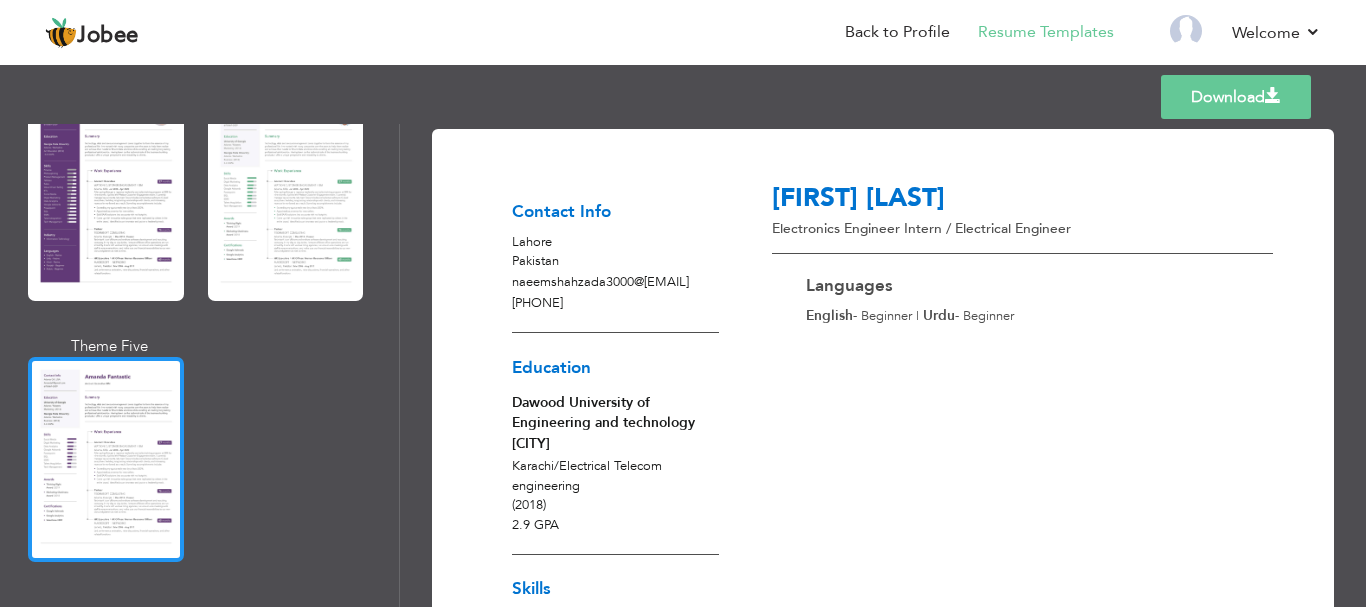 click at bounding box center [106, 459] 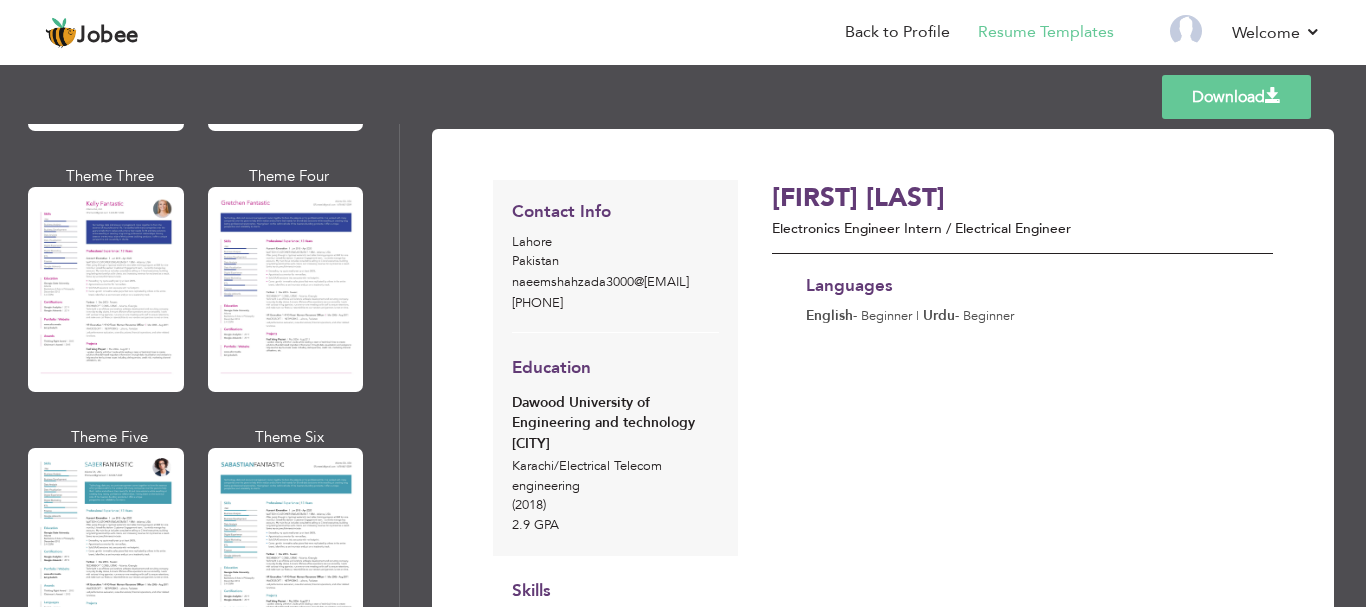 scroll, scrollTop: 2700, scrollLeft: 0, axis: vertical 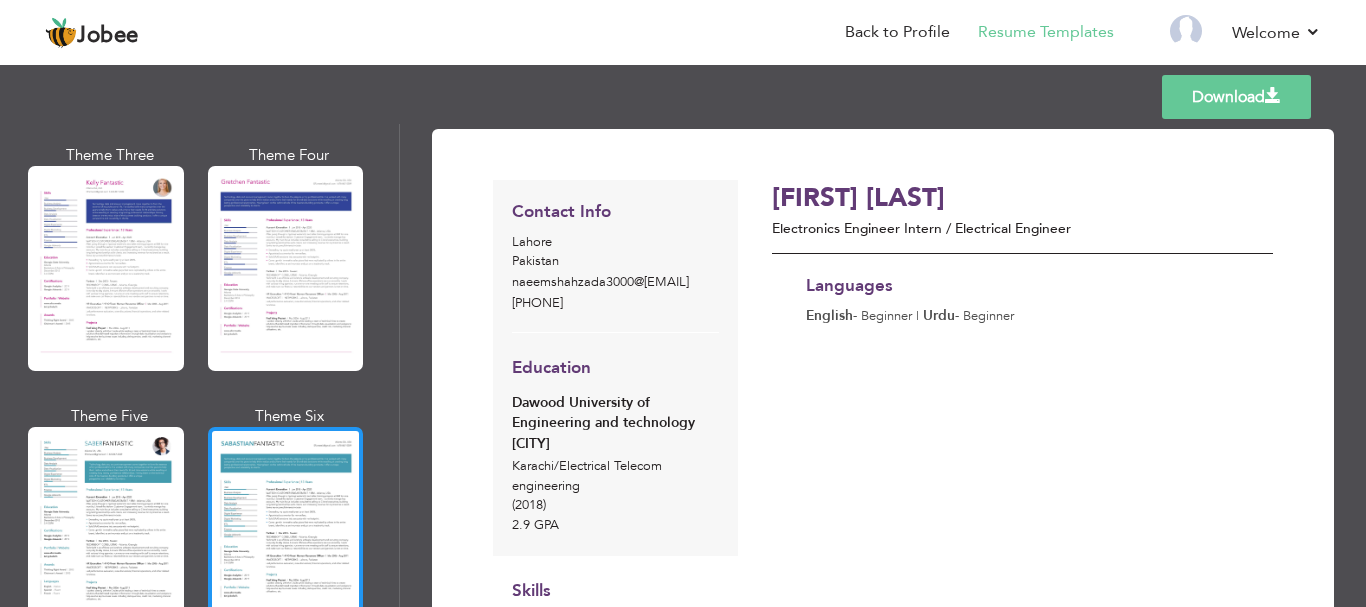 click at bounding box center (286, 529) 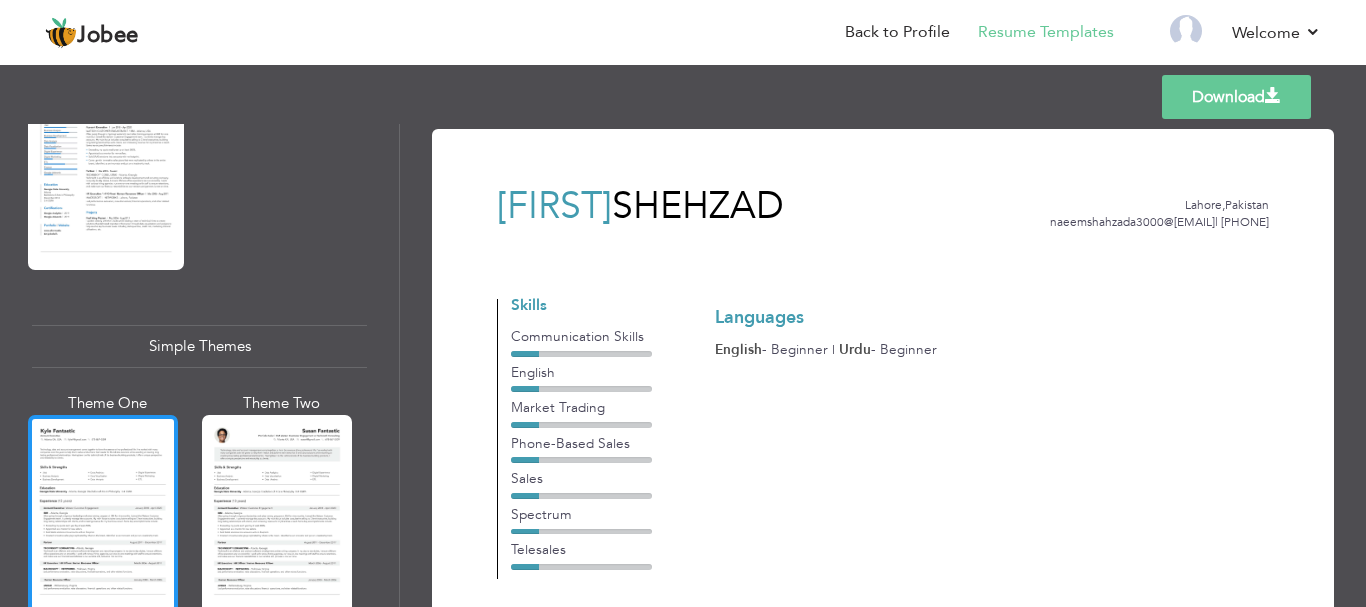 scroll, scrollTop: 3594, scrollLeft: 0, axis: vertical 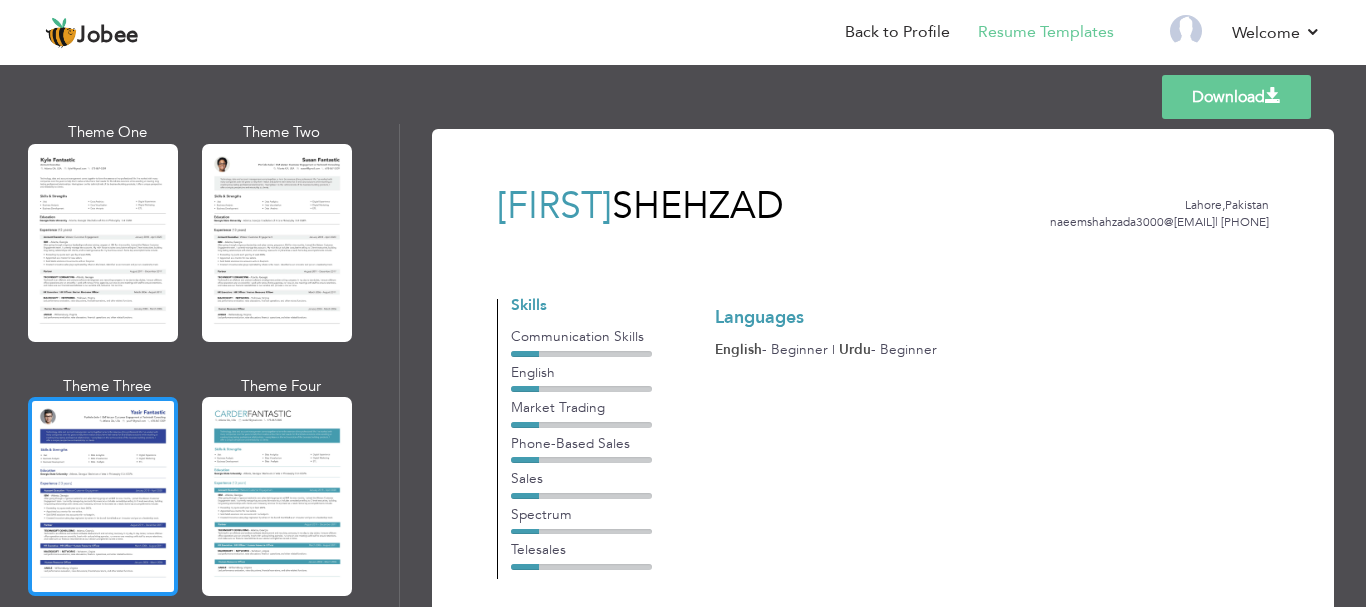 click at bounding box center [103, 496] 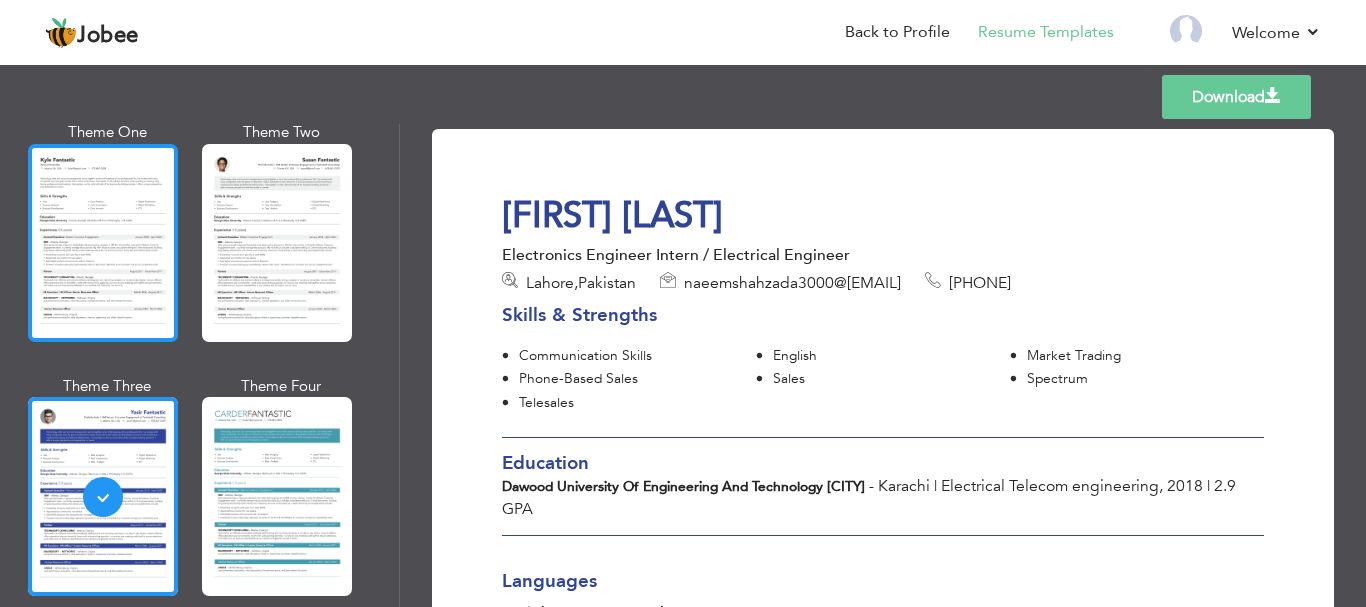 click at bounding box center (103, 243) 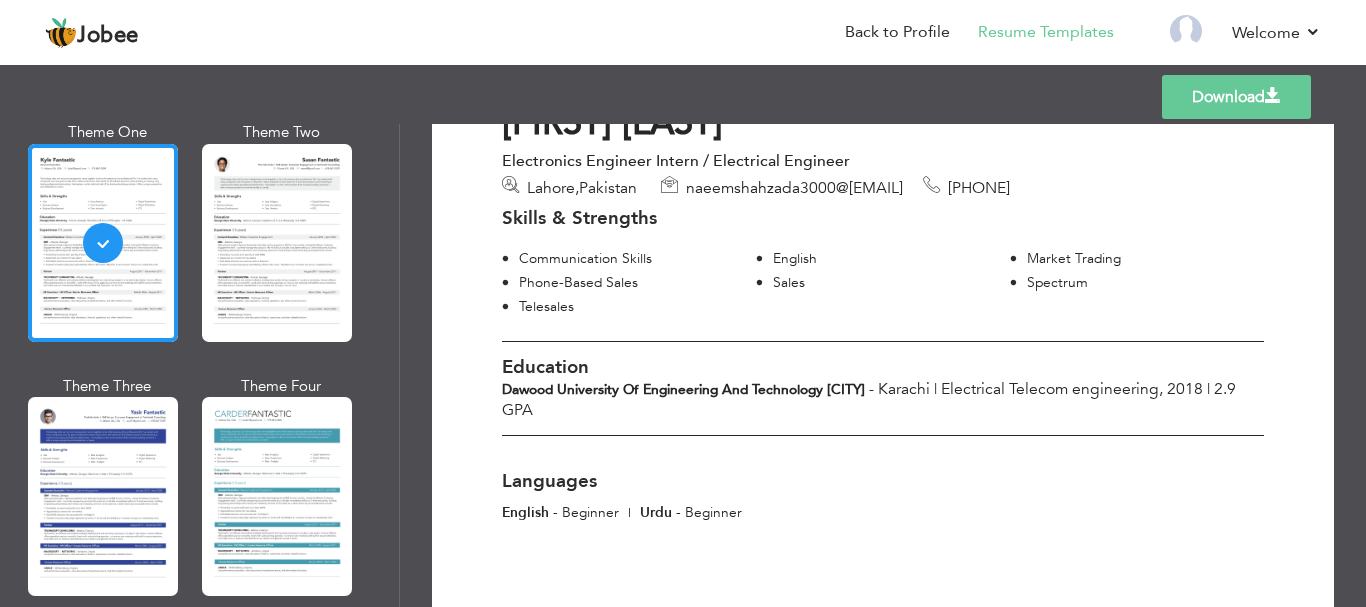 scroll, scrollTop: 221, scrollLeft: 0, axis: vertical 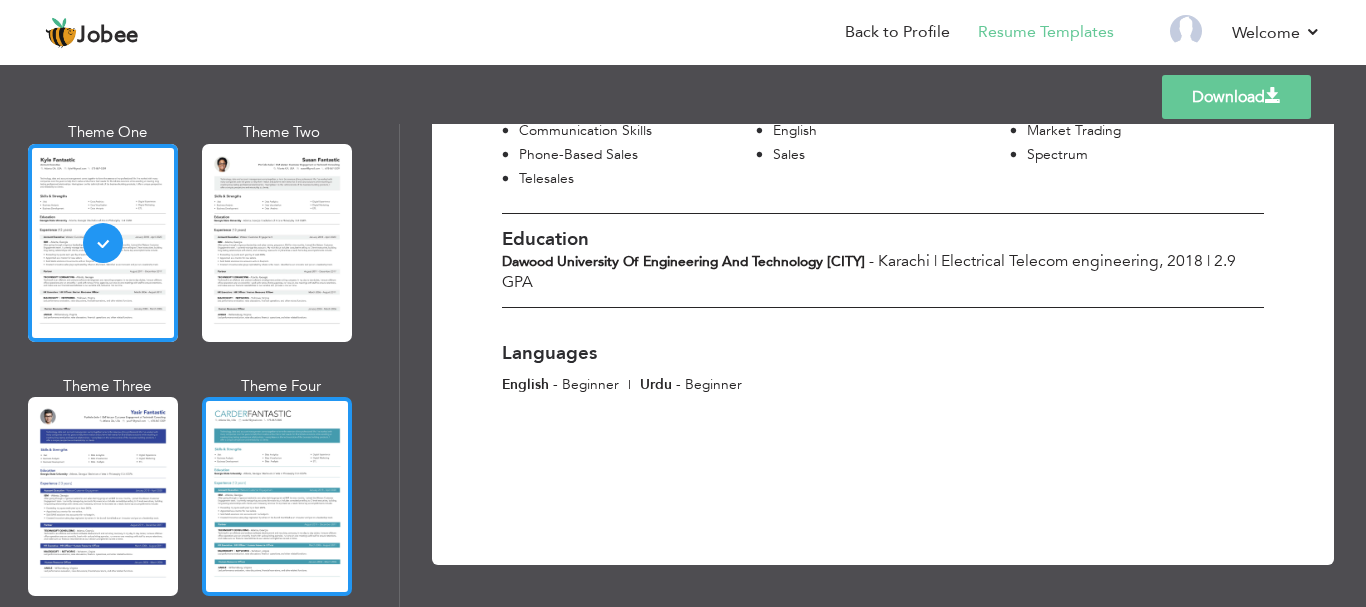 click at bounding box center [277, 496] 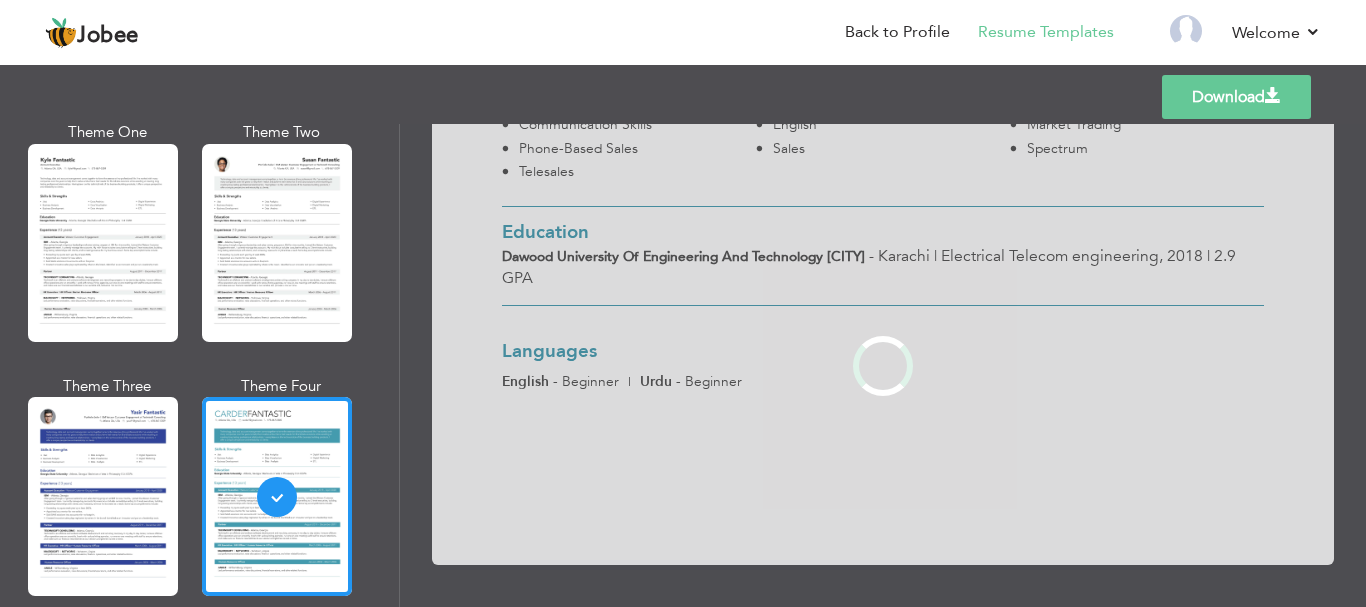scroll, scrollTop: 0, scrollLeft: 0, axis: both 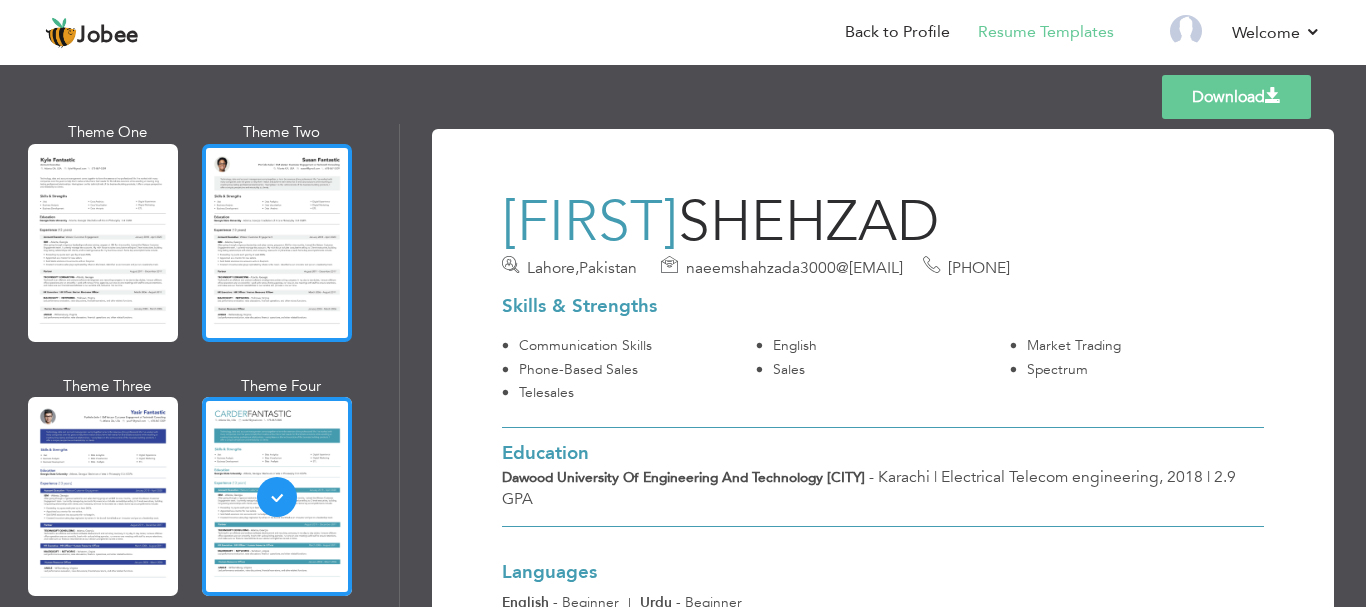 click at bounding box center (277, 243) 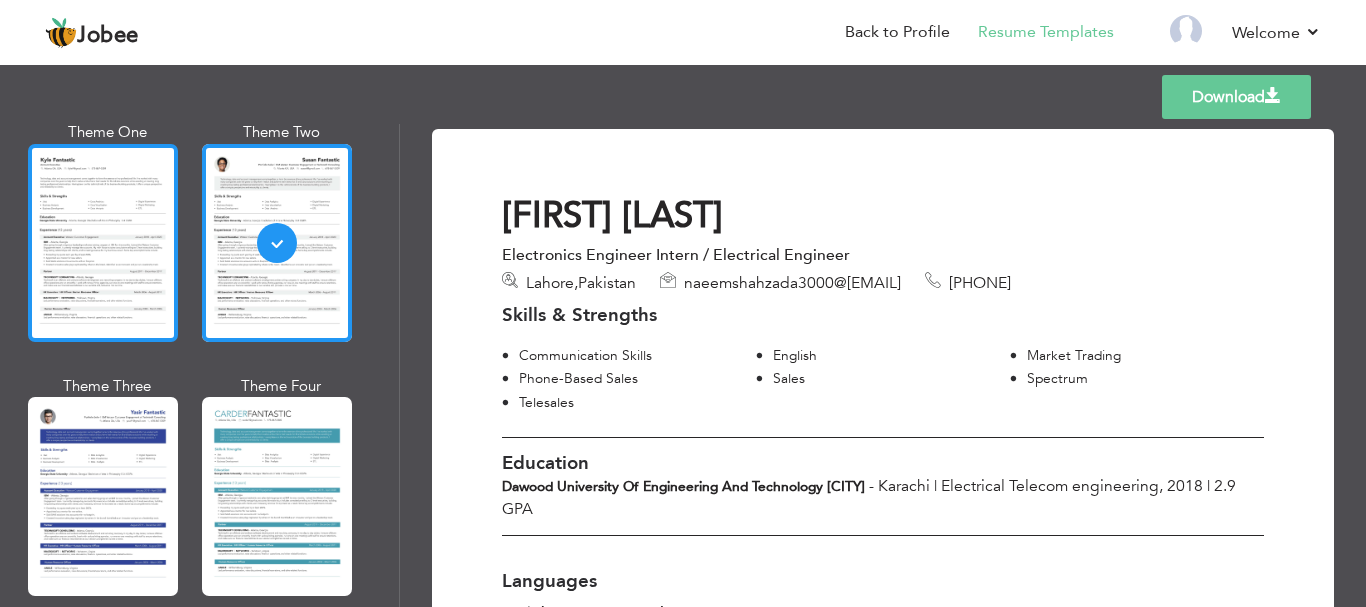 click at bounding box center (103, 243) 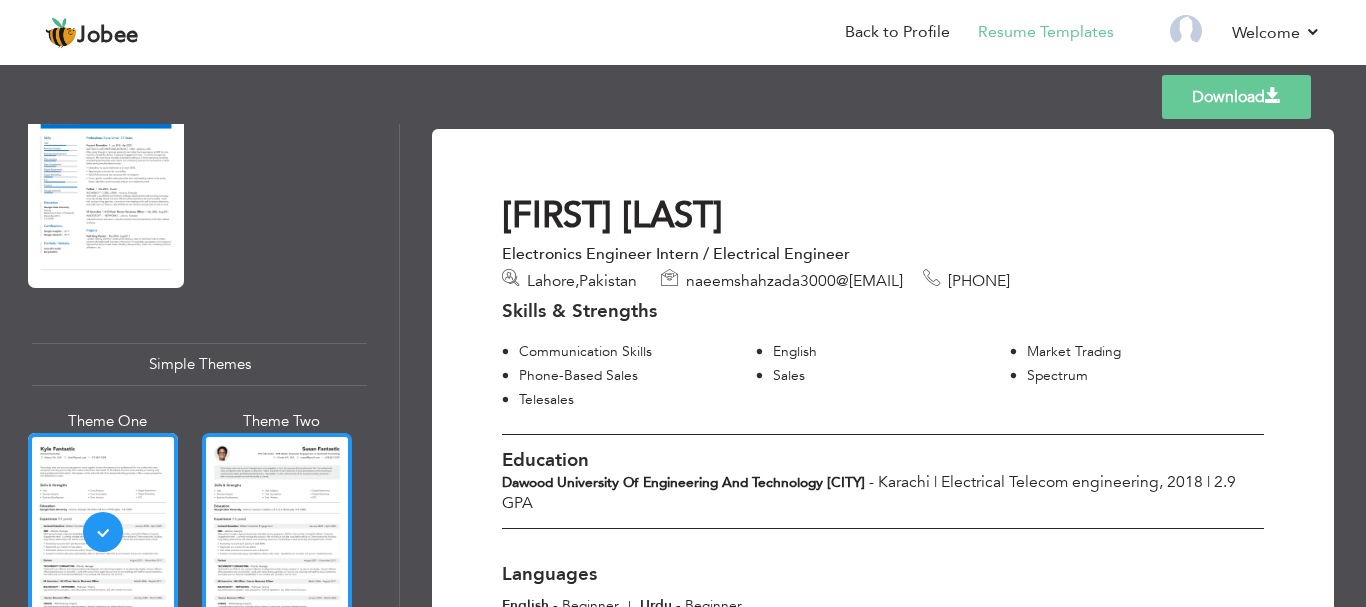 scroll, scrollTop: 3194, scrollLeft: 0, axis: vertical 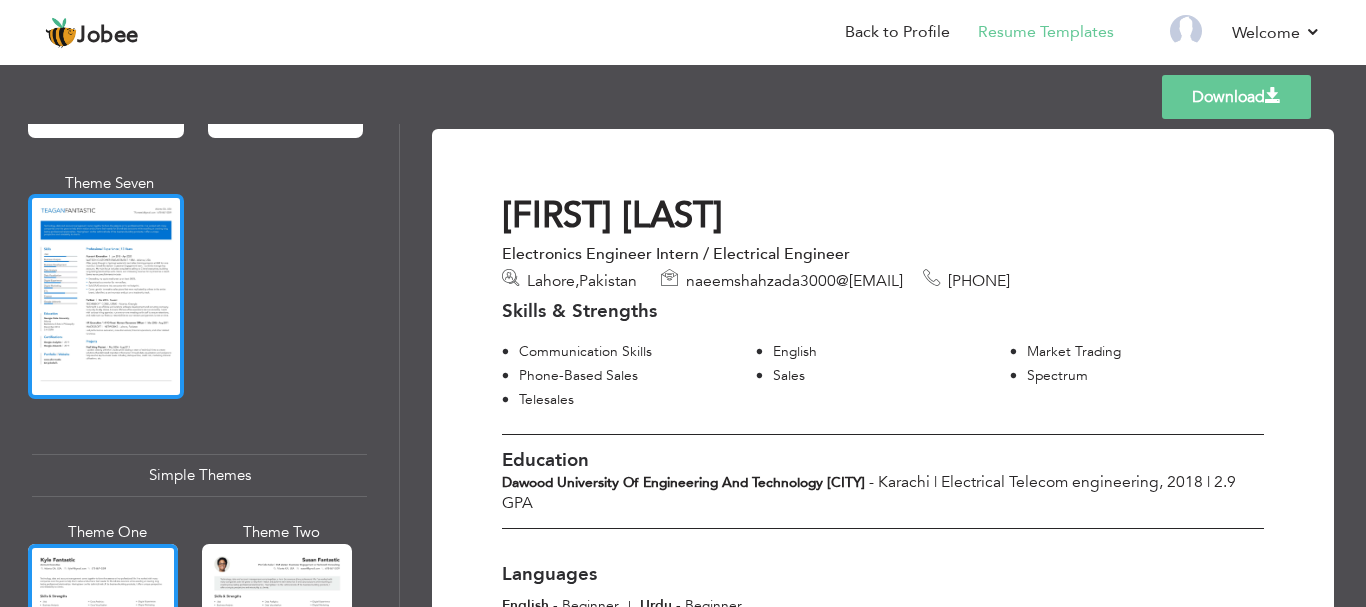 click at bounding box center [106, 296] 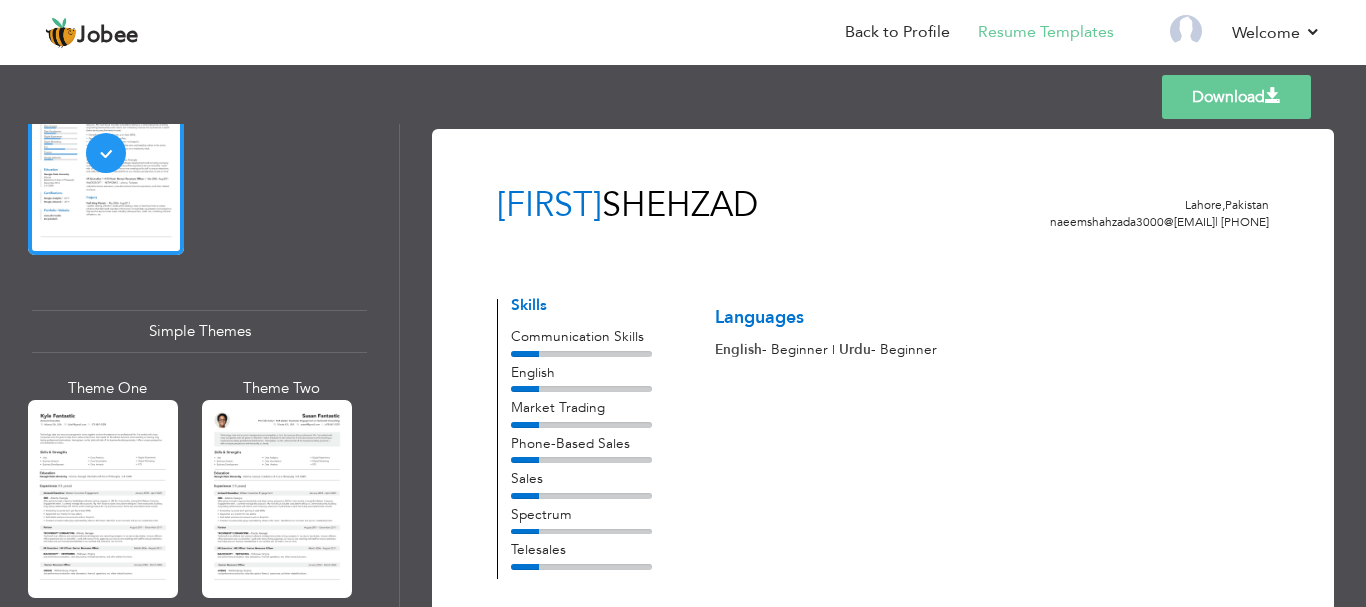 scroll, scrollTop: 3594, scrollLeft: 0, axis: vertical 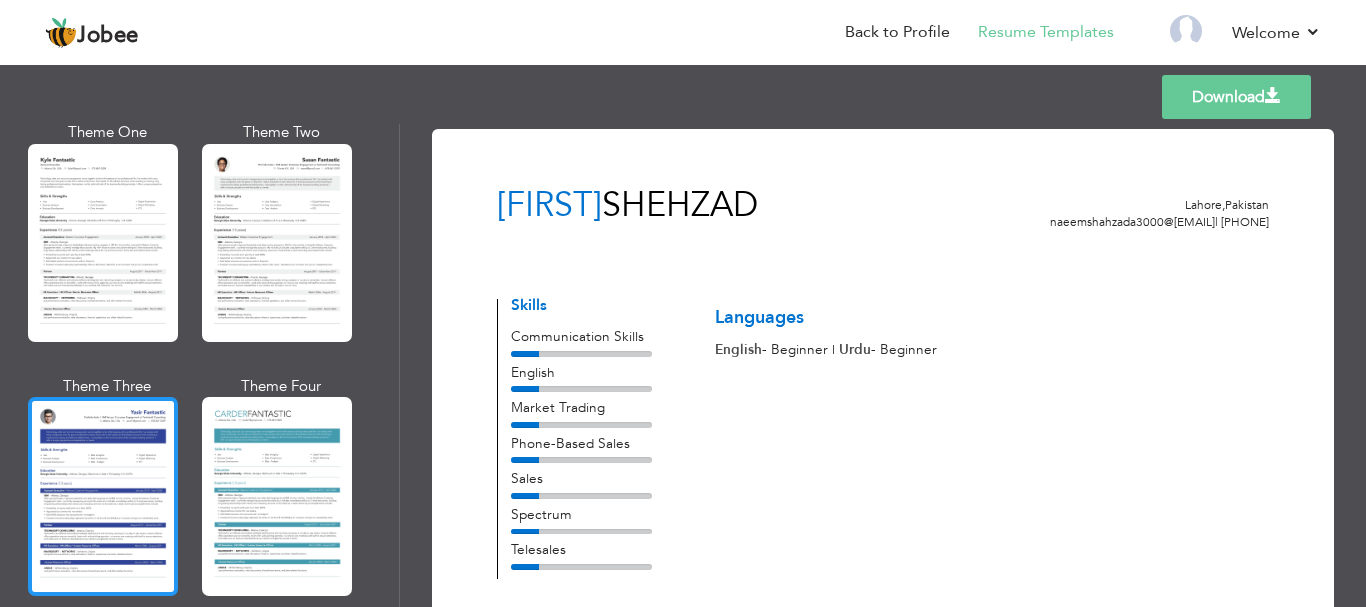 click at bounding box center [103, 496] 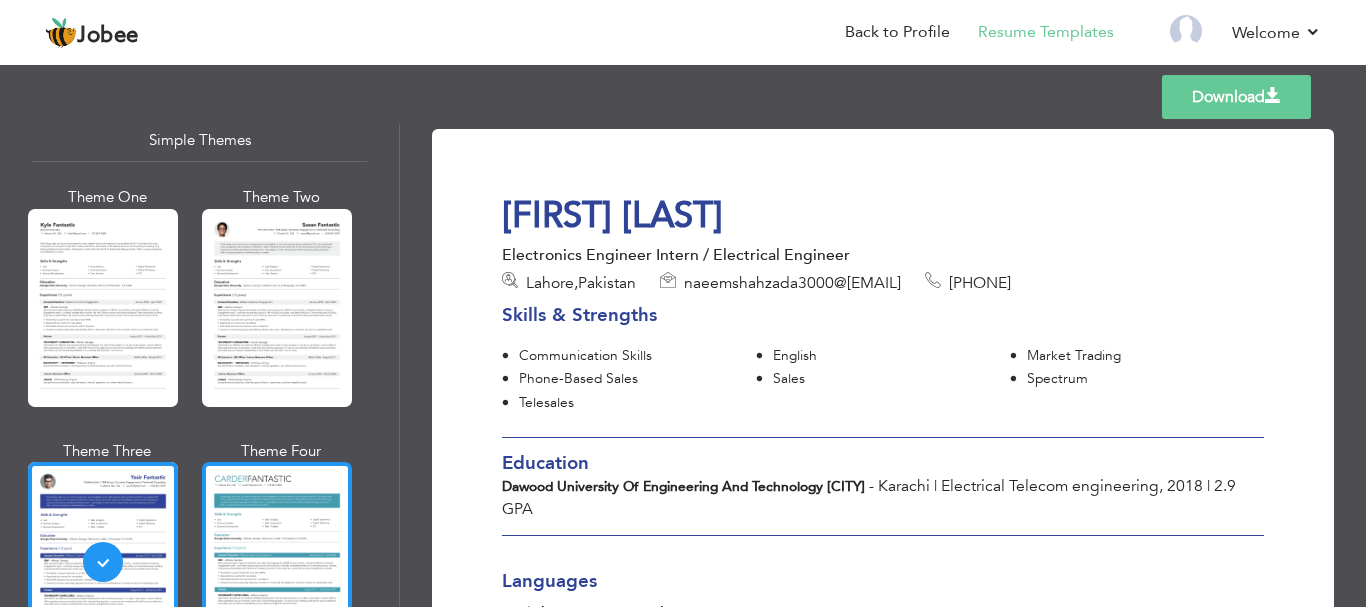 scroll, scrollTop: 3494, scrollLeft: 0, axis: vertical 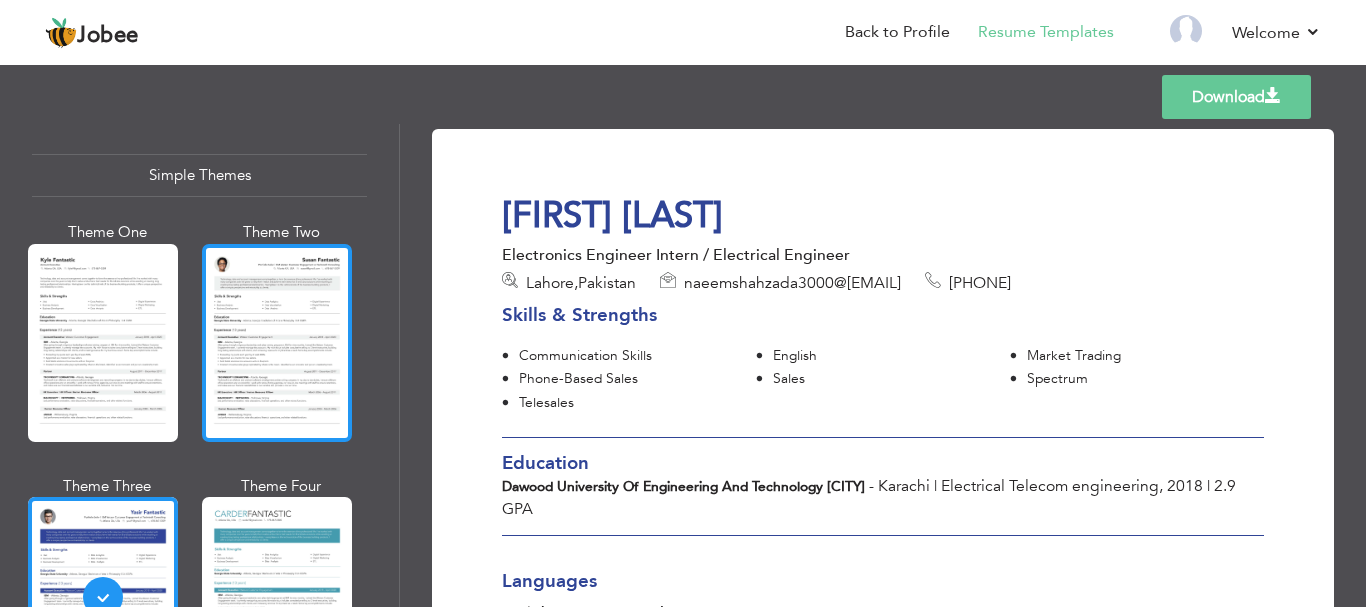 click at bounding box center [277, 343] 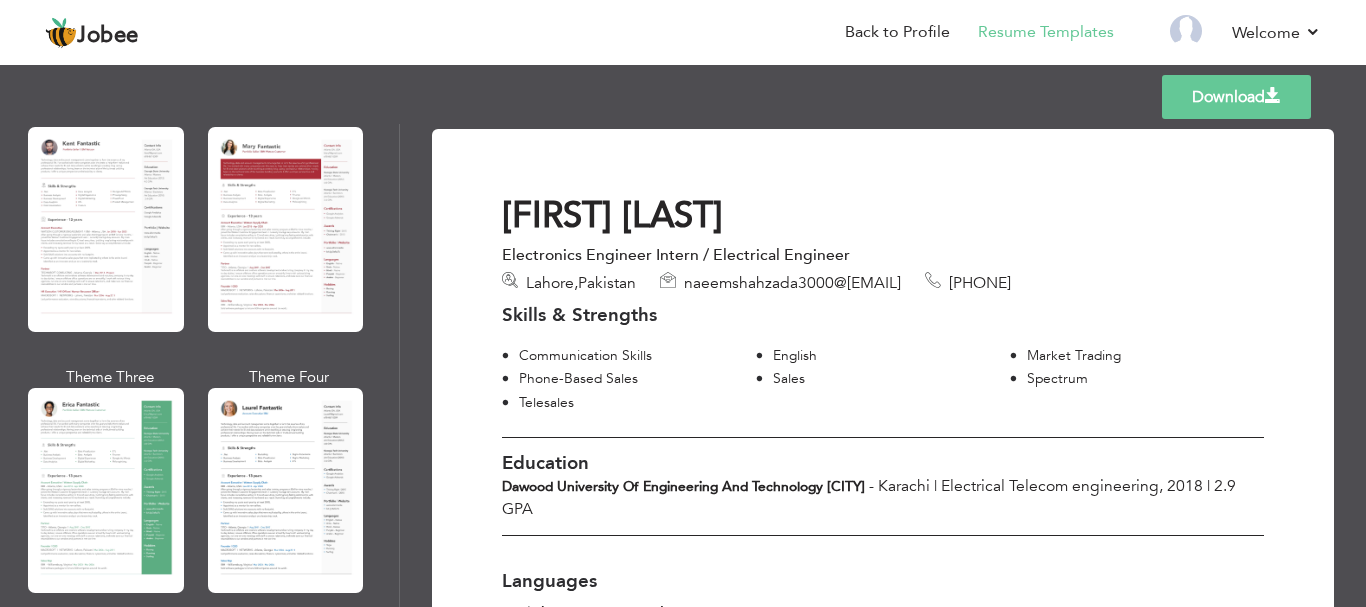 scroll, scrollTop: 0, scrollLeft: 0, axis: both 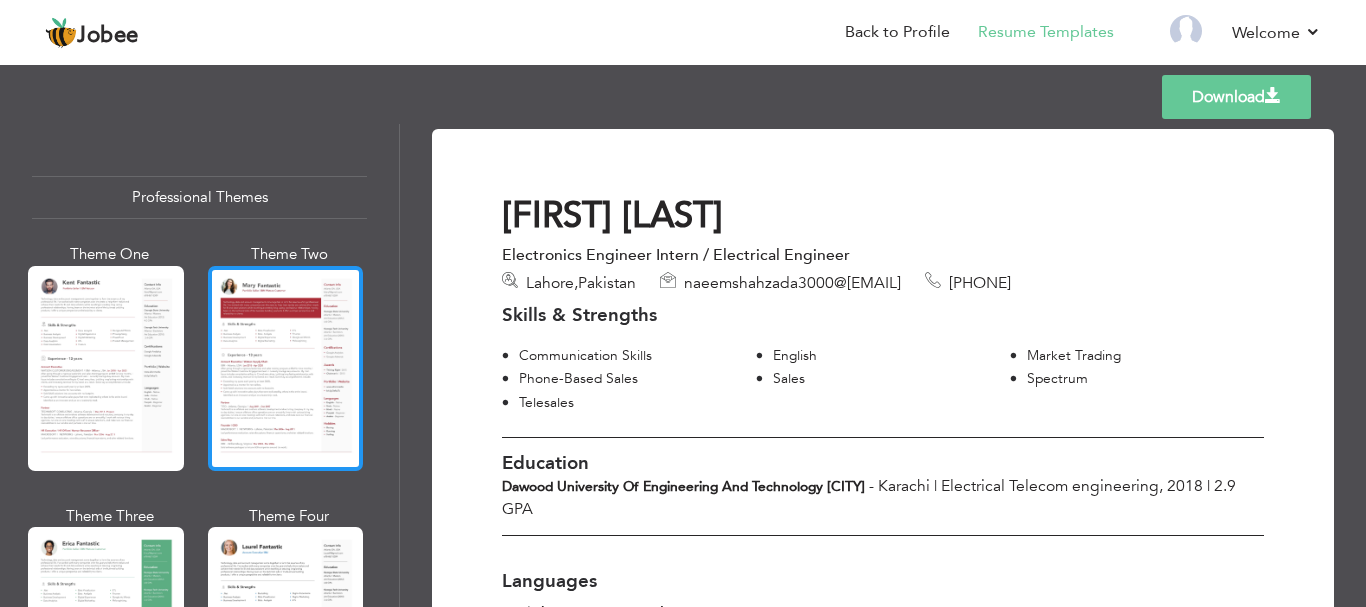 click at bounding box center [286, 368] 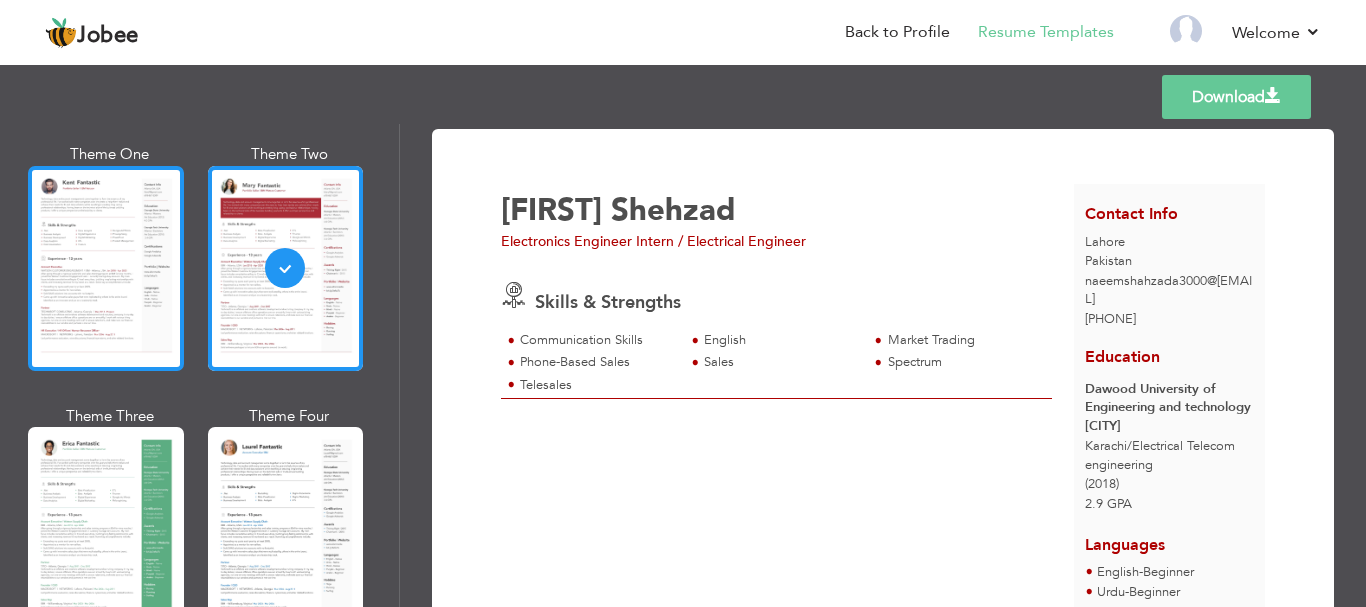 scroll, scrollTop: 200, scrollLeft: 0, axis: vertical 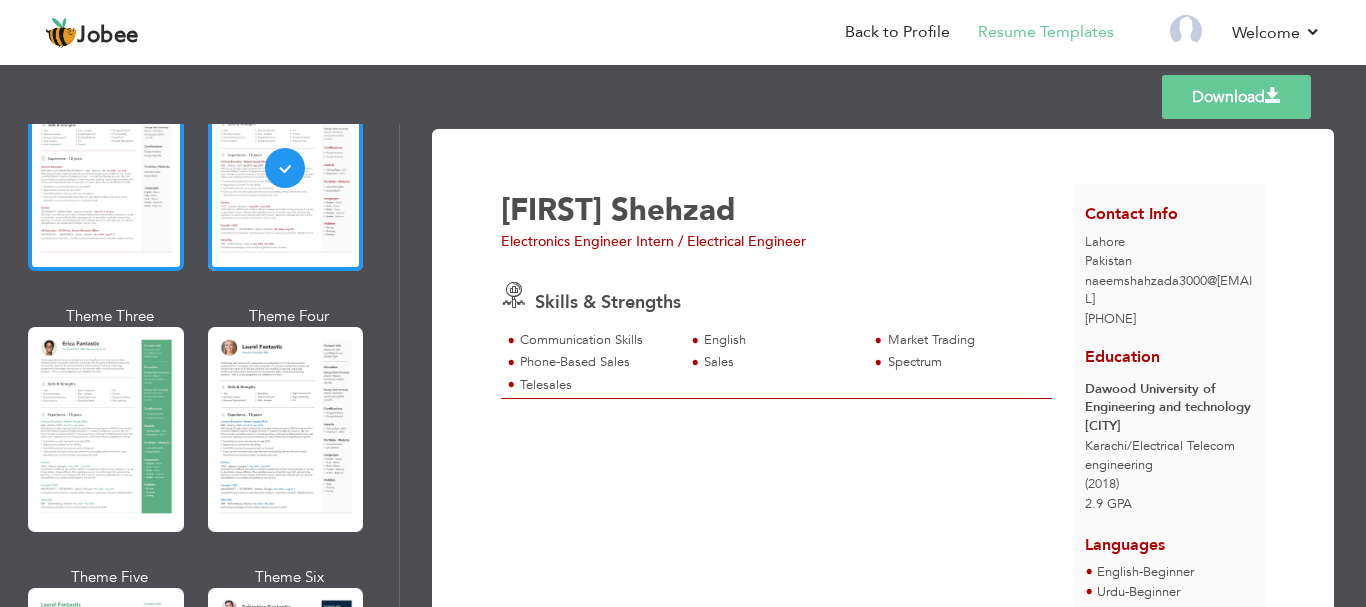 click at bounding box center (106, 429) 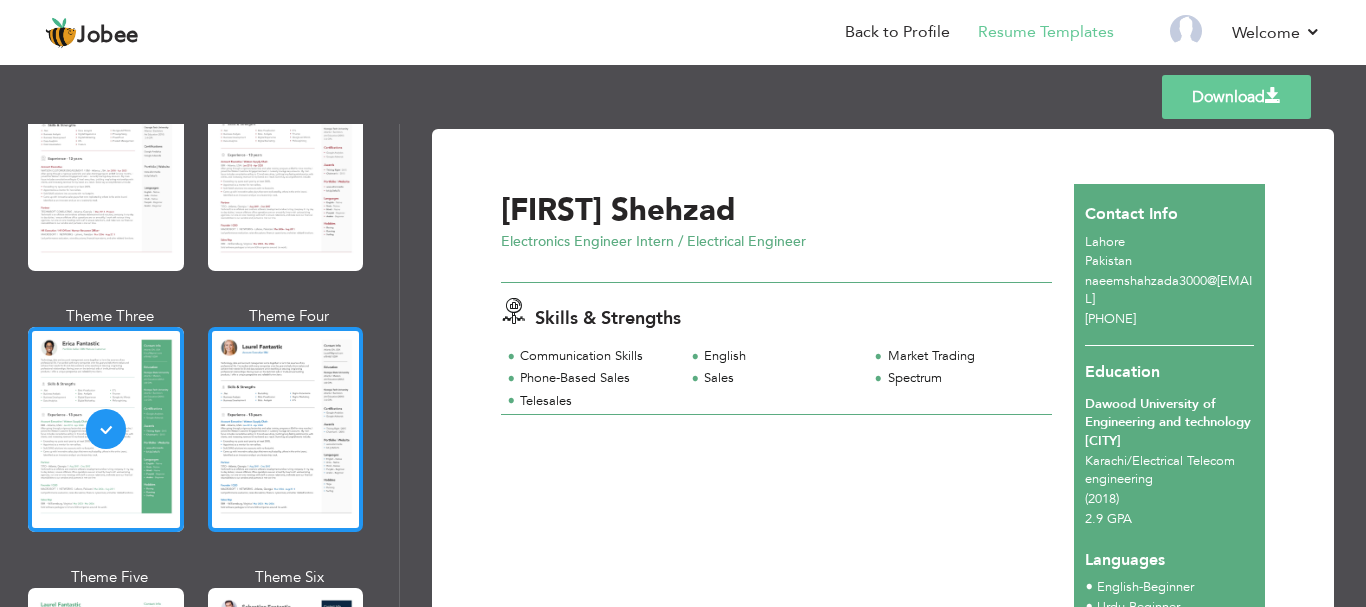 click at bounding box center (286, 429) 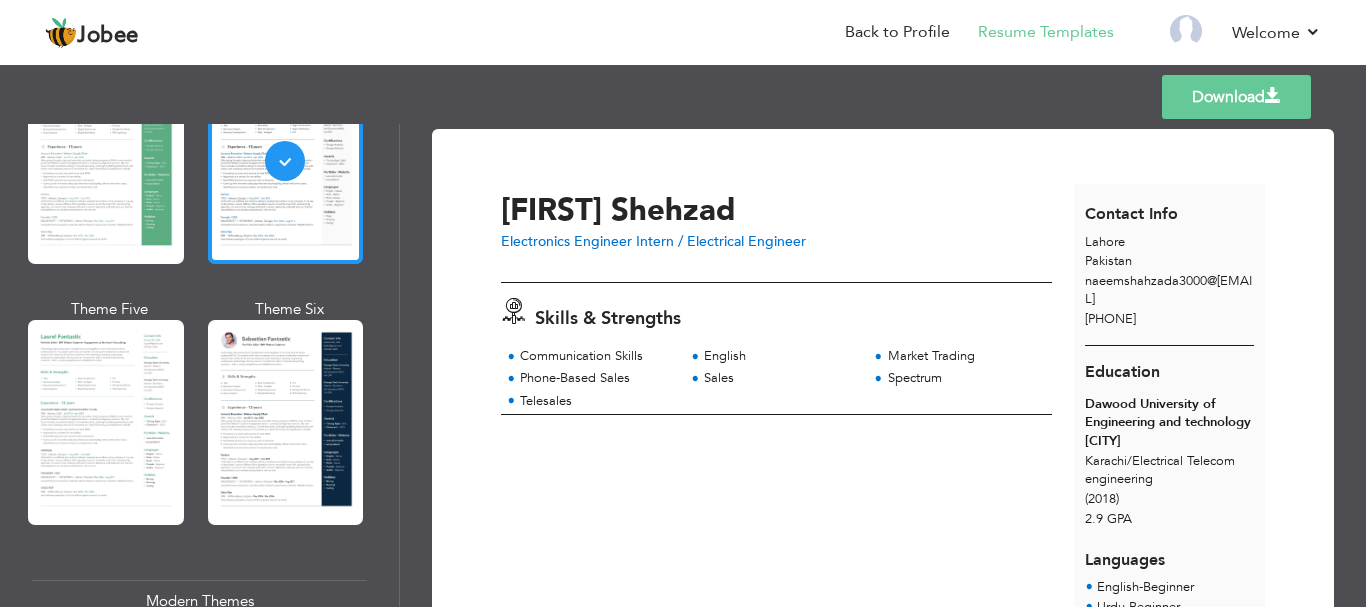 scroll, scrollTop: 500, scrollLeft: 0, axis: vertical 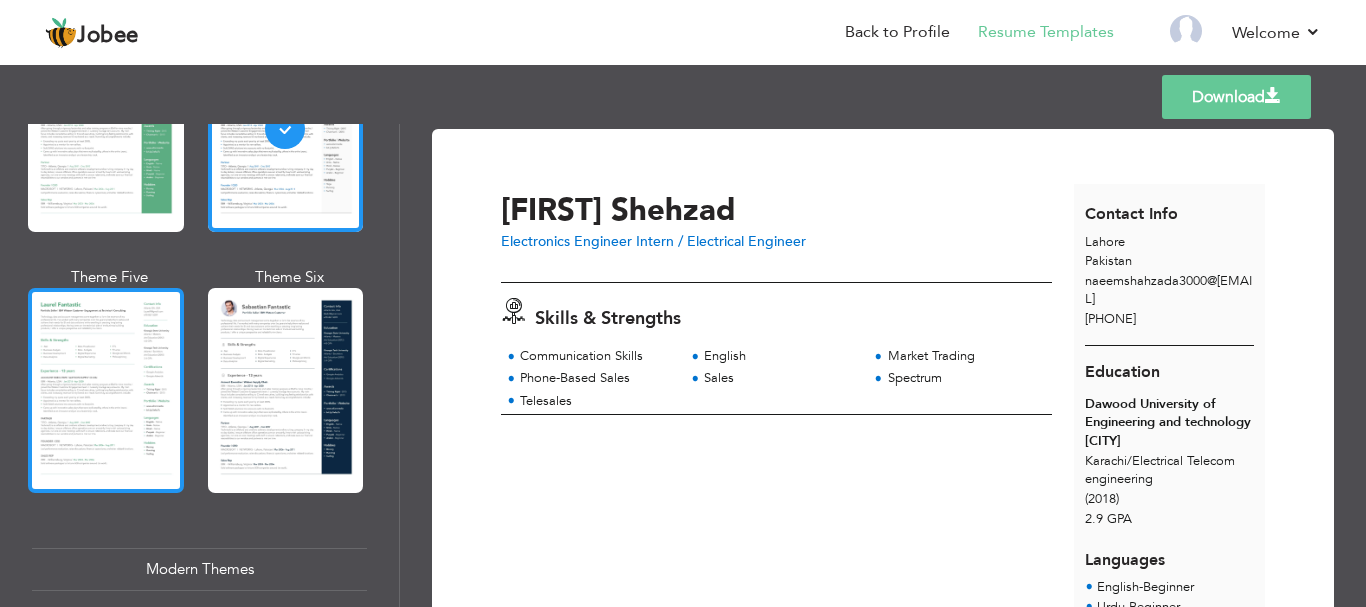 click at bounding box center (106, 390) 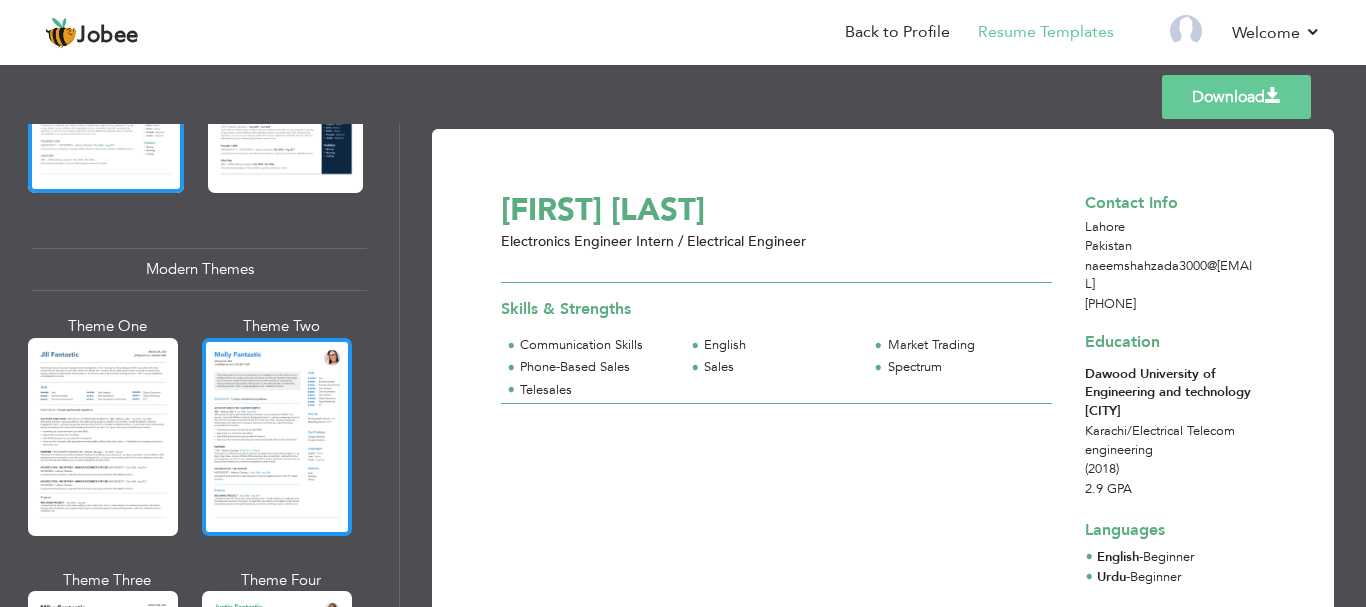 scroll, scrollTop: 900, scrollLeft: 0, axis: vertical 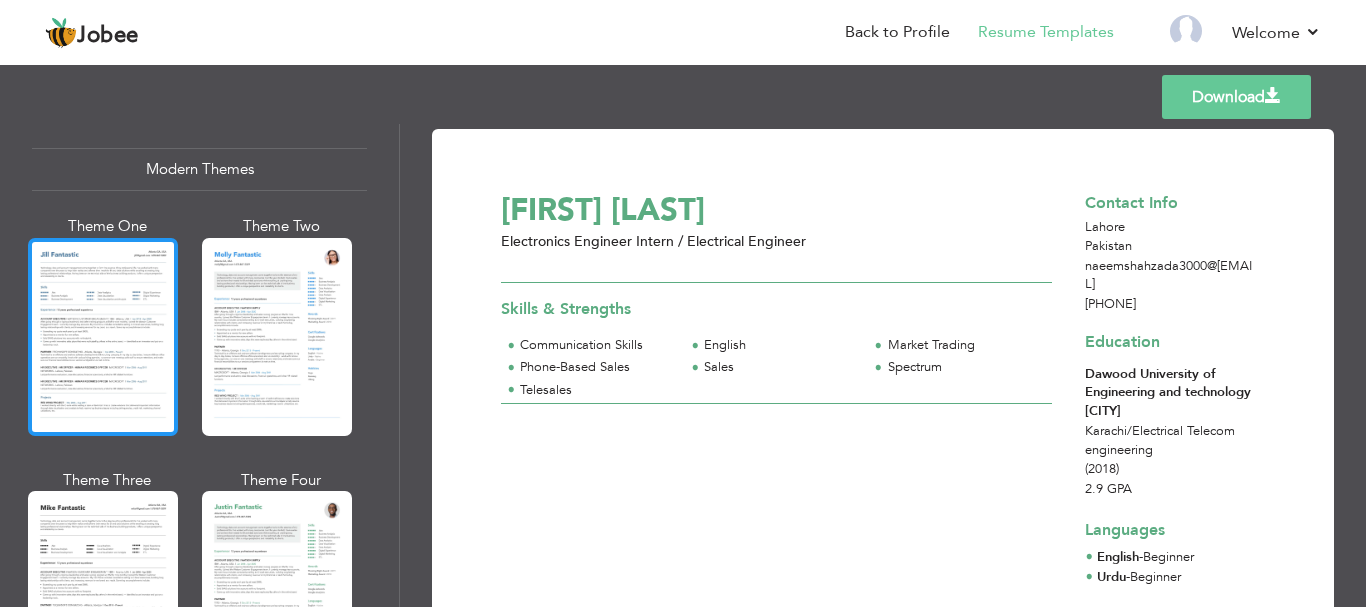 click at bounding box center [103, 337] 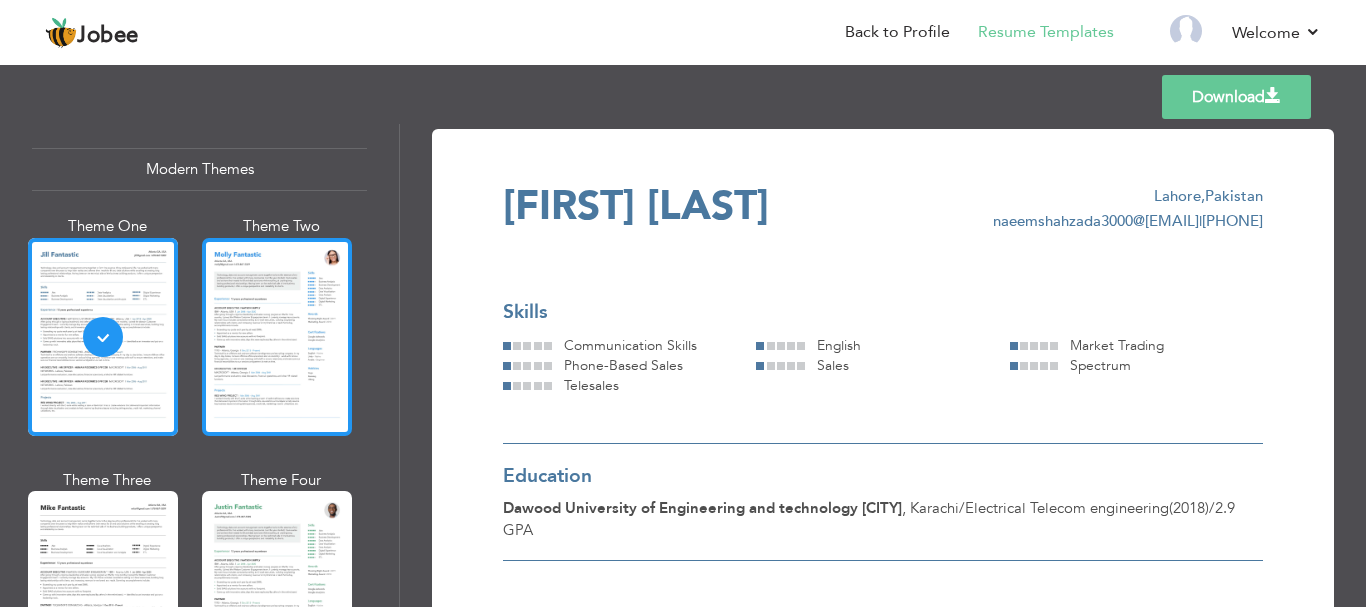 click at bounding box center [277, 337] 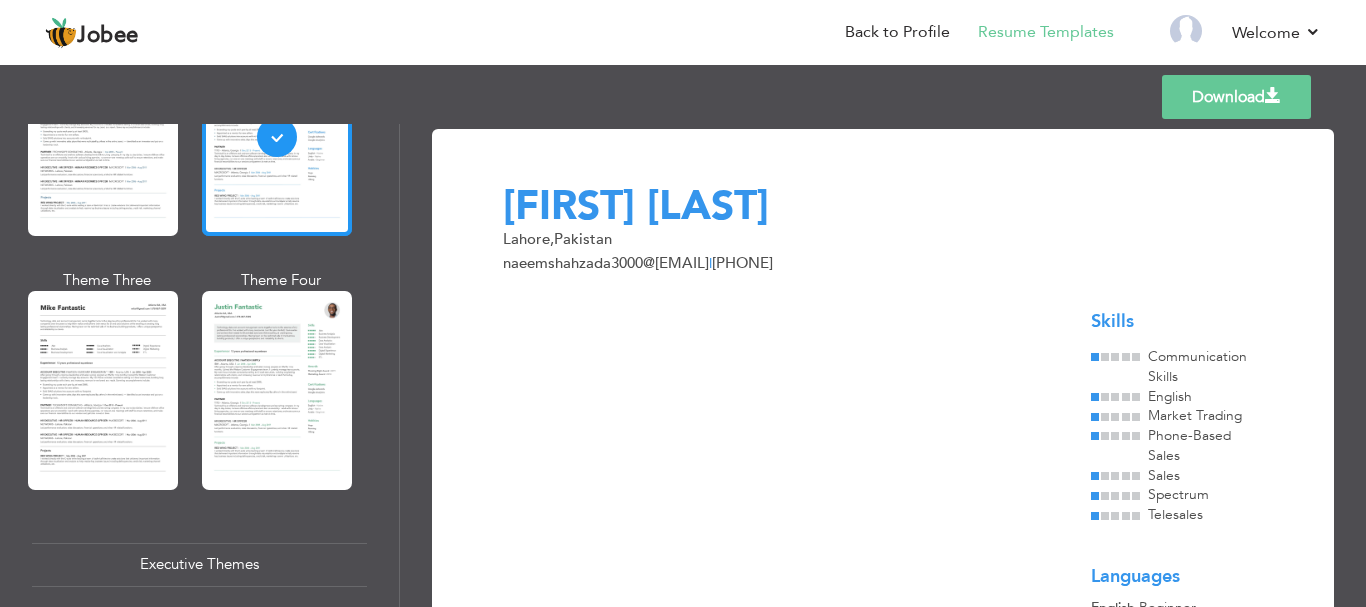 scroll, scrollTop: 1300, scrollLeft: 0, axis: vertical 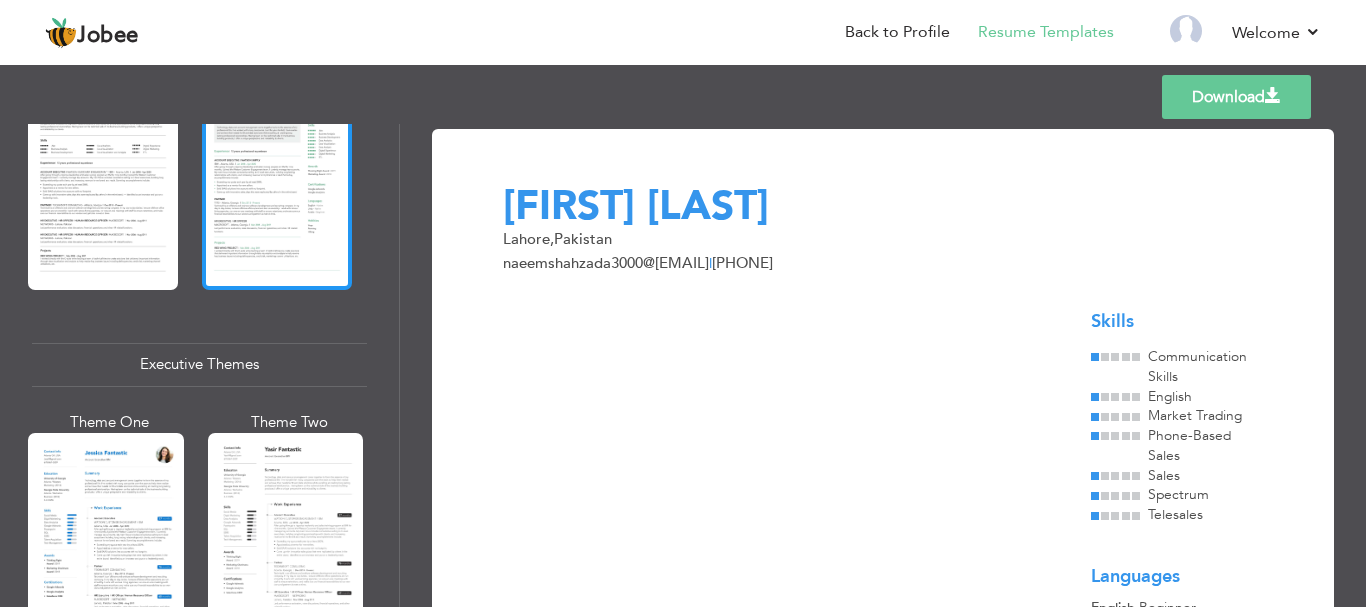 click at bounding box center (277, 190) 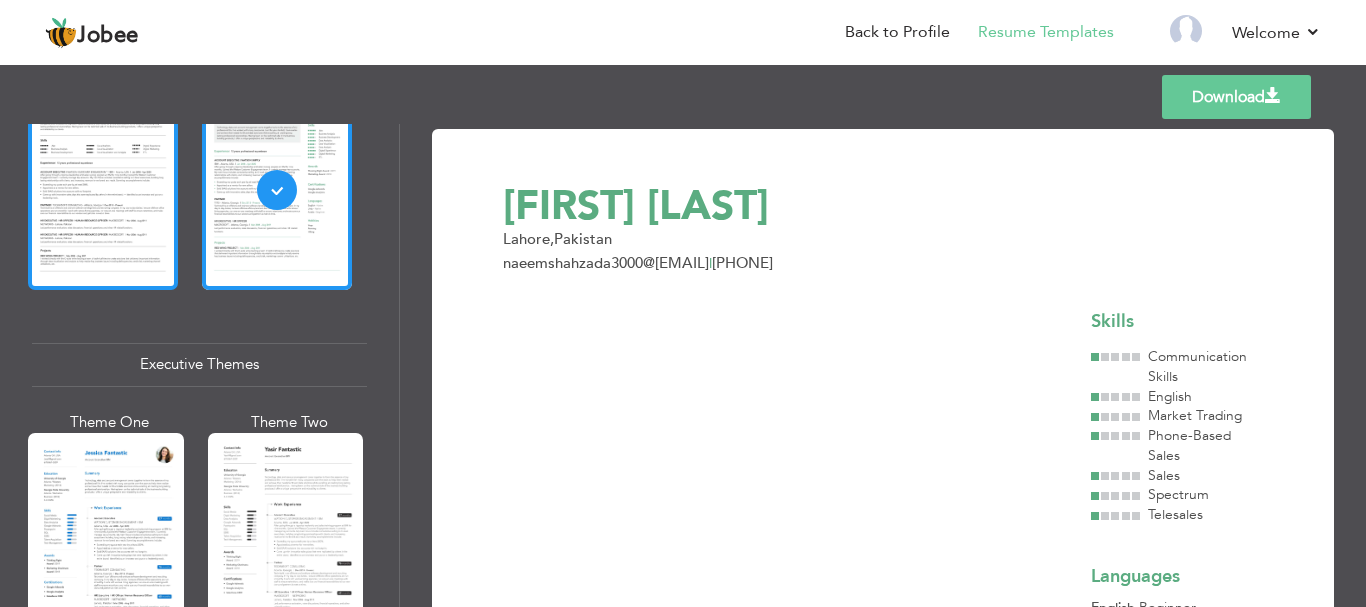 click at bounding box center (103, 190) 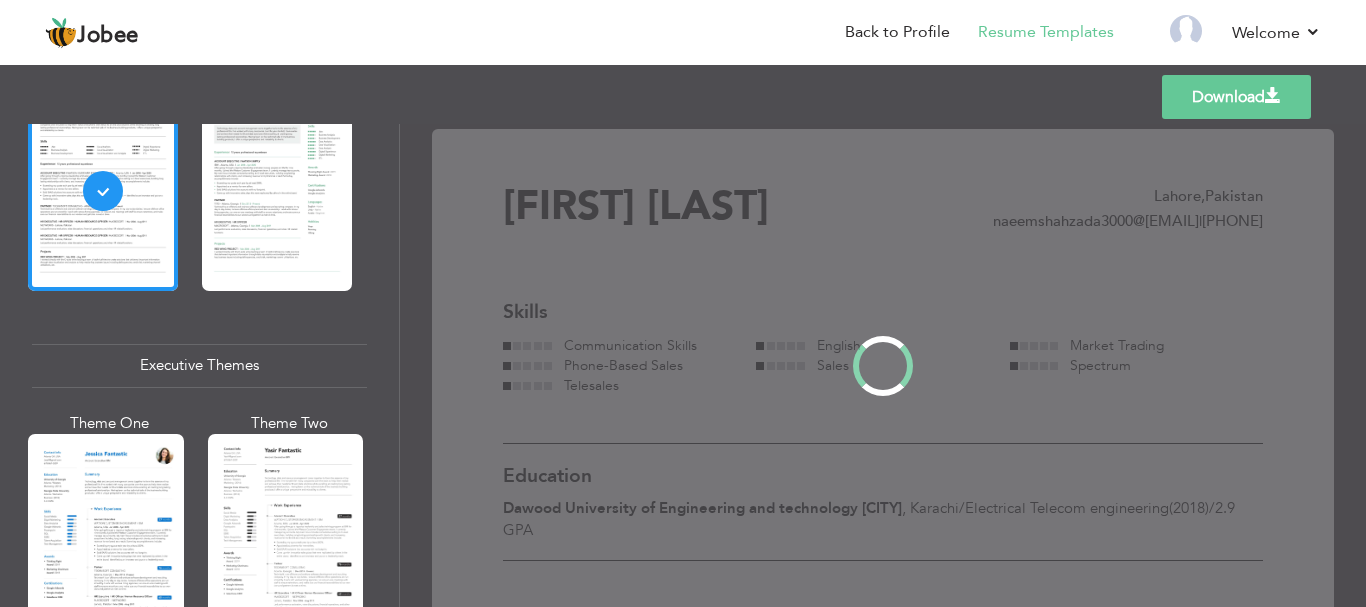 scroll, scrollTop: 1300, scrollLeft: 0, axis: vertical 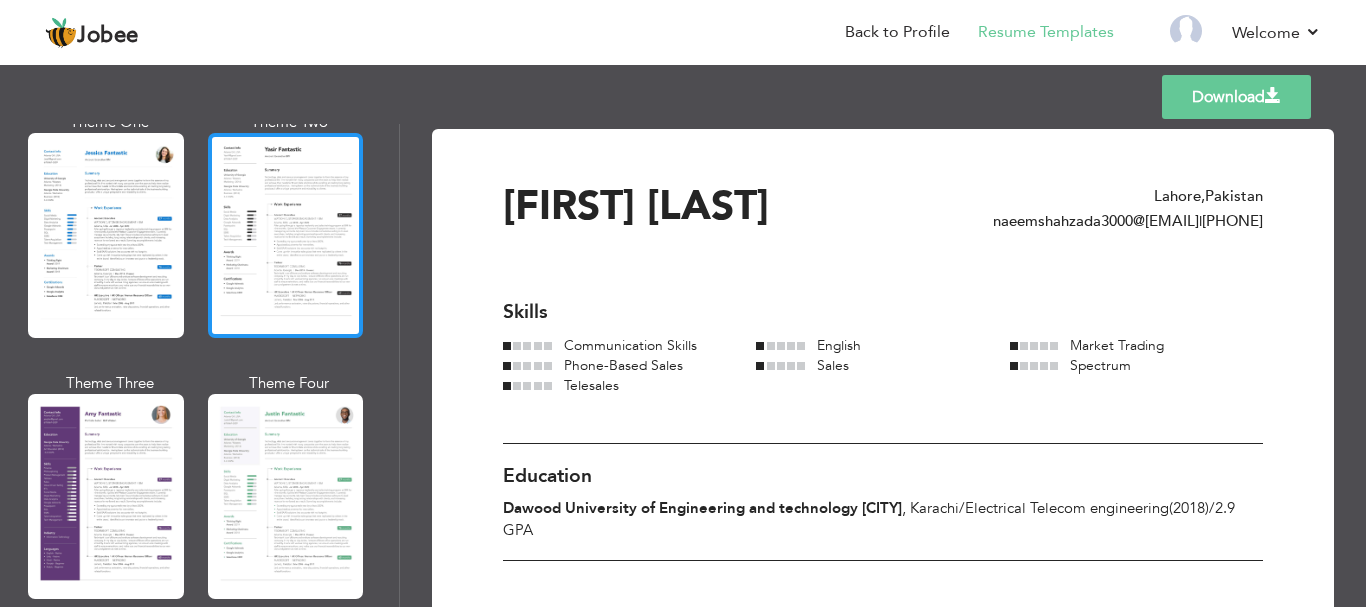click at bounding box center [286, 235] 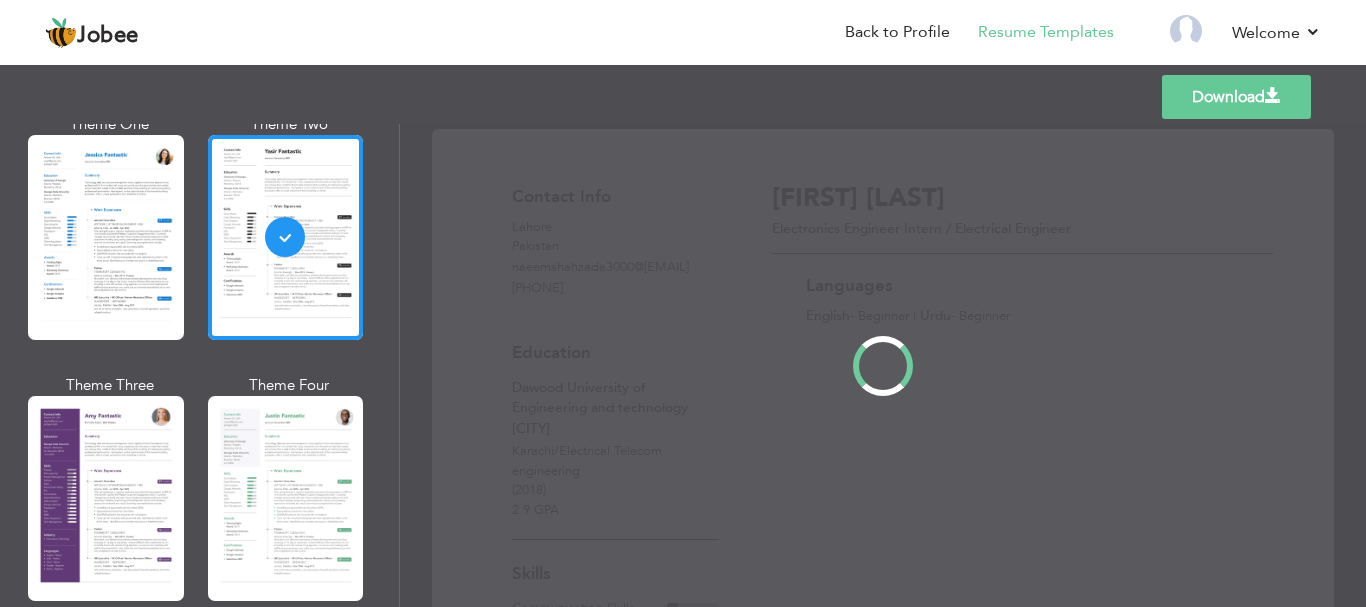click on "Professional Themes
Theme One
Theme Two
Theme Three
Theme Four" at bounding box center (683, 365) 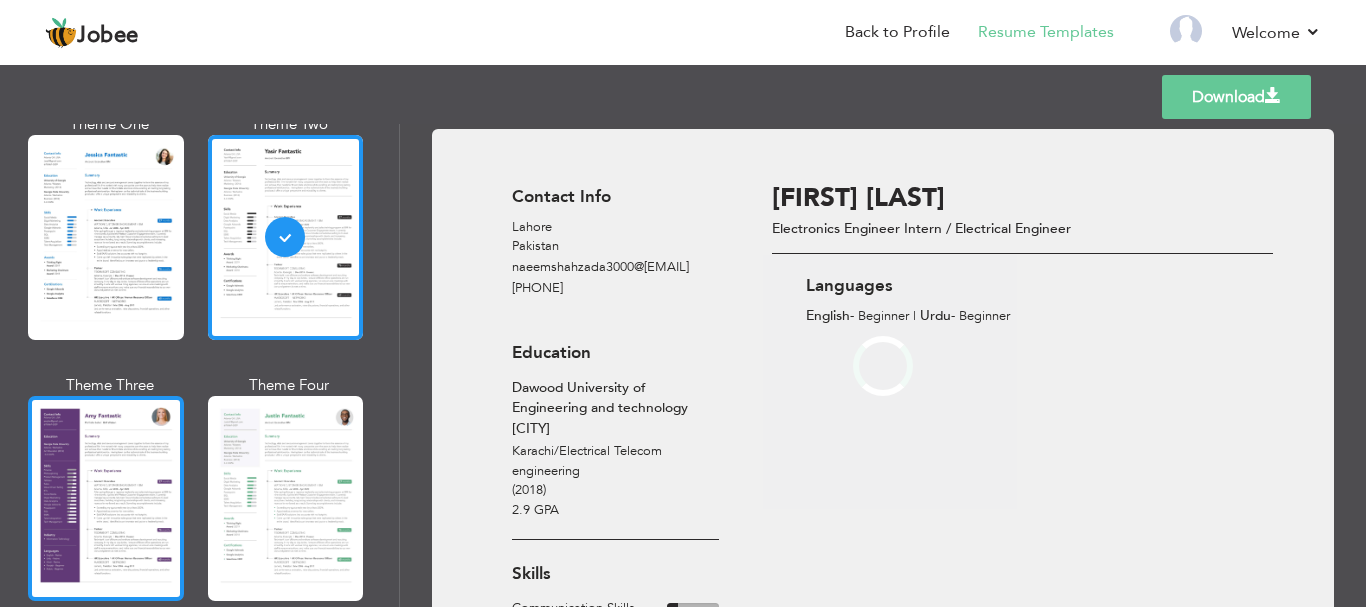scroll, scrollTop: 1600, scrollLeft: 0, axis: vertical 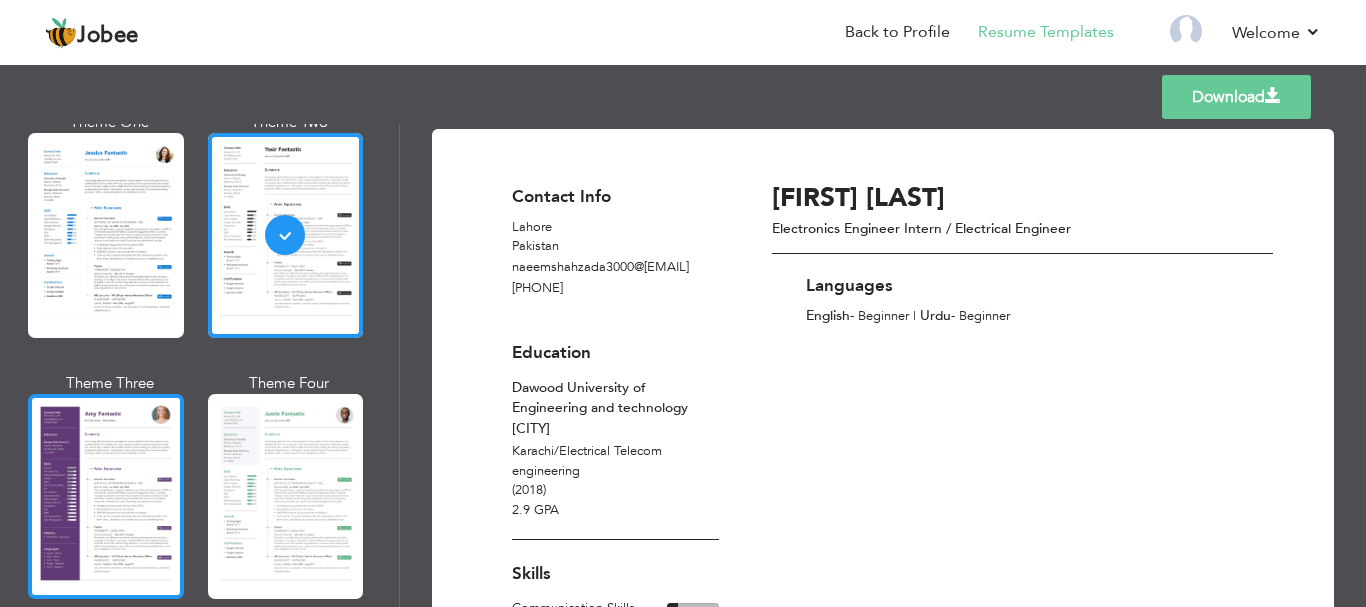click at bounding box center (106, 496) 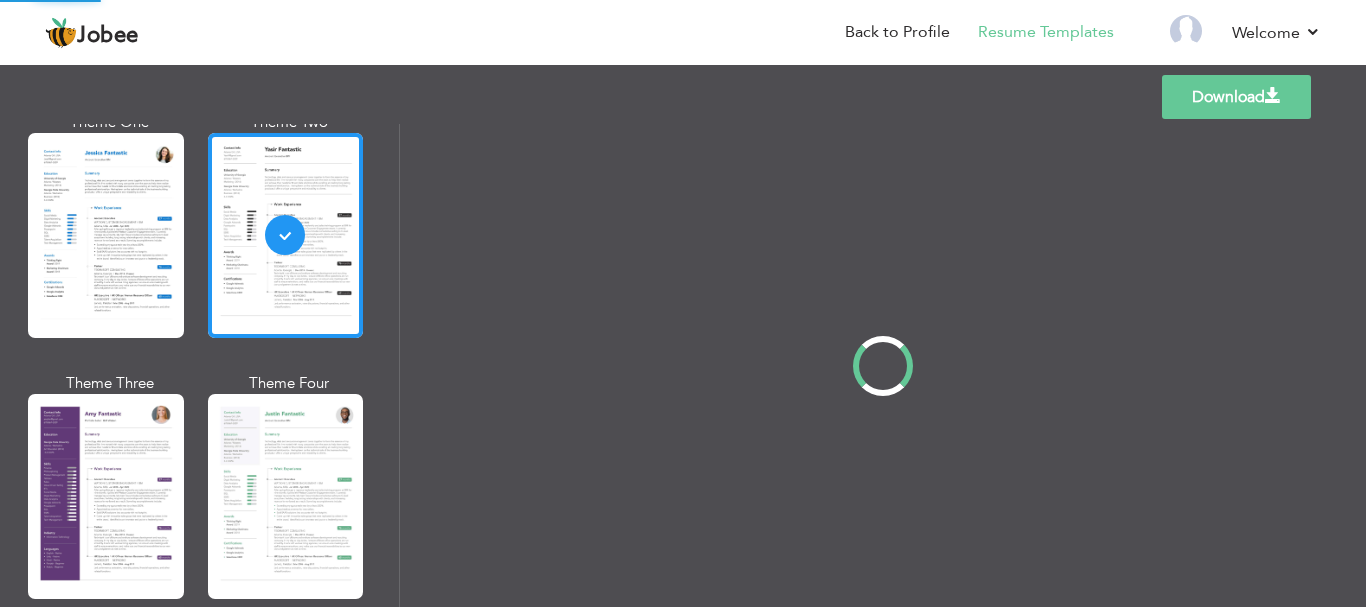 click on "Professional Themes
Theme One
Theme Two
Theme Three
Theme Four" at bounding box center (683, 365) 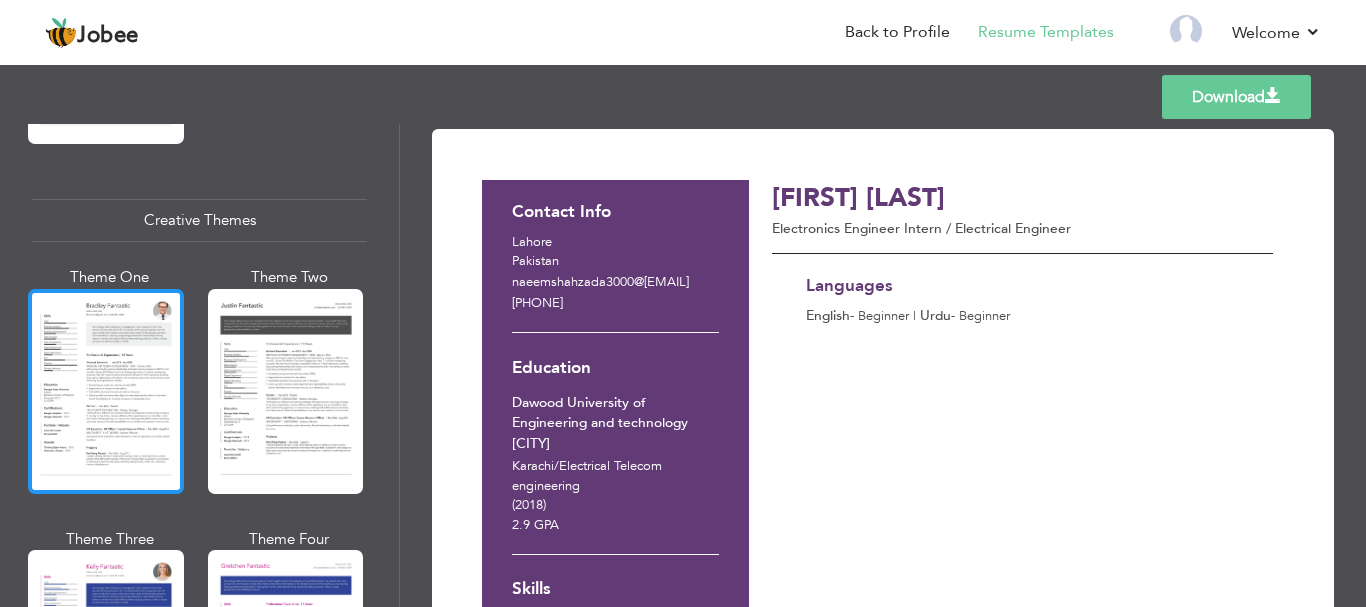 scroll, scrollTop: 2600, scrollLeft: 0, axis: vertical 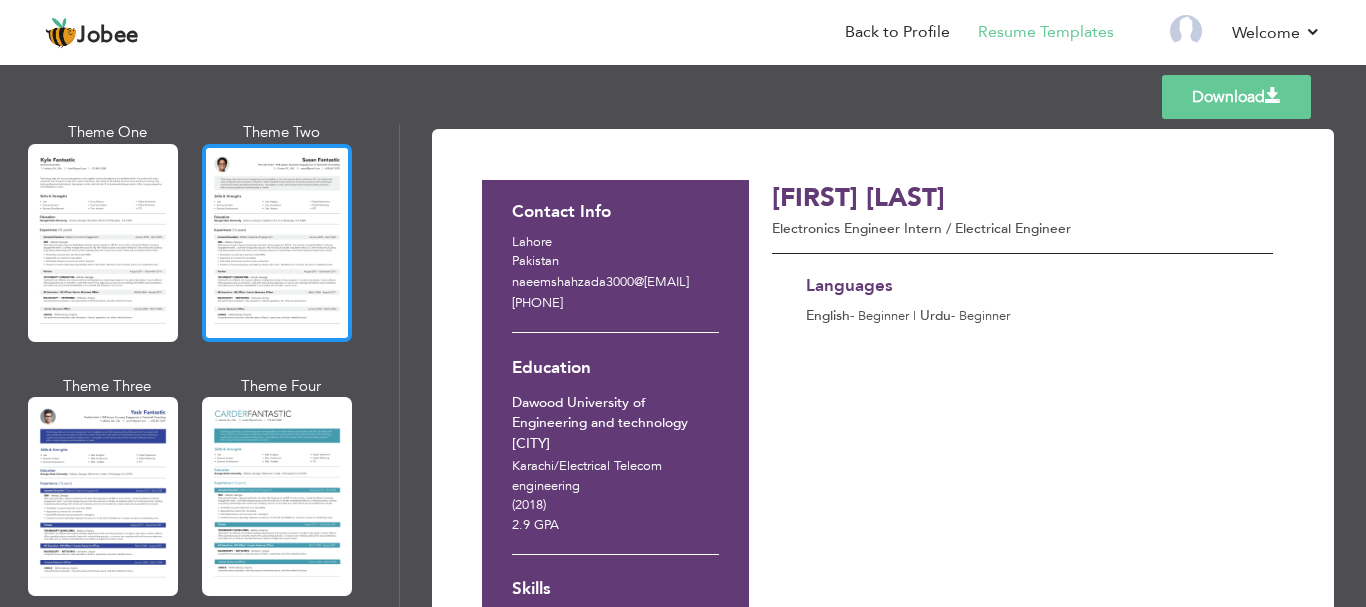 click at bounding box center (277, 243) 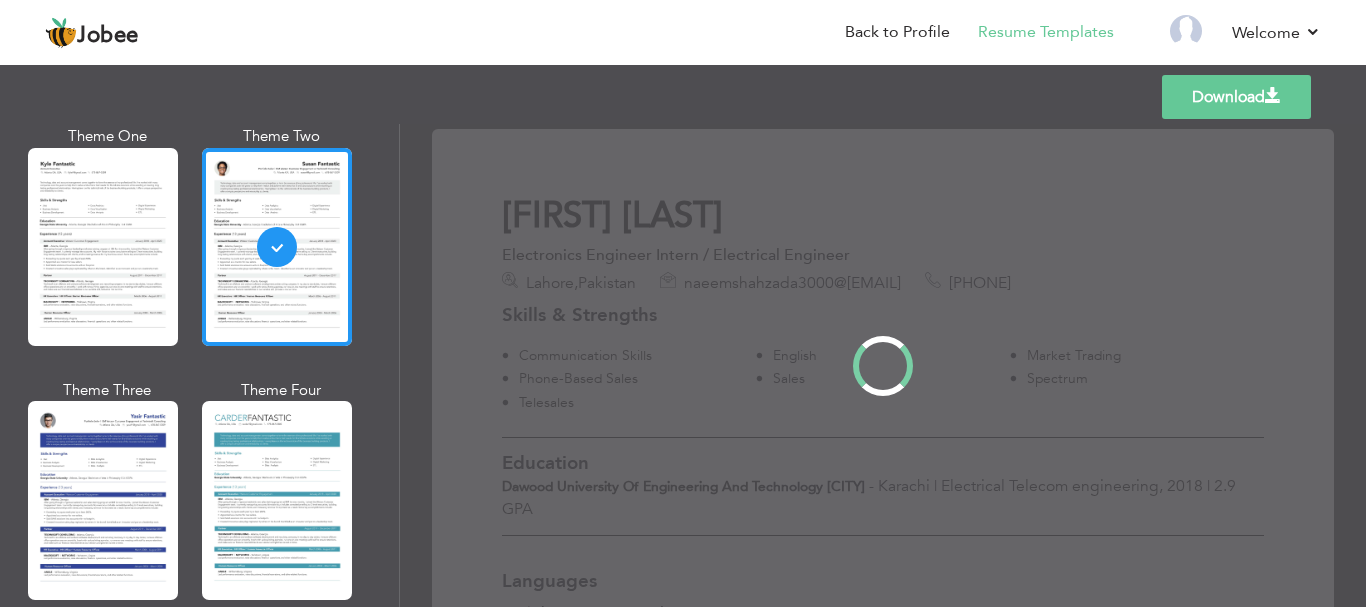 scroll, scrollTop: 3594, scrollLeft: 0, axis: vertical 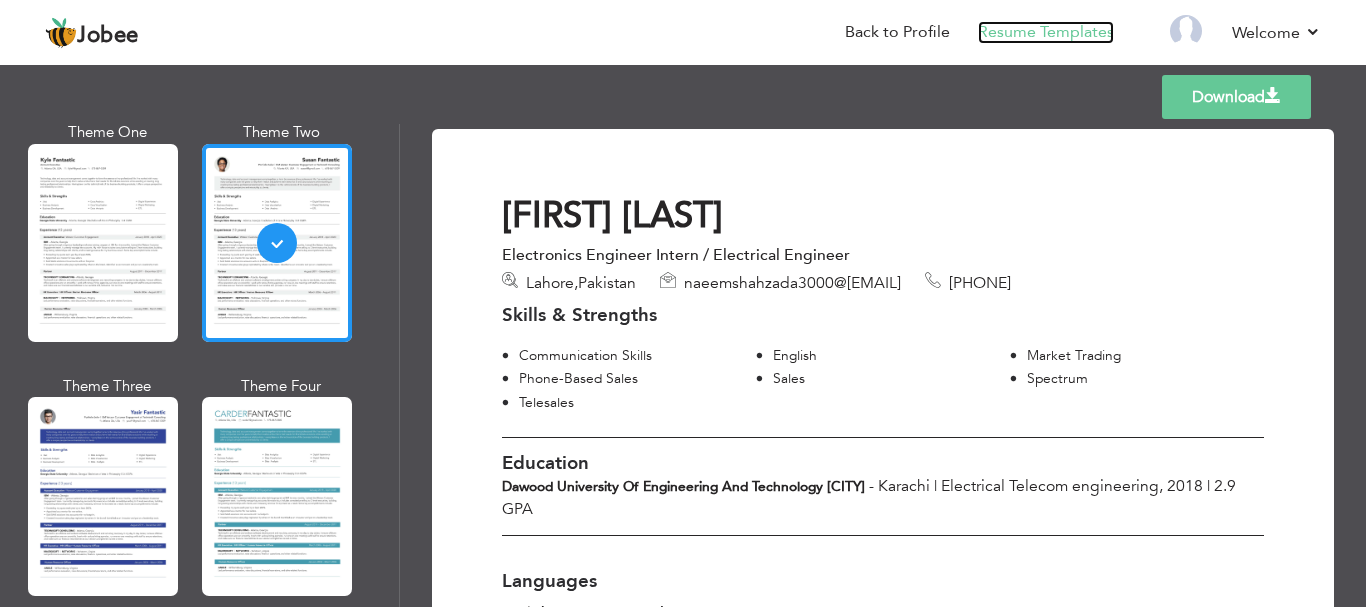 click on "Resume Templates" at bounding box center (1046, 32) 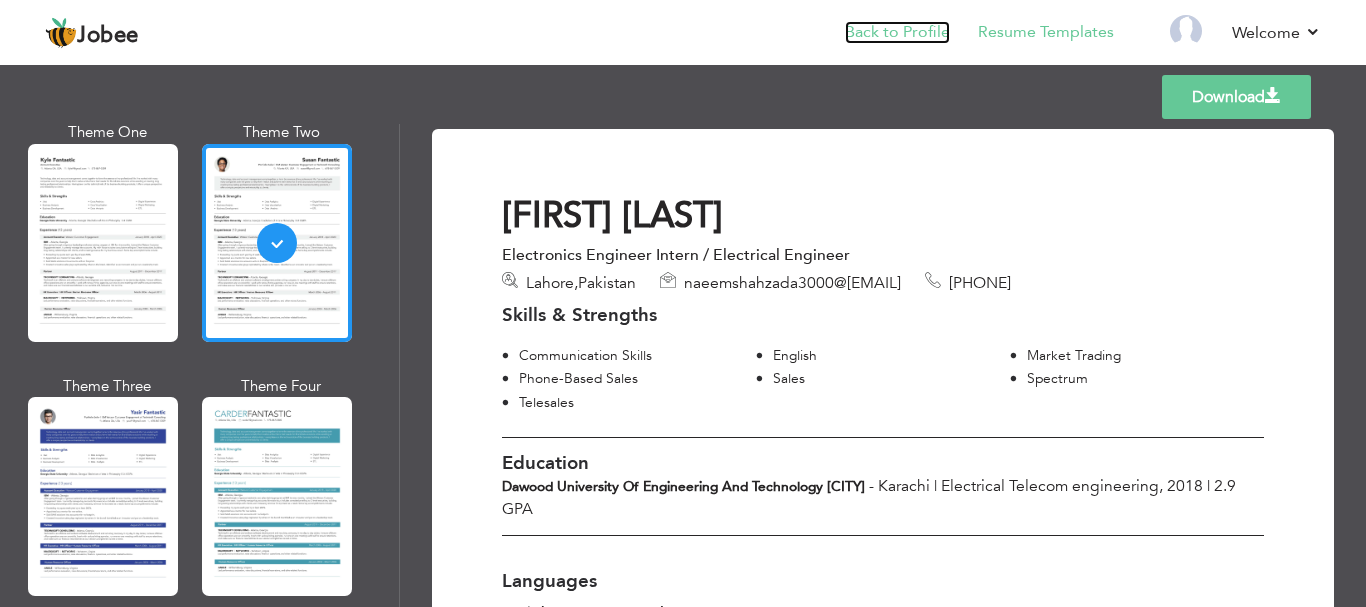 click on "Back to Profile" at bounding box center (897, 32) 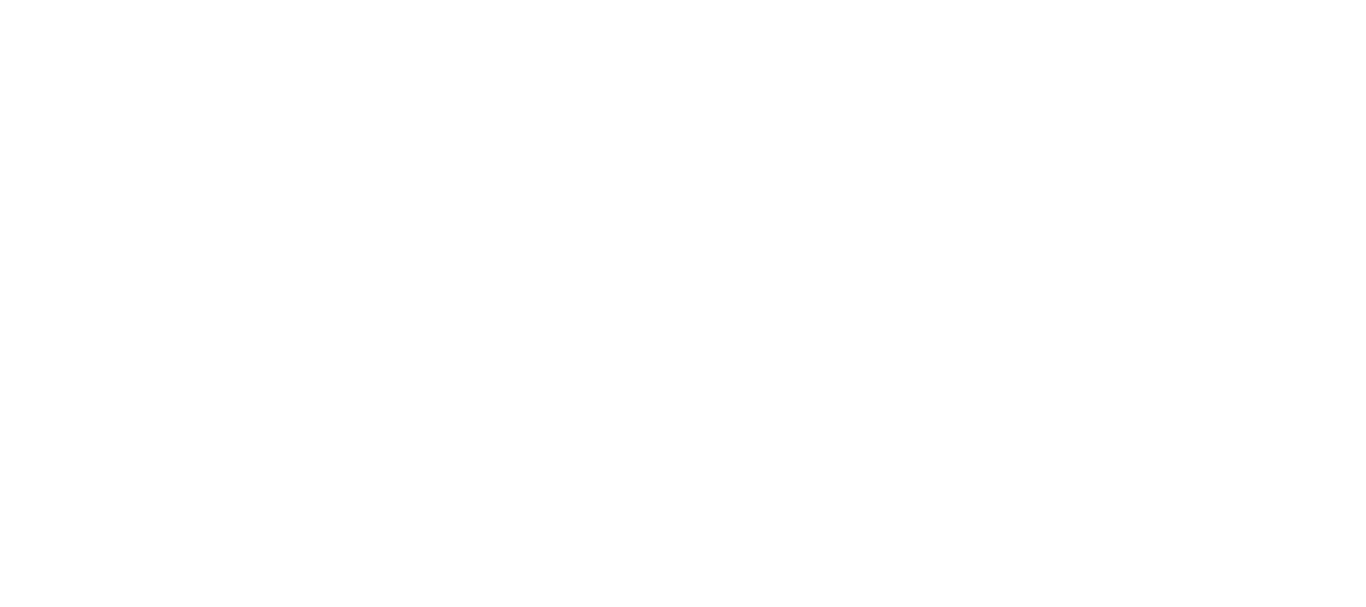 scroll, scrollTop: 0, scrollLeft: 0, axis: both 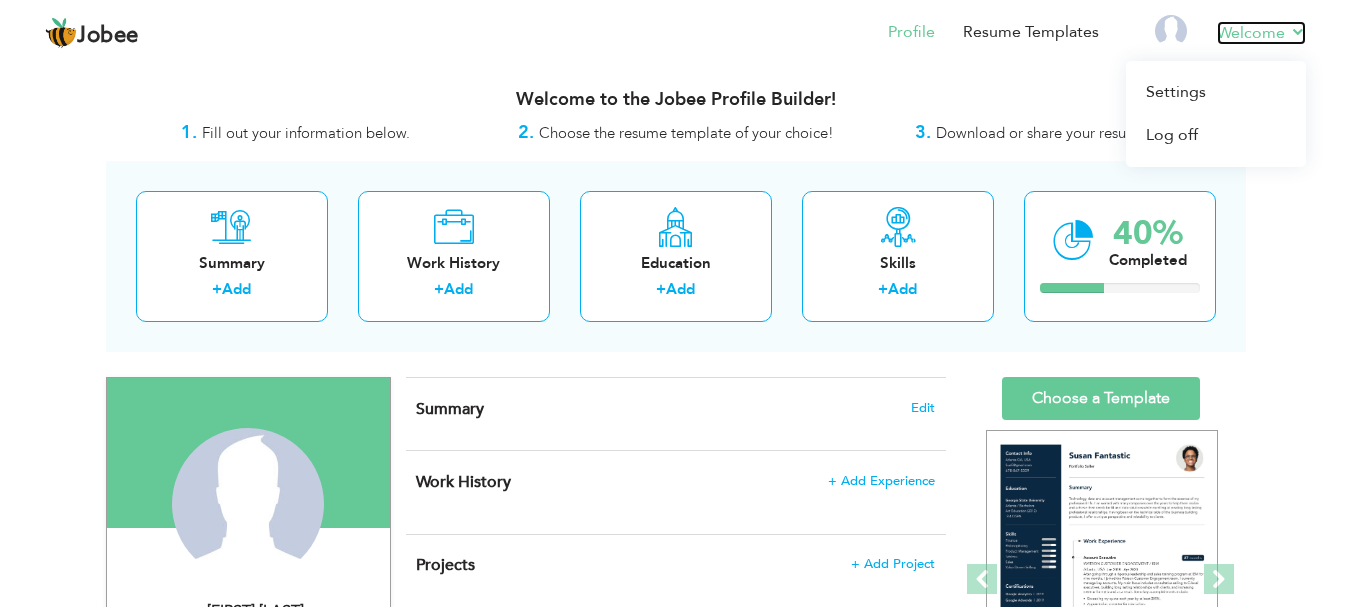 click on "Welcome" at bounding box center [1261, 33] 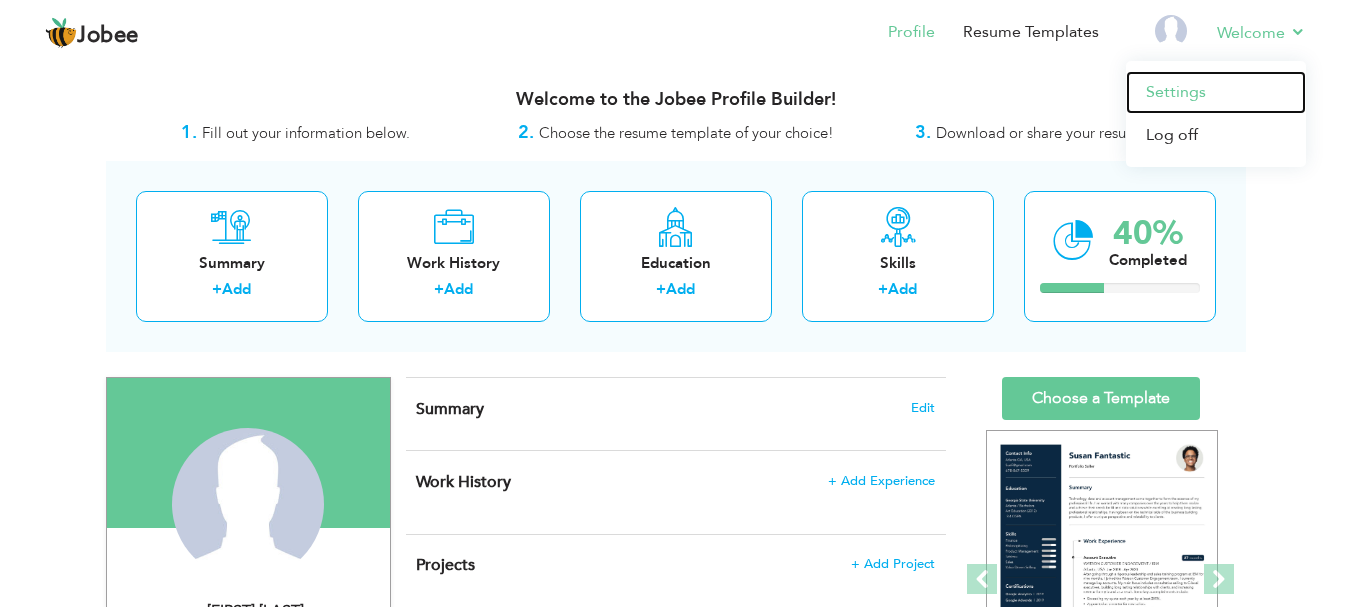 click on "Settings" at bounding box center (1216, 92) 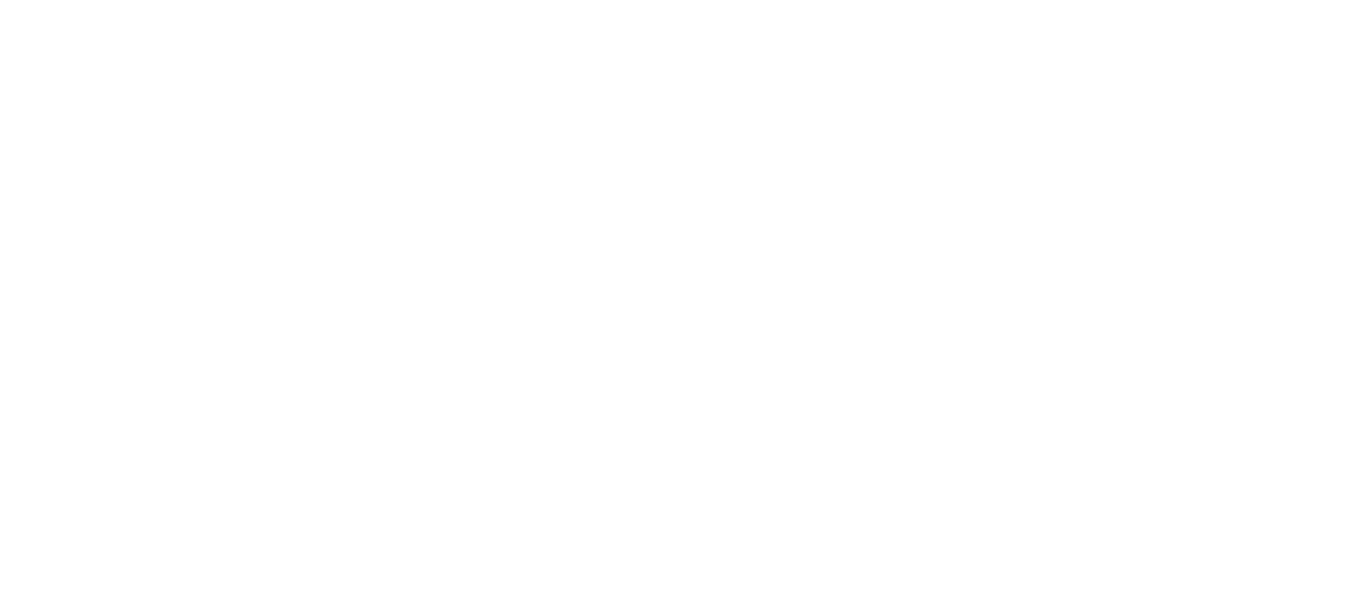 scroll, scrollTop: 0, scrollLeft: 0, axis: both 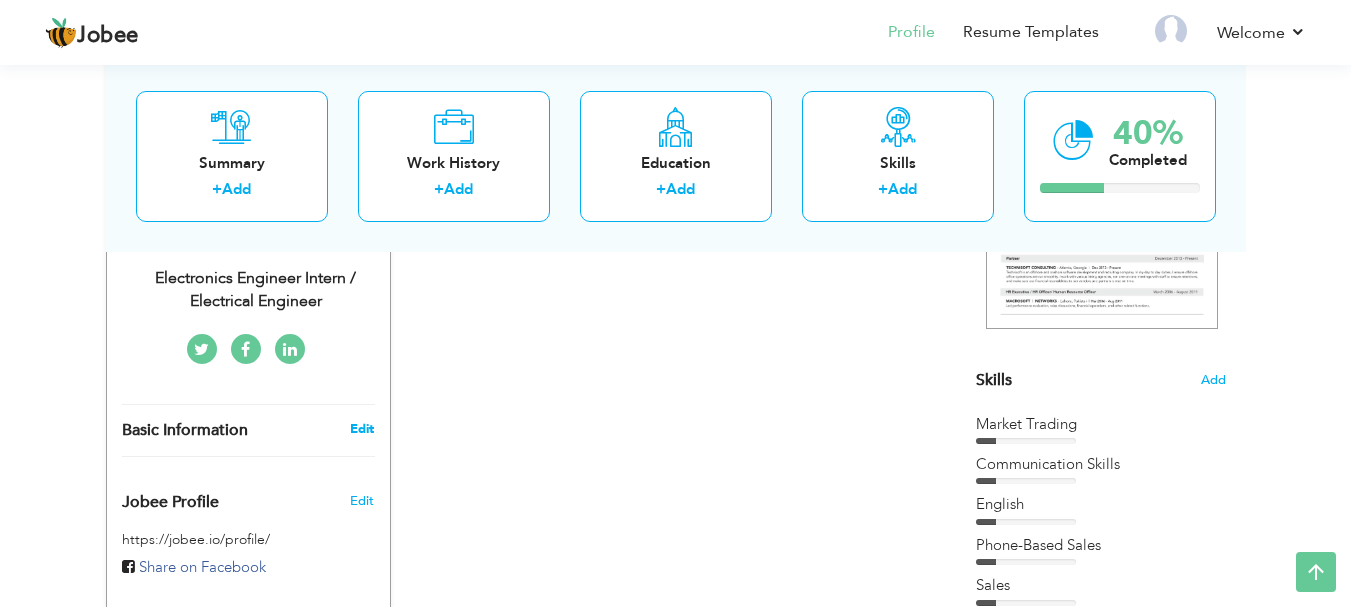 click on "Edit" at bounding box center (362, 429) 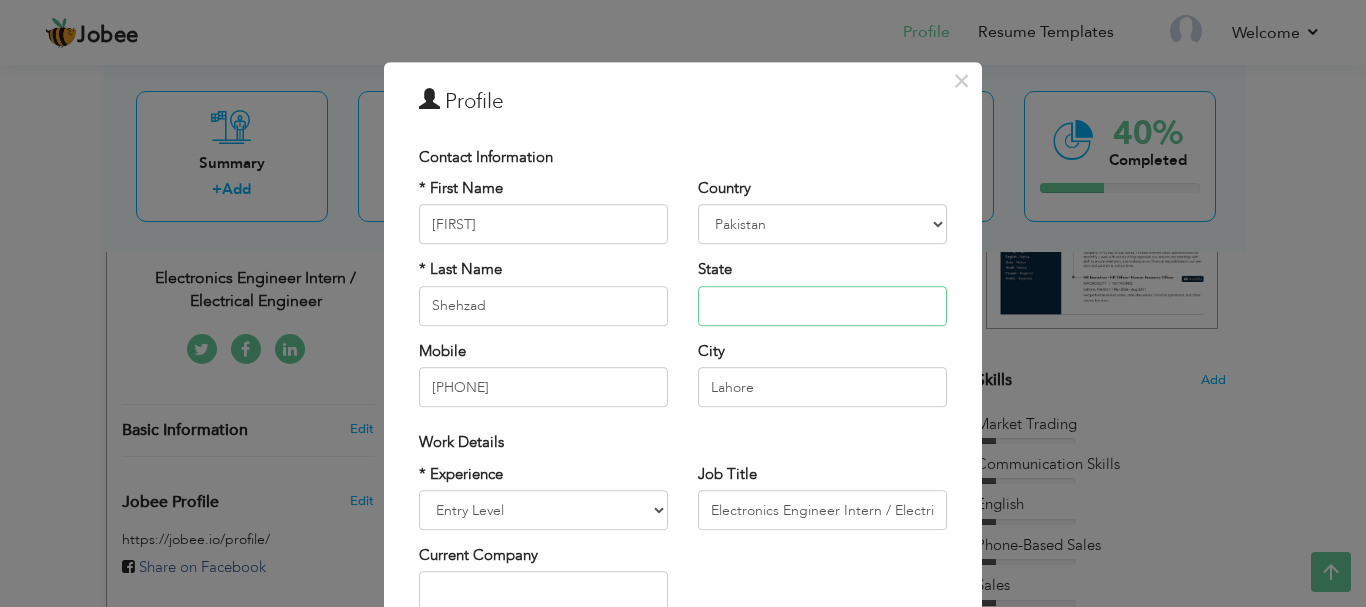 click at bounding box center (822, 306) 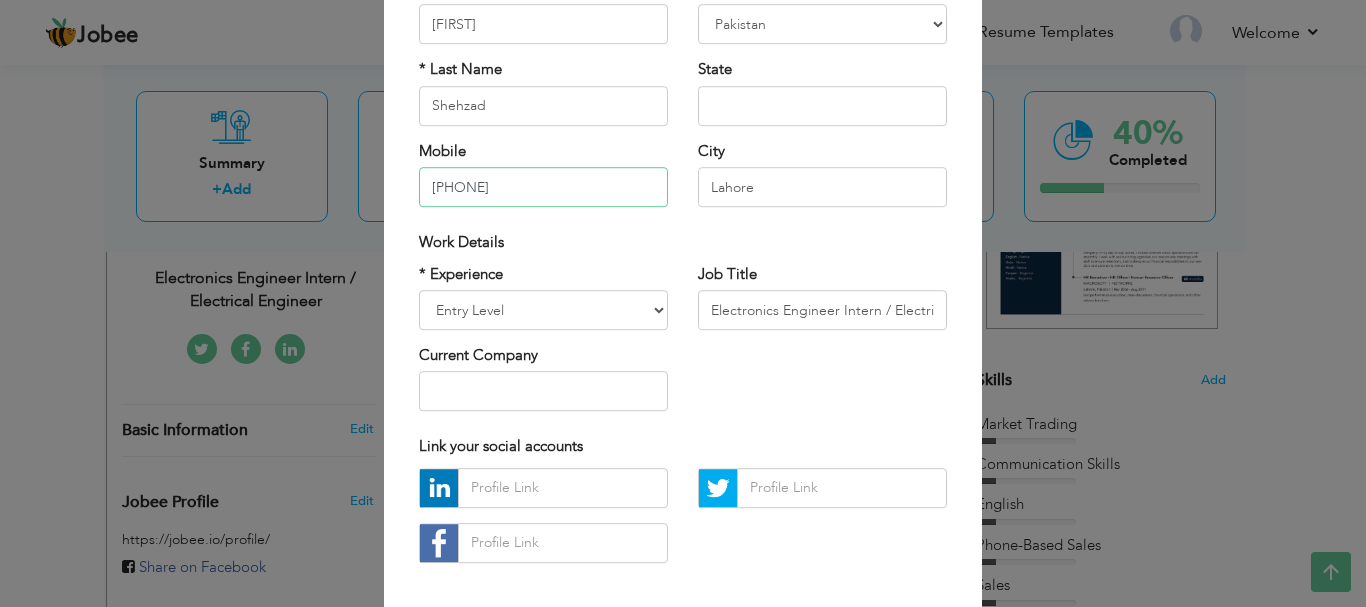 drag, startPoint x: 564, startPoint y: 179, endPoint x: 440, endPoint y: 202, distance: 126.11503 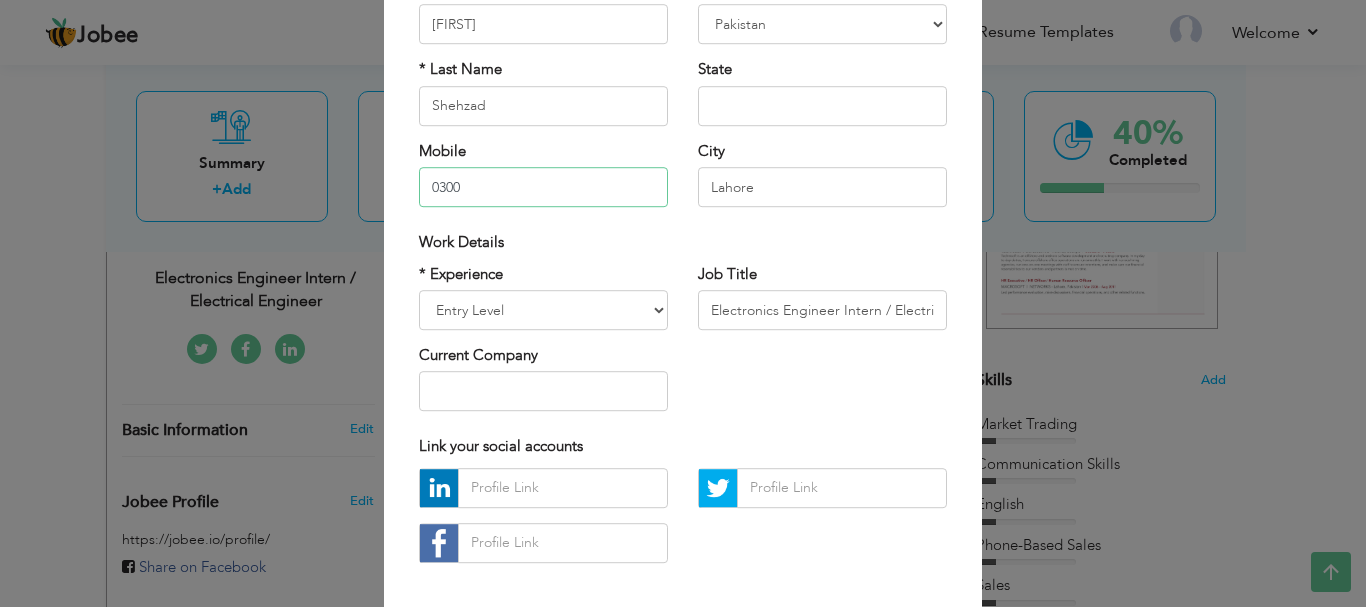 type on "[PHONE]" 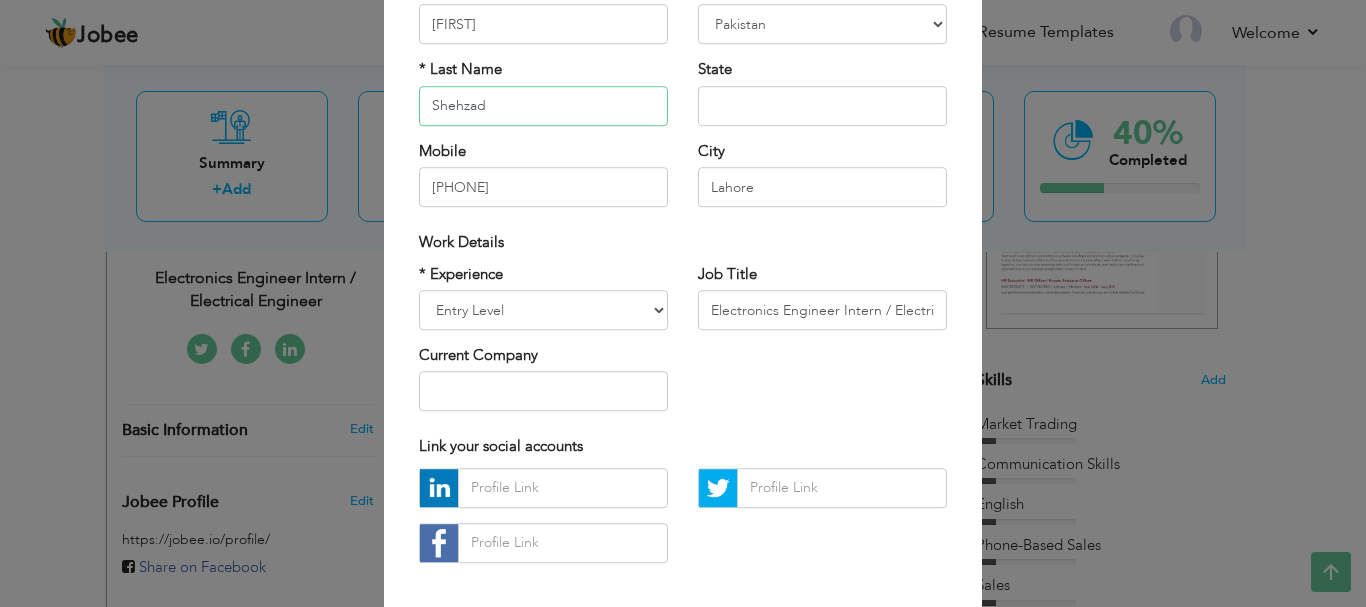 type on "Shahzad" 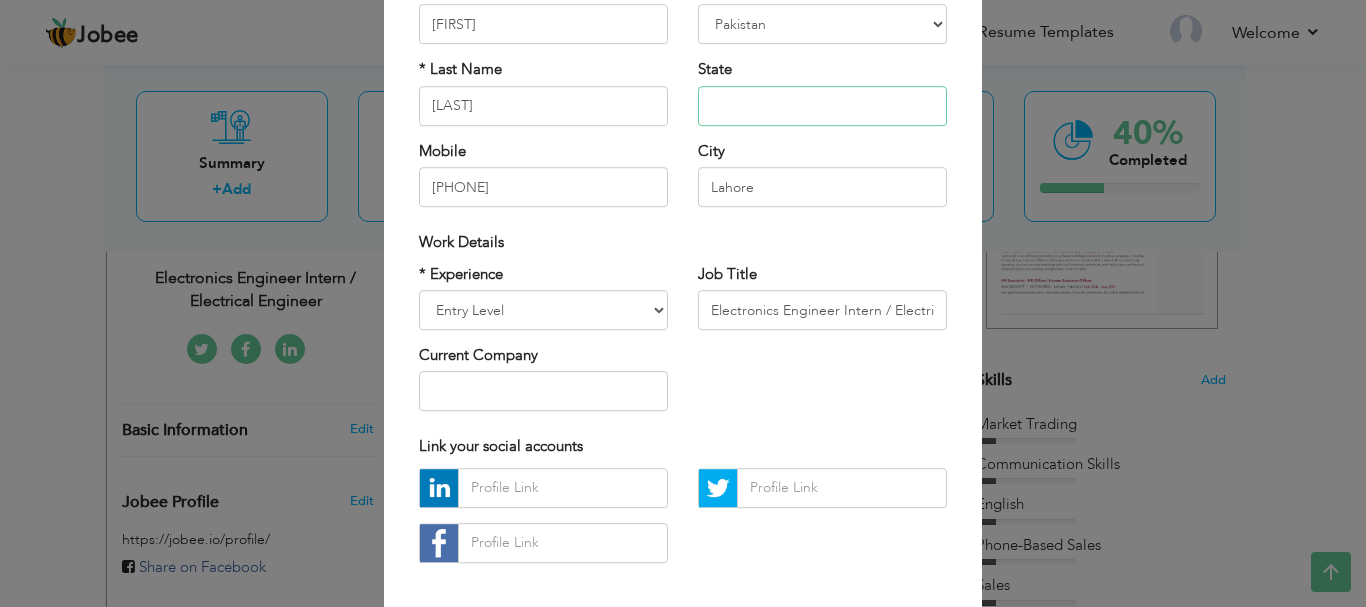 click at bounding box center [822, 106] 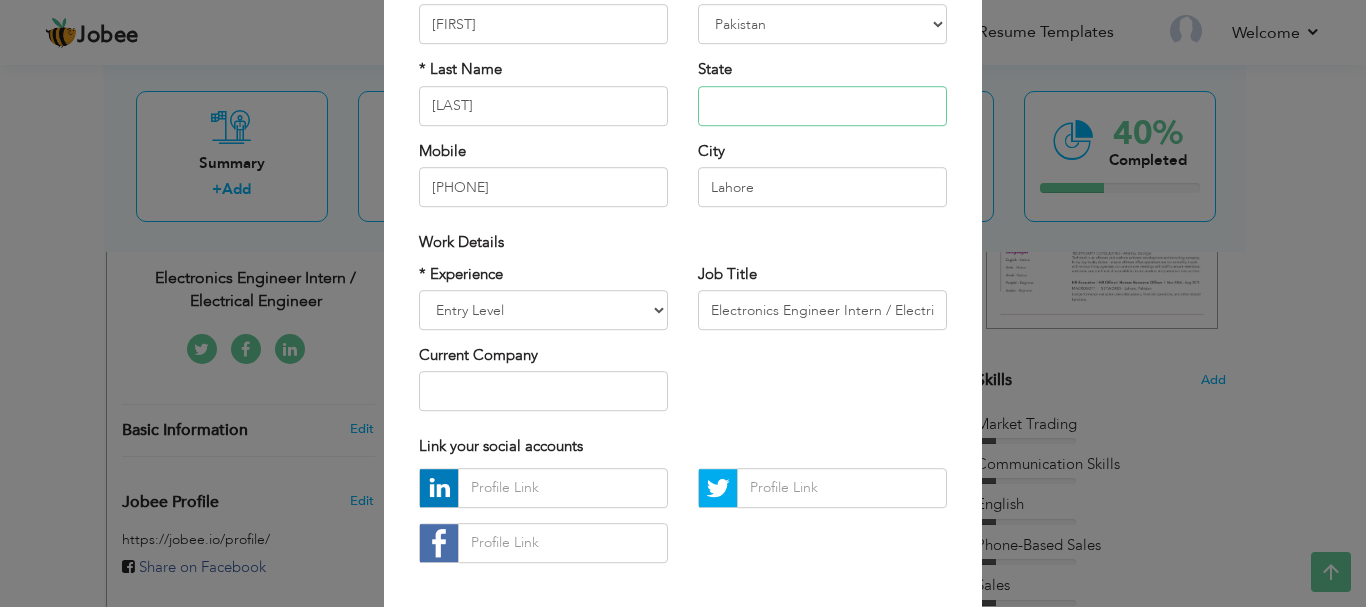 type on "O" 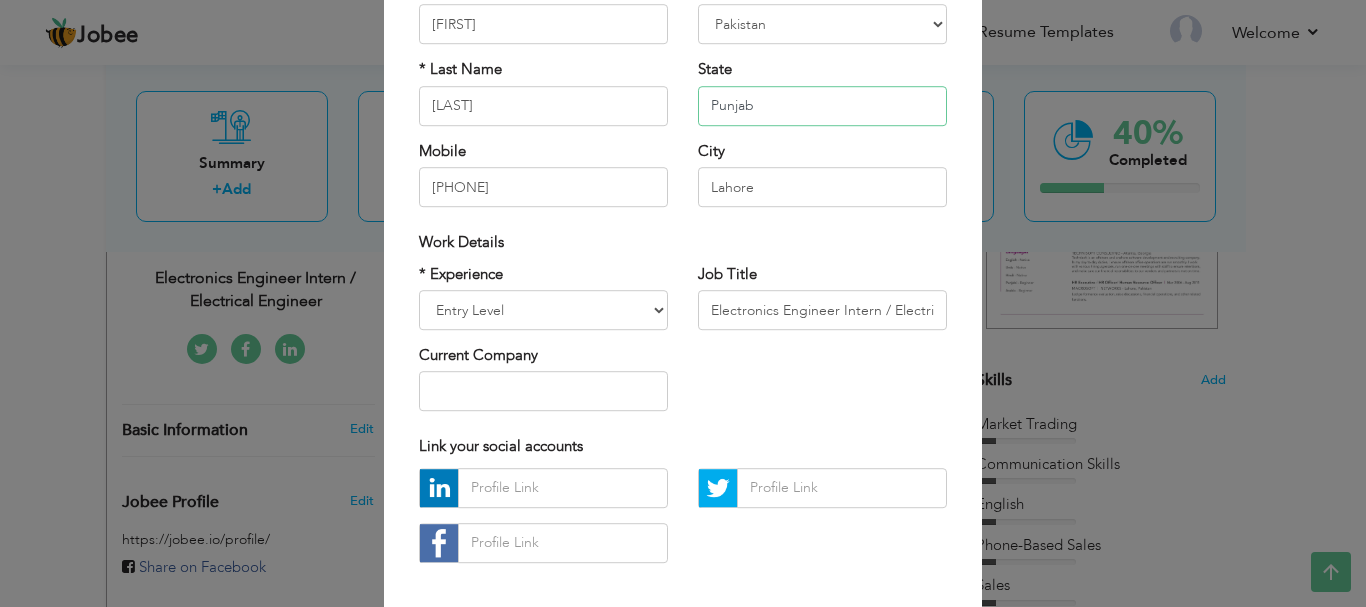 scroll, scrollTop: 292, scrollLeft: 0, axis: vertical 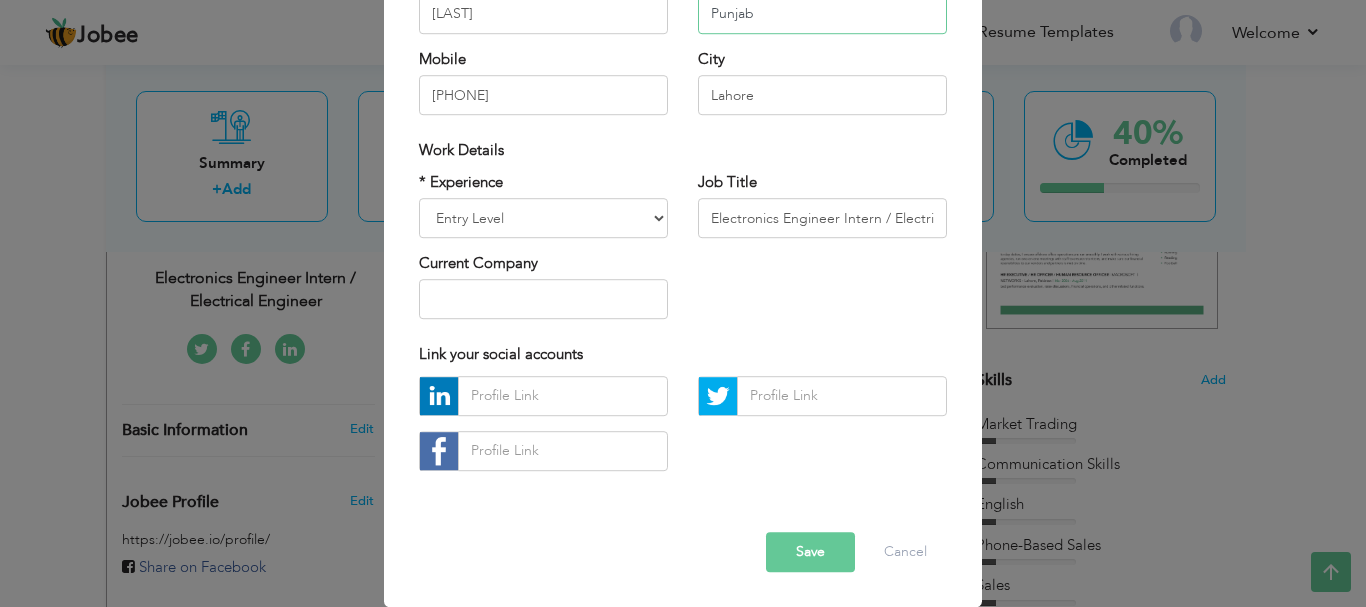type on "Punjab" 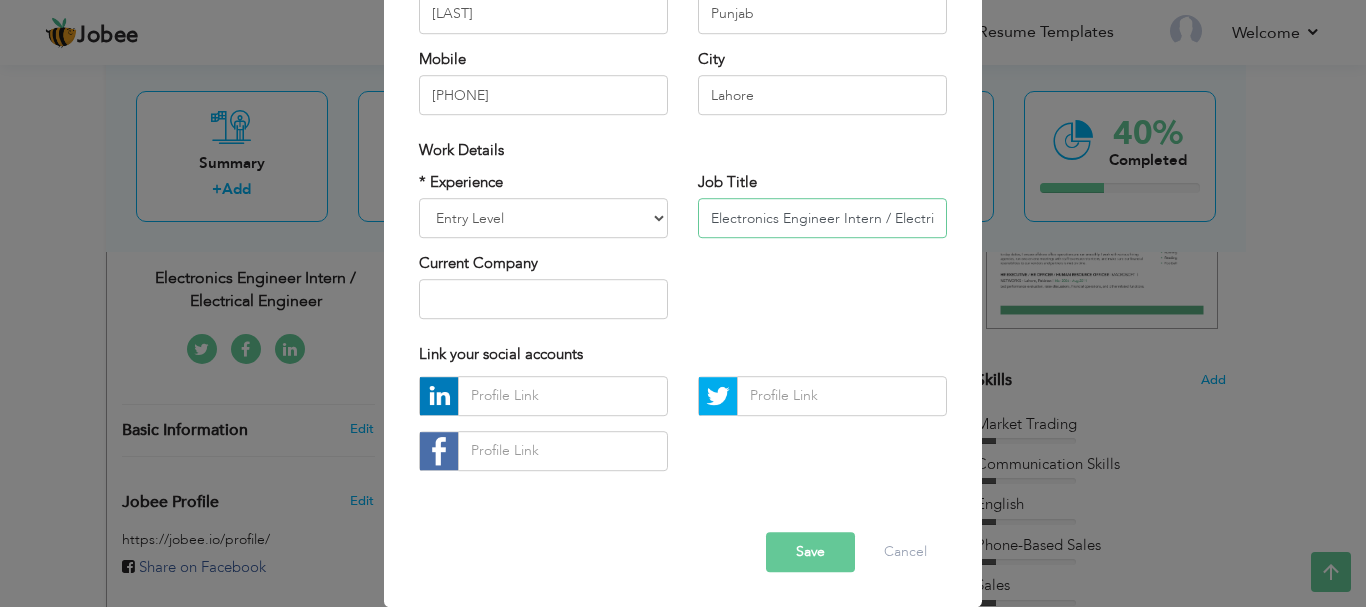scroll, scrollTop: 0, scrollLeft: 72, axis: horizontal 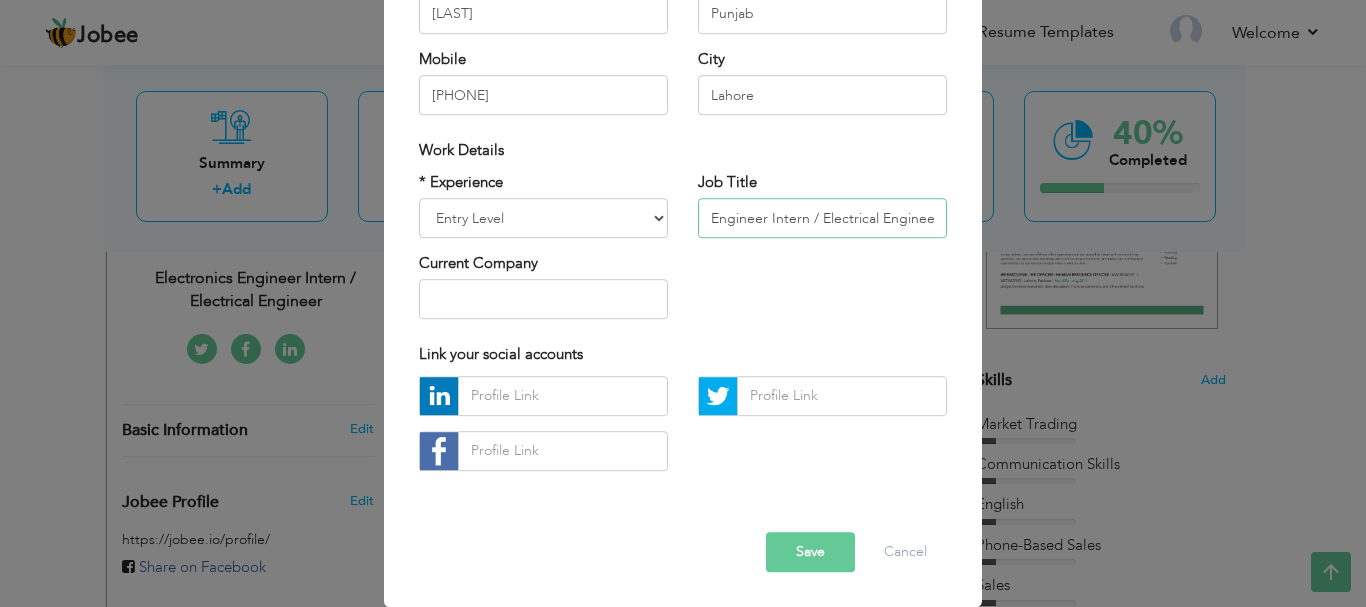 drag, startPoint x: 702, startPoint y: 215, endPoint x: 1050, endPoint y: 220, distance: 348.03592 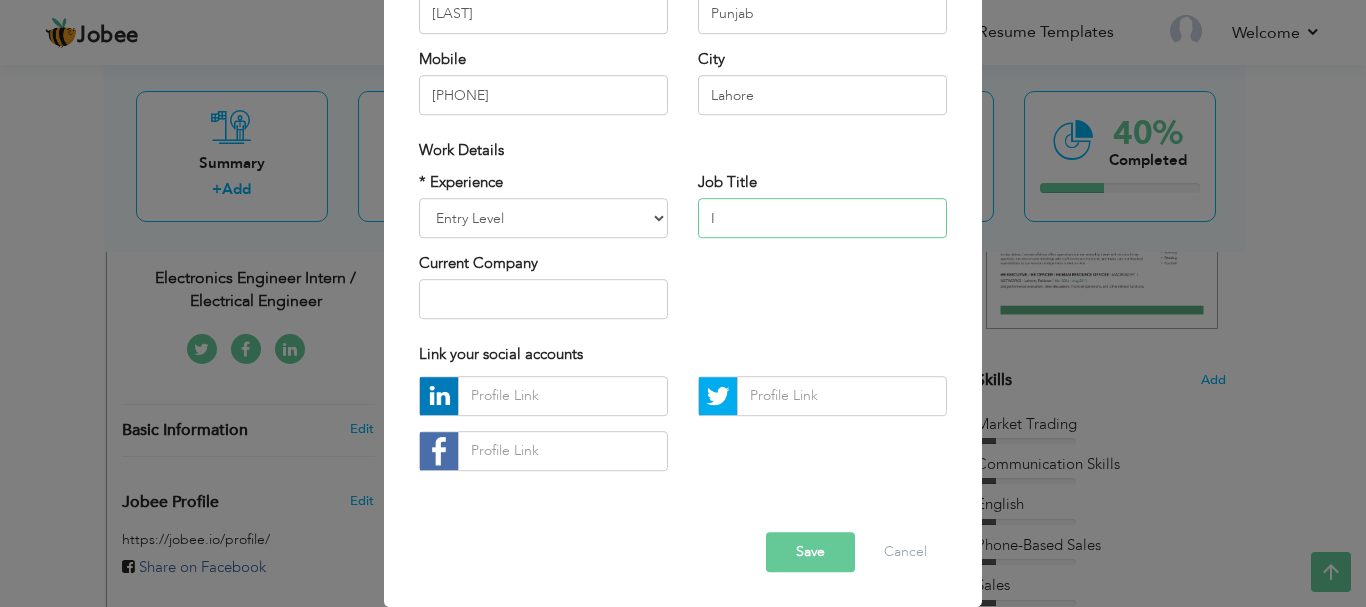 scroll, scrollTop: 0, scrollLeft: 0, axis: both 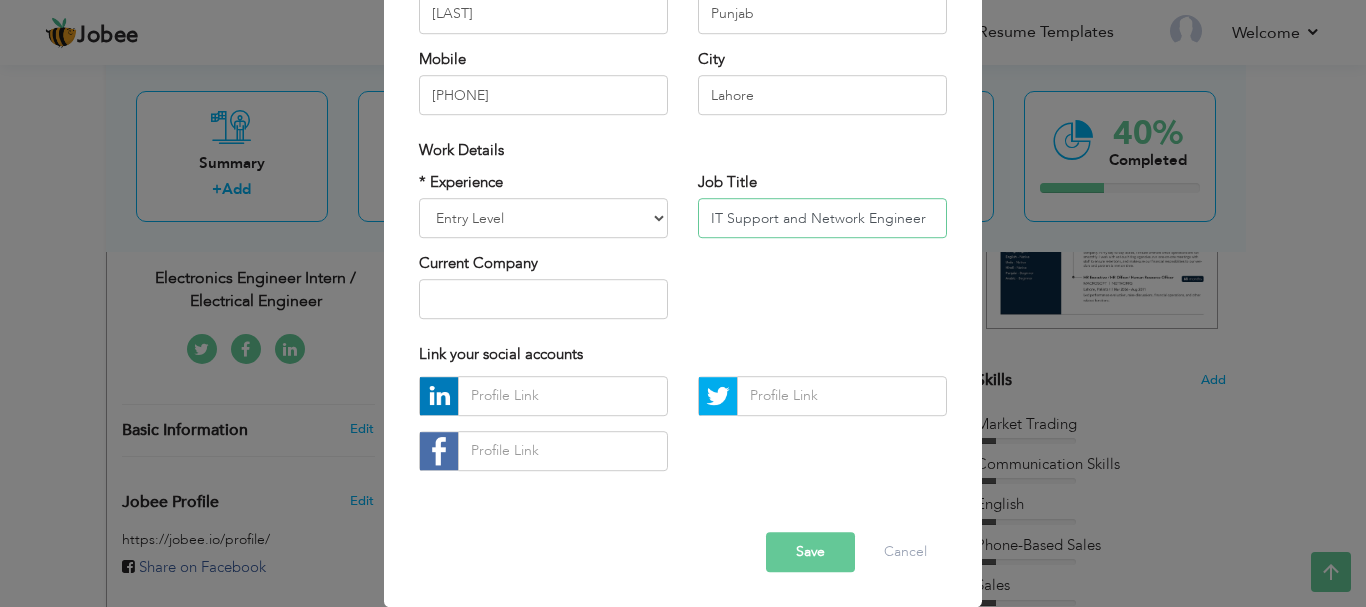 type on "IT Support and Network Engineer" 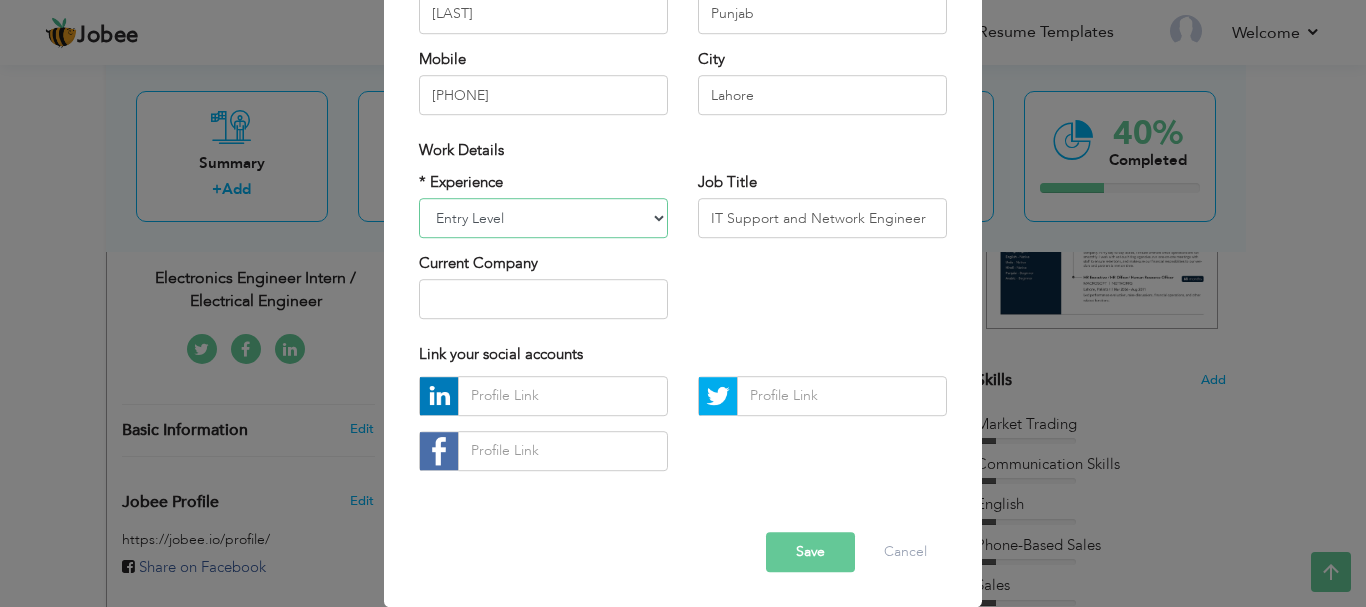 click on "Entry Level Less than 1 Year 1 Year 2 Years 3 Years 4 Years 5 Years 6 Years 7 Years 8 Years 9 Years 10 Years 11 Years 12 Years 13 Years 14 Years 15 Years 16 Years 17 Years 18 Years 19 Years 20 Years 21 Years 22 Years 23 Years 24 Years 25 Years 26 Years 27 Years 28 Years 29 Years 30 Years 31 Years 32 Years 33 Years 34 Years 35 Years More than 35 Years" at bounding box center [543, 218] 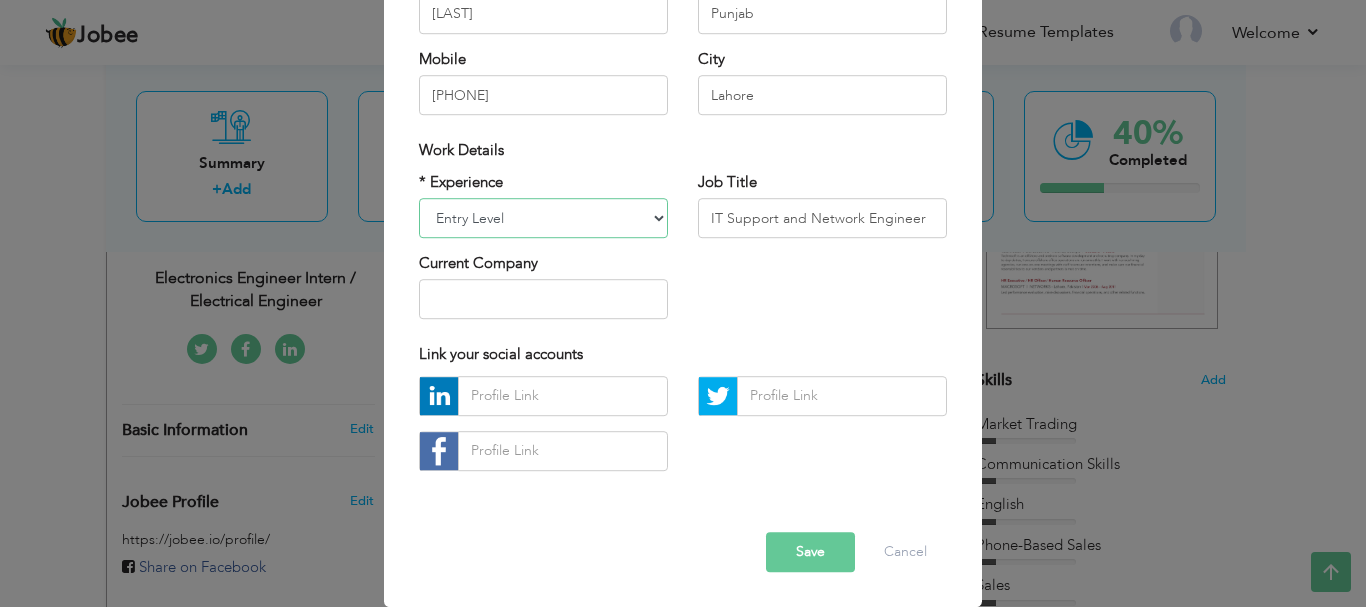 select on "number:7" 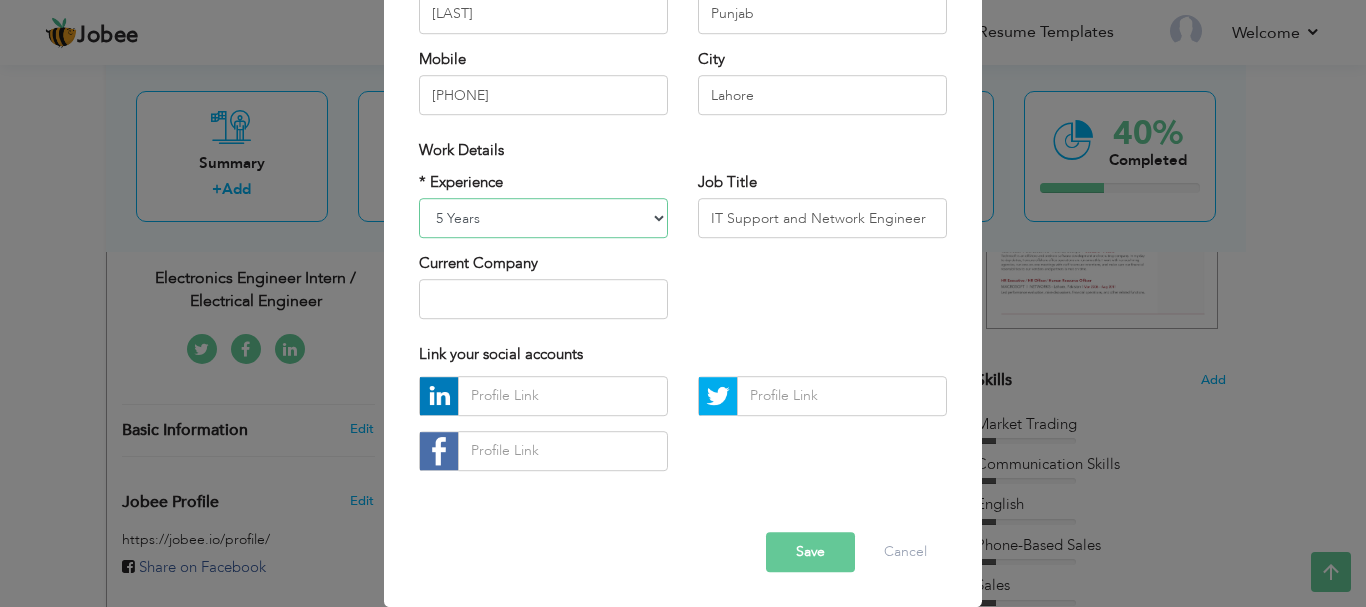 click on "Entry Level Less than 1 Year 1 Year 2 Years 3 Years 4 Years 5 Years 6 Years 7 Years 8 Years 9 Years 10 Years 11 Years 12 Years 13 Years 14 Years 15 Years 16 Years 17 Years 18 Years 19 Years 20 Years 21 Years 22 Years 23 Years 24 Years 25 Years 26 Years 27 Years 28 Years 29 Years 30 Years 31 Years 32 Years 33 Years 34 Years 35 Years More than 35 Years" at bounding box center (543, 218) 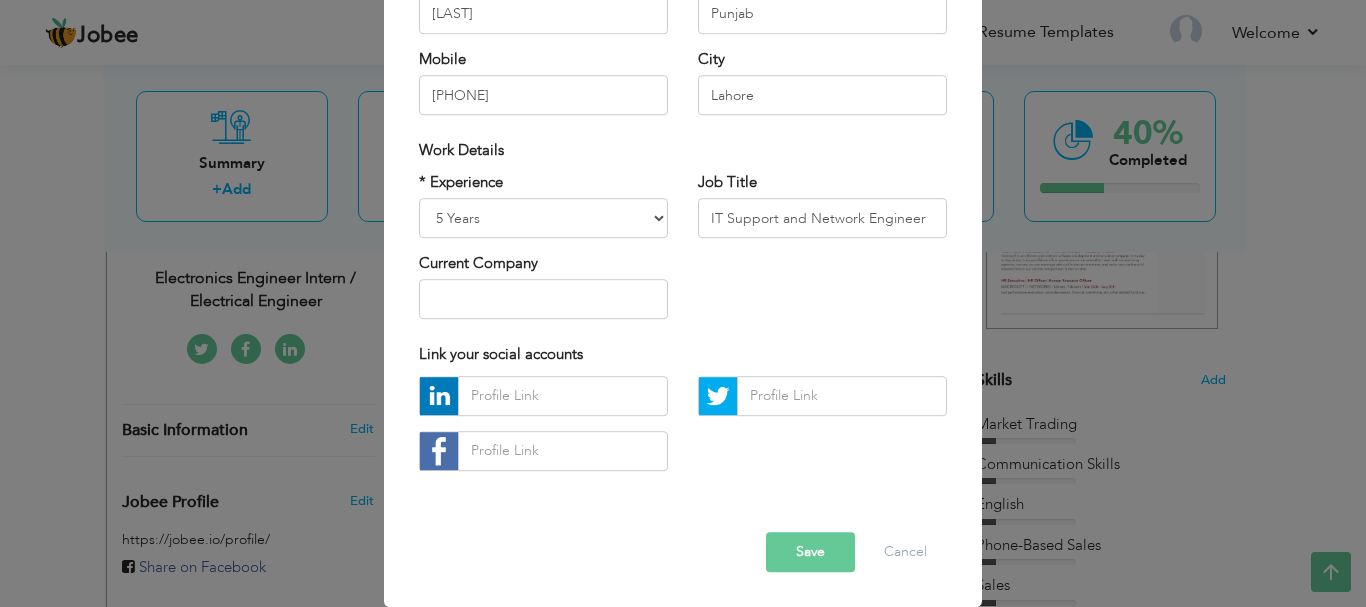 click on "* Experience
Entry Level Less than 1 Year 1 Year 2 Years 3 Years 4 Years 5 Years 6 Years 7 Years 8 Years 9 Years 10 Years 11 Years 12 Years 13 Years 14 Years 15 Years 16 Years 17 Years 18 Years 19 Years 20 Years 21 Years 22 Years 23 Years 24 Years 25 Years 26 Years 27 Years 28 Years 29 Years 30 Years 31 Years 32 Years 33 Years 34 Years 35 Years More than 35 Years
Current Company
Job Title" at bounding box center [683, 253] 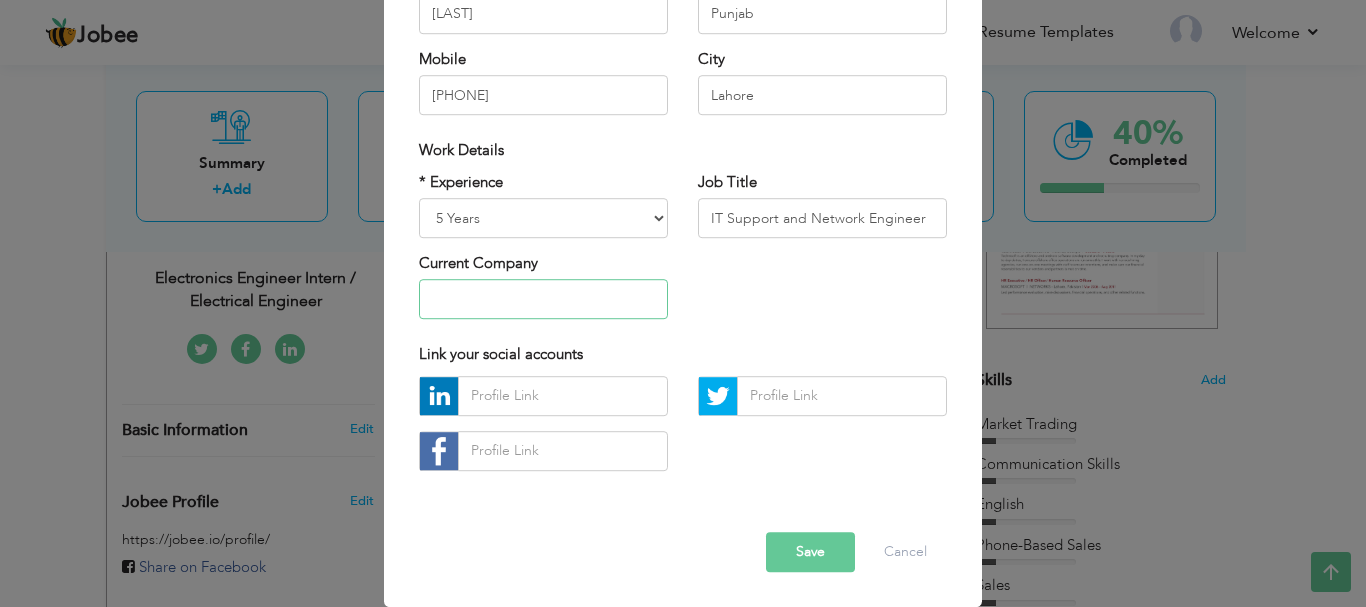 click at bounding box center [543, 300] 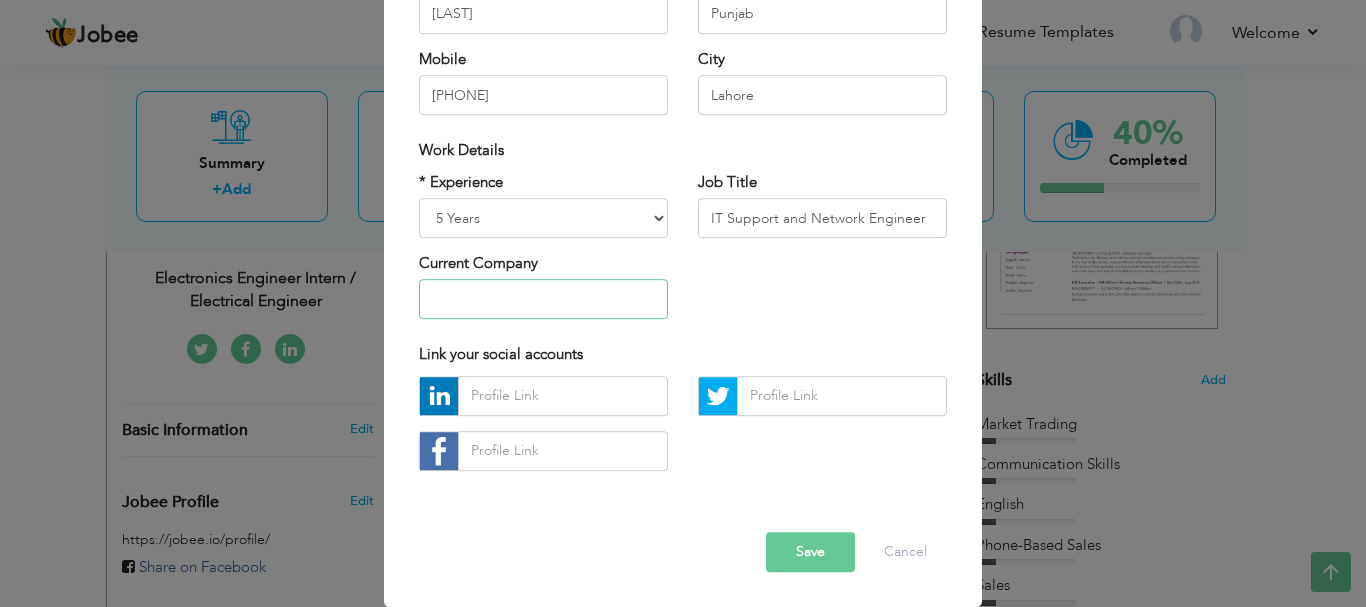 paste on "Pakistan Kidney and Liver Institute and Research Centre - PKLI" 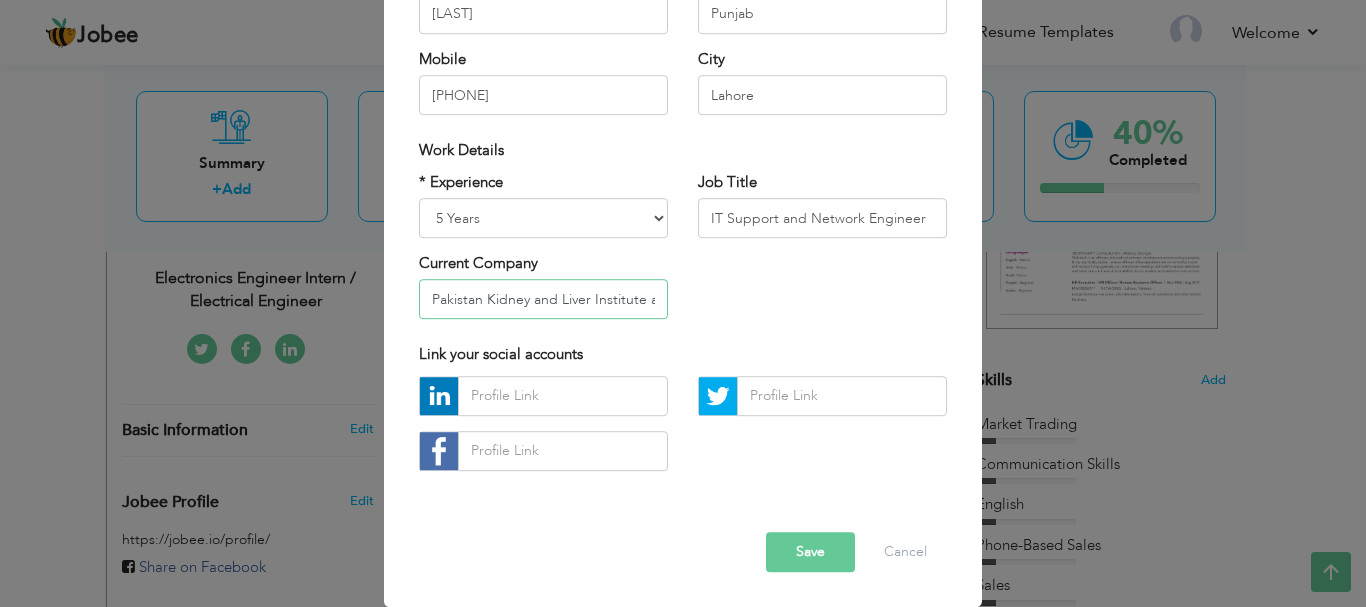 scroll, scrollTop: 0, scrollLeft: 160, axis: horizontal 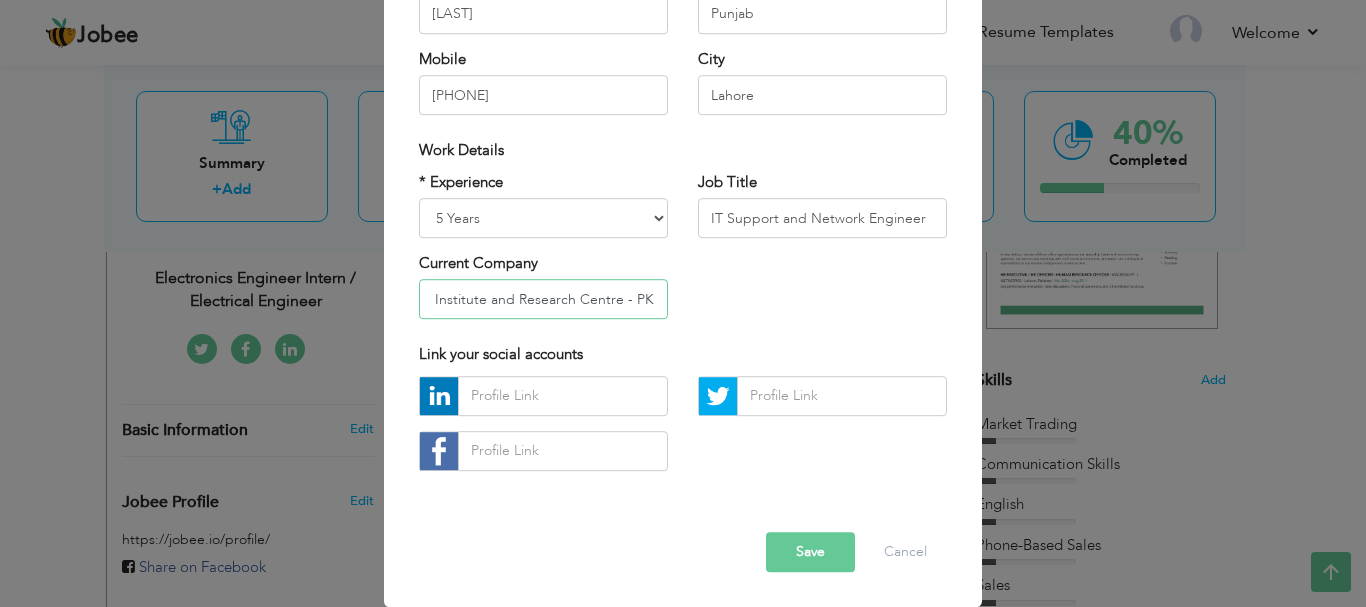 type on "Pakistan Kidney and Liver Institute and Research Centre - PKLI" 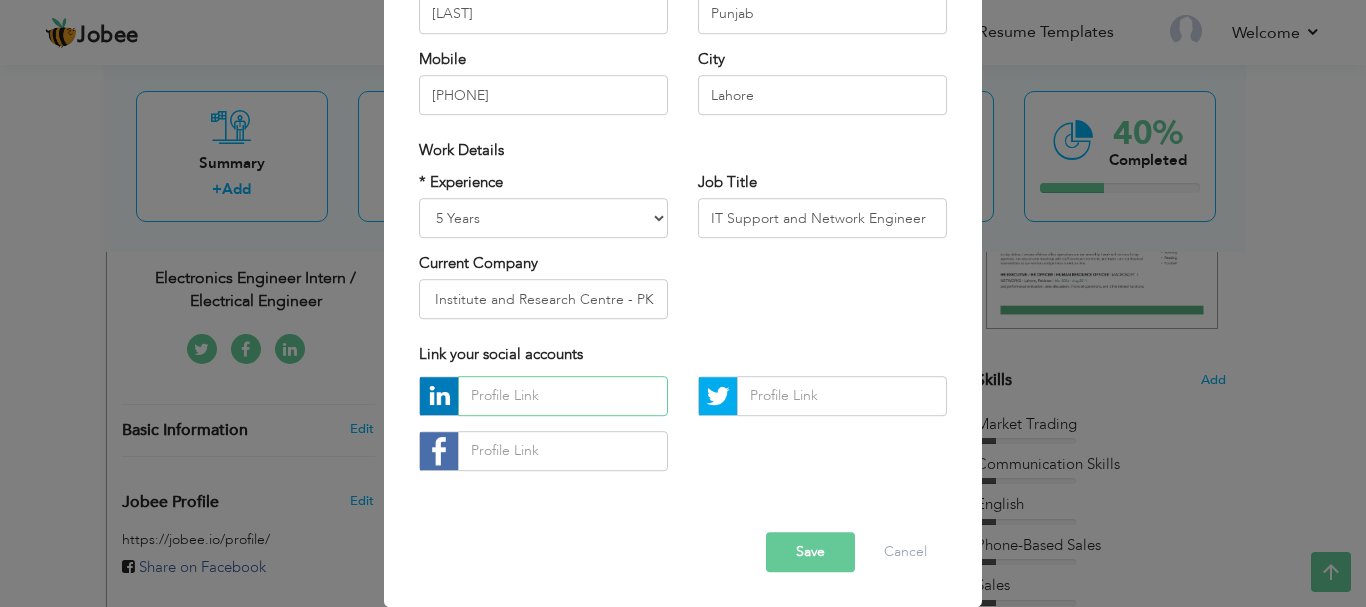 scroll, scrollTop: 0, scrollLeft: 0, axis: both 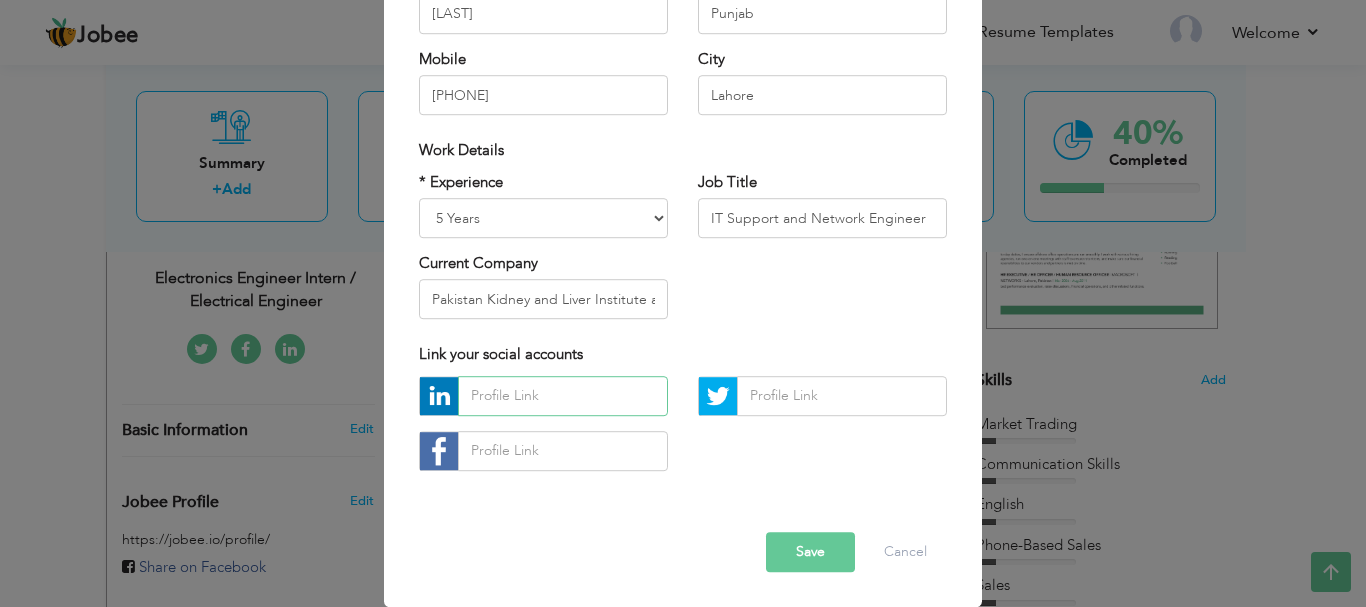 click at bounding box center (563, 396) 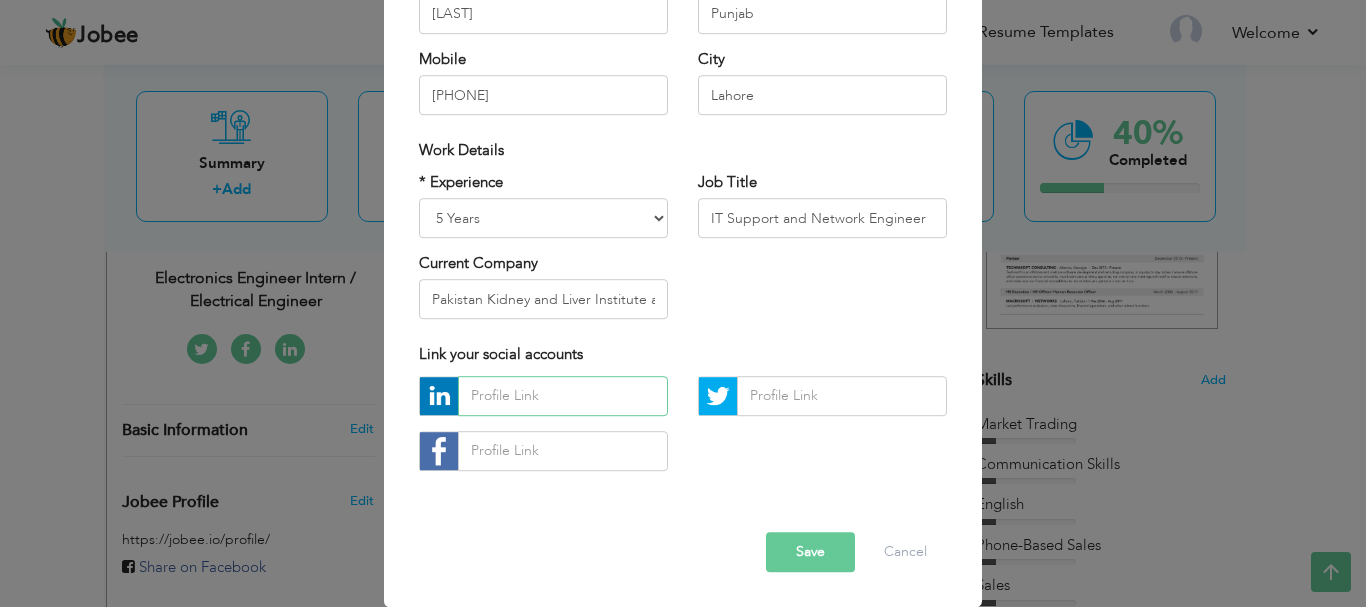 paste on "https://www.linkedin.com/in/naeem-shahzad-61848a176/" 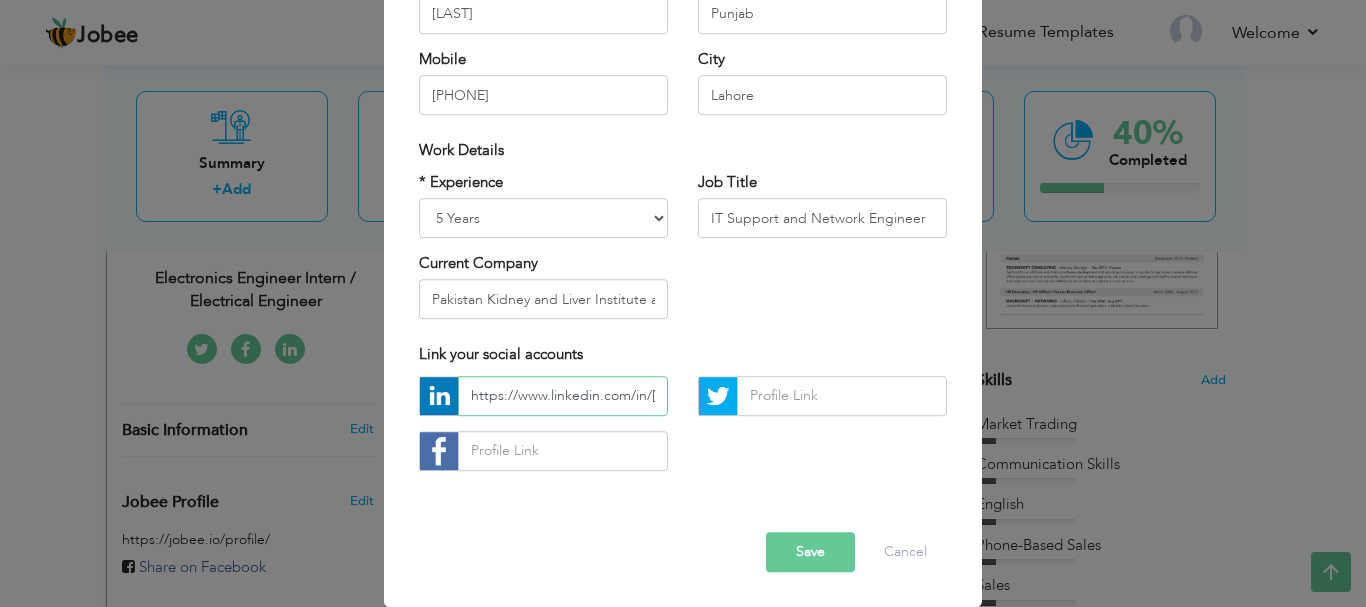 scroll, scrollTop: 0, scrollLeft: 168, axis: horizontal 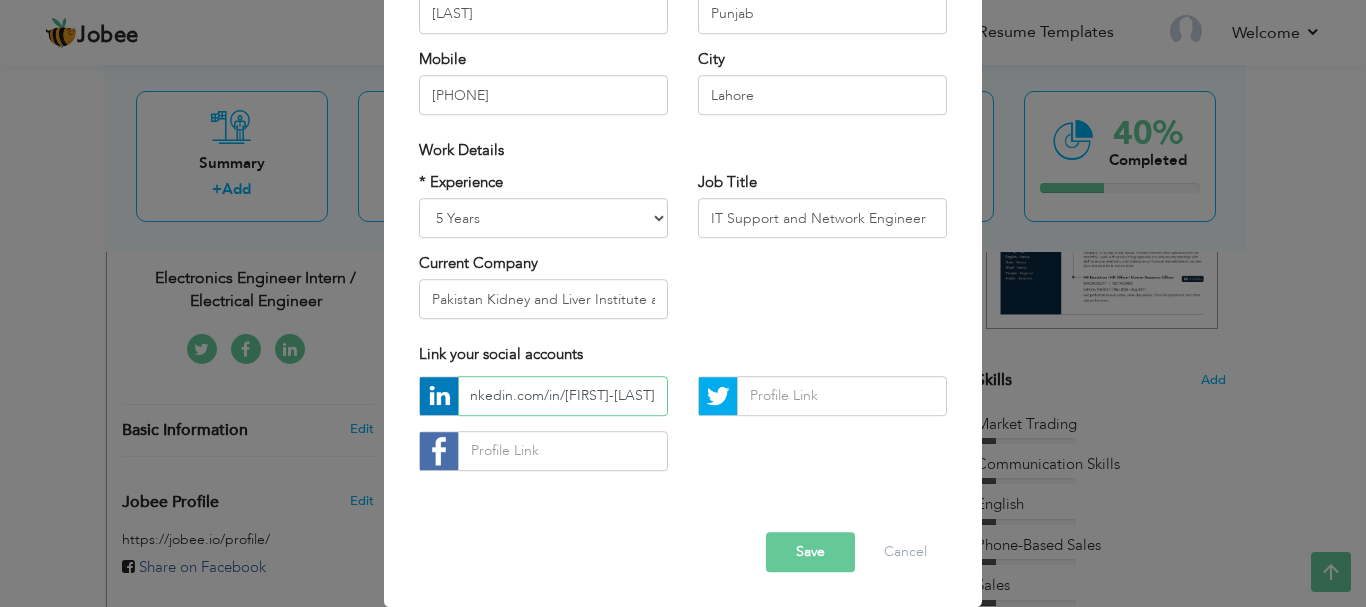 type on "https://www.linkedin.com/in/naeem-shahzad-61848a176/" 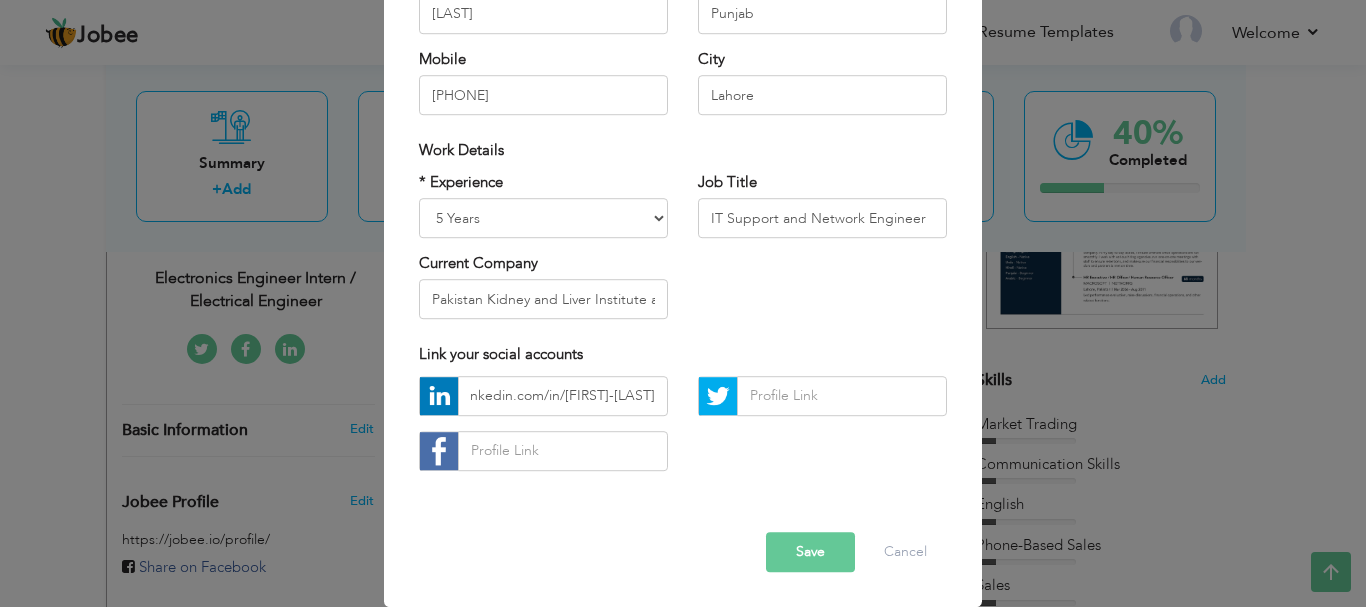 click on "Save" at bounding box center (810, 552) 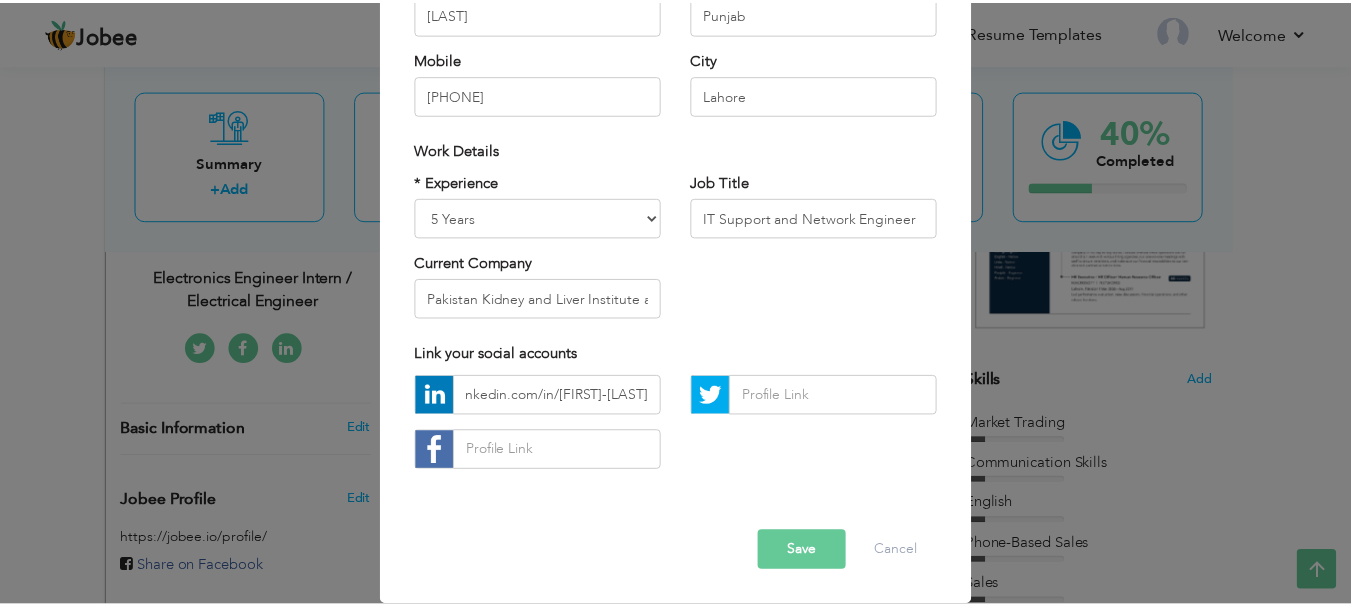 scroll, scrollTop: 0, scrollLeft: 0, axis: both 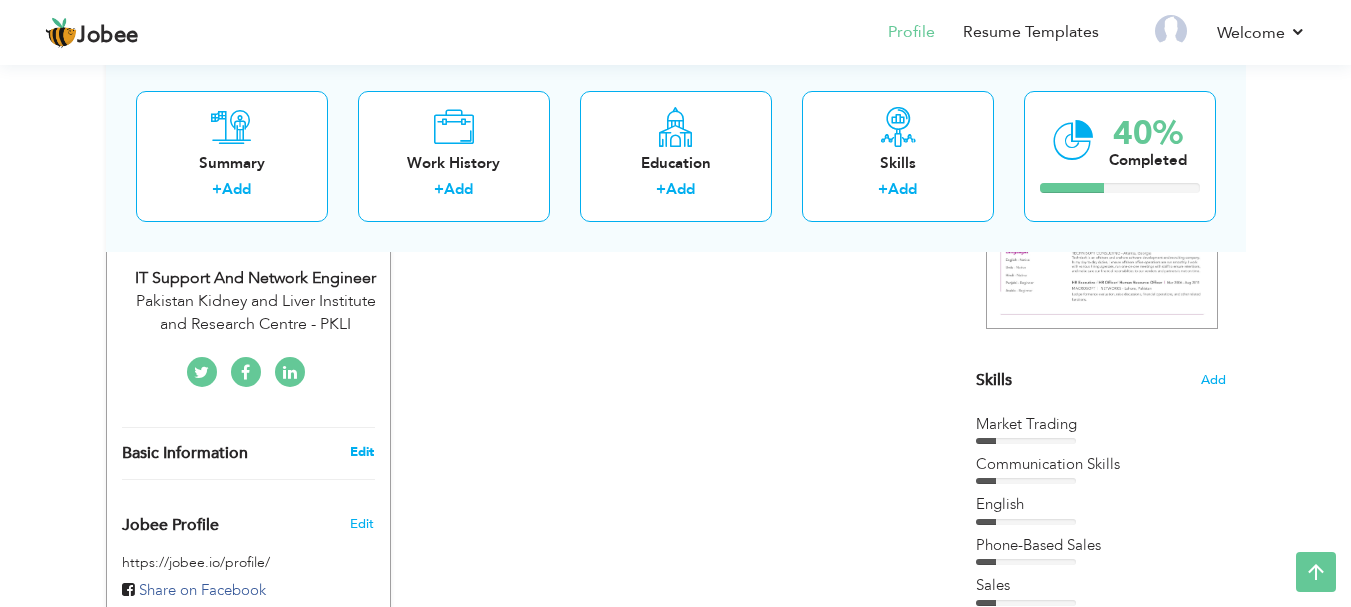click on "Edit" at bounding box center (362, 452) 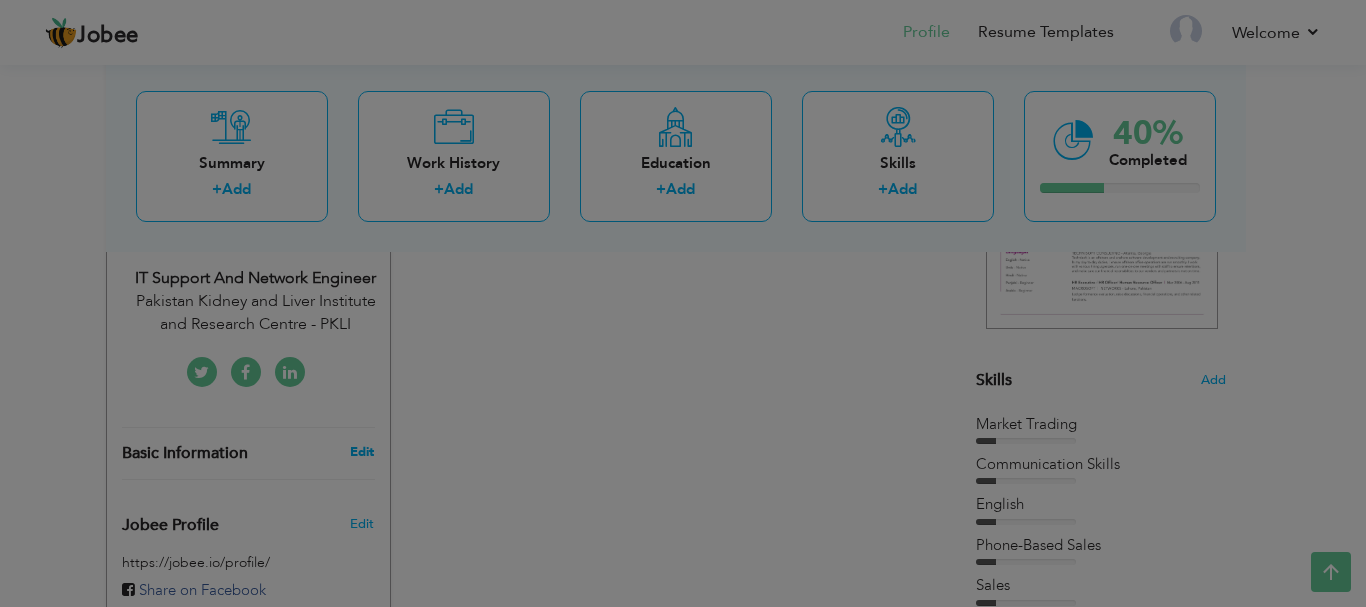 scroll, scrollTop: 0, scrollLeft: 0, axis: both 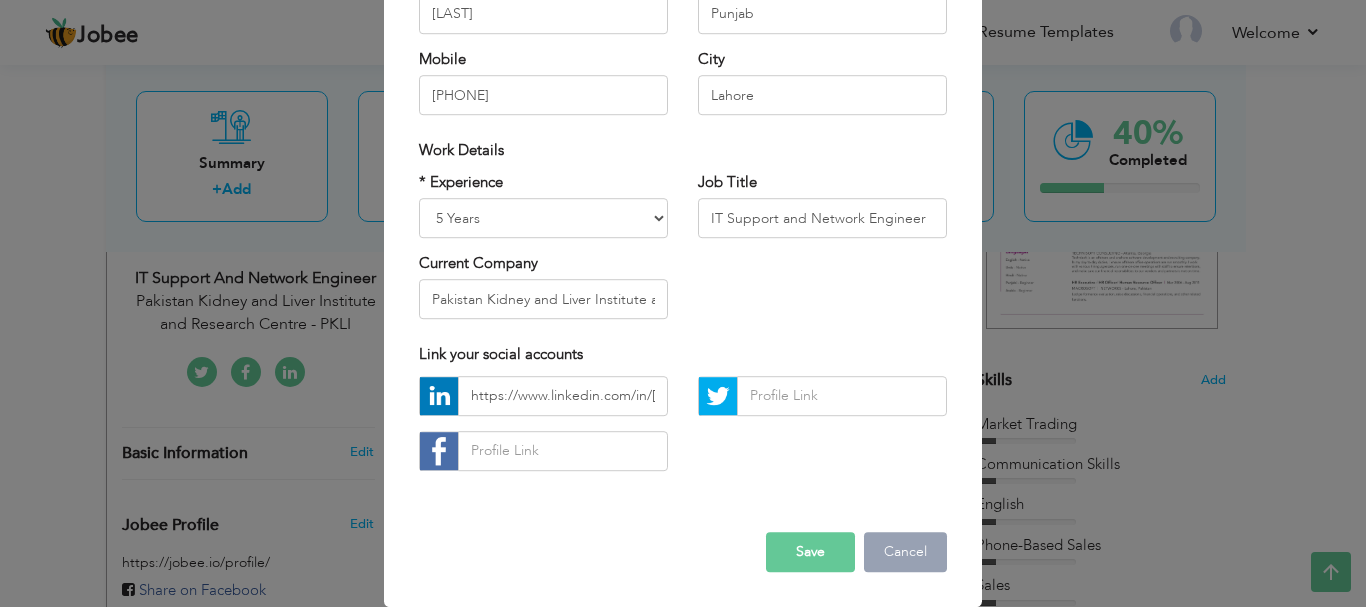 click on "Cancel" at bounding box center [905, 552] 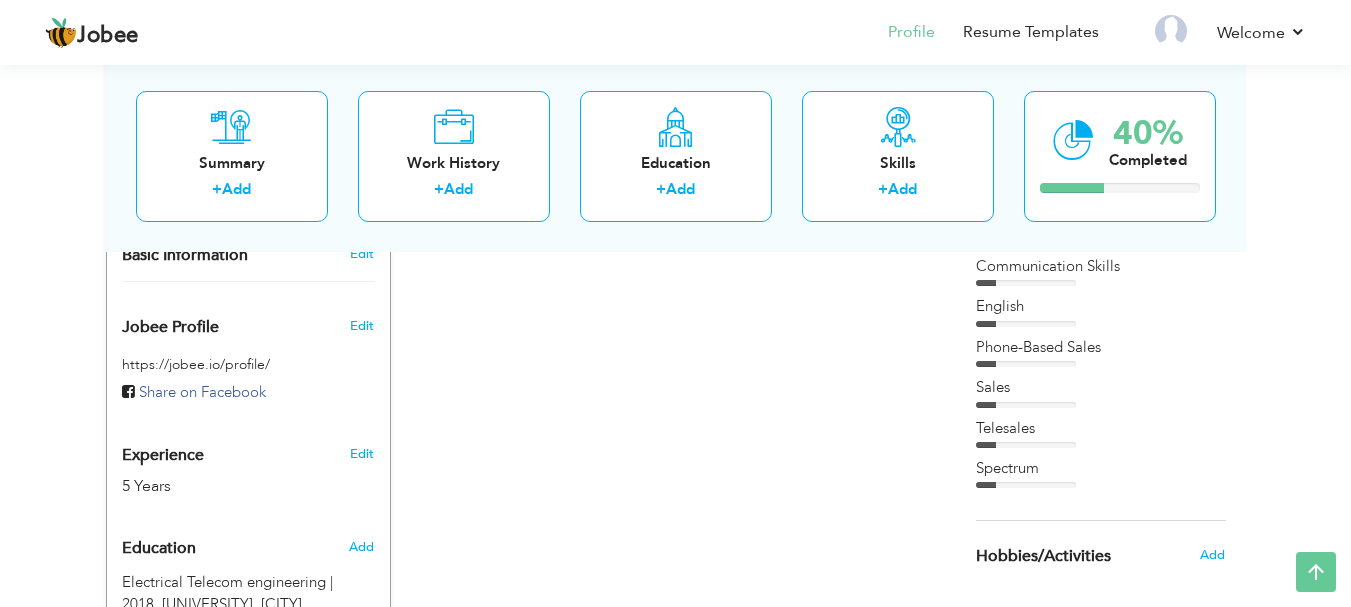 scroll, scrollTop: 600, scrollLeft: 0, axis: vertical 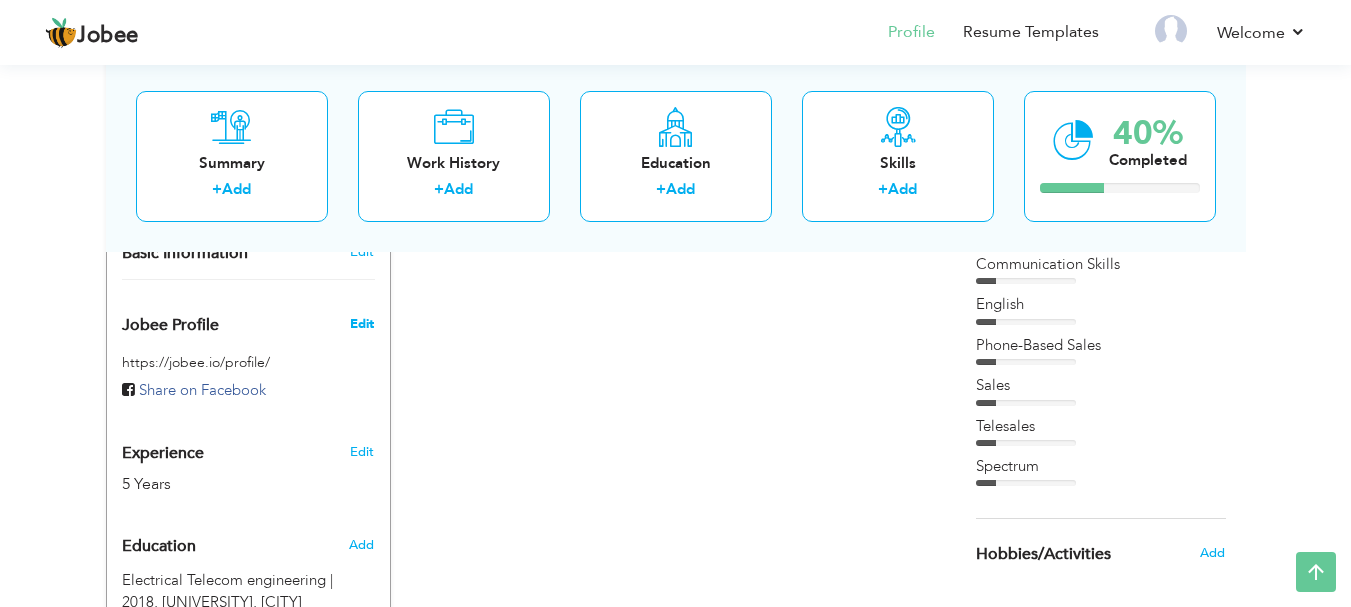 click on "Edit" at bounding box center (362, 324) 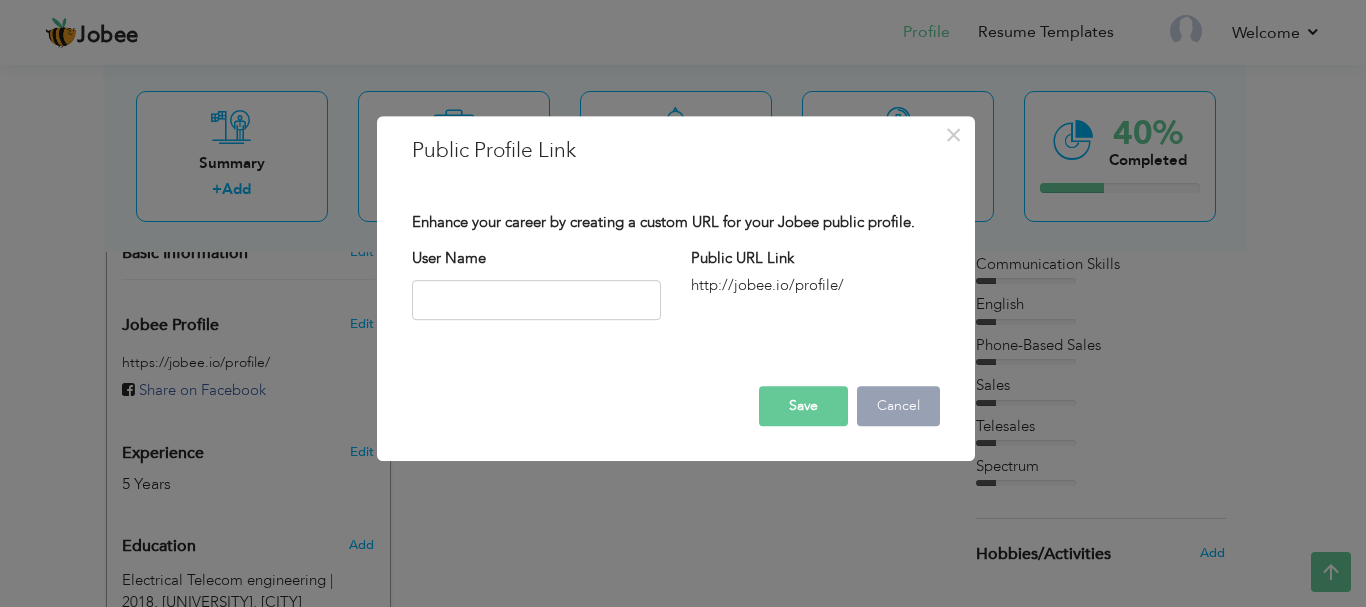 click on "Cancel" at bounding box center [898, 406] 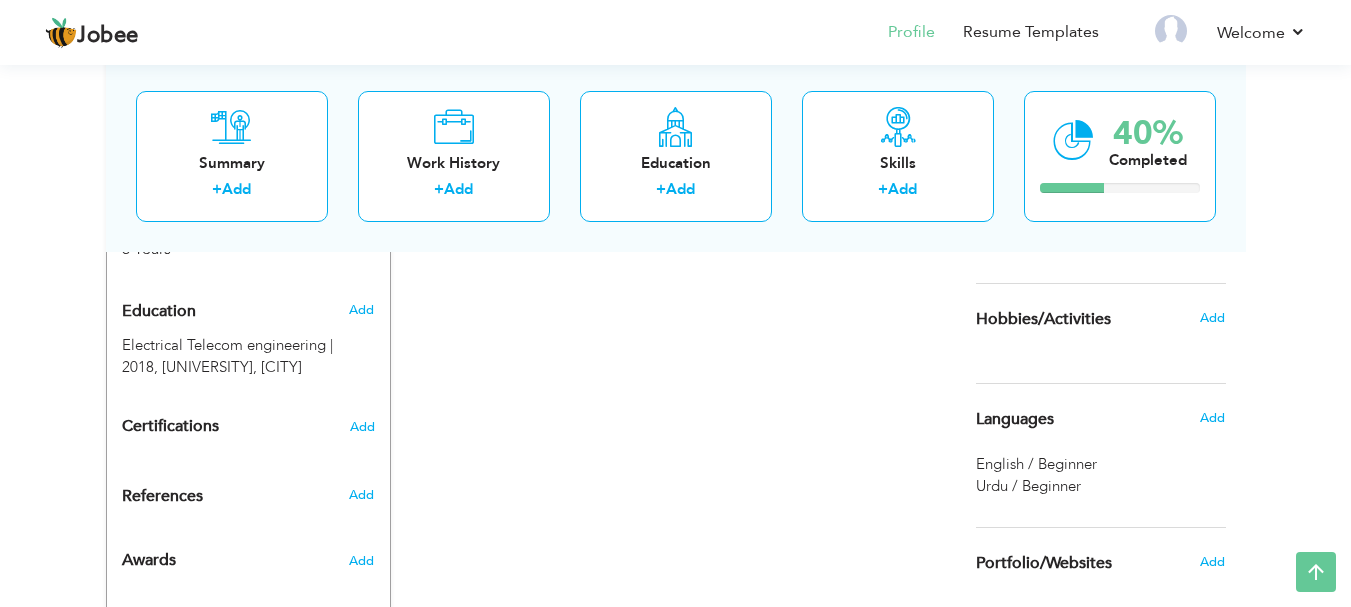 scroll, scrollTop: 800, scrollLeft: 0, axis: vertical 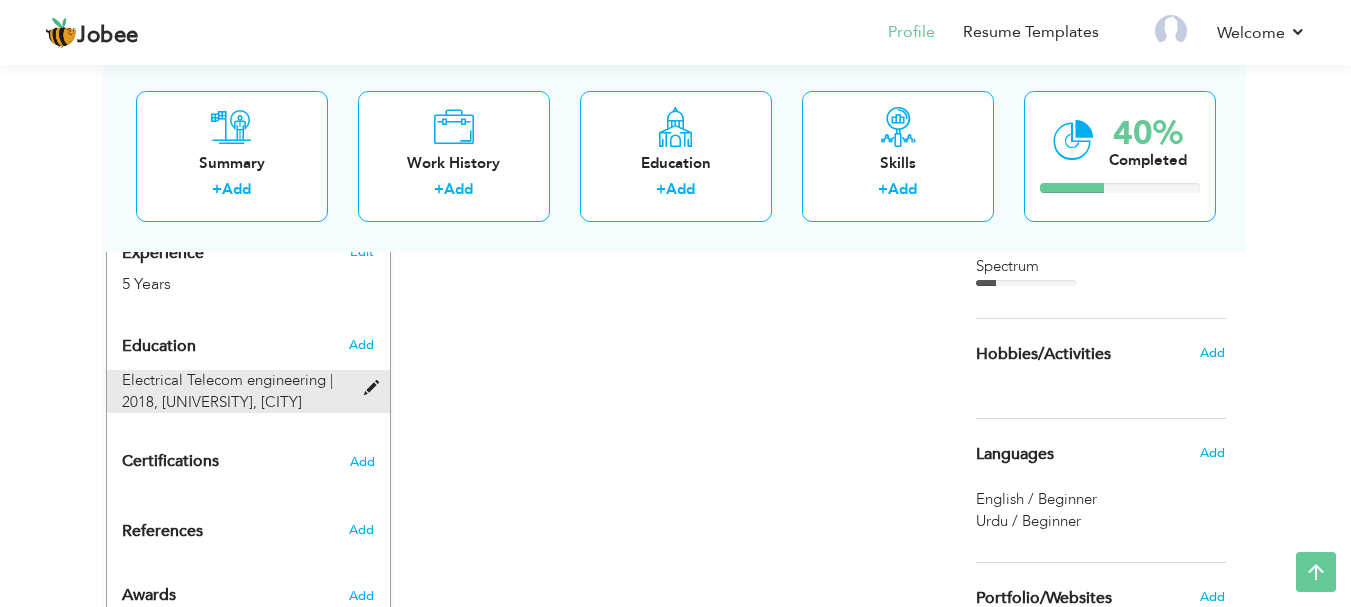 click at bounding box center [376, 388] 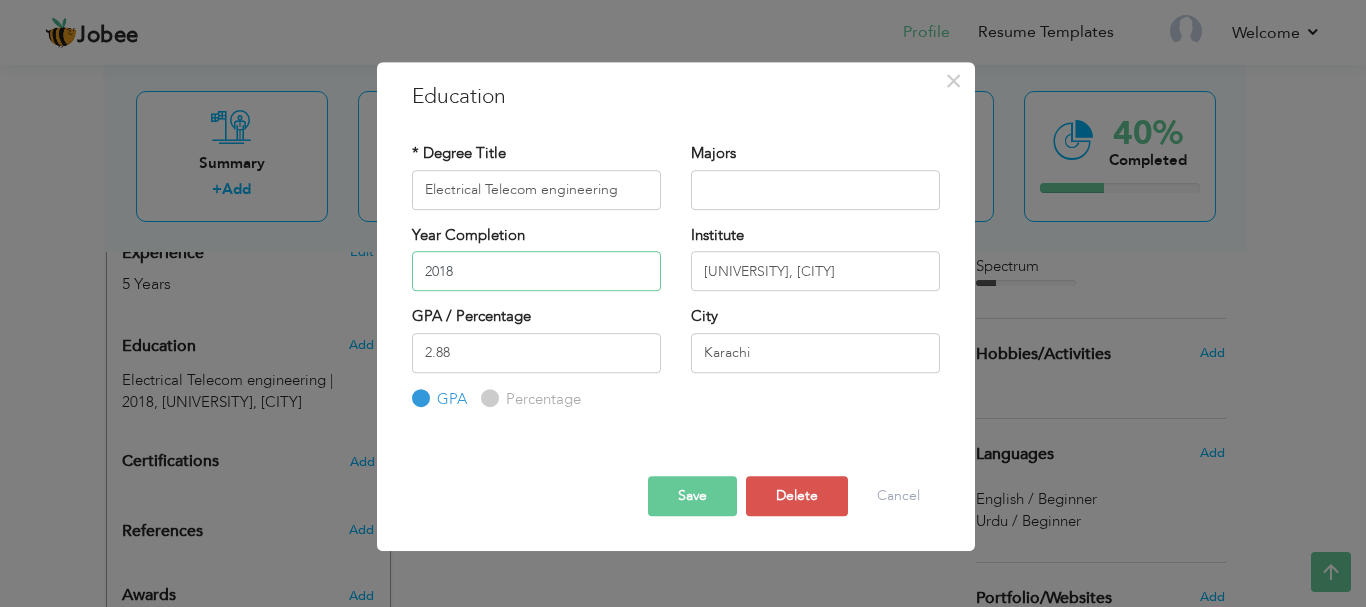 click on "2018" at bounding box center [536, 271] 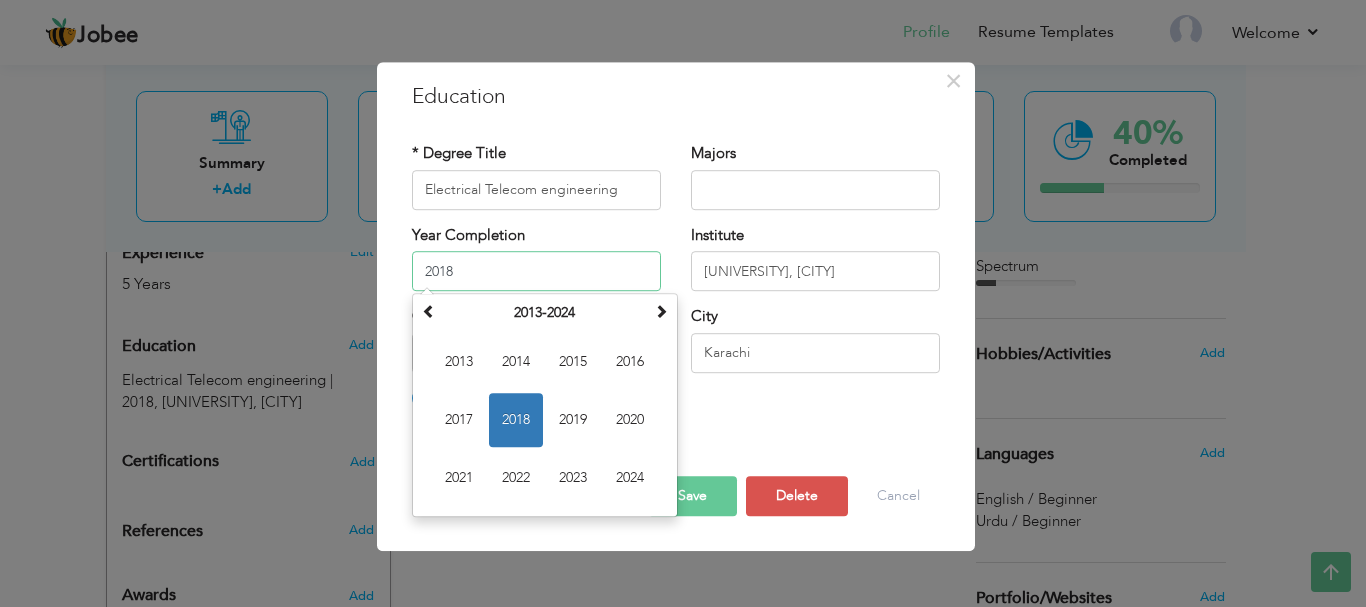 click on "2019" at bounding box center [573, 420] 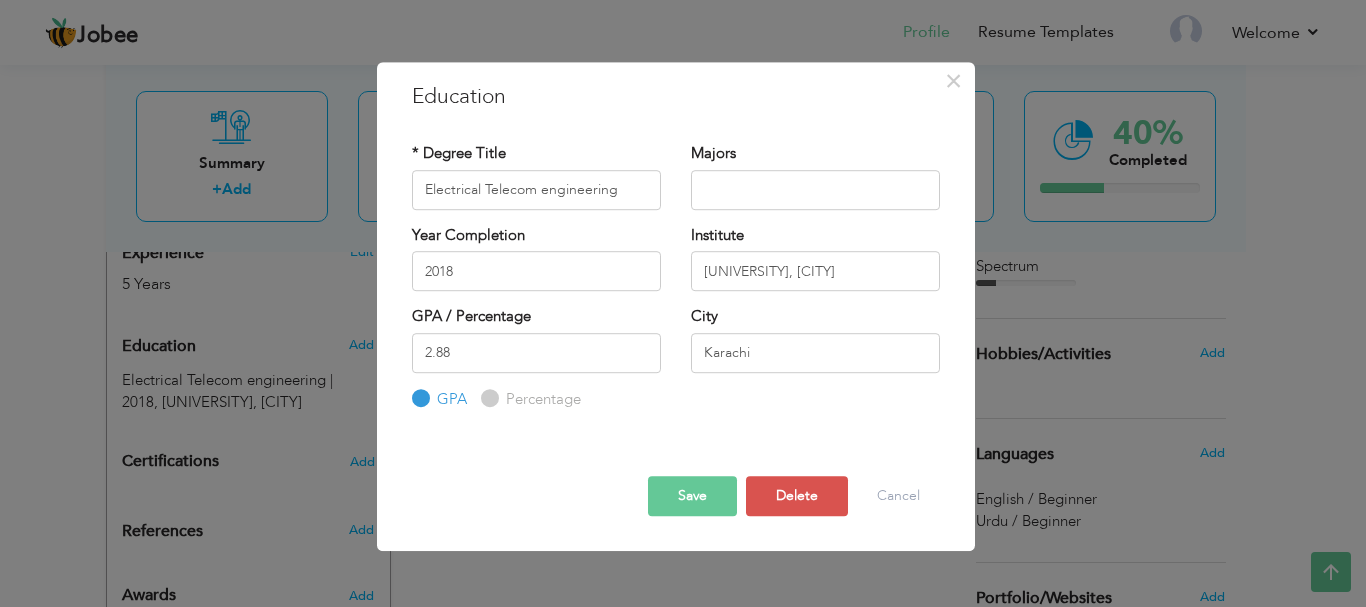 type on "2019" 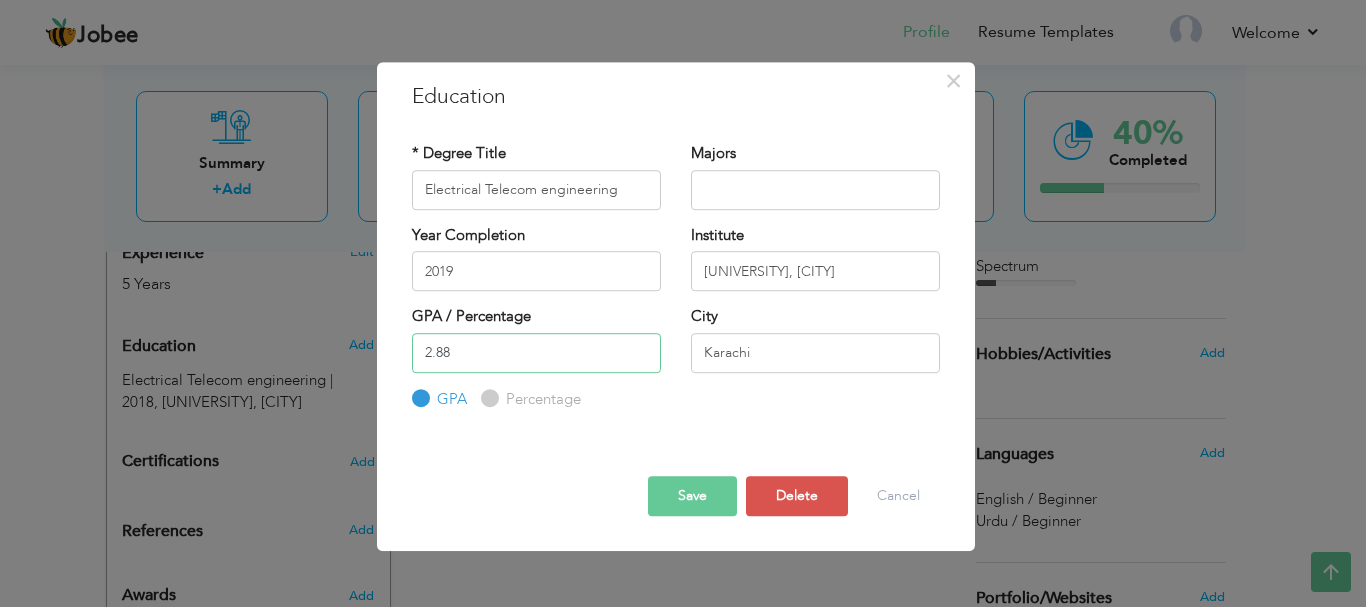 click on "2.88" at bounding box center (536, 353) 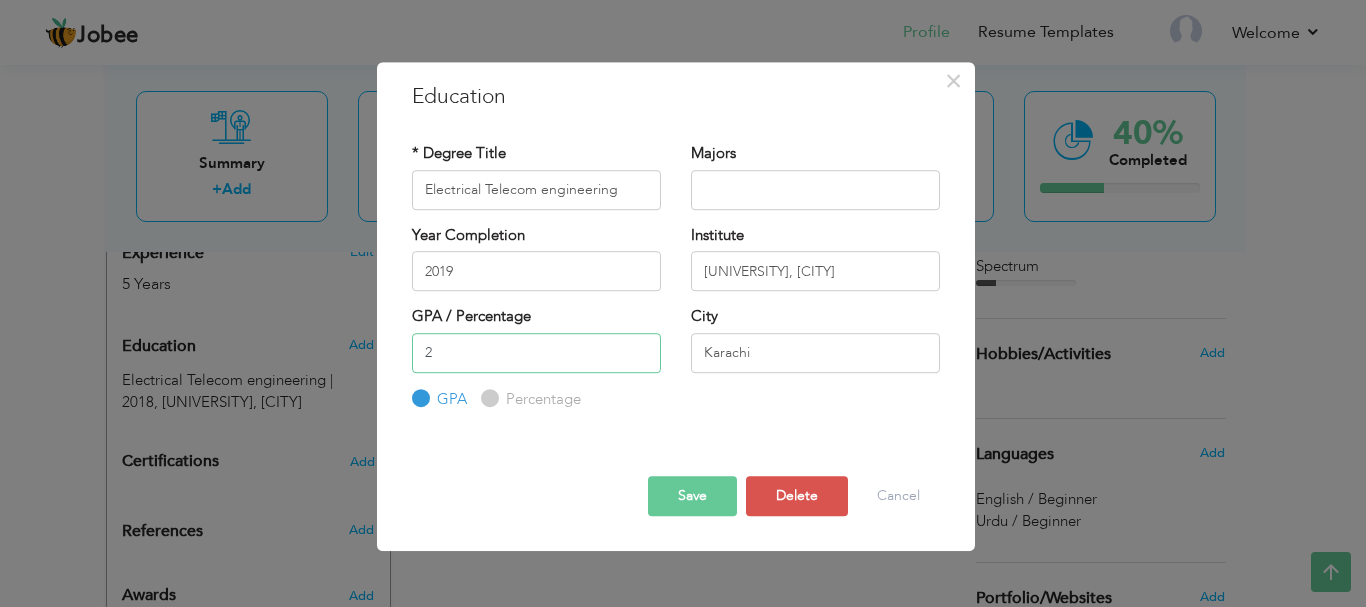 click on "2" at bounding box center [536, 353] 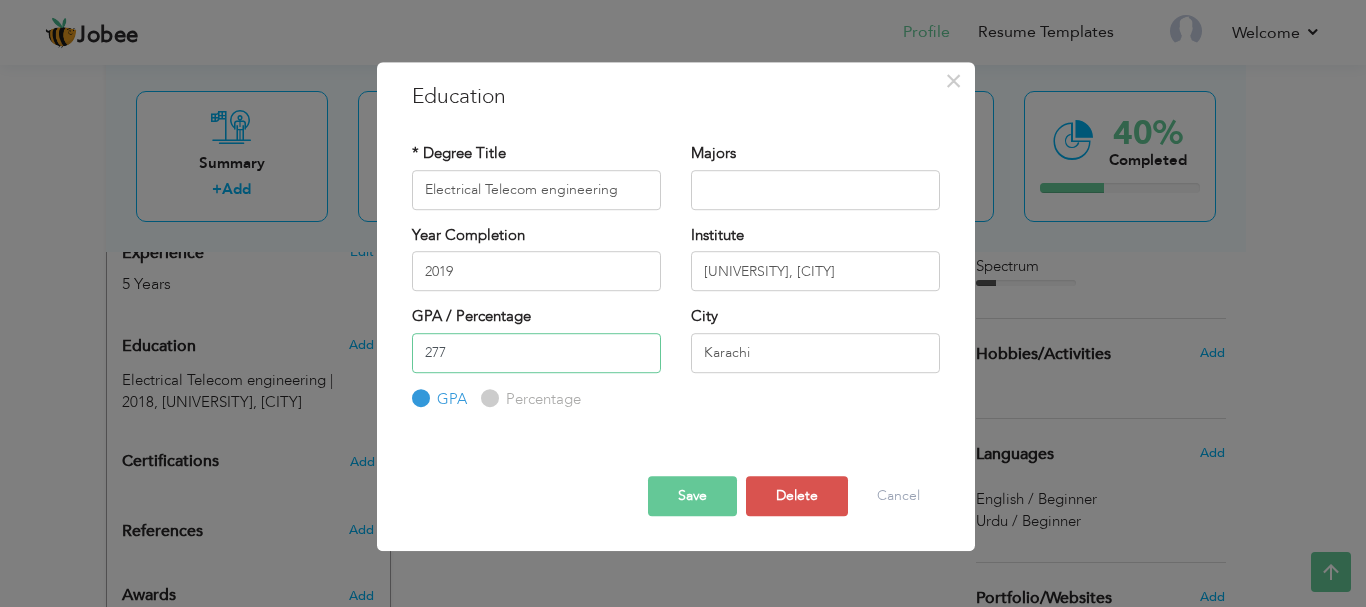 click on "277" at bounding box center [536, 353] 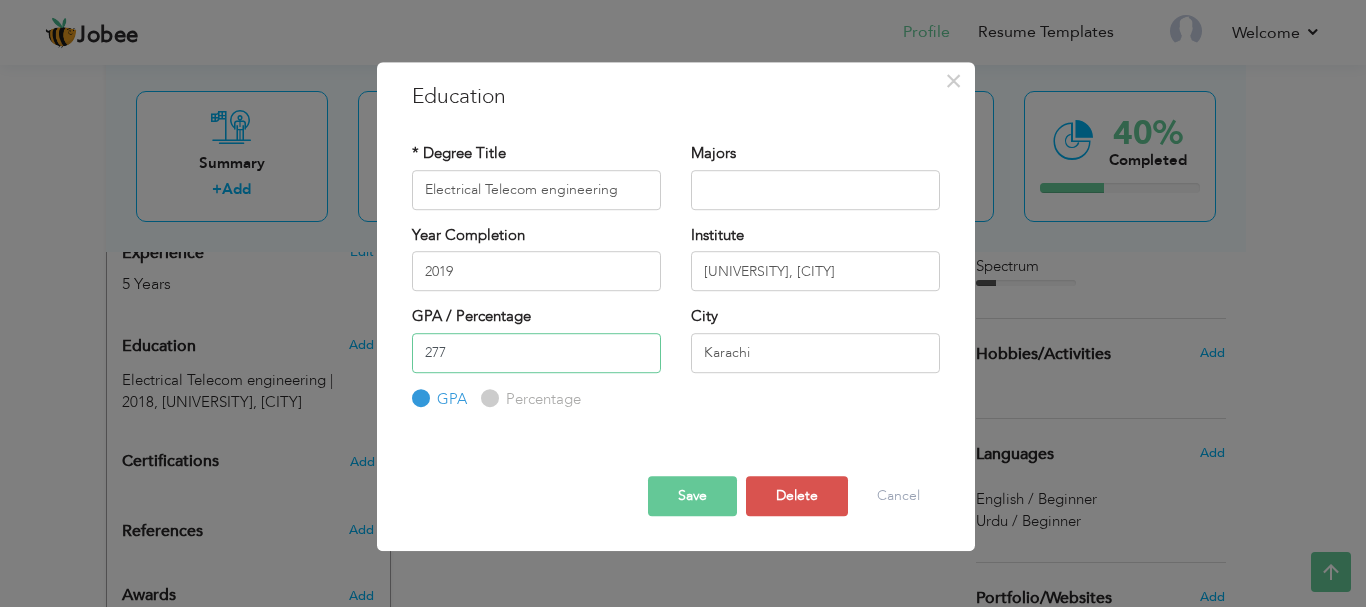 type on "277" 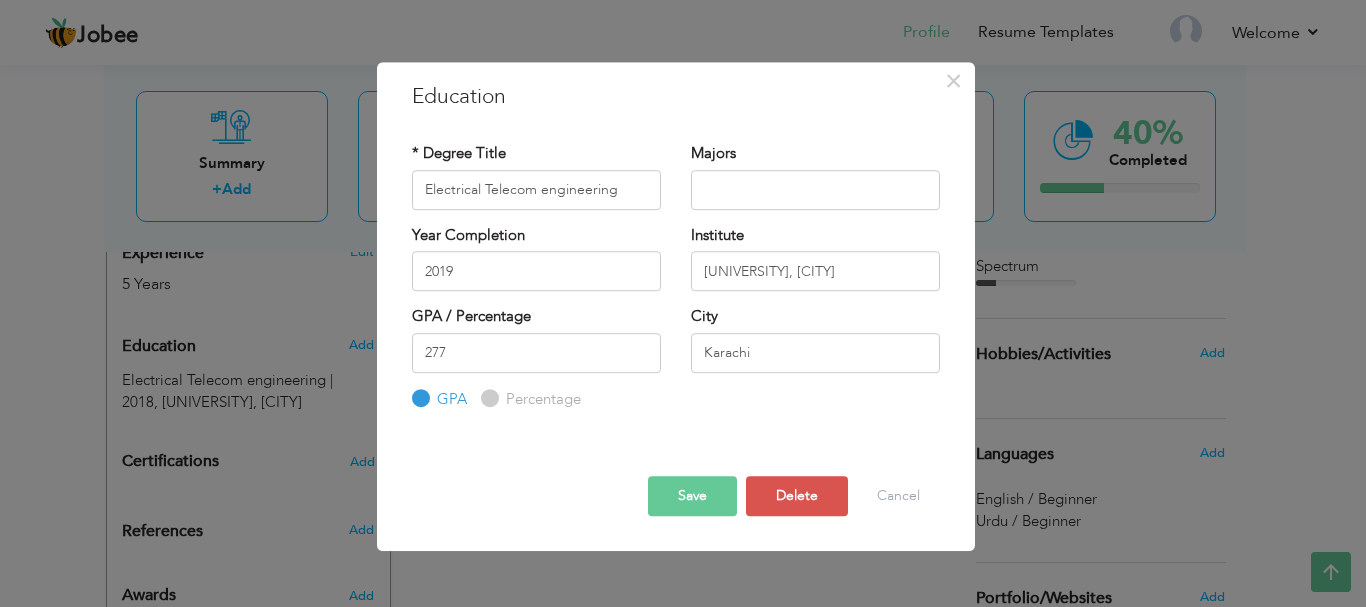 click at bounding box center (676, 458) 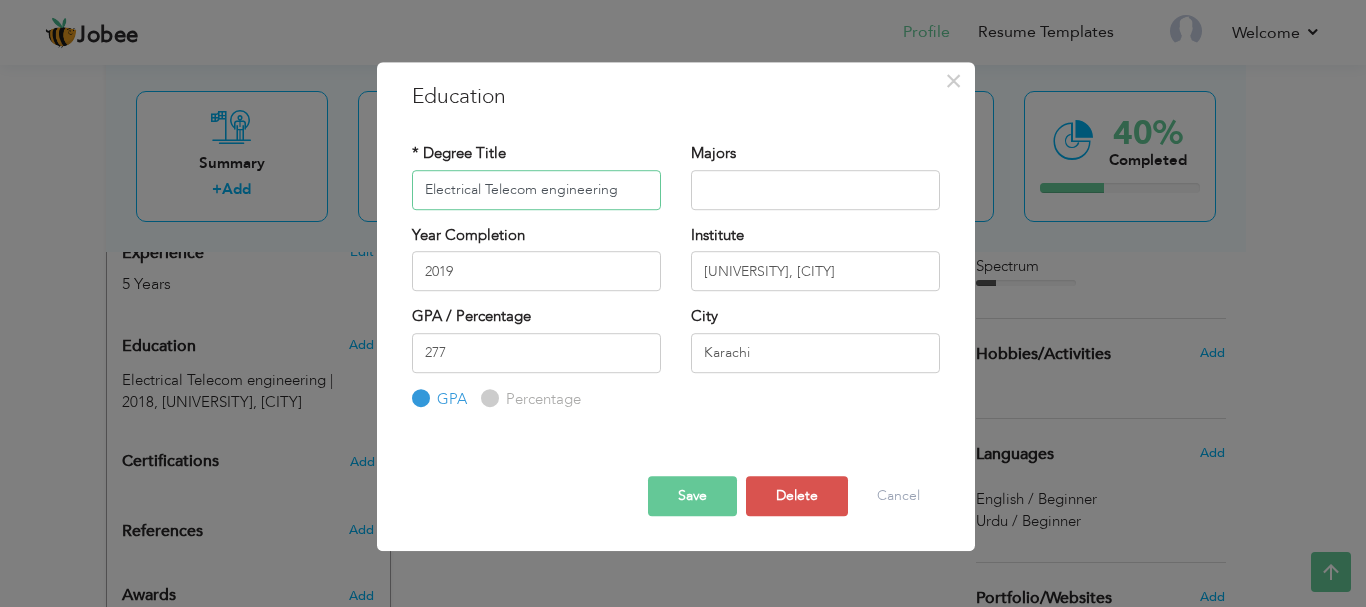 click on "Electrical Telecom engineering" at bounding box center [536, 190] 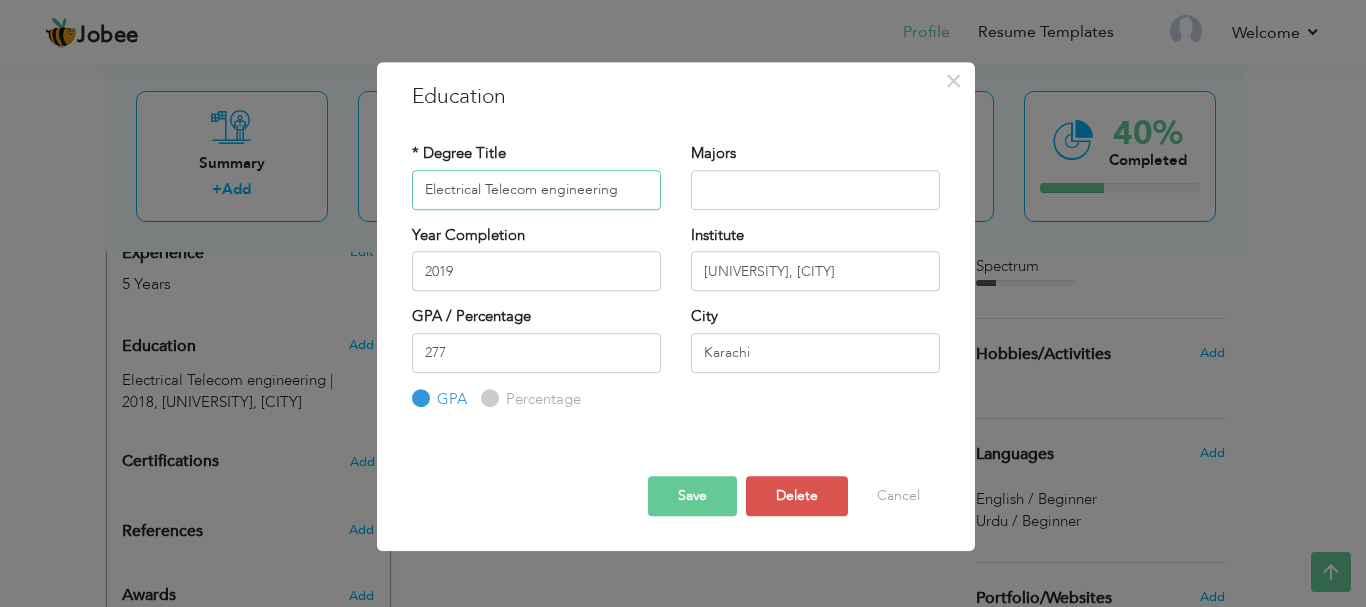 click on "Electrical Telecom engineering" at bounding box center [536, 190] 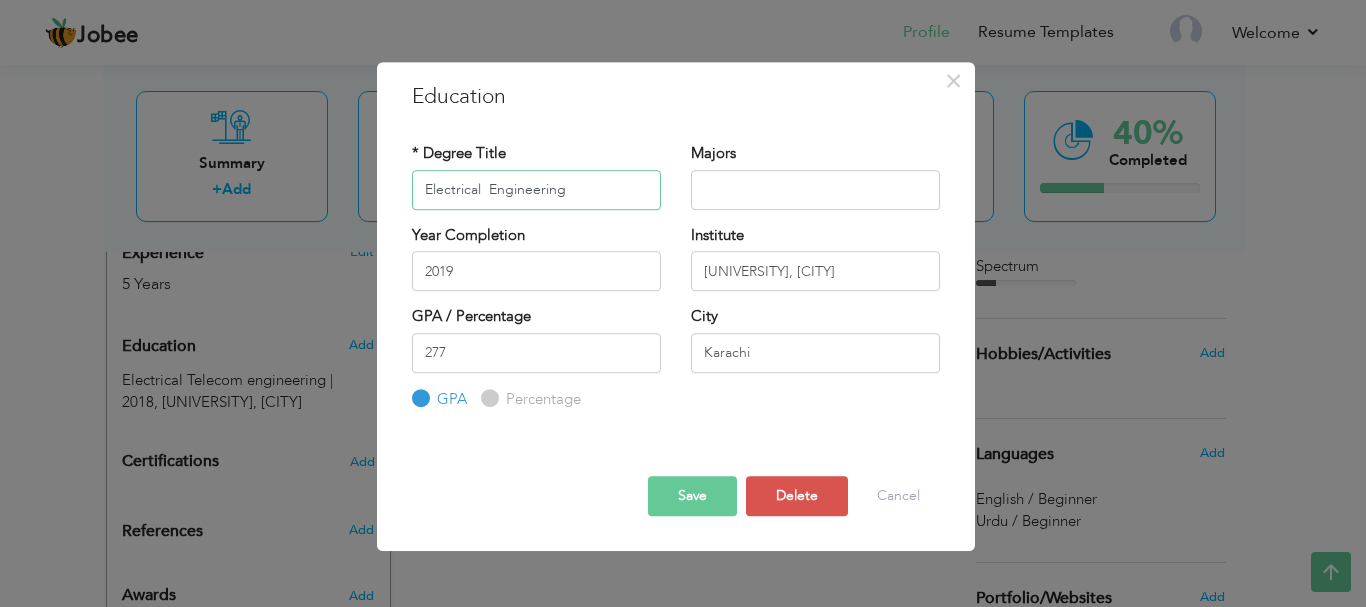 type on "Electrical  Engineering" 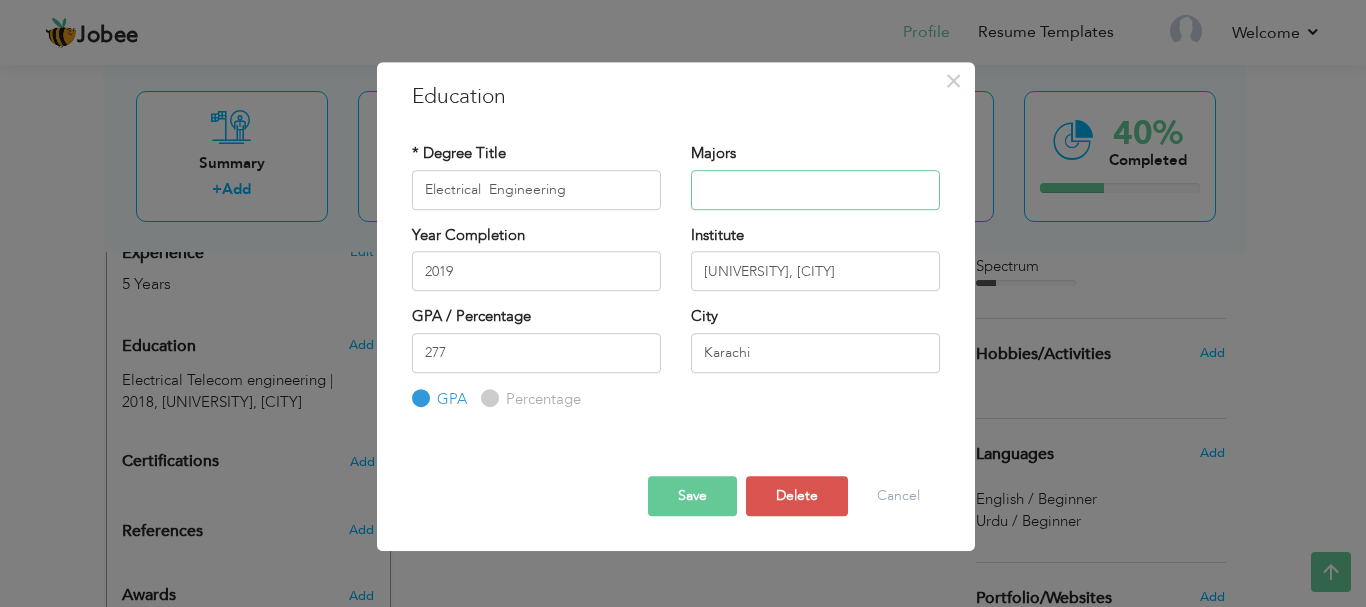 click at bounding box center (815, 190) 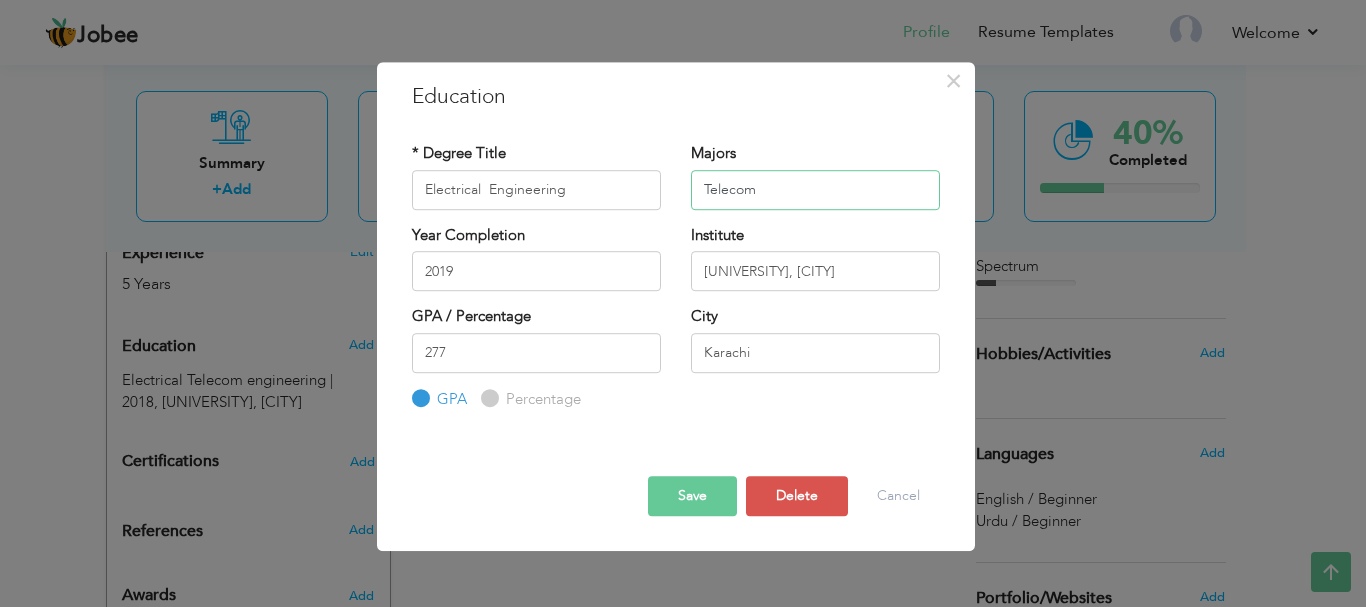 type on "Telecom" 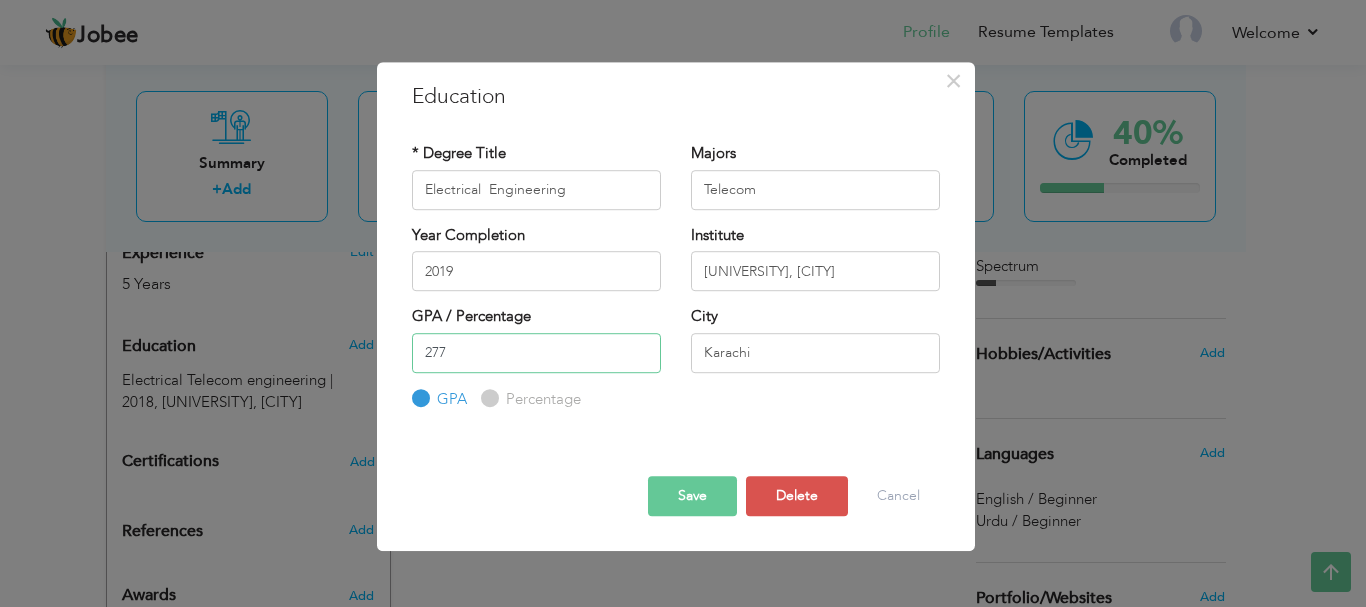 click on "277" at bounding box center [536, 353] 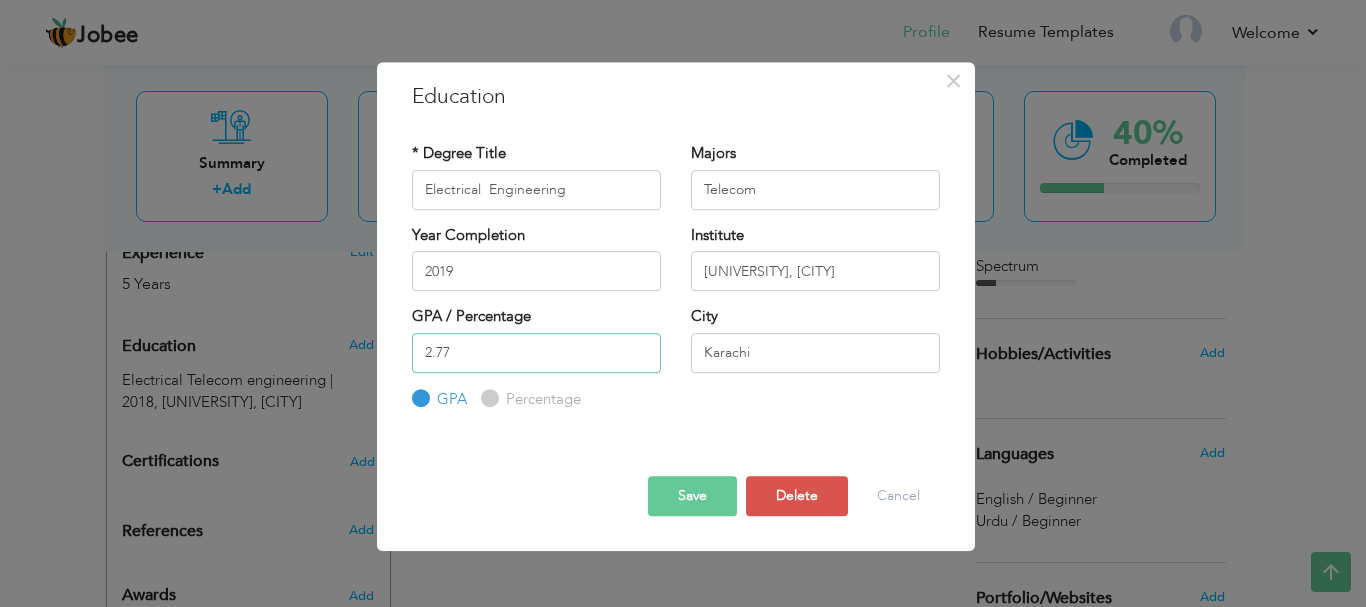 type on "2.77" 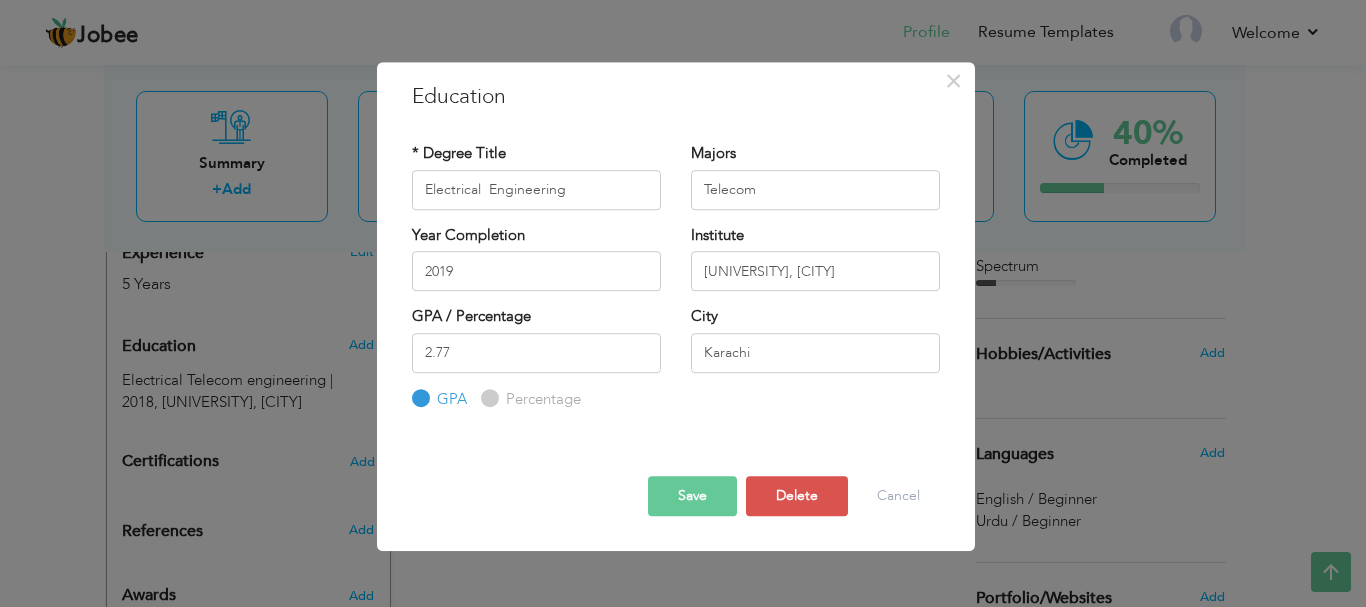 click on "Save" at bounding box center [692, 496] 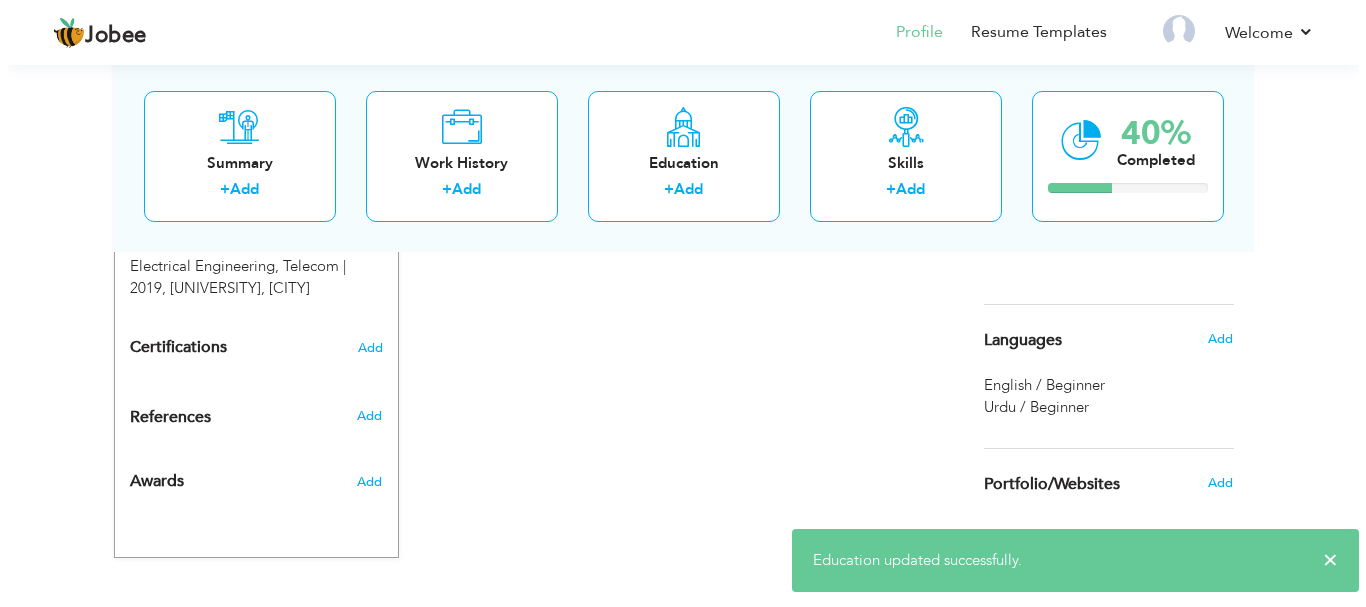 scroll, scrollTop: 920, scrollLeft: 0, axis: vertical 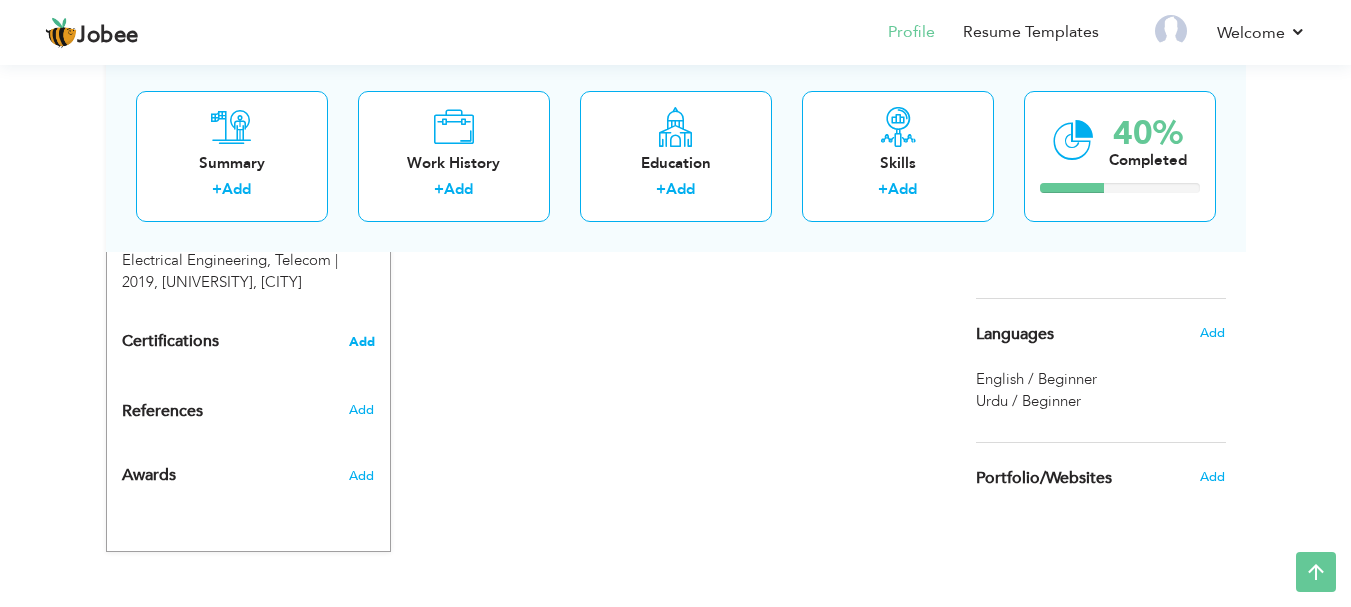 click on "Add" at bounding box center (362, 342) 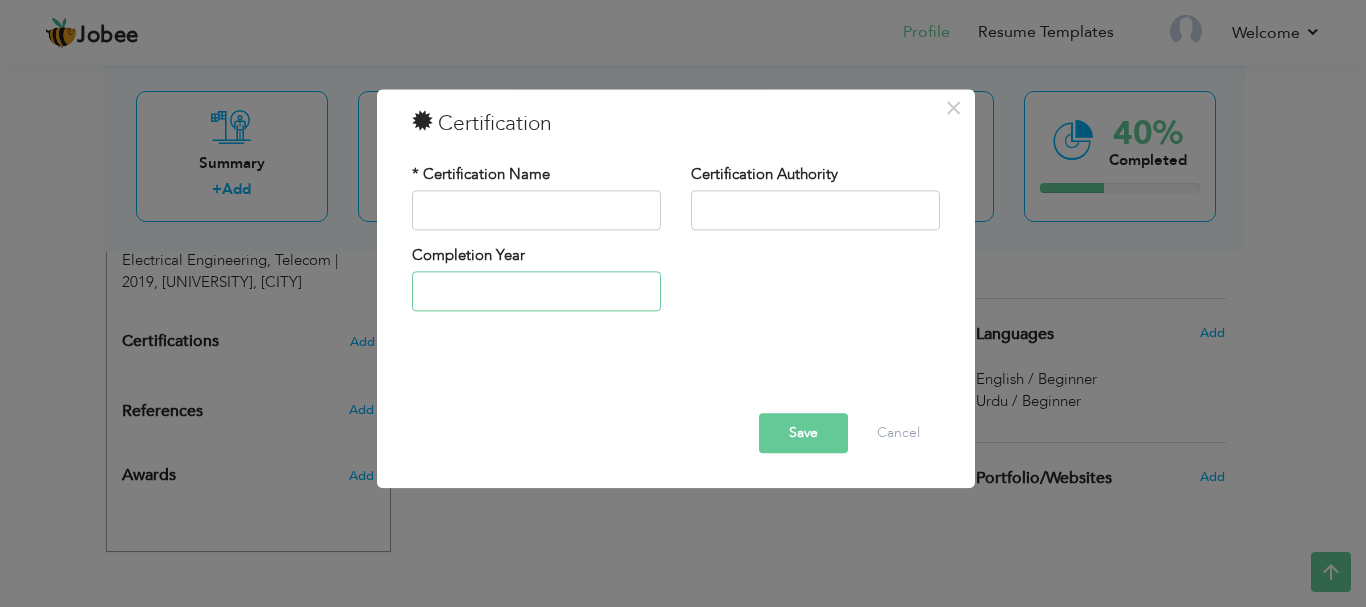 type on "2025" 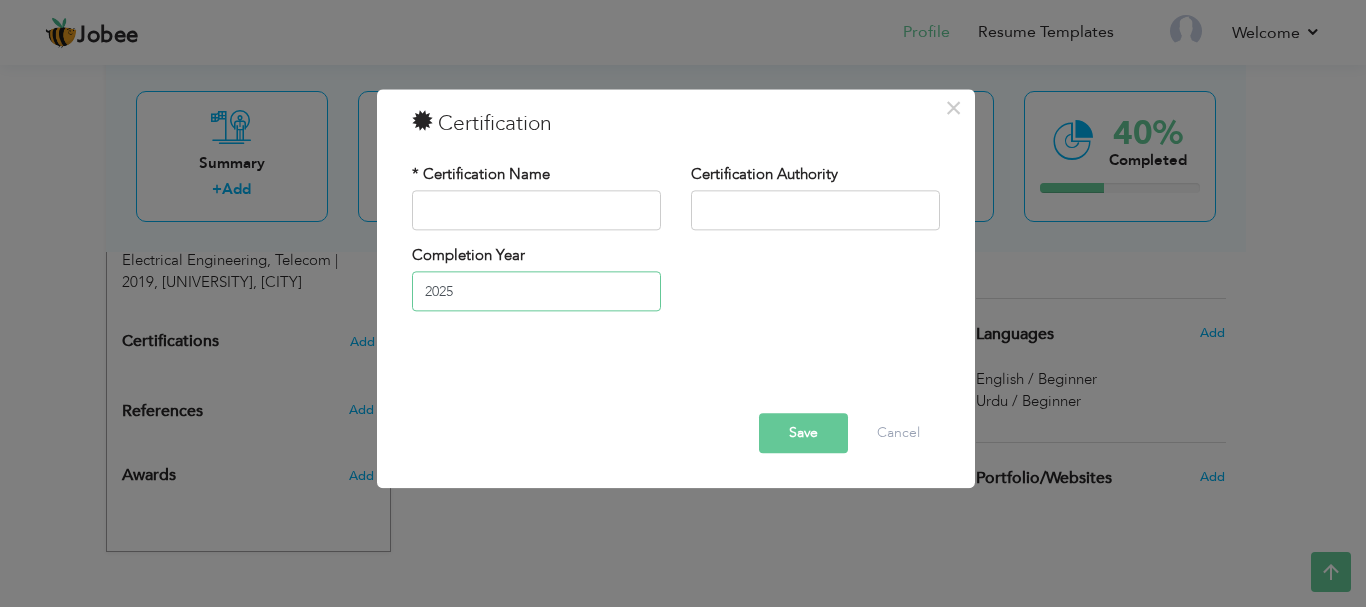 click on "2025" at bounding box center [536, 292] 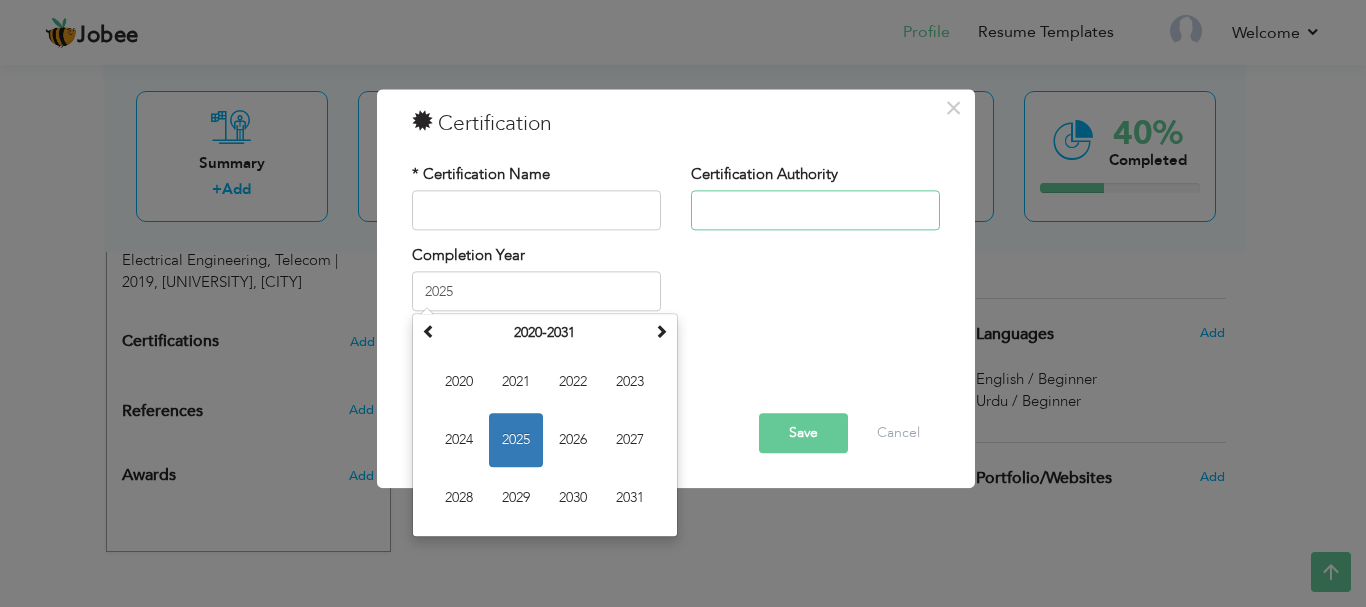 click at bounding box center (815, 210) 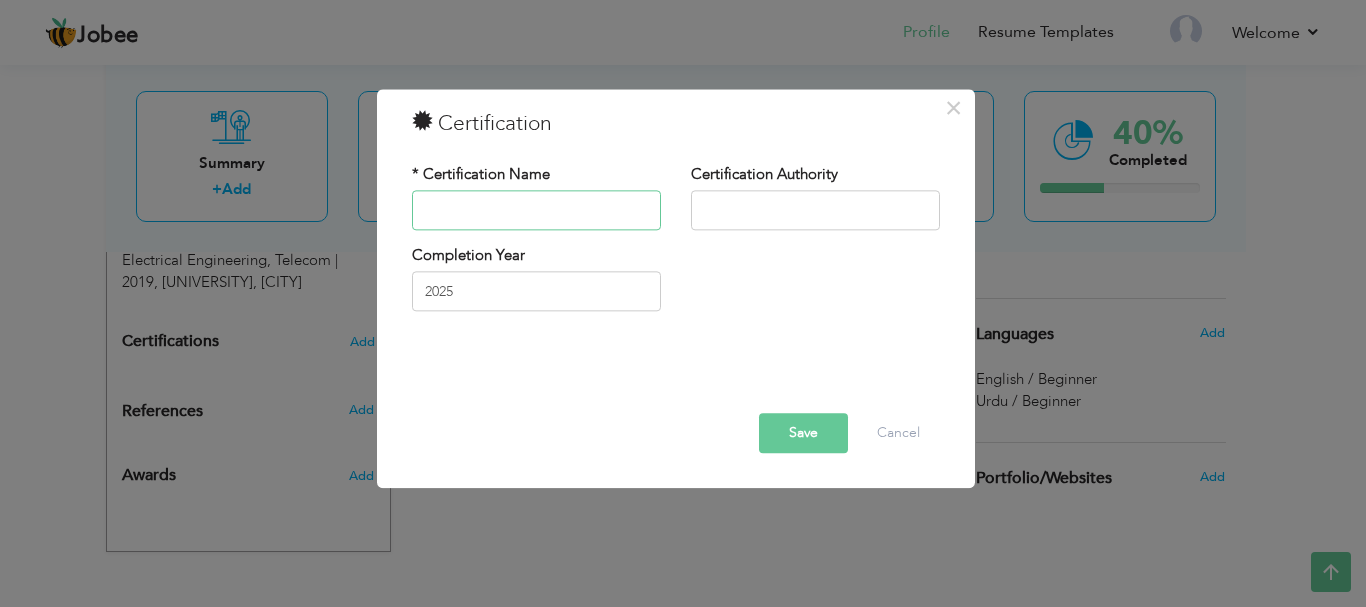 click at bounding box center [536, 210] 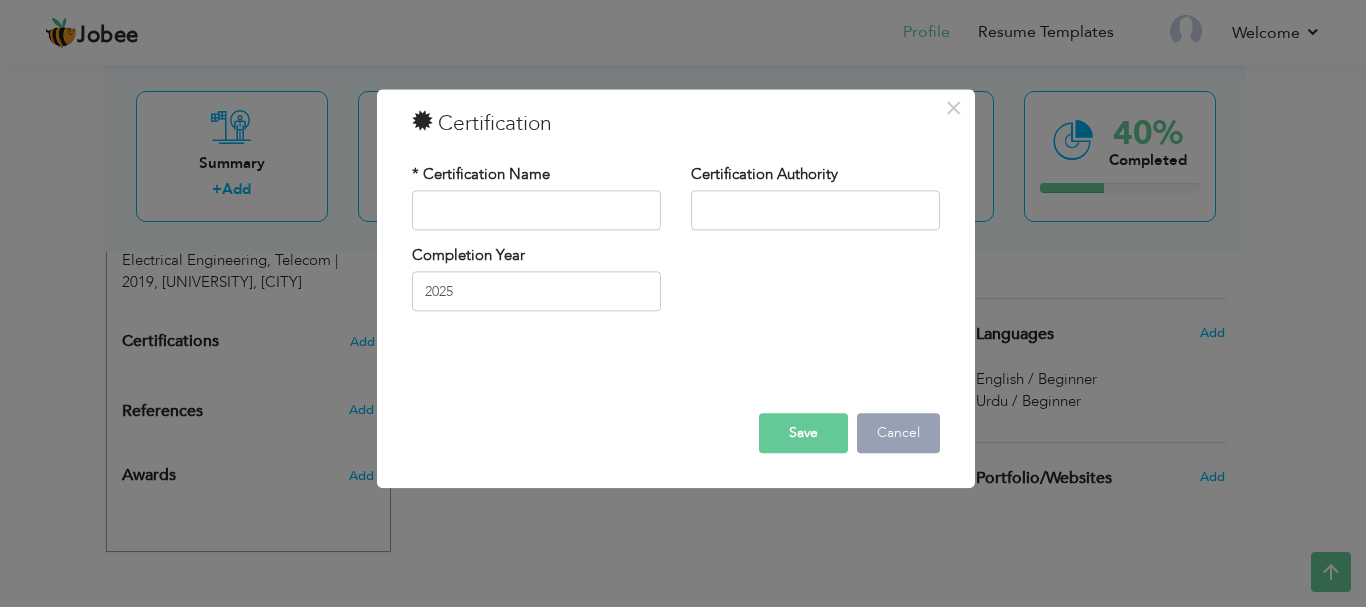 click on "Cancel" at bounding box center [898, 433] 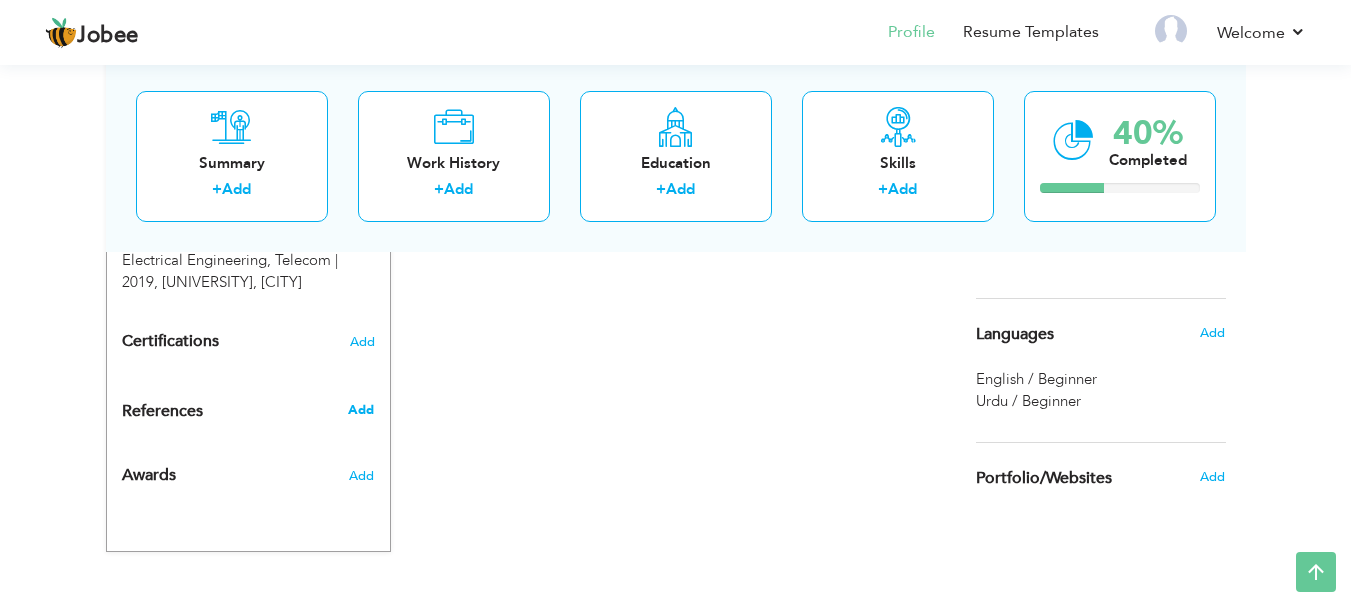 click on "Add" at bounding box center [361, 410] 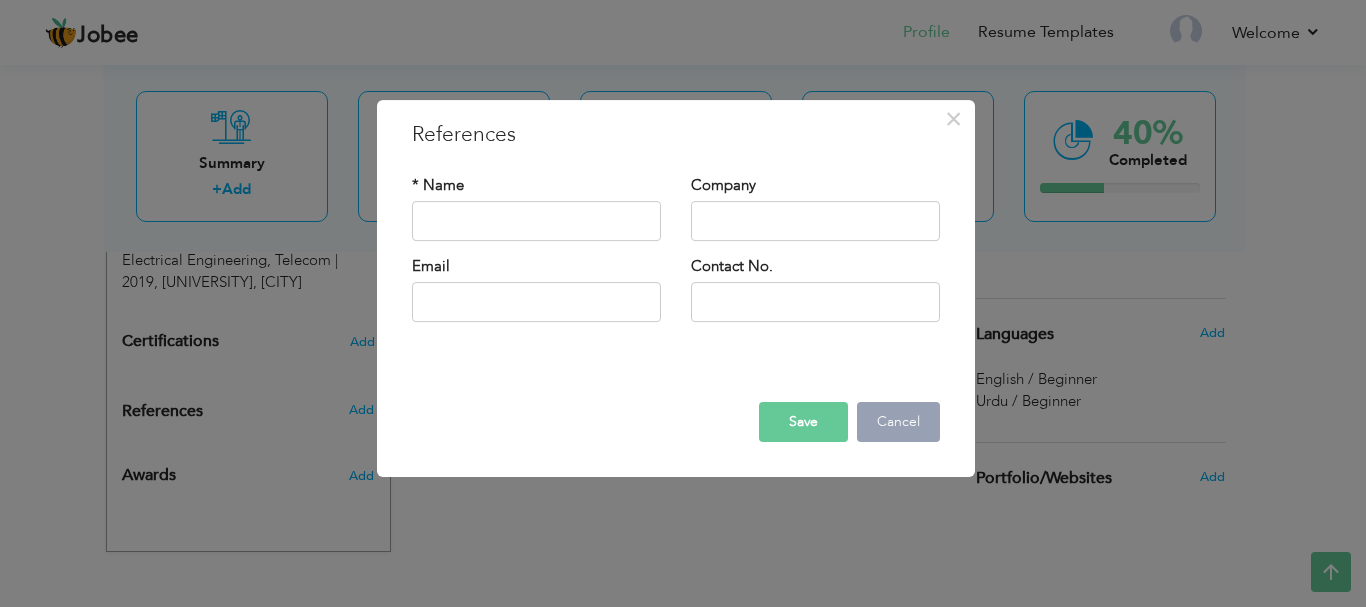 click on "Cancel" at bounding box center [898, 422] 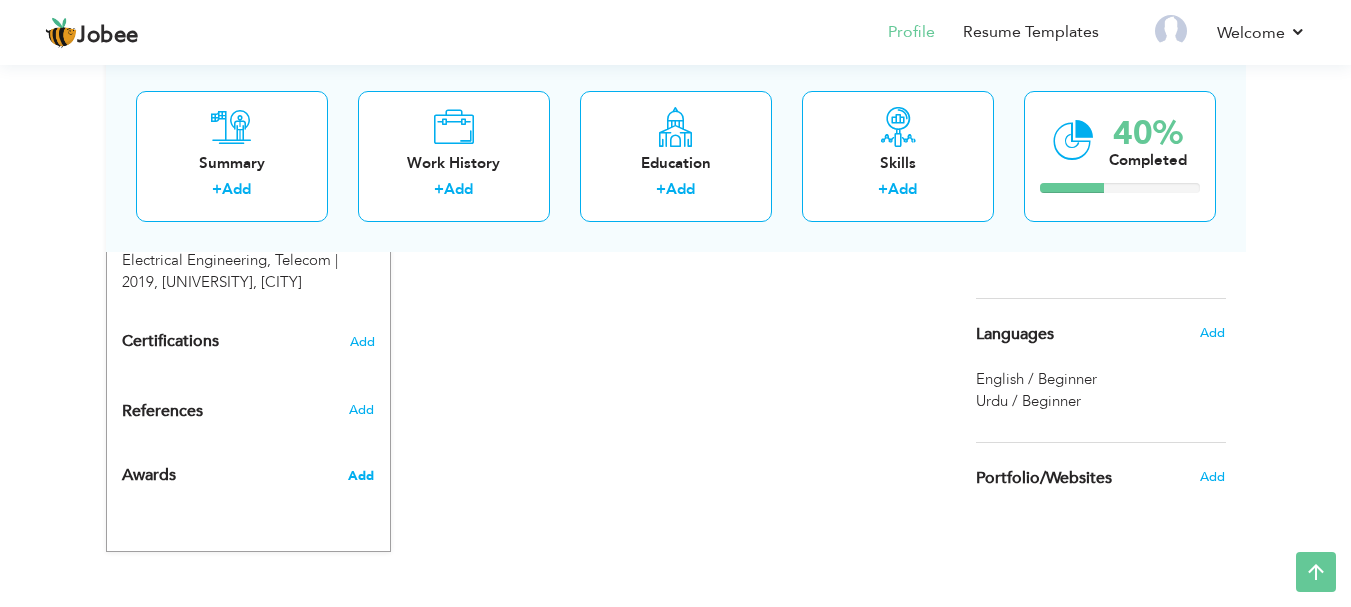click on "Add" at bounding box center [361, 476] 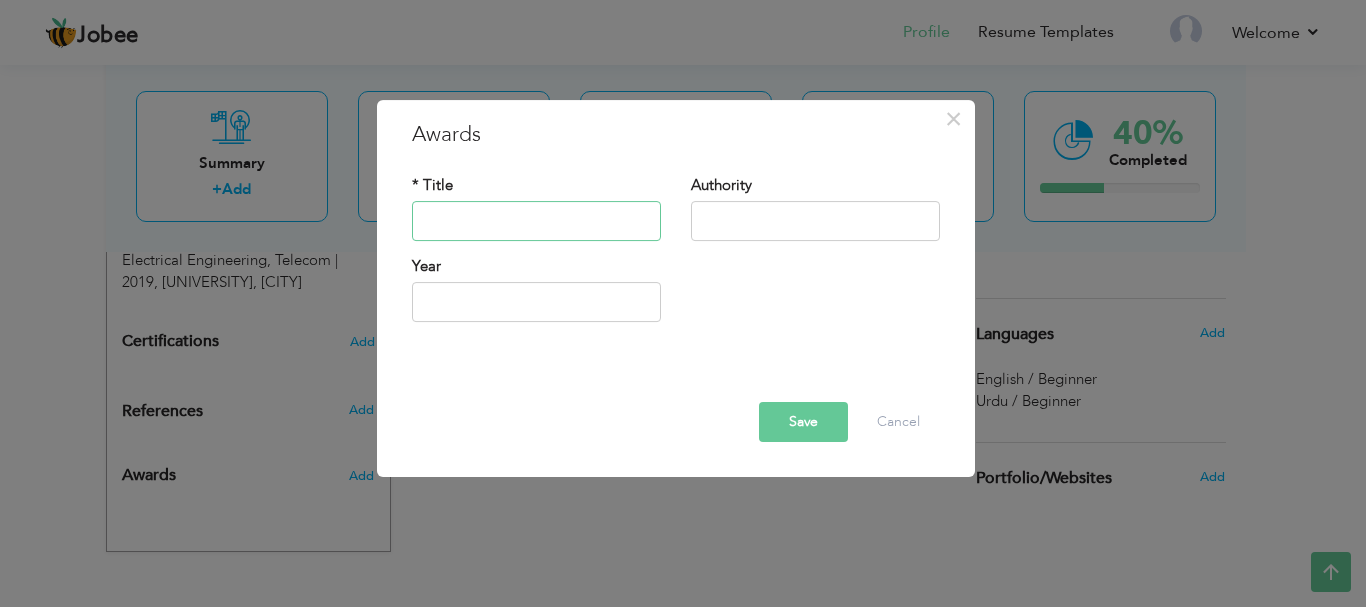 click at bounding box center (536, 221) 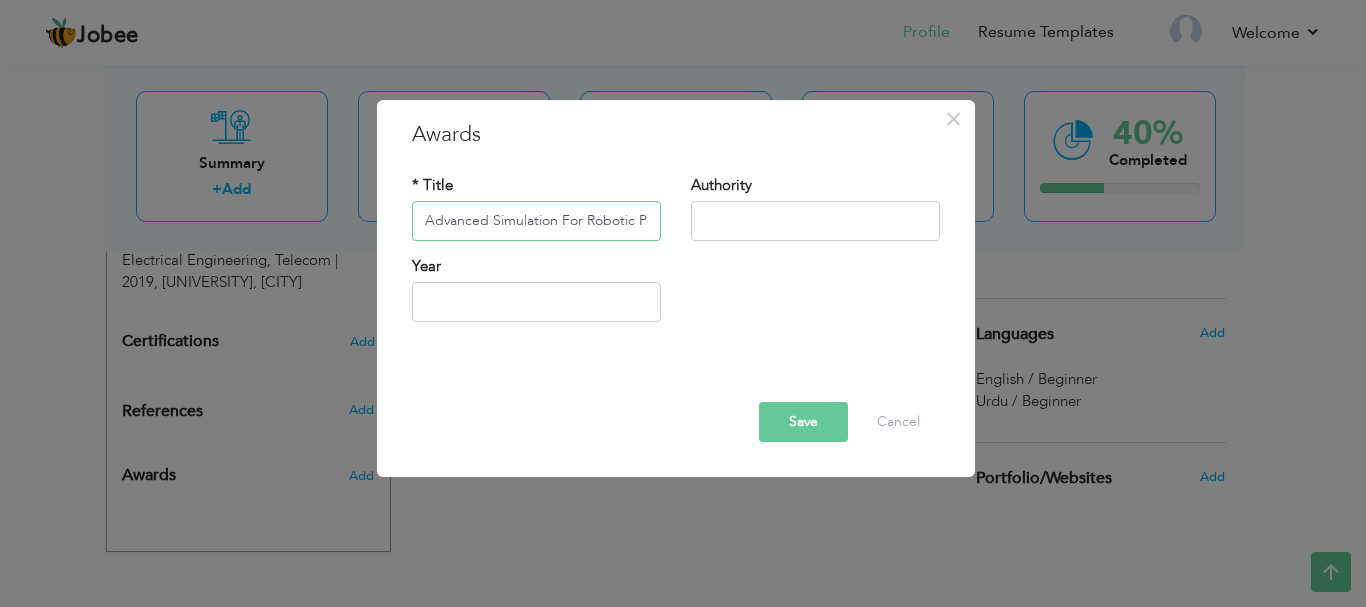 scroll, scrollTop: 0, scrollLeft: 248, axis: horizontal 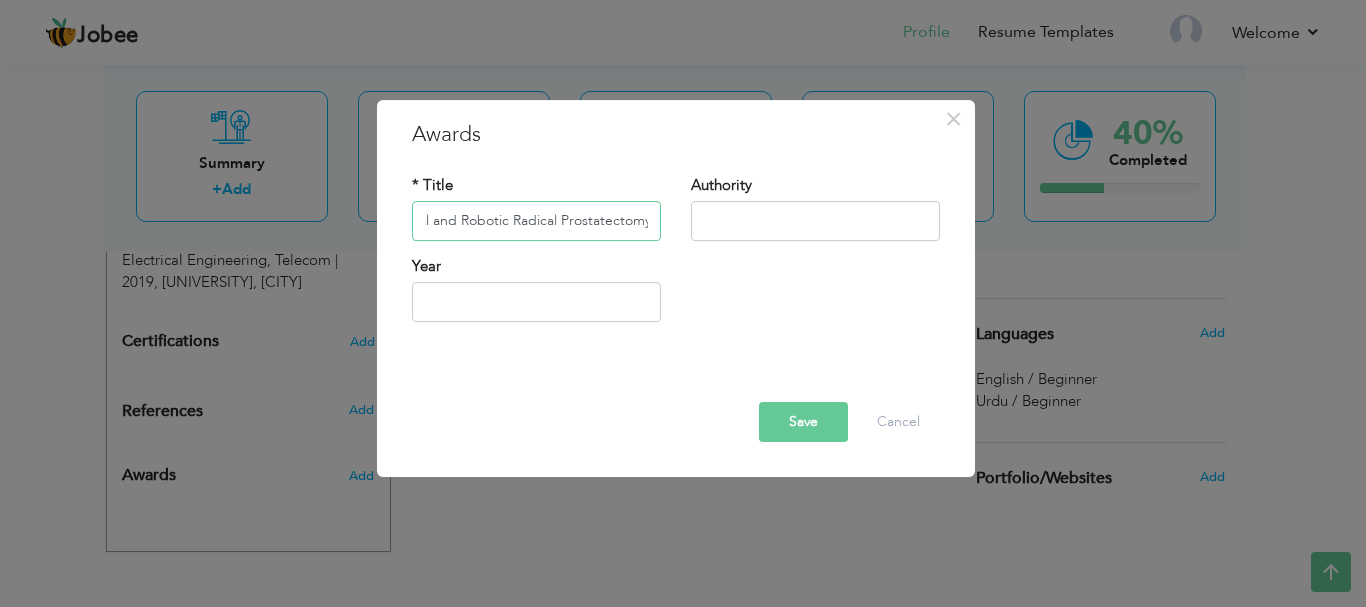 type on "Advanced Simulation For Robotic Partial and Robotic Radical Prostatectomy" 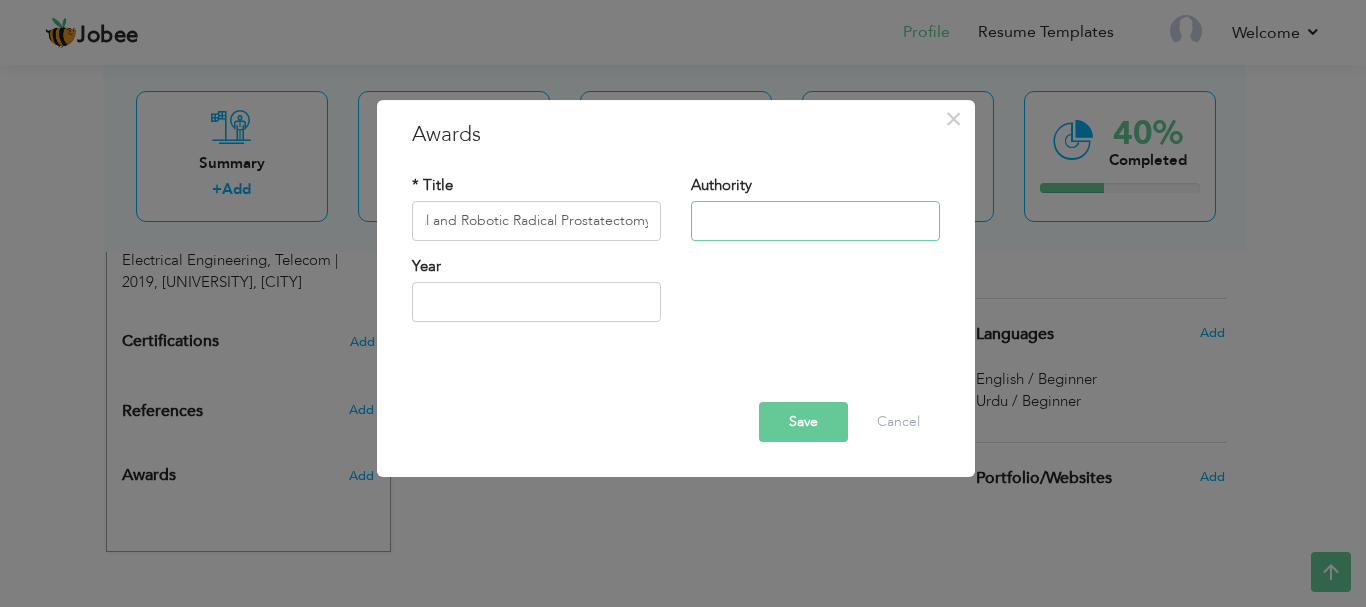 click at bounding box center (815, 221) 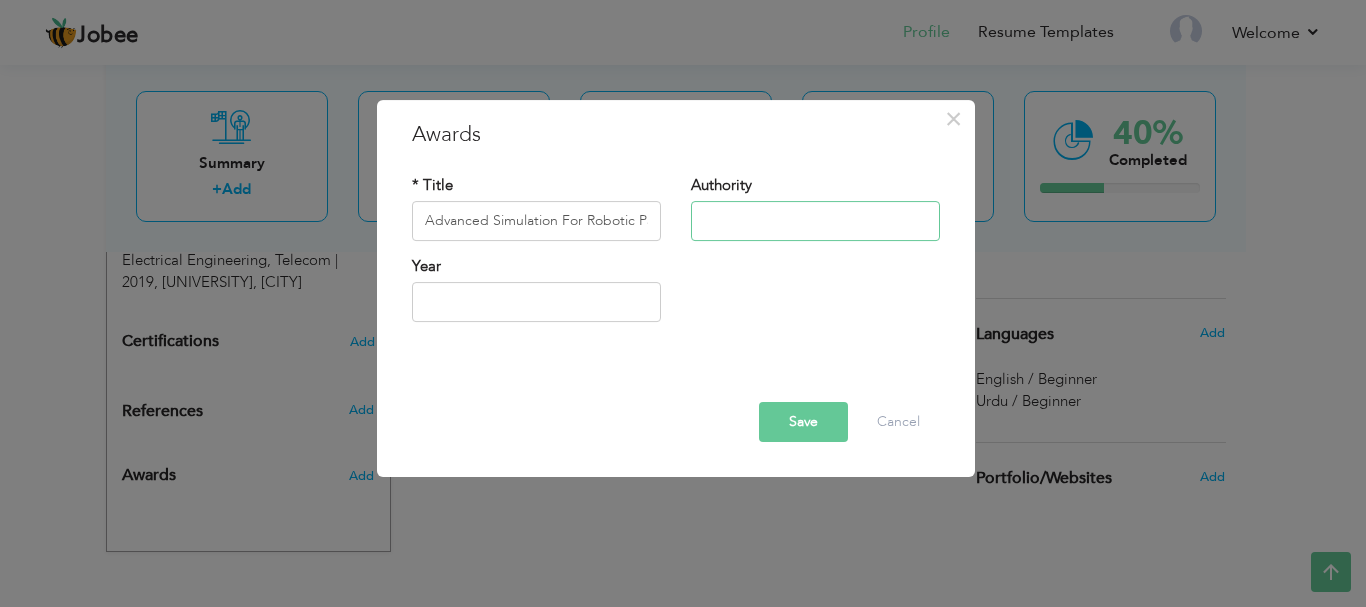 paste on "Pakistan Kidney and Liver Institute and Research Center (Official)" 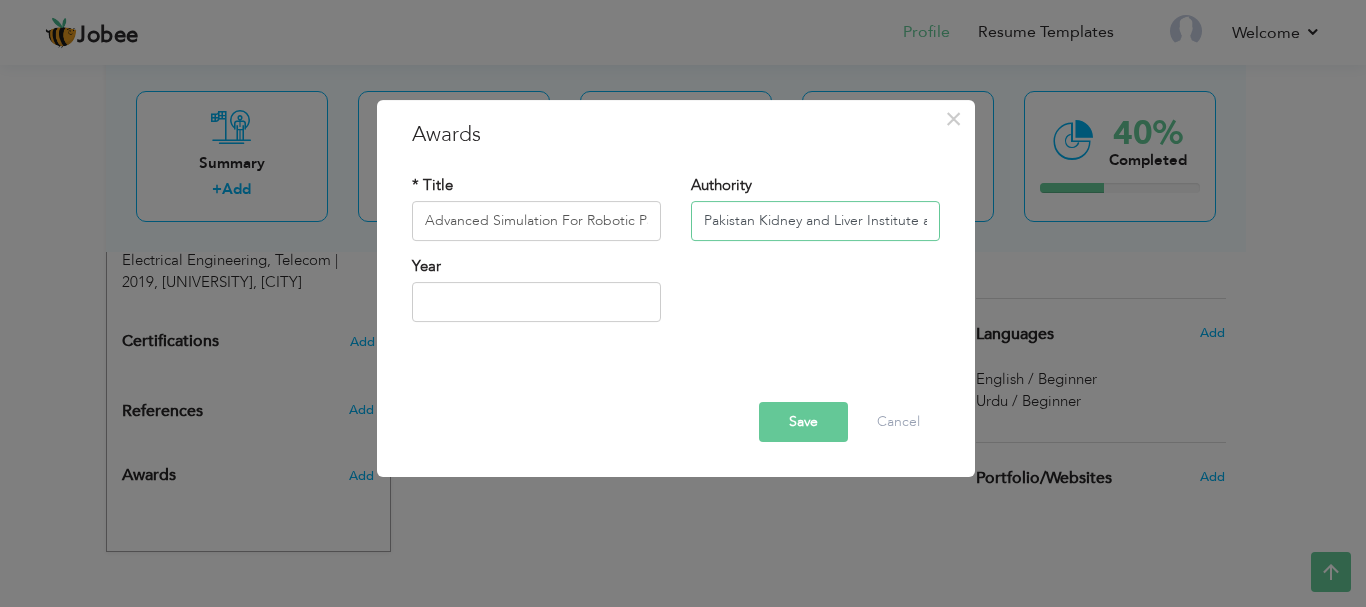 scroll, scrollTop: 0, scrollLeft: 176, axis: horizontal 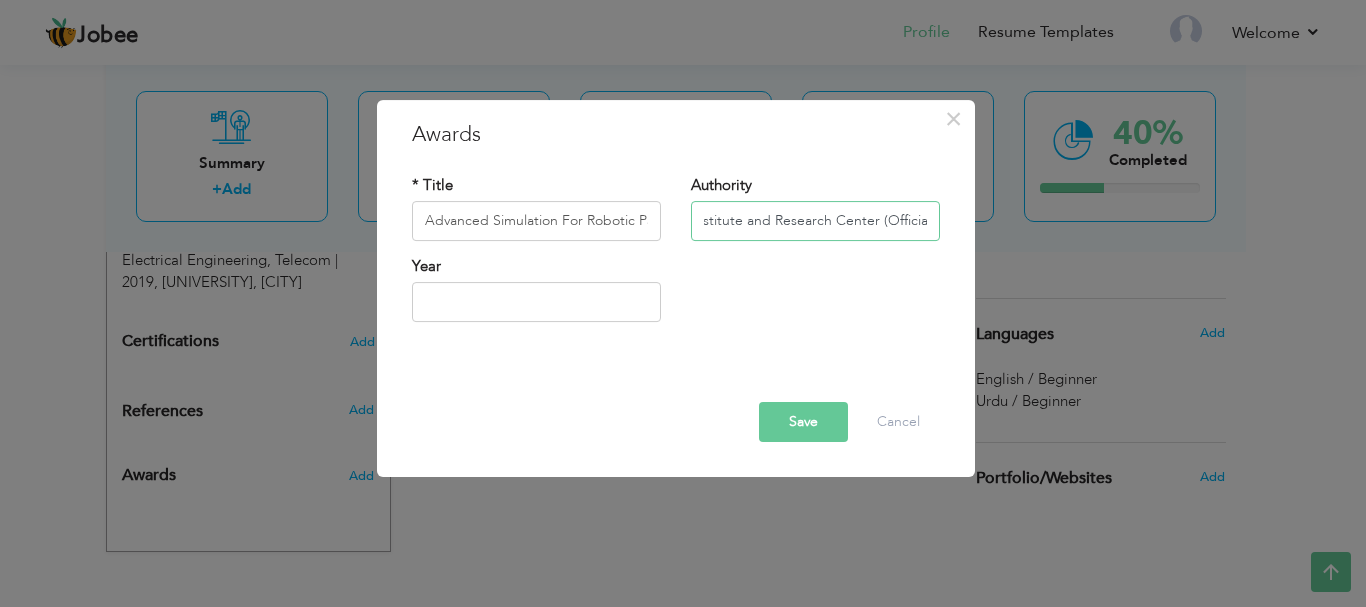 type on "Pakistan Kidney and Liver Institute and Research Center (Official)" 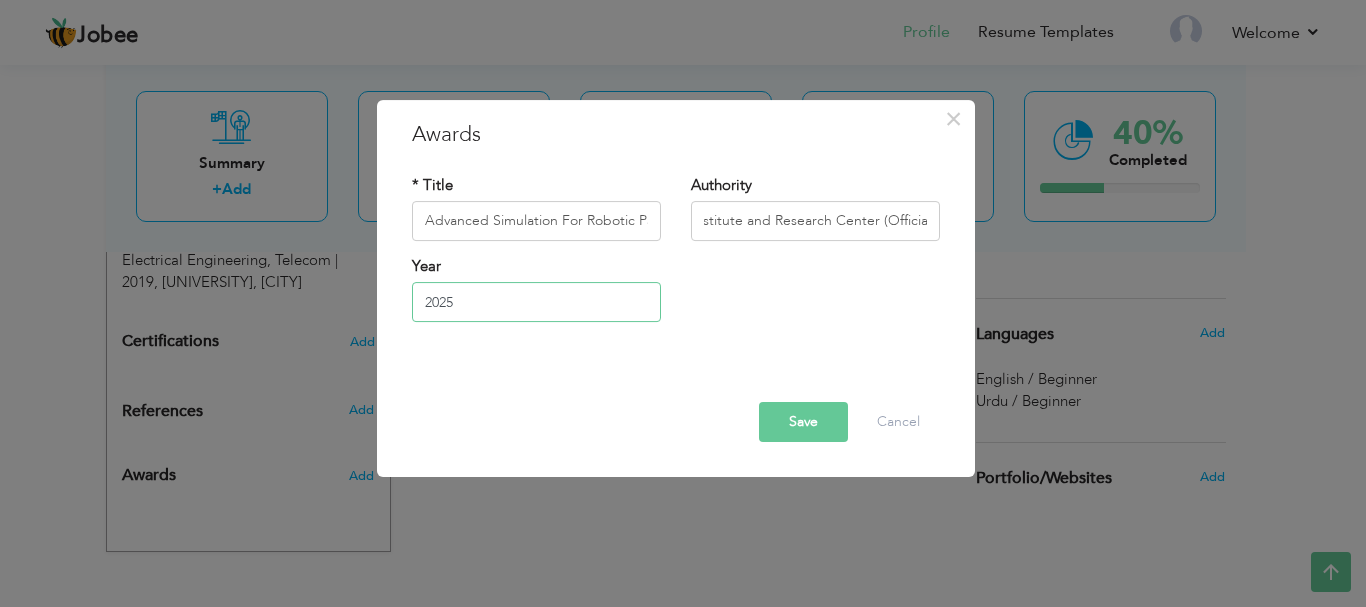 click on "2025" at bounding box center (536, 302) 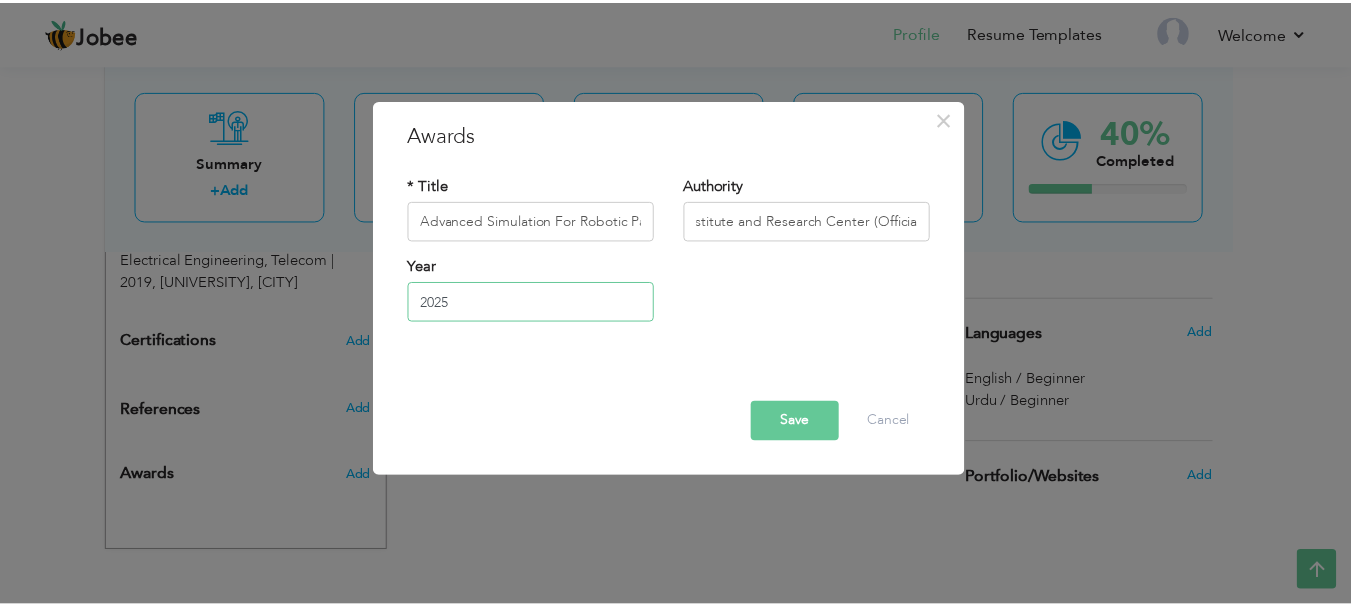 scroll, scrollTop: 0, scrollLeft: 0, axis: both 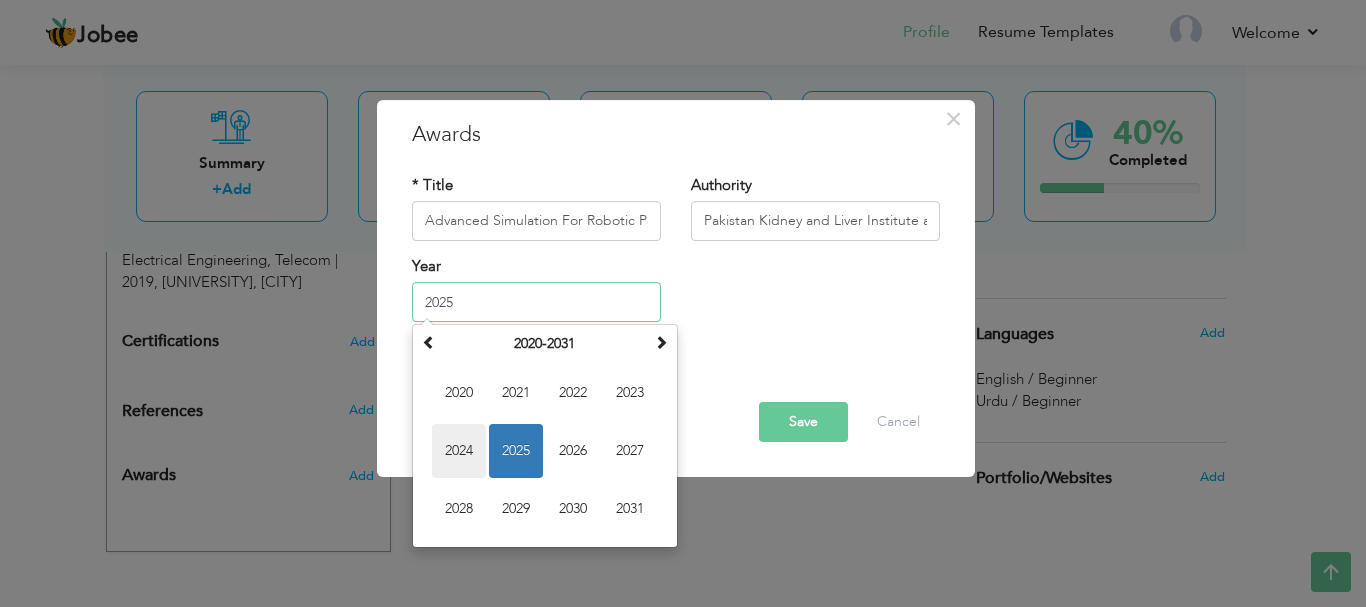 click on "2024" at bounding box center (459, 451) 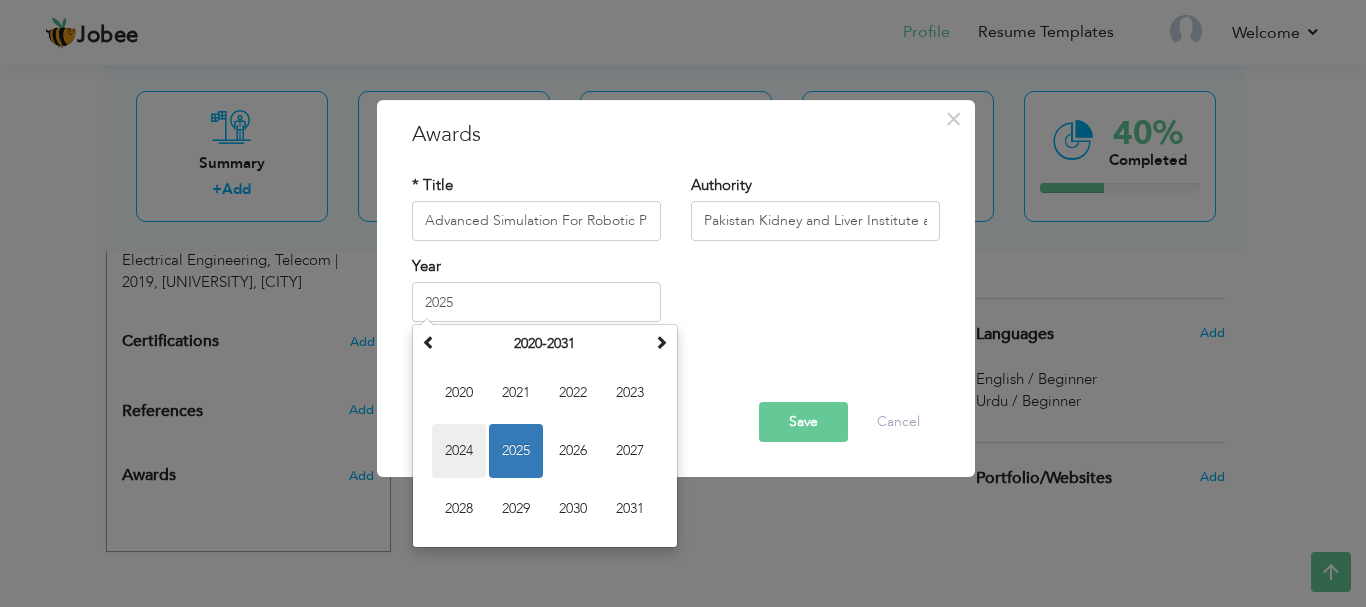 type on "2024" 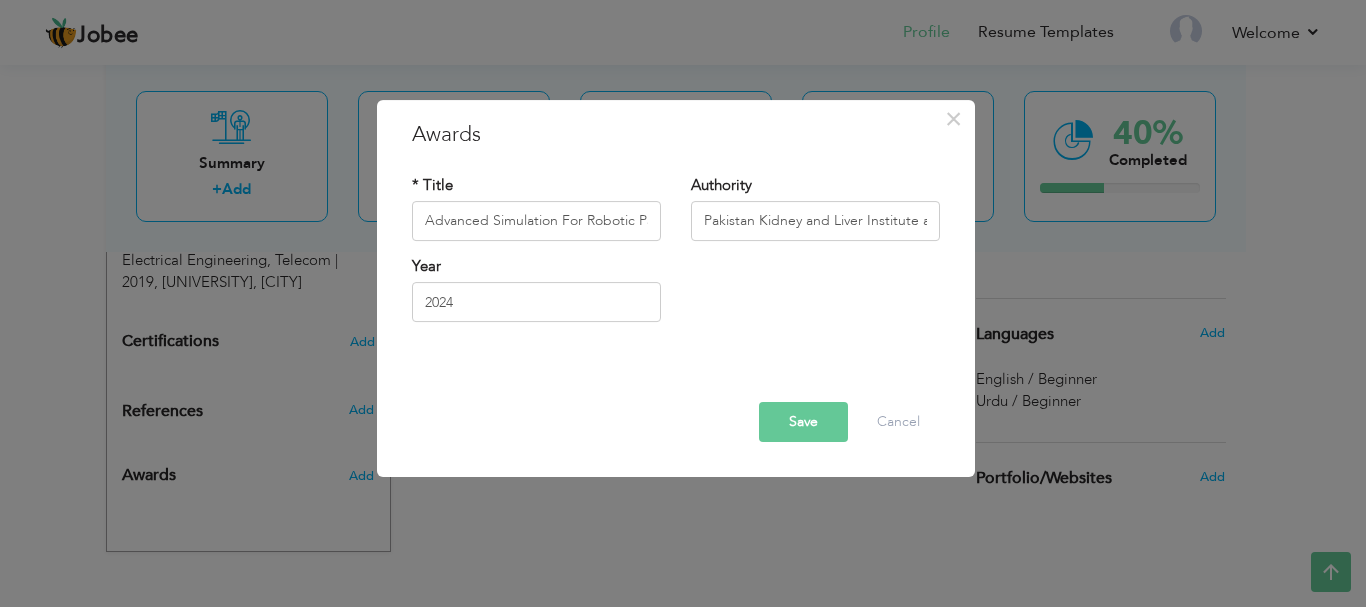 click on "Save" at bounding box center [803, 422] 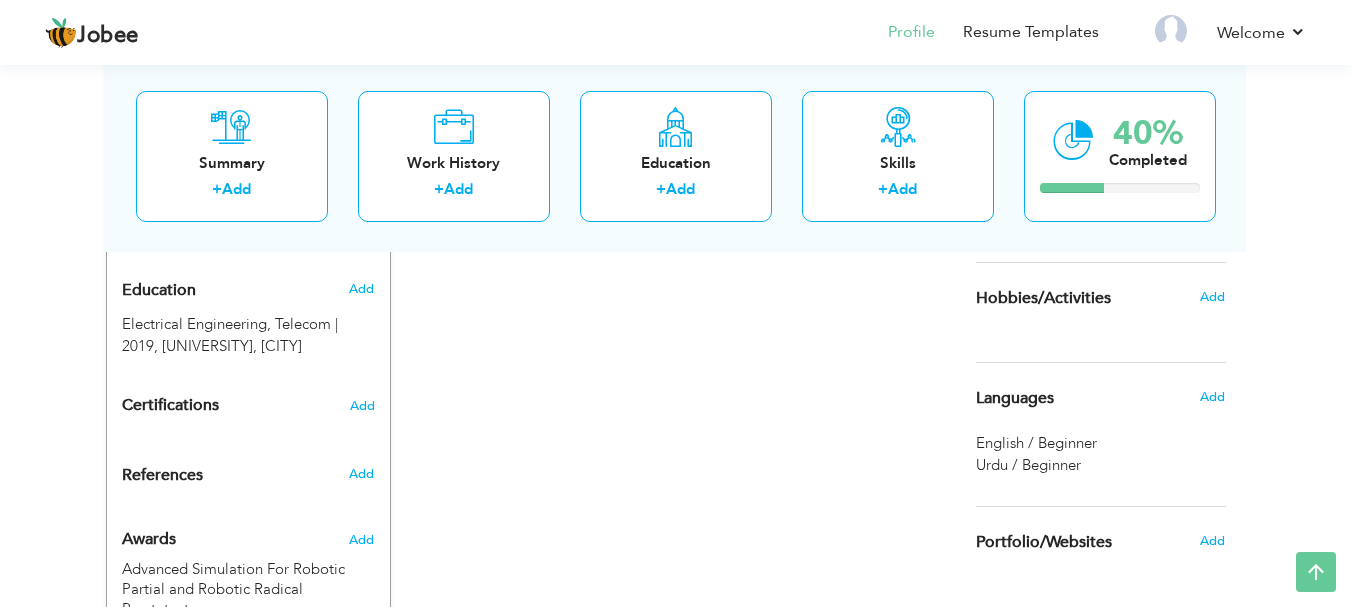scroll, scrollTop: 846, scrollLeft: 0, axis: vertical 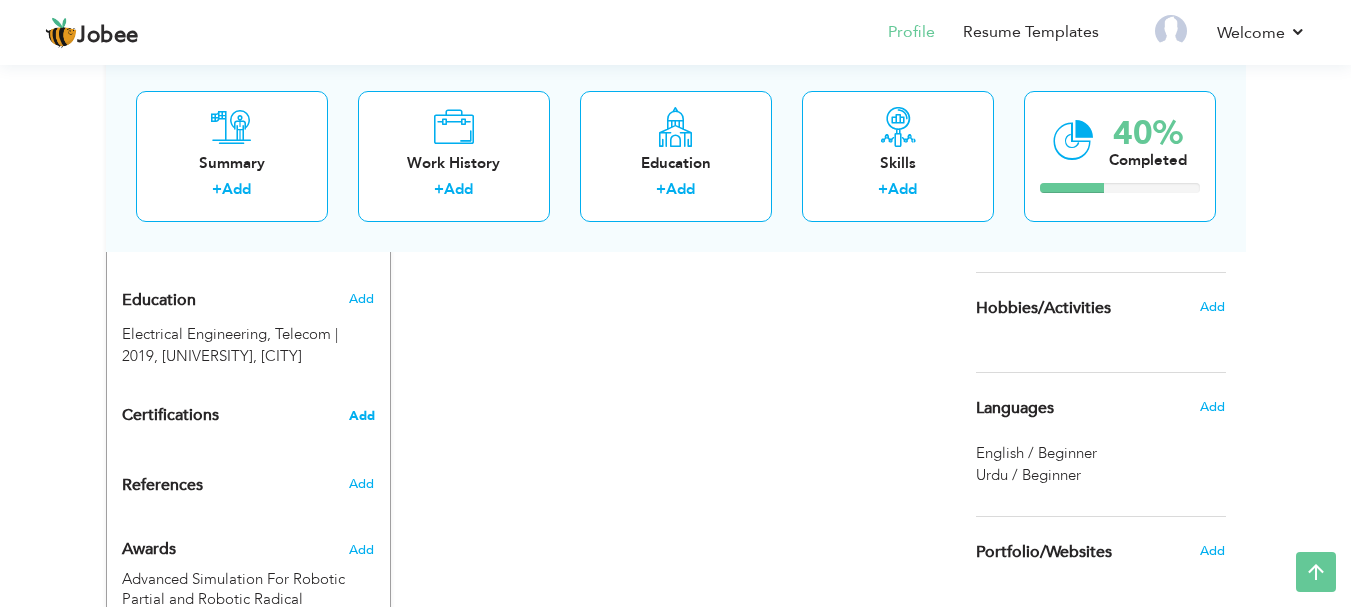 click on "Add" at bounding box center (362, 416) 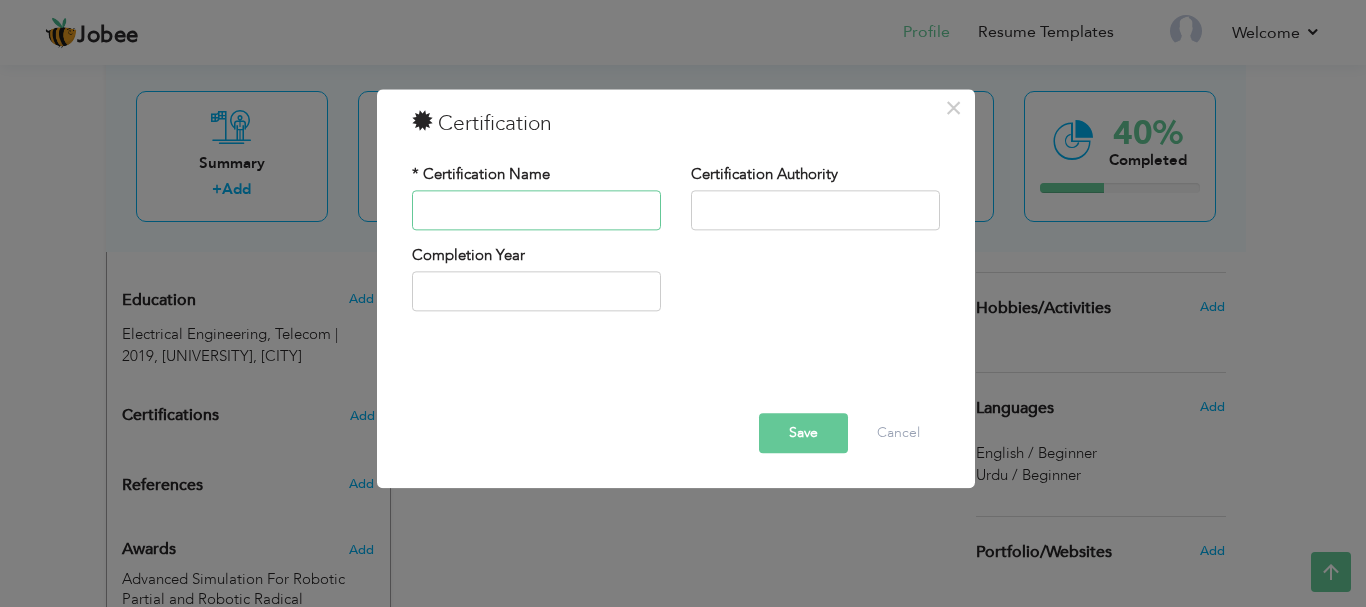 click at bounding box center [536, 210] 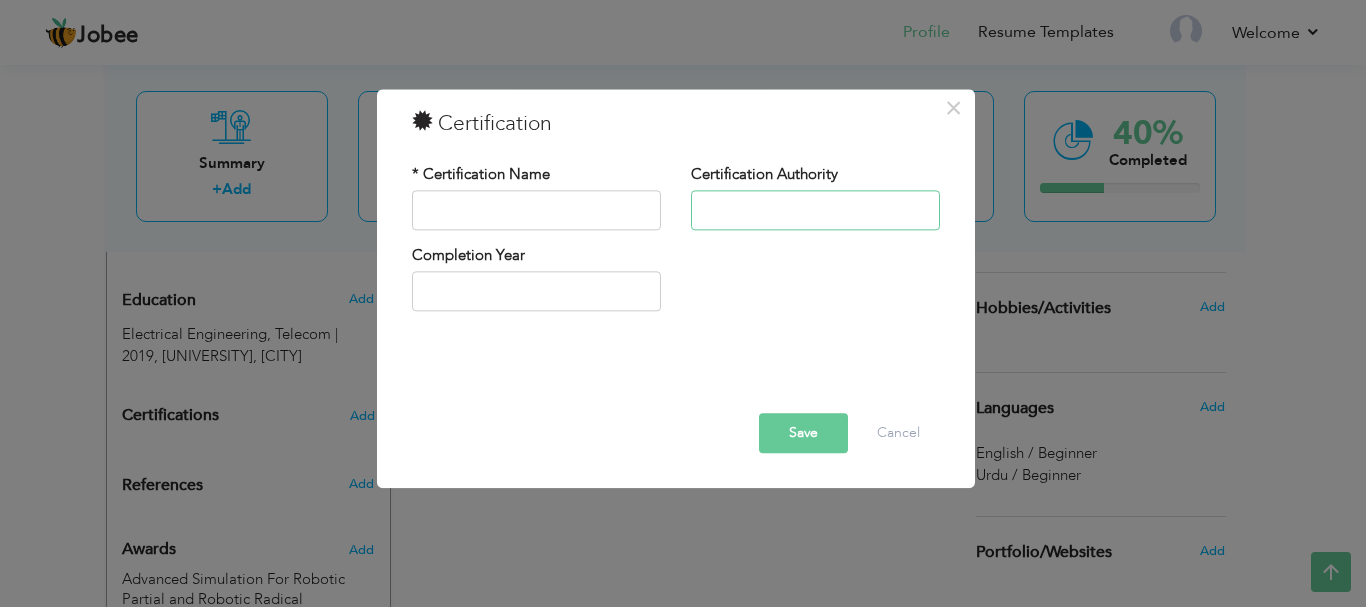 click at bounding box center (815, 210) 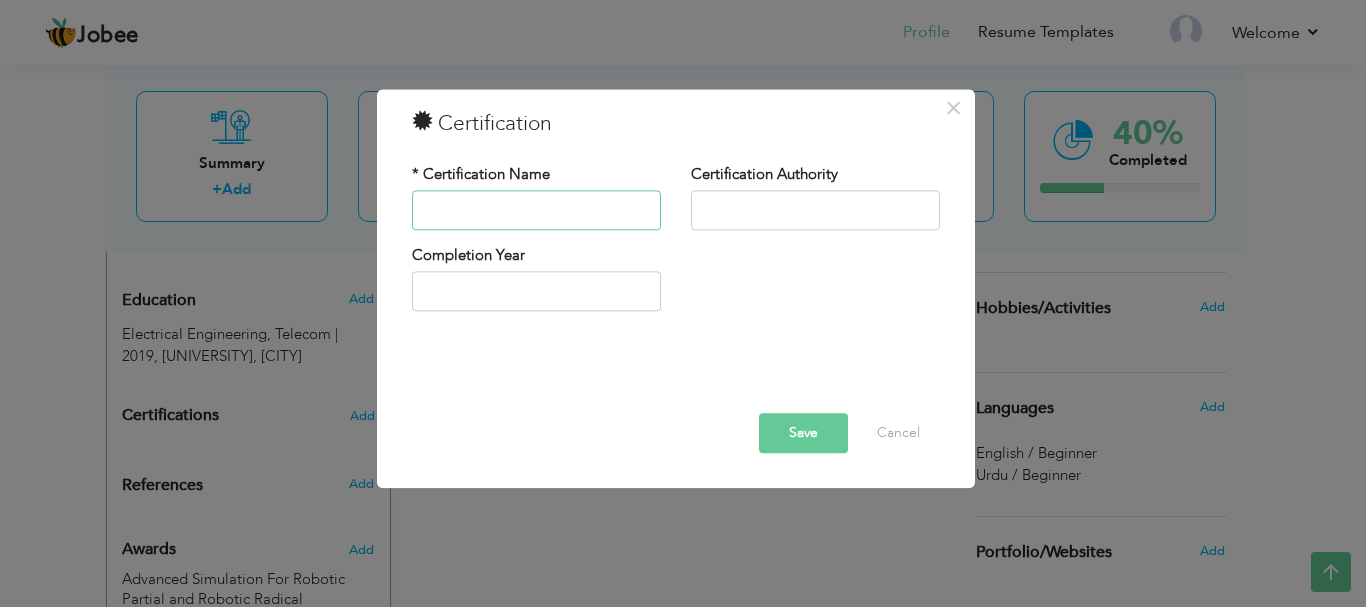 click at bounding box center (536, 210) 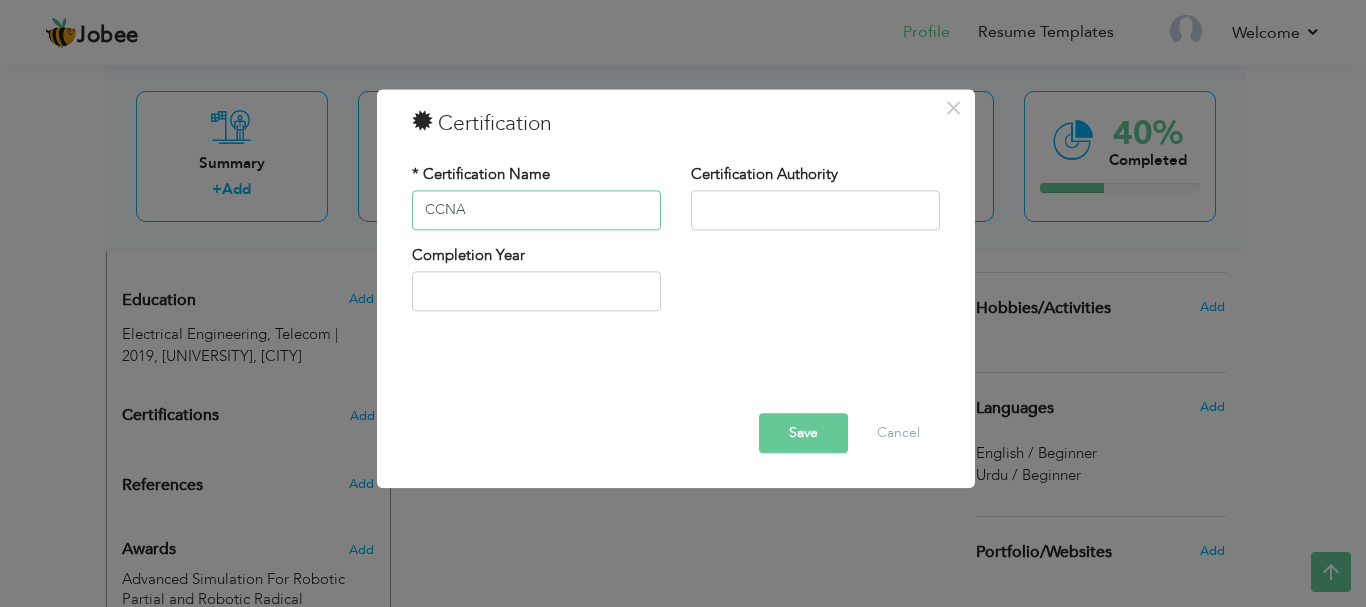 type on "CCNA" 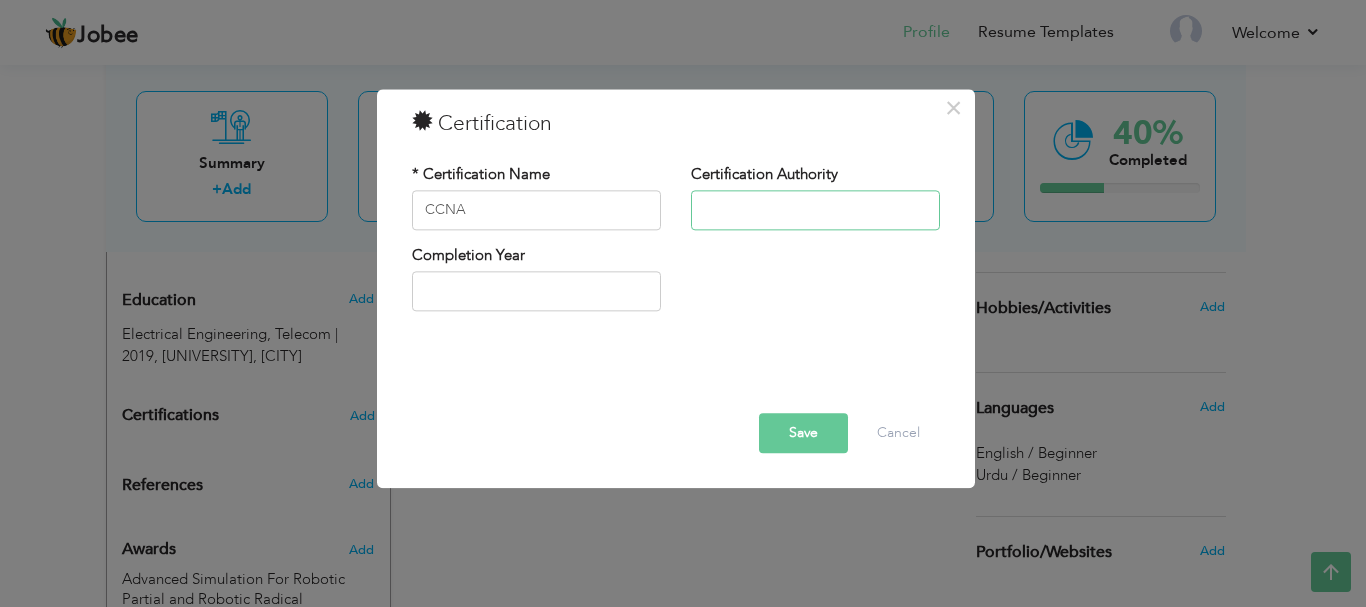 click at bounding box center [815, 210] 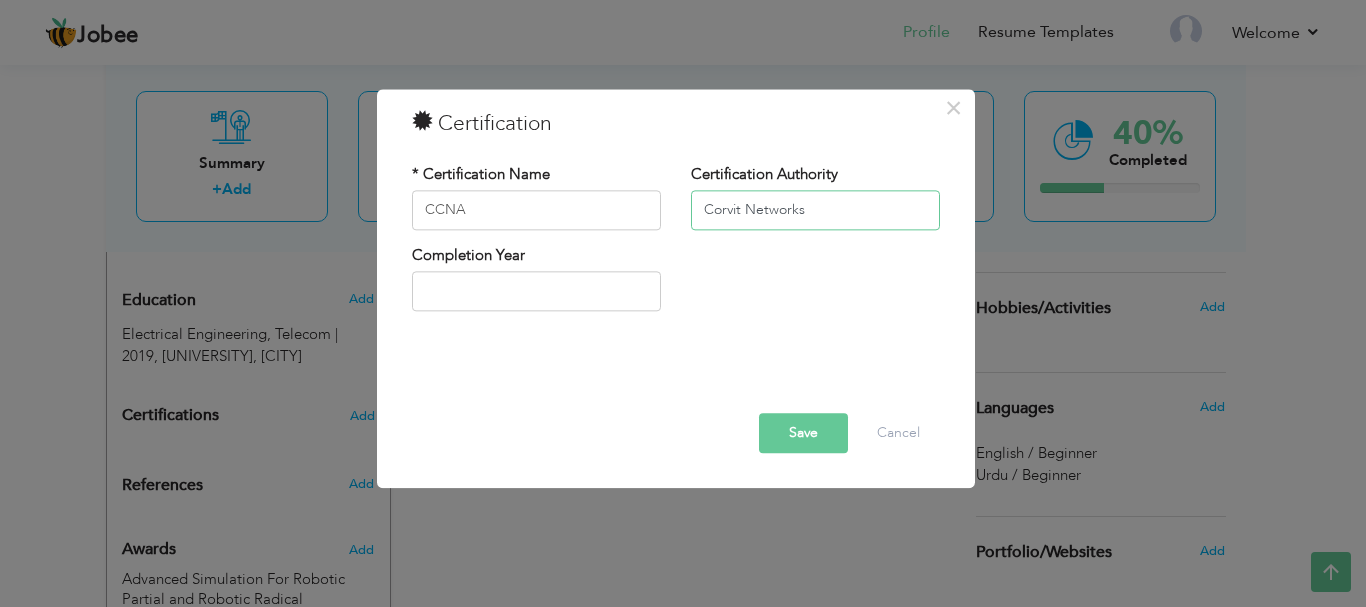 type on "Corvit Networks" 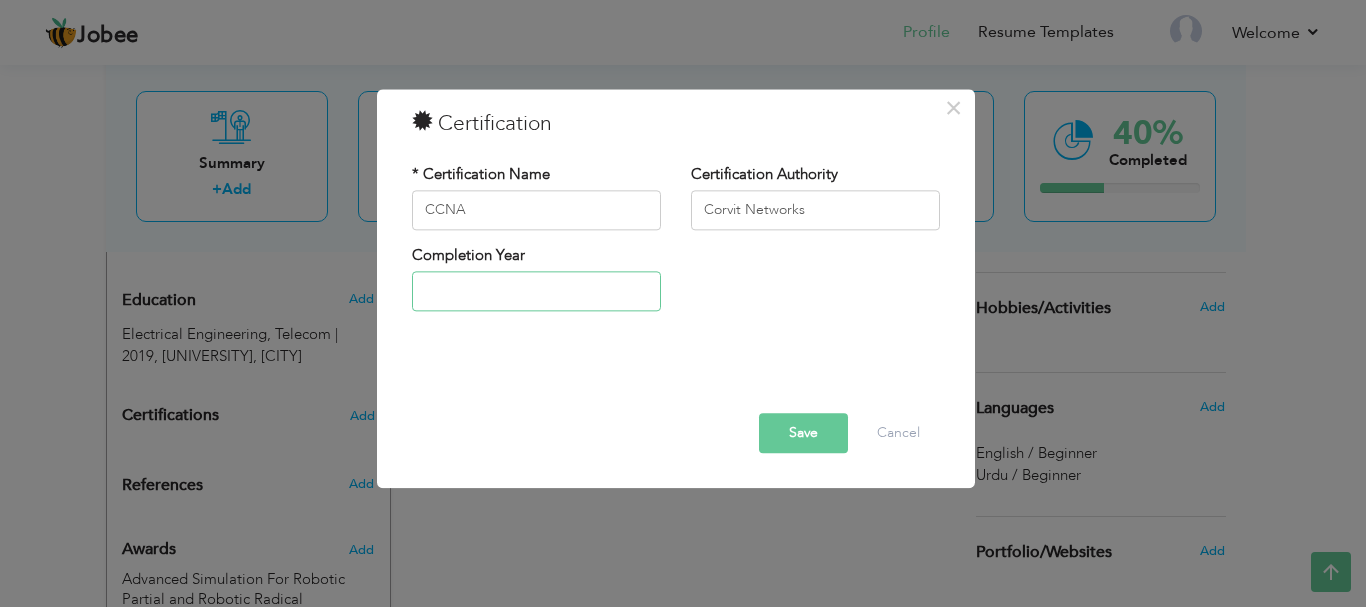 click at bounding box center (536, 292) 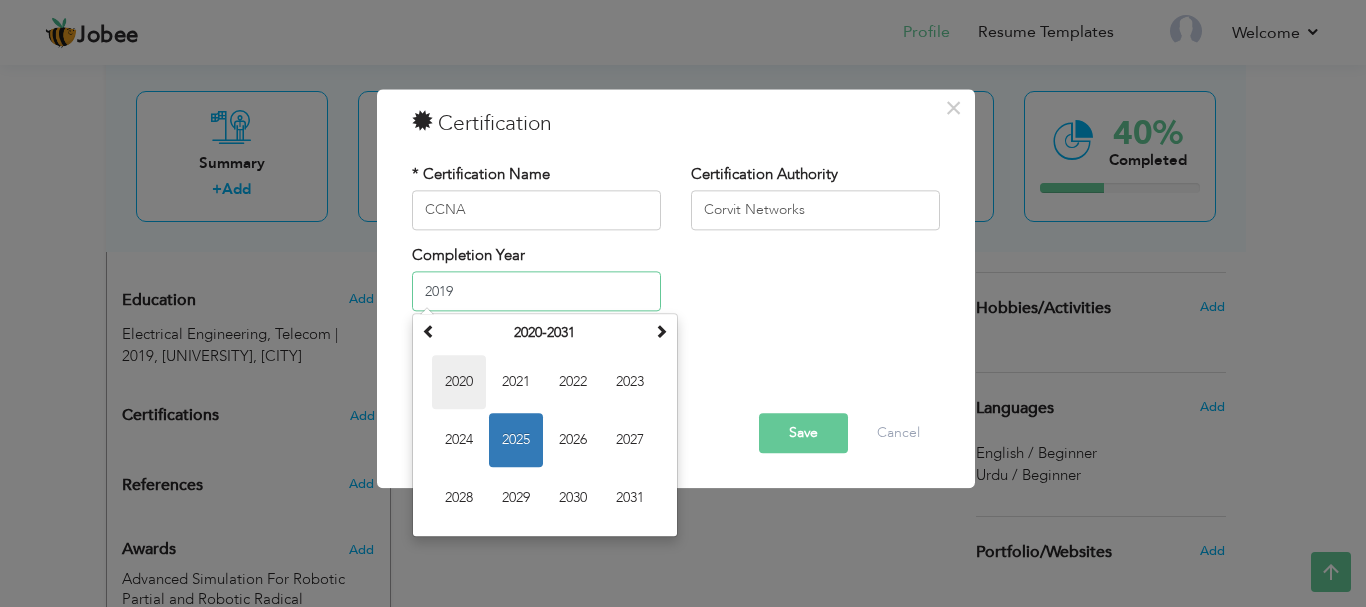 drag, startPoint x: 598, startPoint y: 297, endPoint x: 456, endPoint y: 380, distance: 164.47797 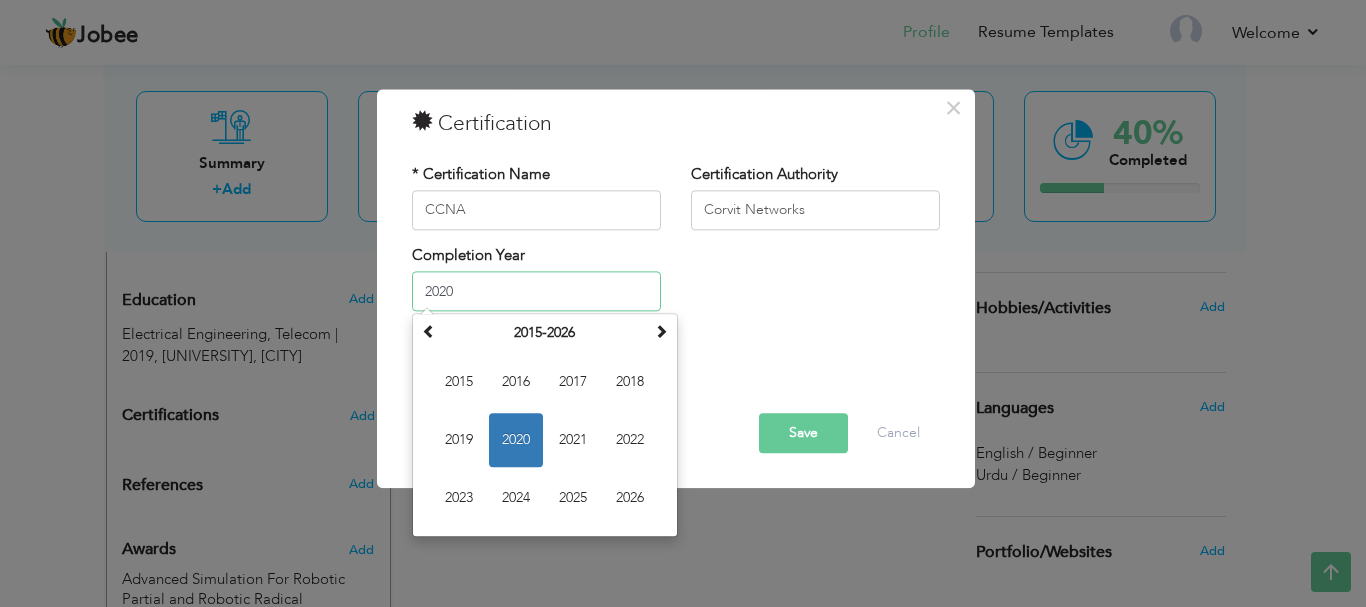 click on "2020" at bounding box center [536, 292] 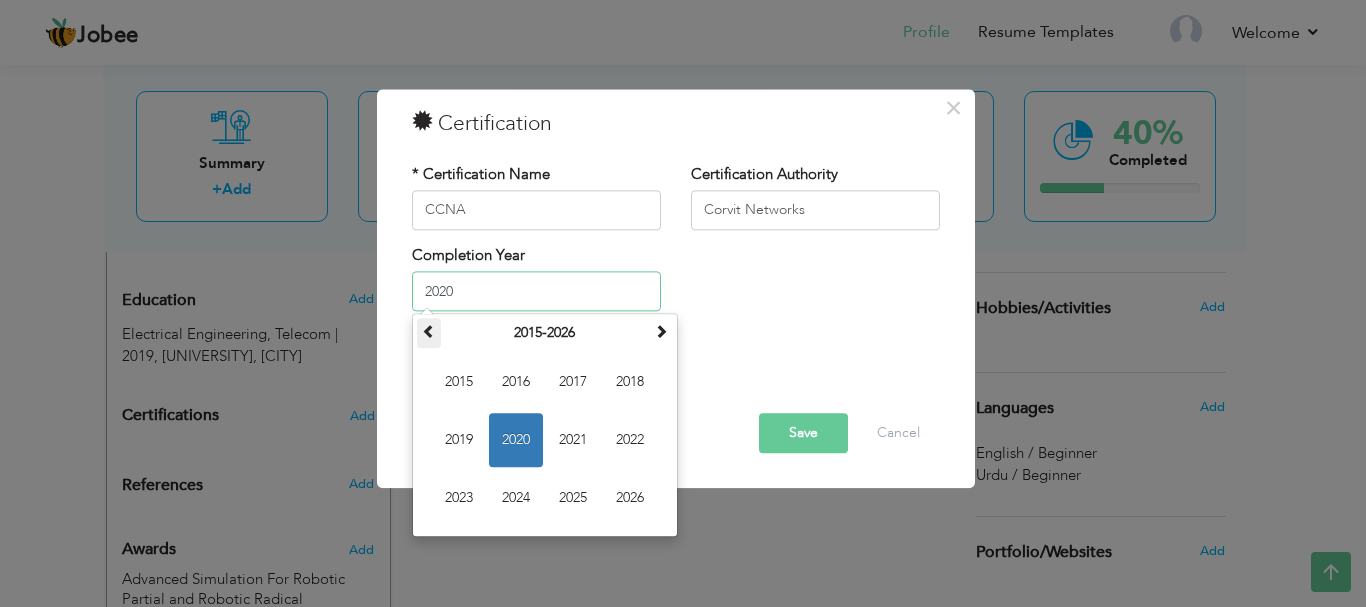 click at bounding box center (429, 334) 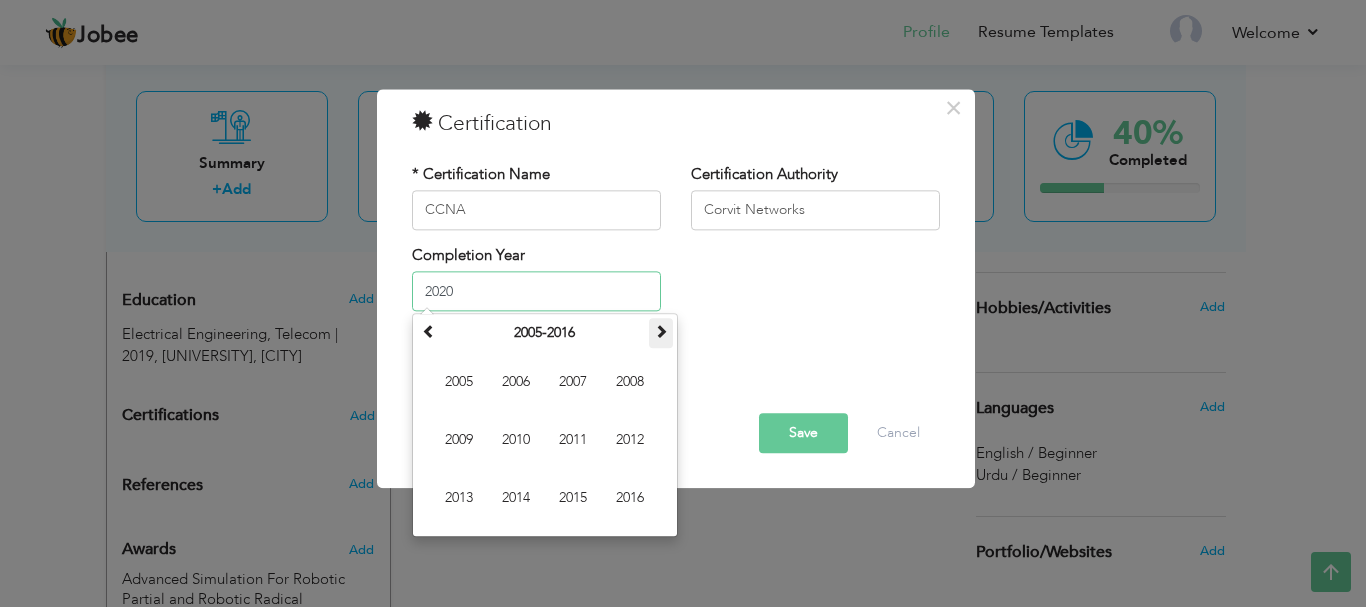 click at bounding box center (661, 332) 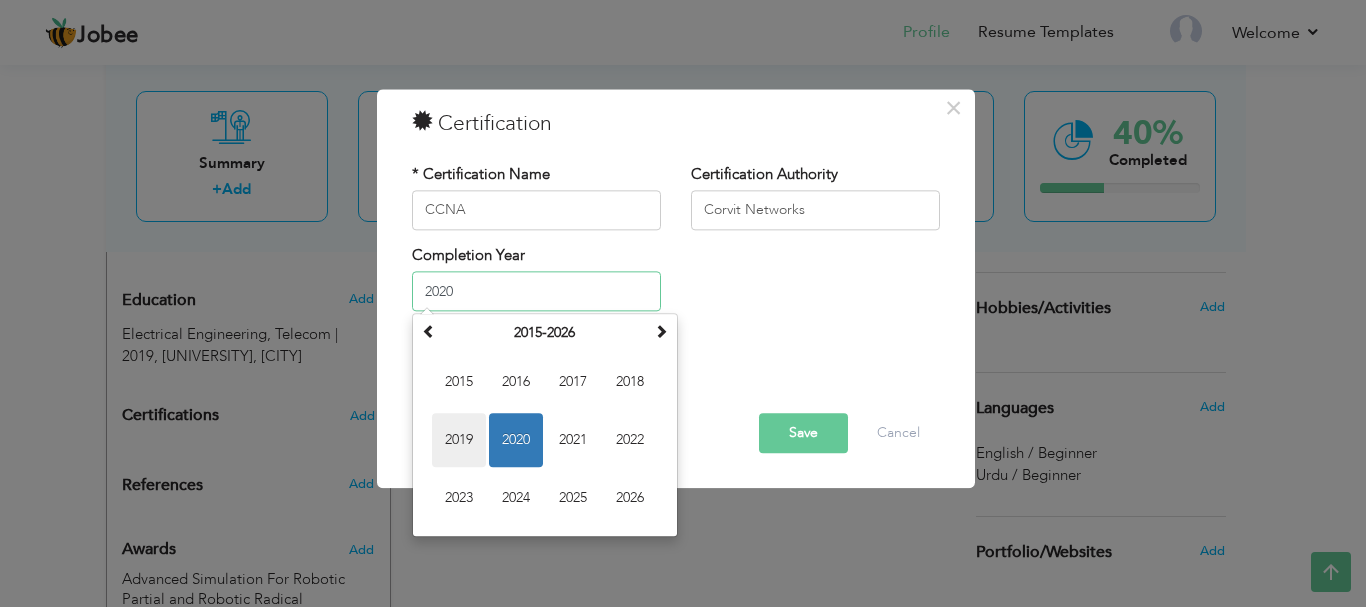 click on "2019" at bounding box center [459, 441] 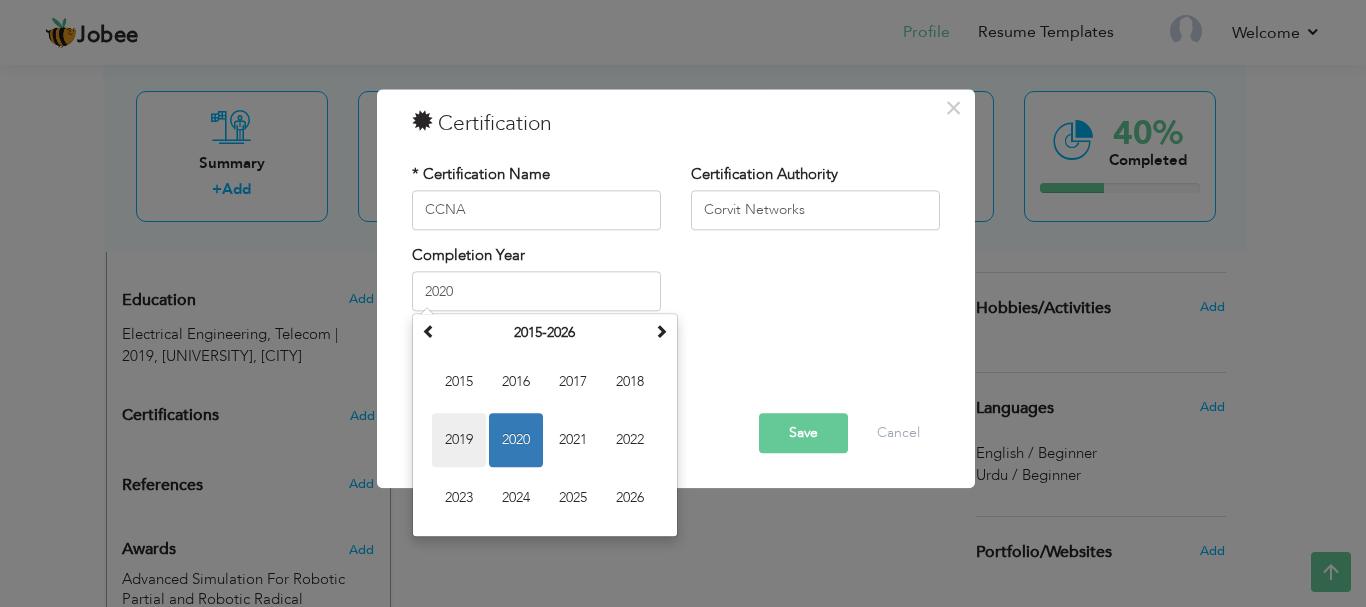 type on "2019" 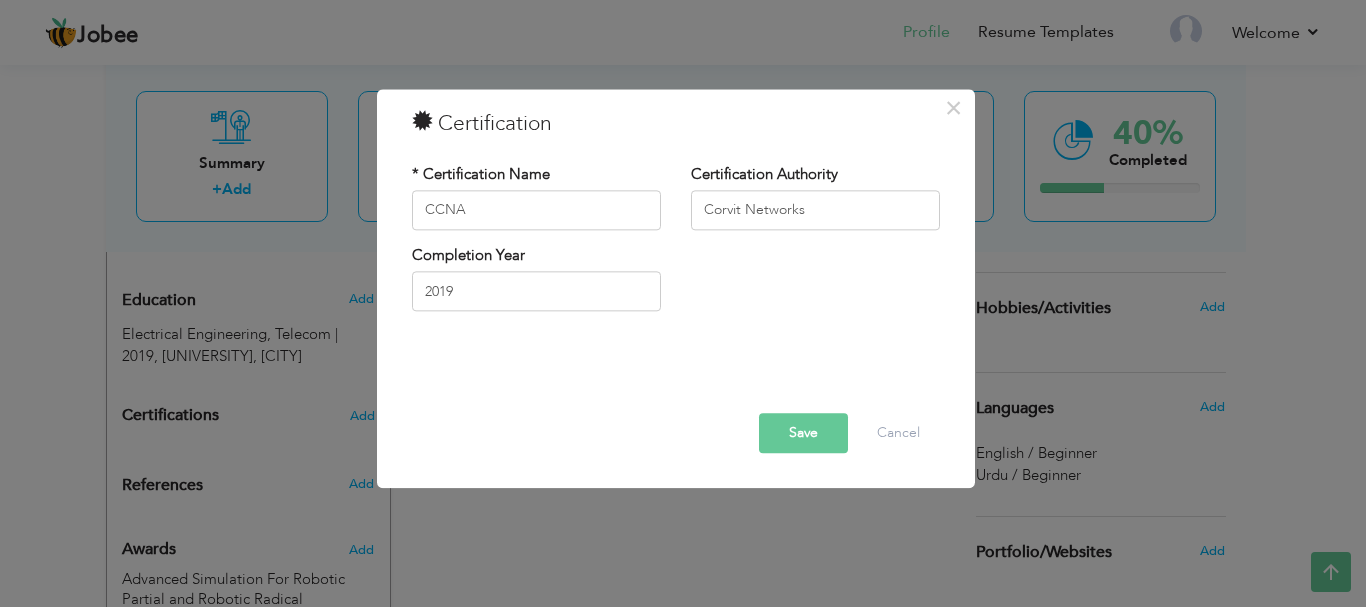 click on "Save" at bounding box center (803, 433) 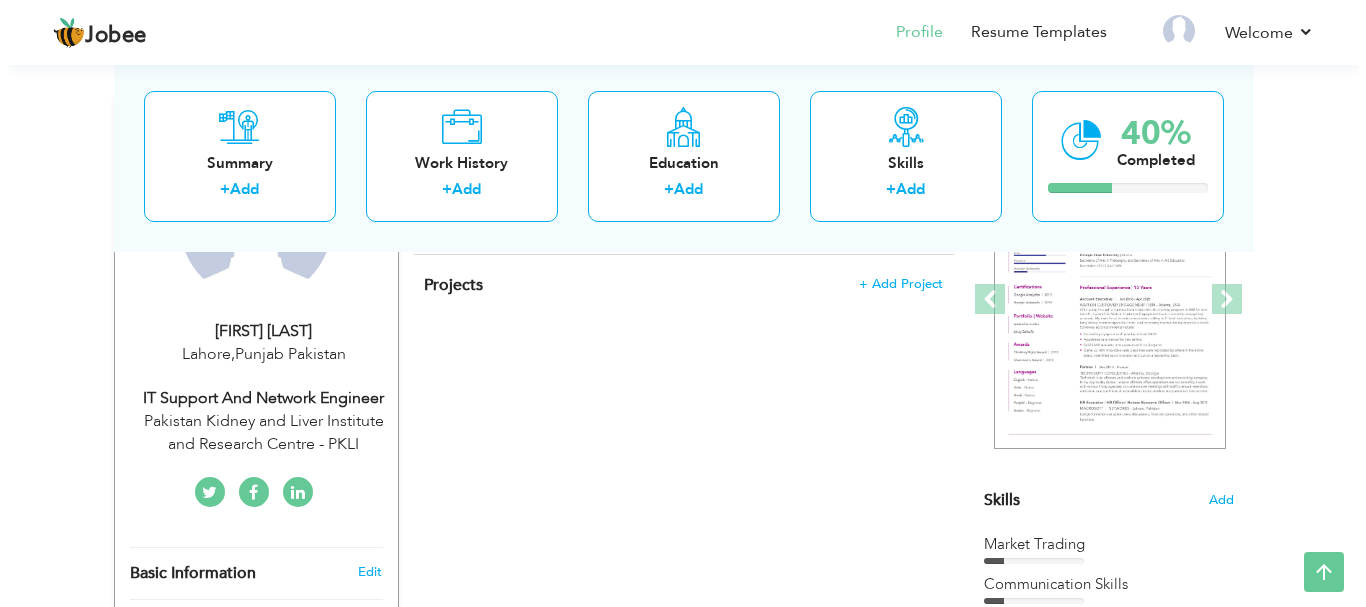 scroll, scrollTop: 403, scrollLeft: 0, axis: vertical 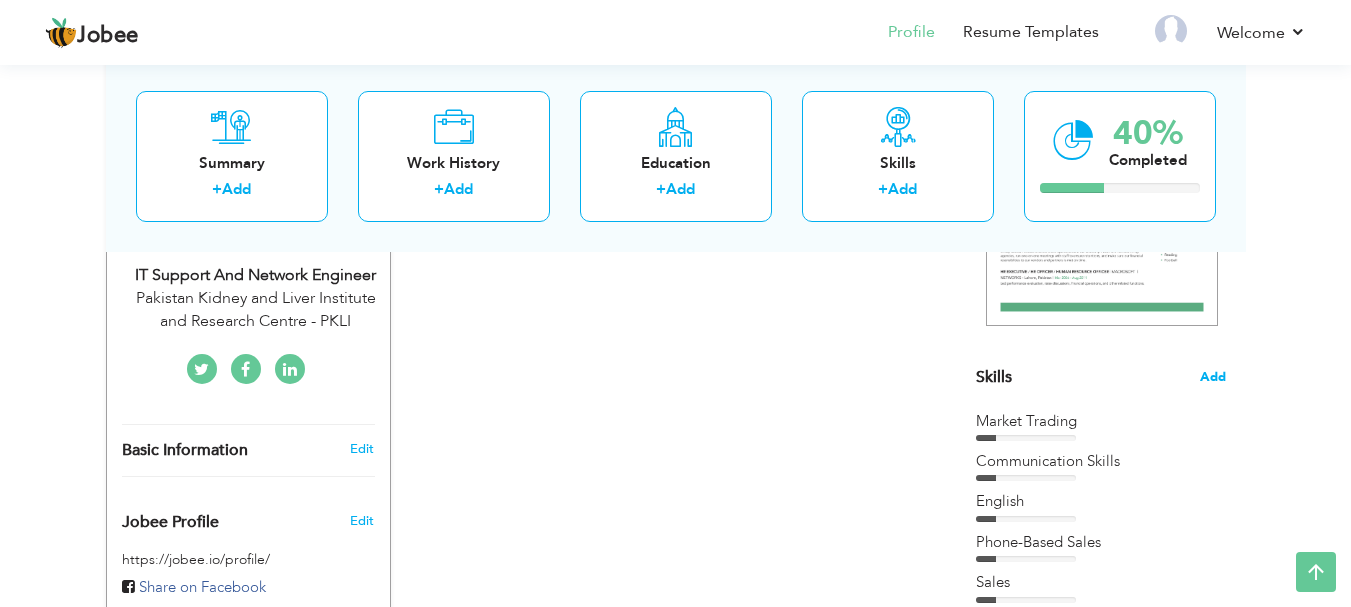 click on "Add" at bounding box center [1213, 377] 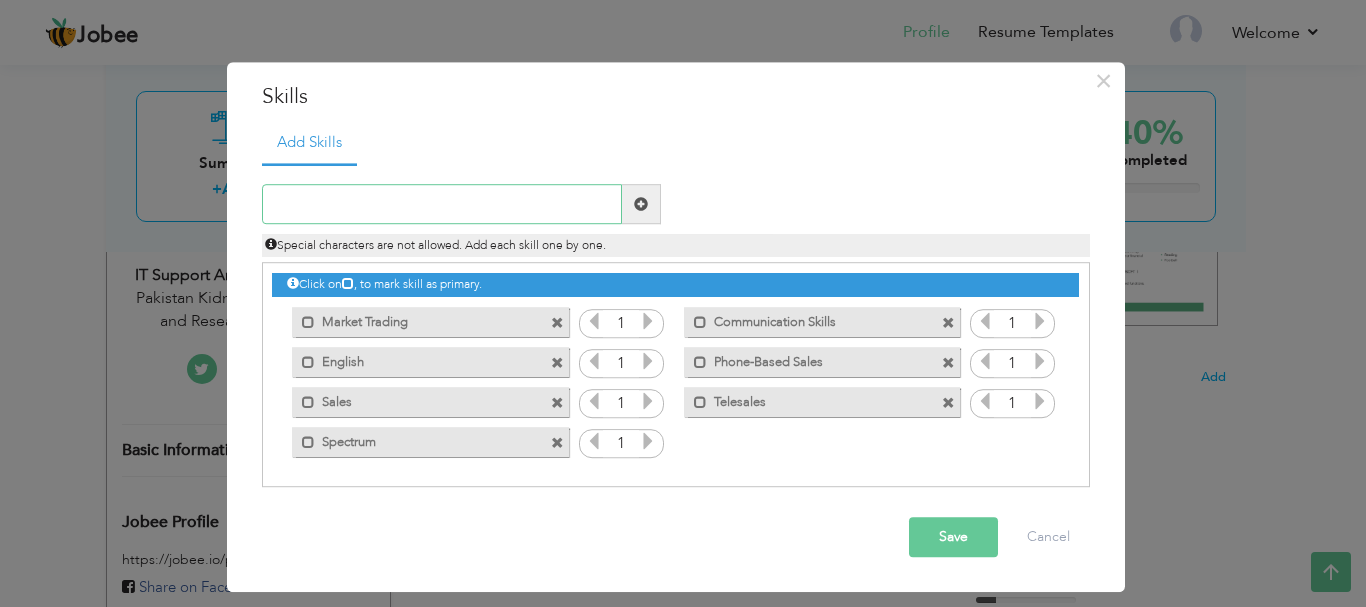 click at bounding box center [442, 205] 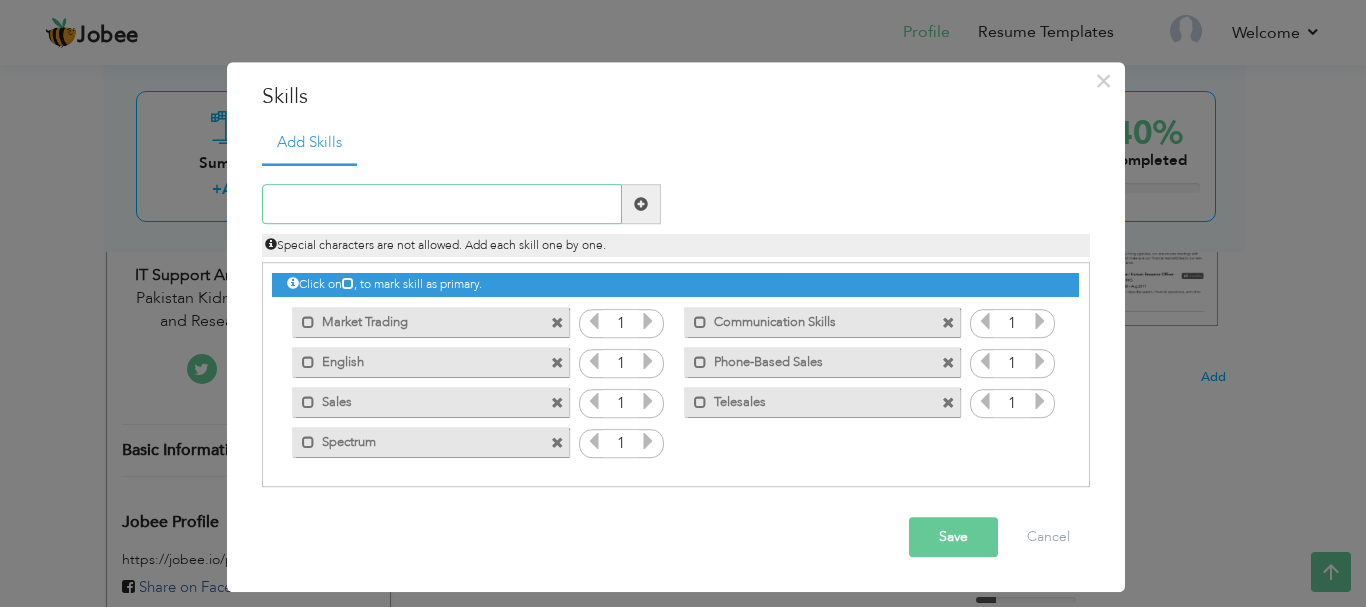 click at bounding box center (442, 205) 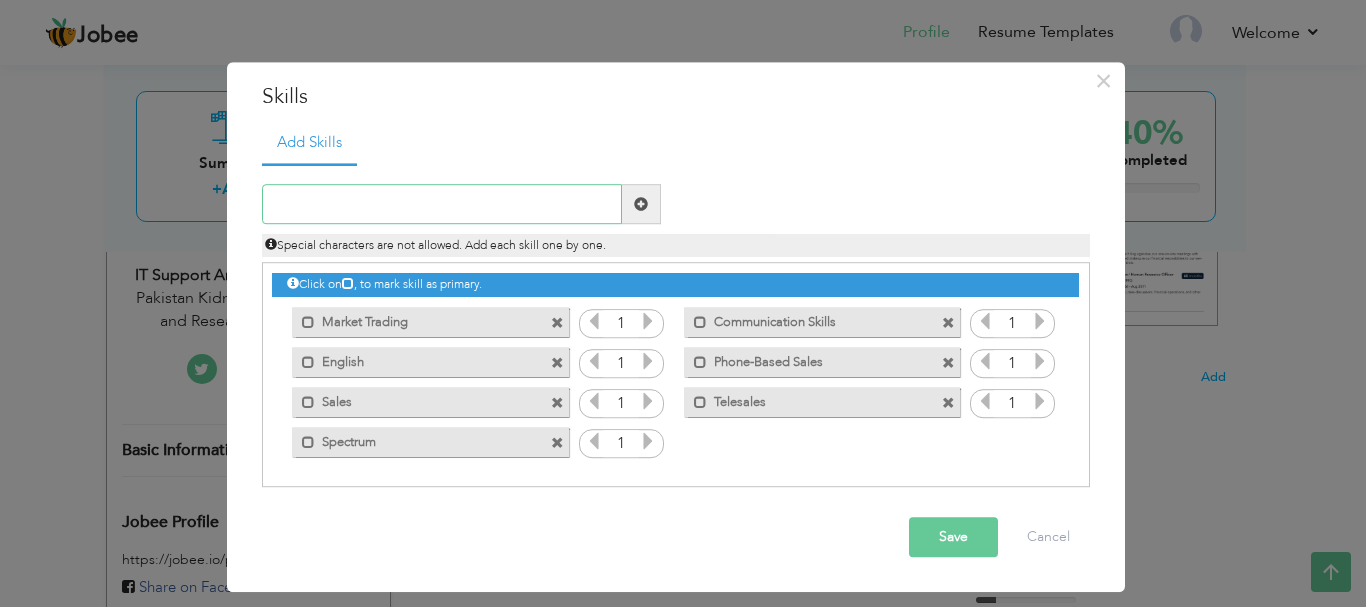 paste on "Network Configuration and Management" 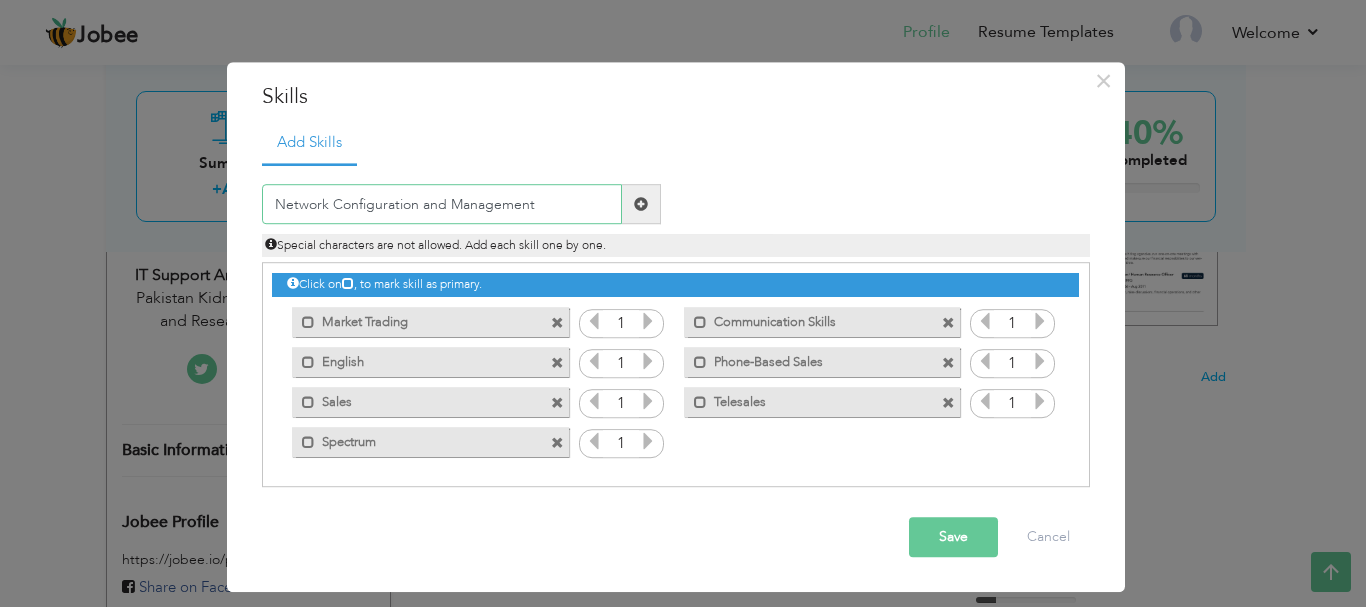 type on "Network Configuration and Management" 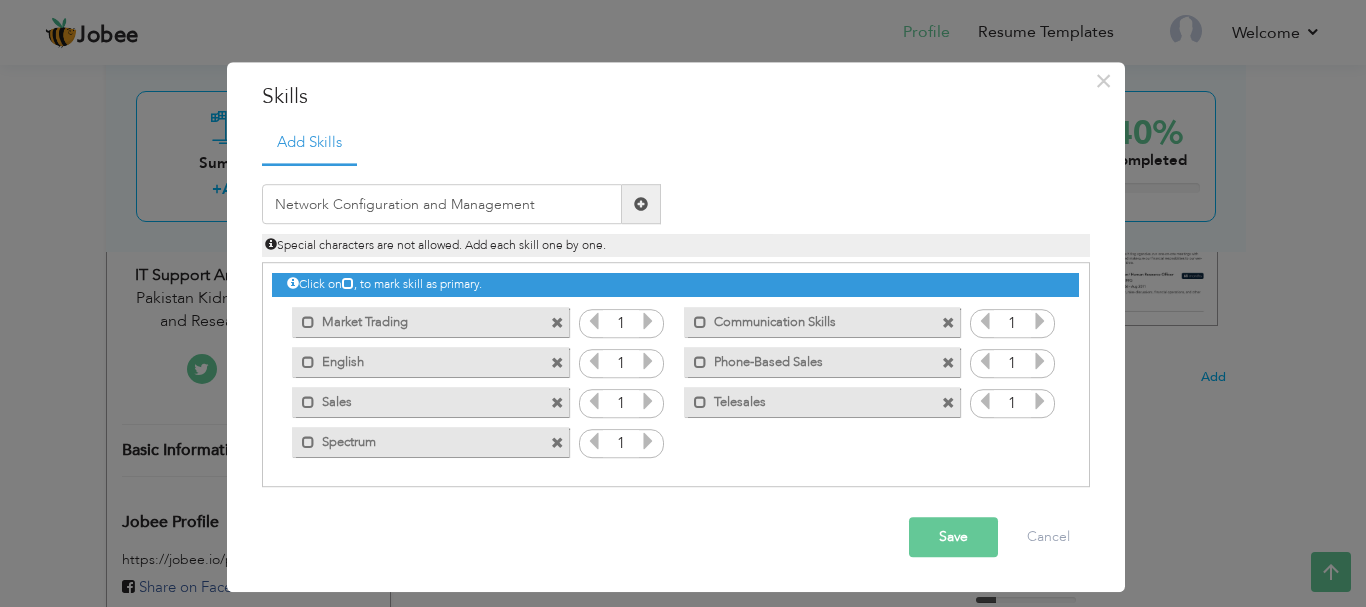 click at bounding box center (641, 204) 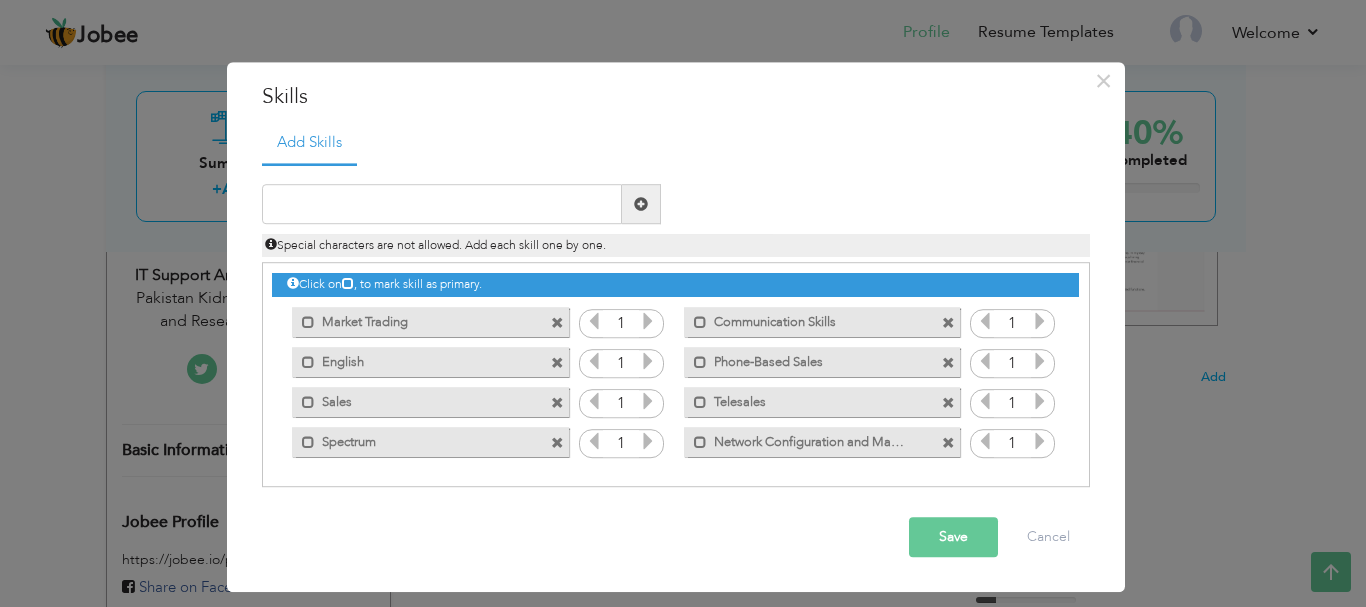 click at bounding box center (557, 443) 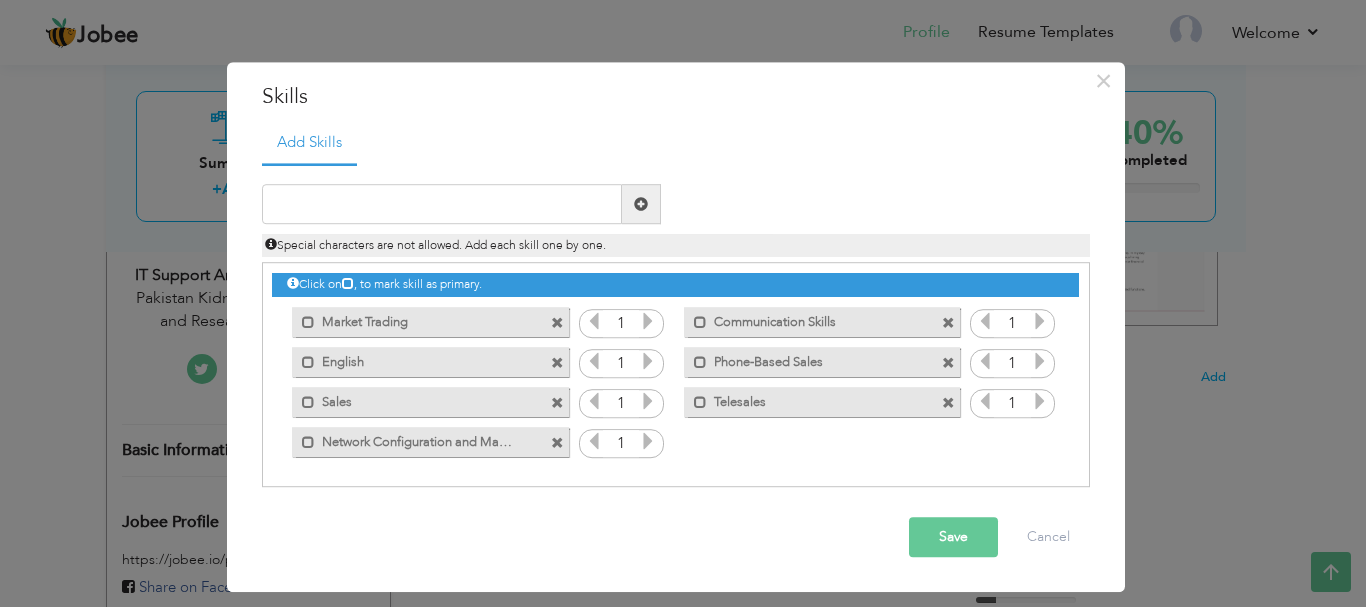 click at bounding box center (557, 403) 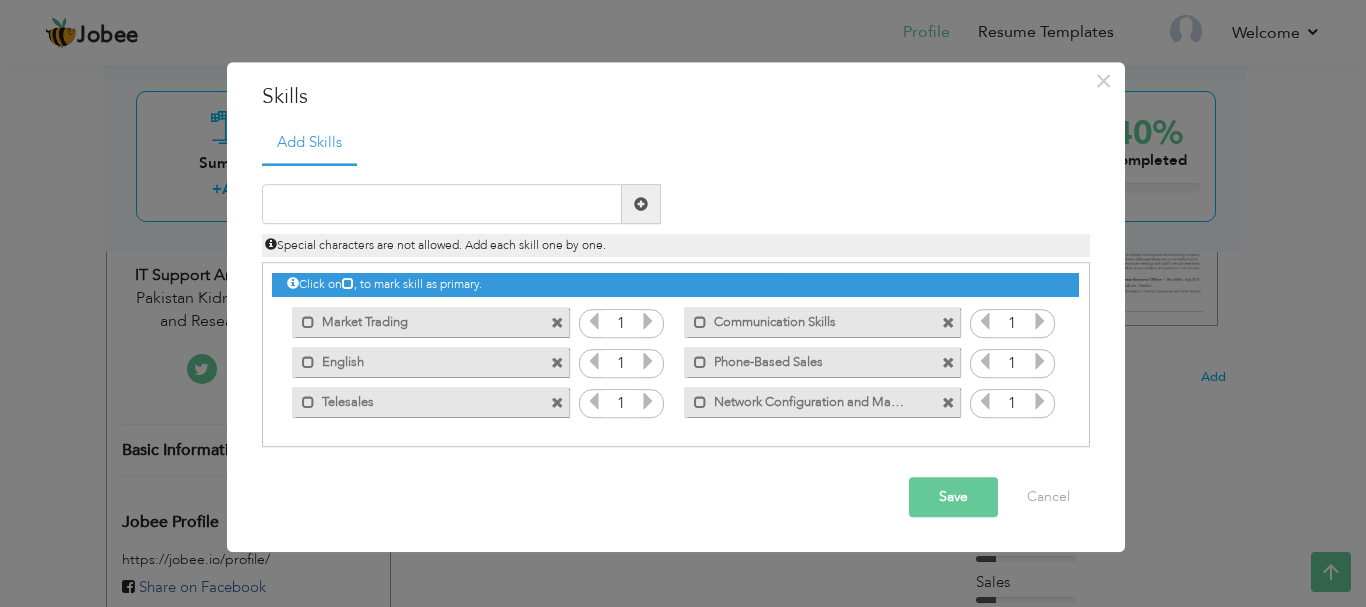 click at bounding box center [557, 403] 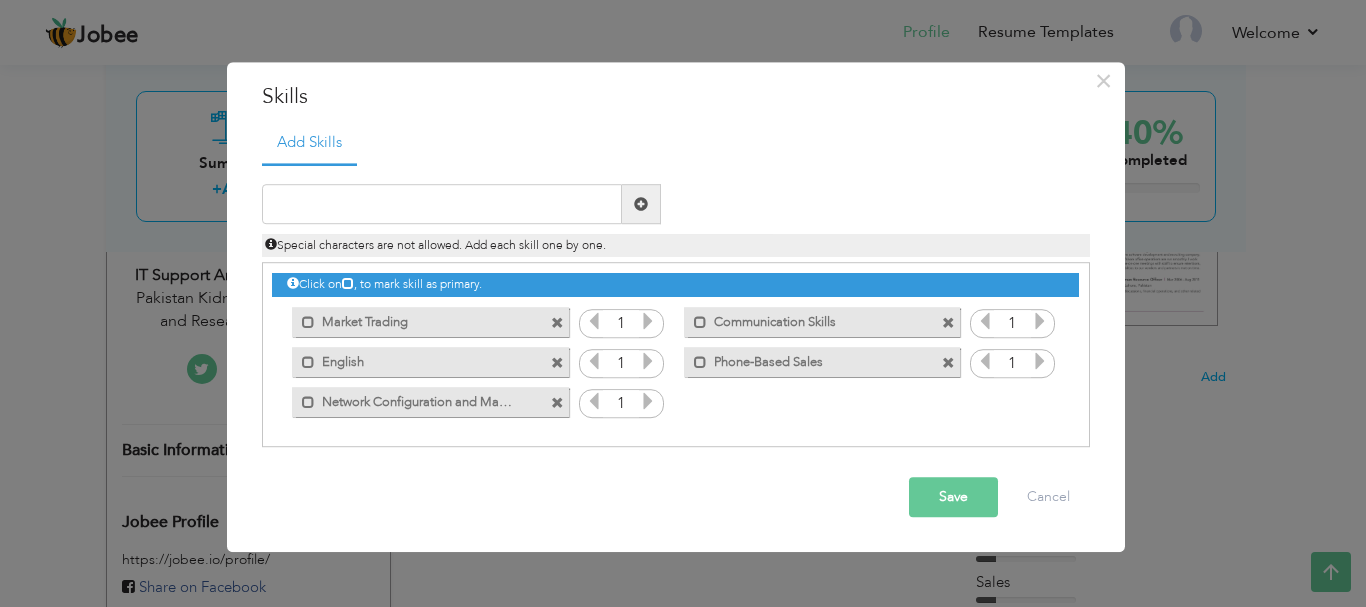click at bounding box center [557, 363] 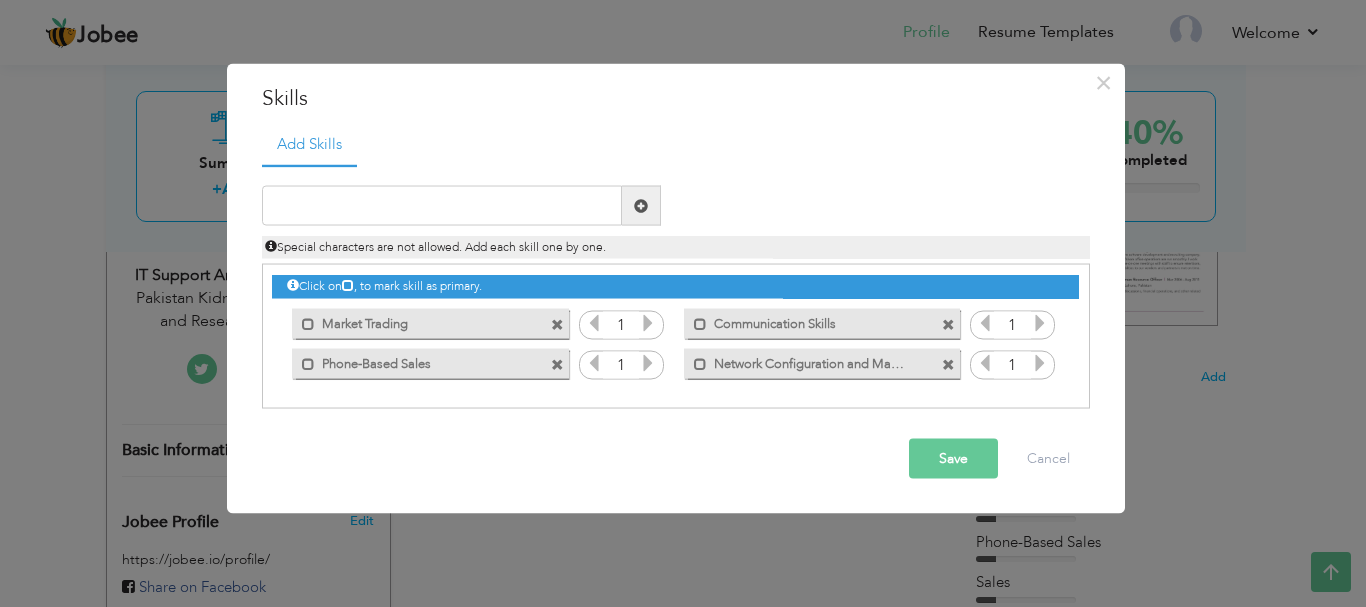 click at bounding box center (557, 324) 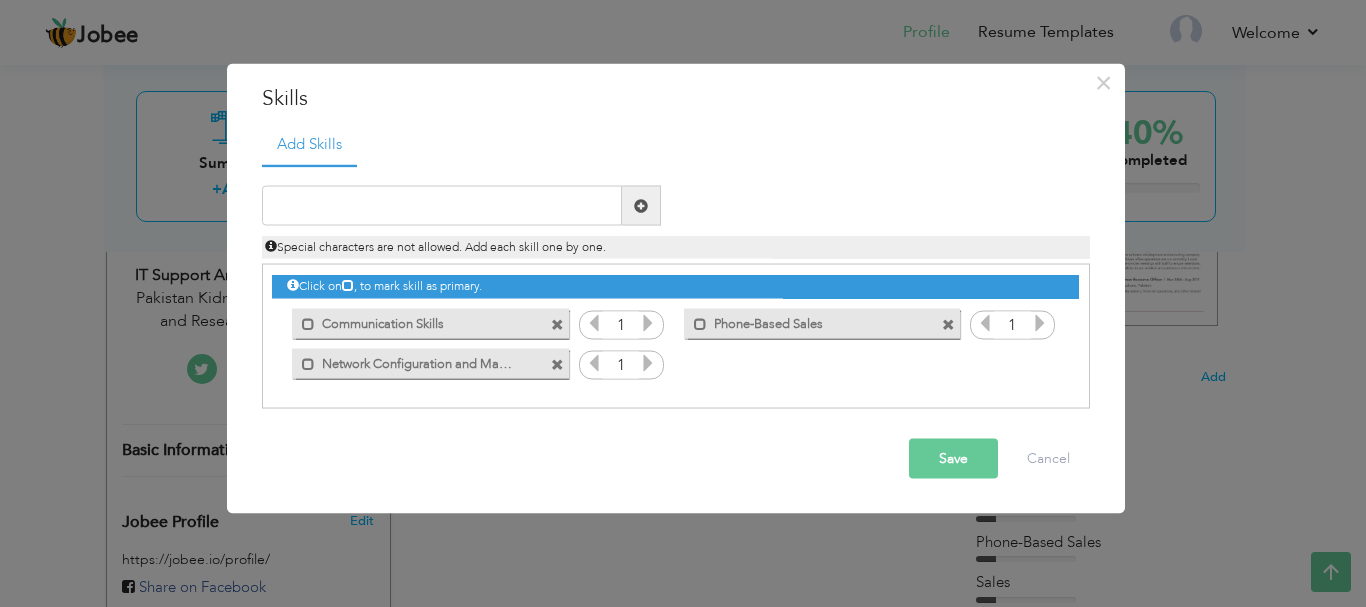 click at bounding box center [557, 324] 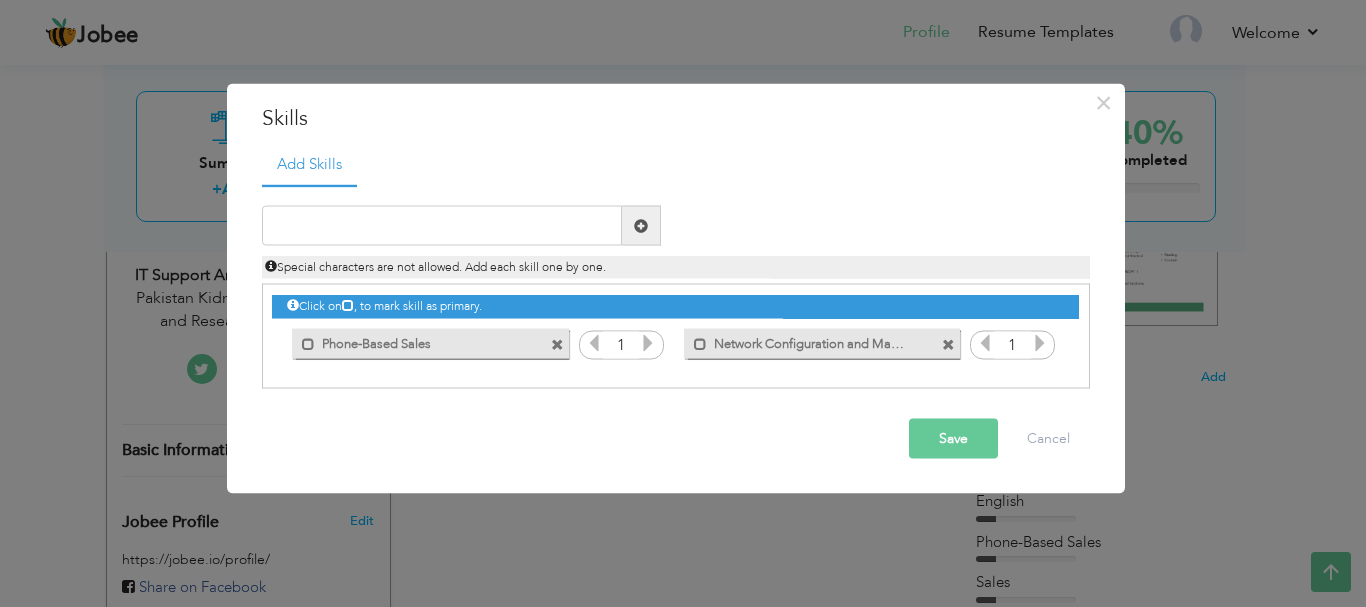 click at bounding box center [557, 344] 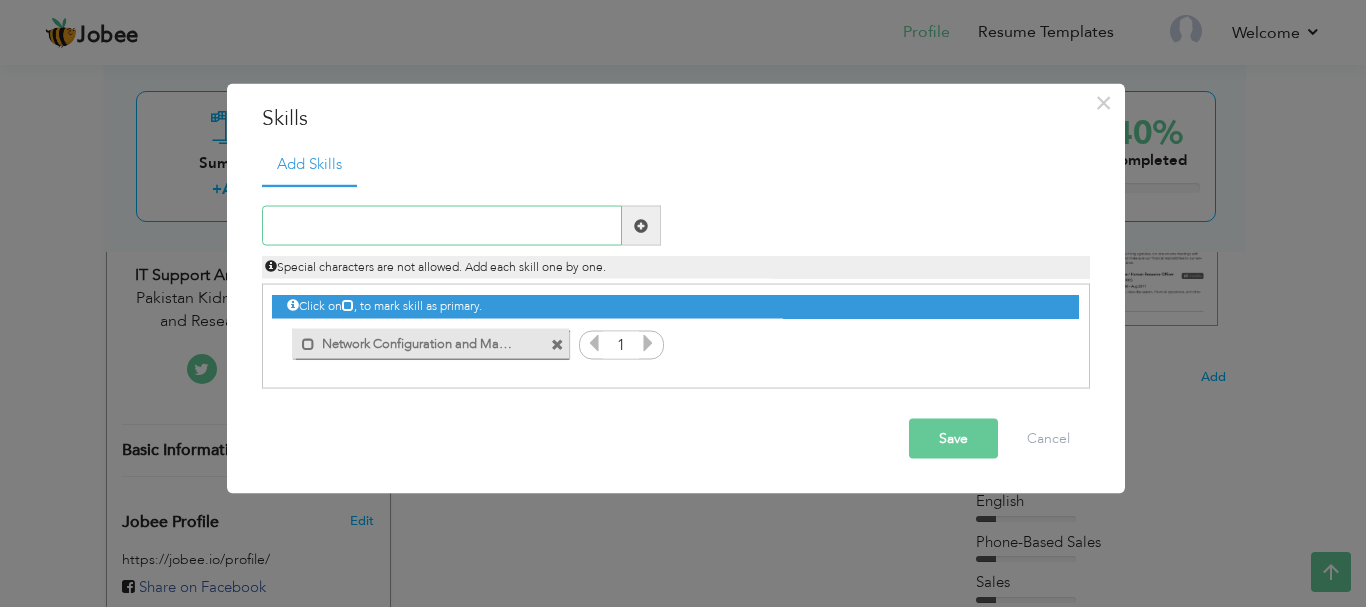 click at bounding box center (442, 226) 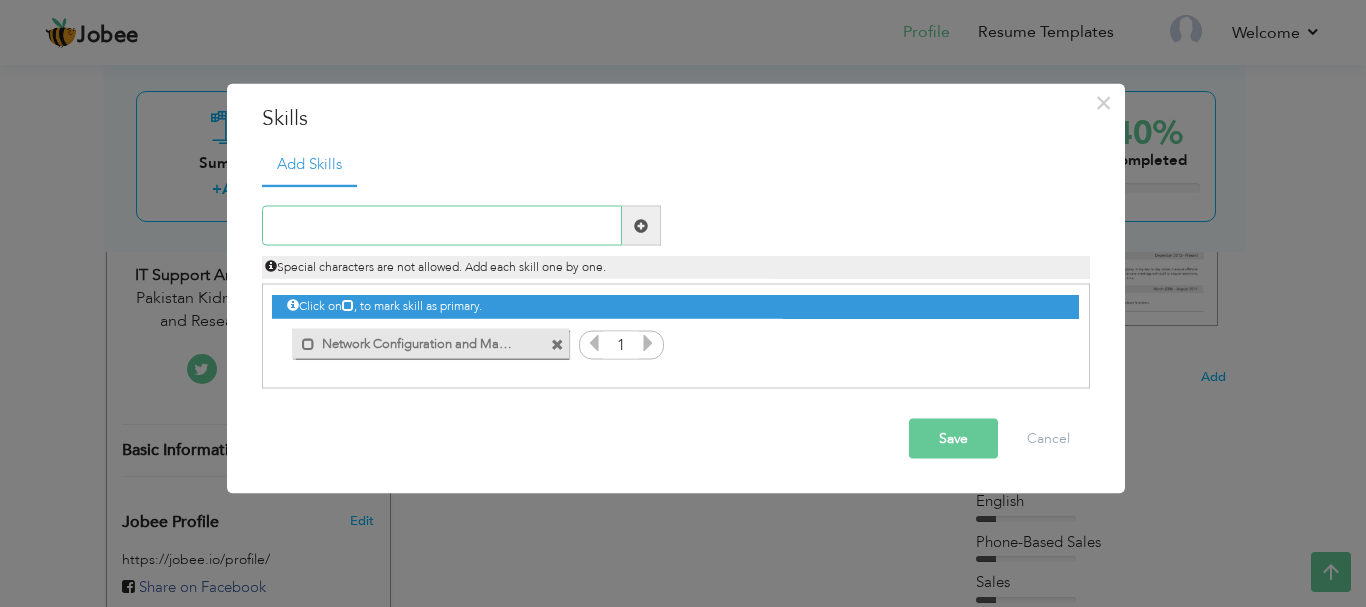 paste on "Wireless Network Setup (Wi-Fi)" 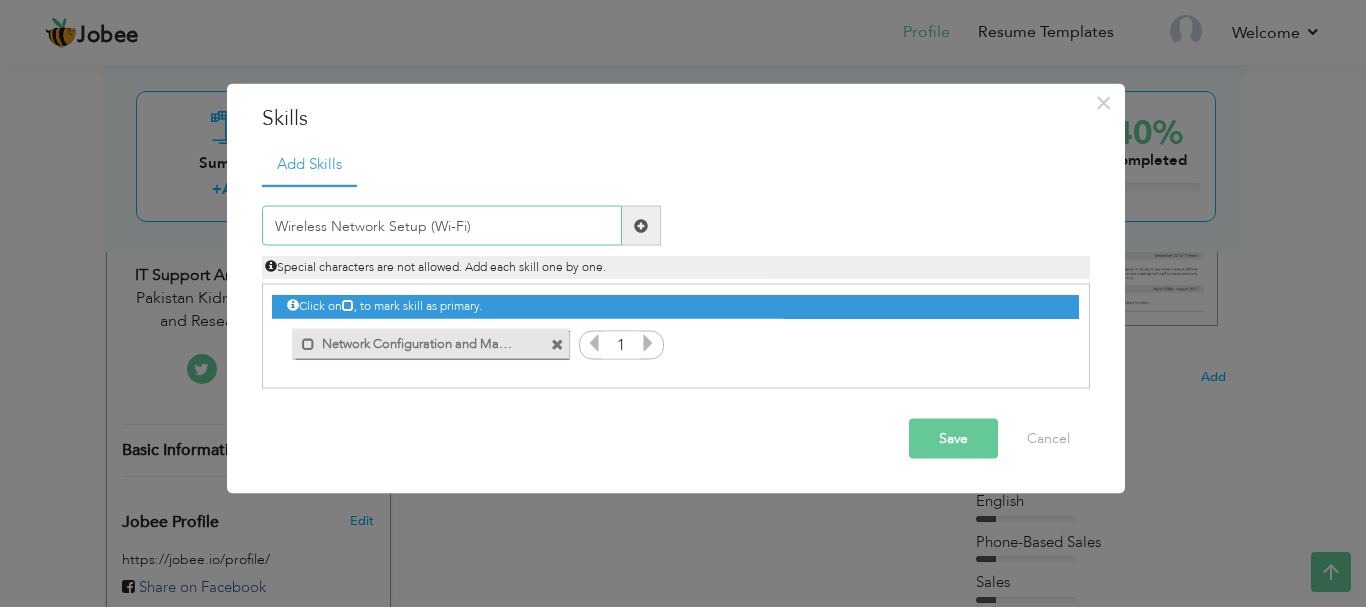 type on "Wireless Network Setup (Wi-Fi)" 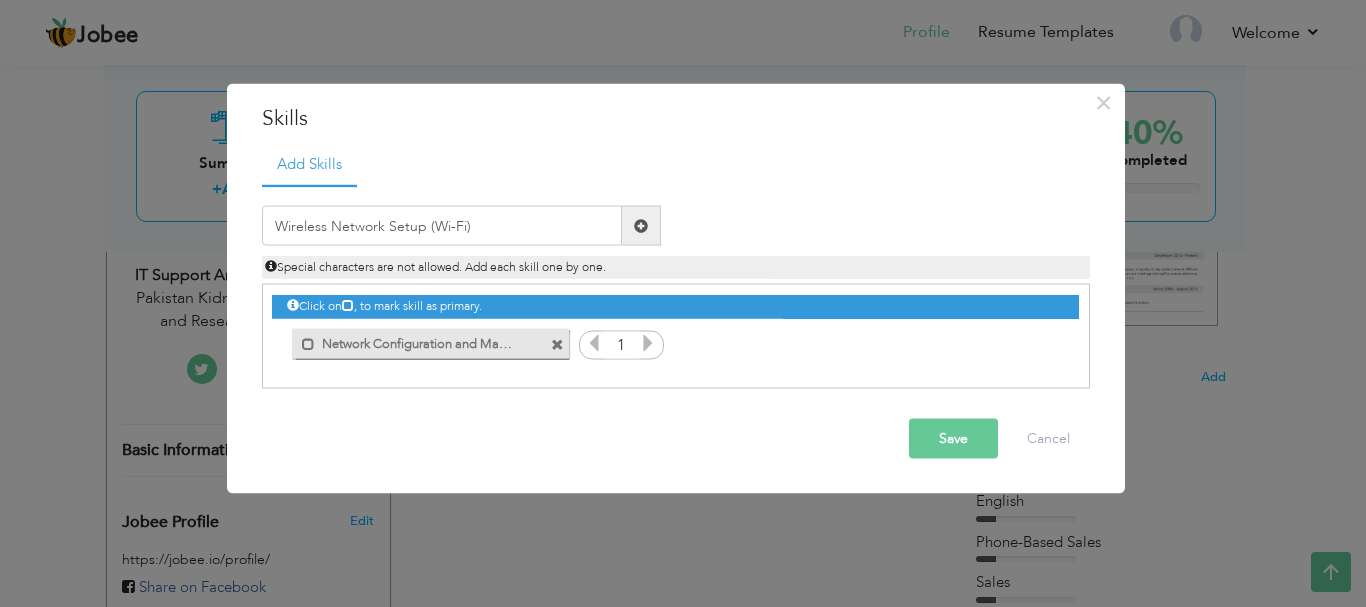 click at bounding box center [641, 225] 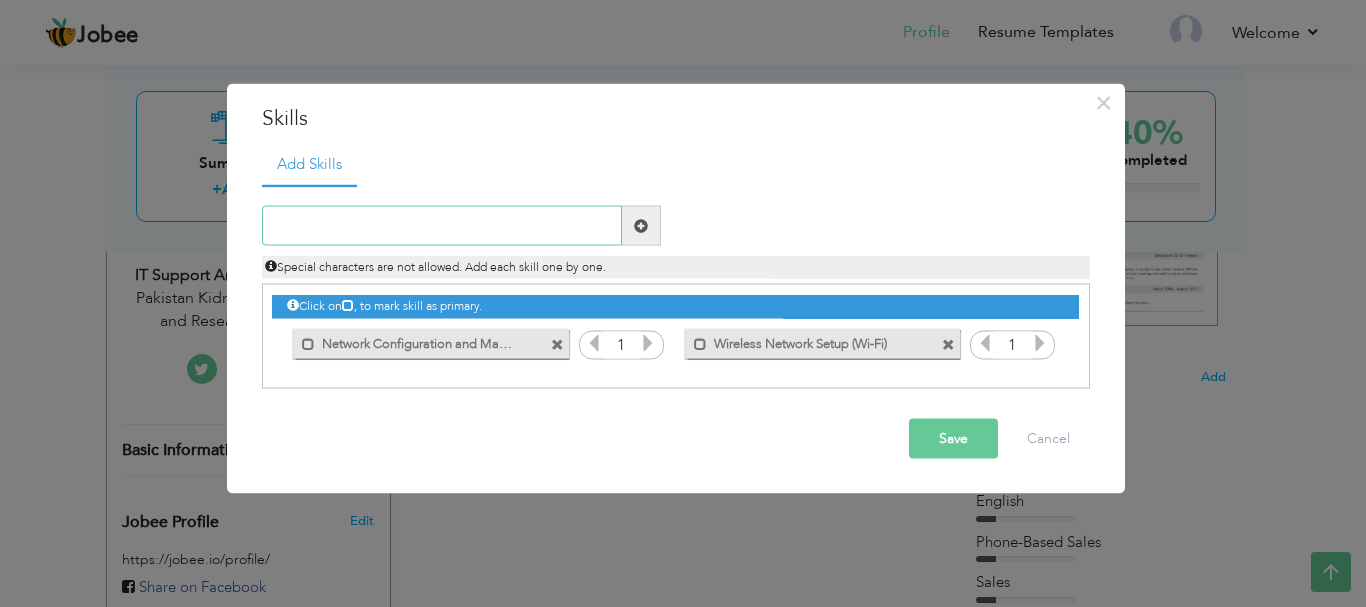 click at bounding box center [442, 226] 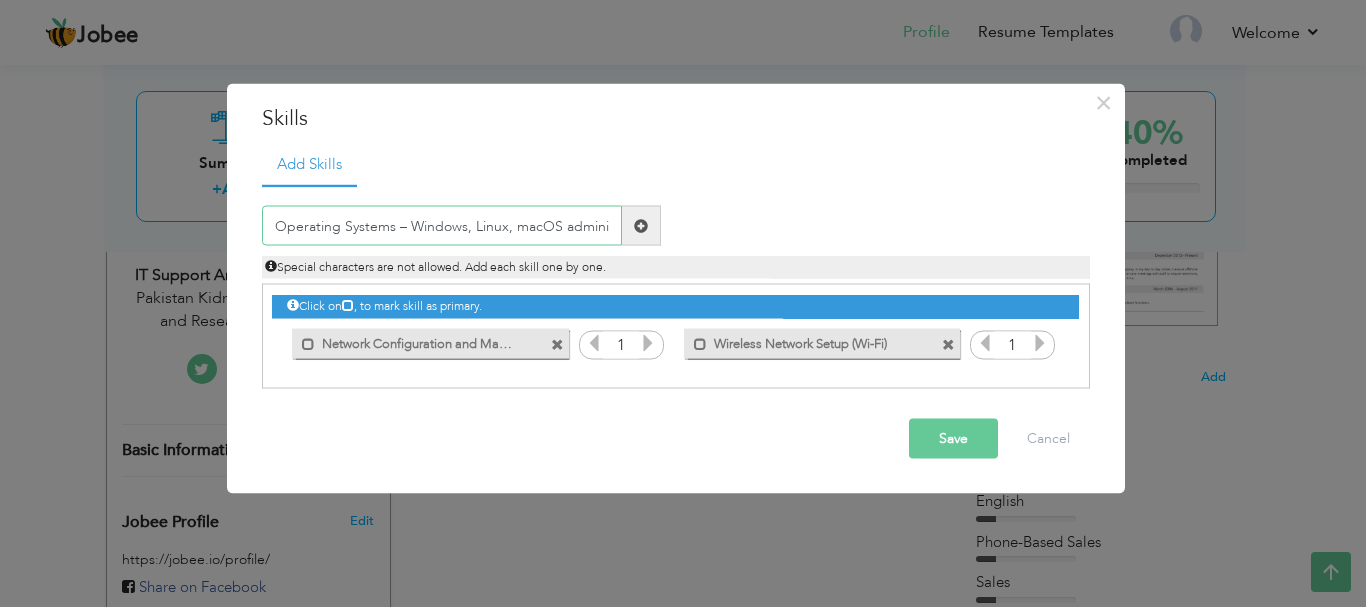 scroll, scrollTop: 0, scrollLeft: 5, axis: horizontal 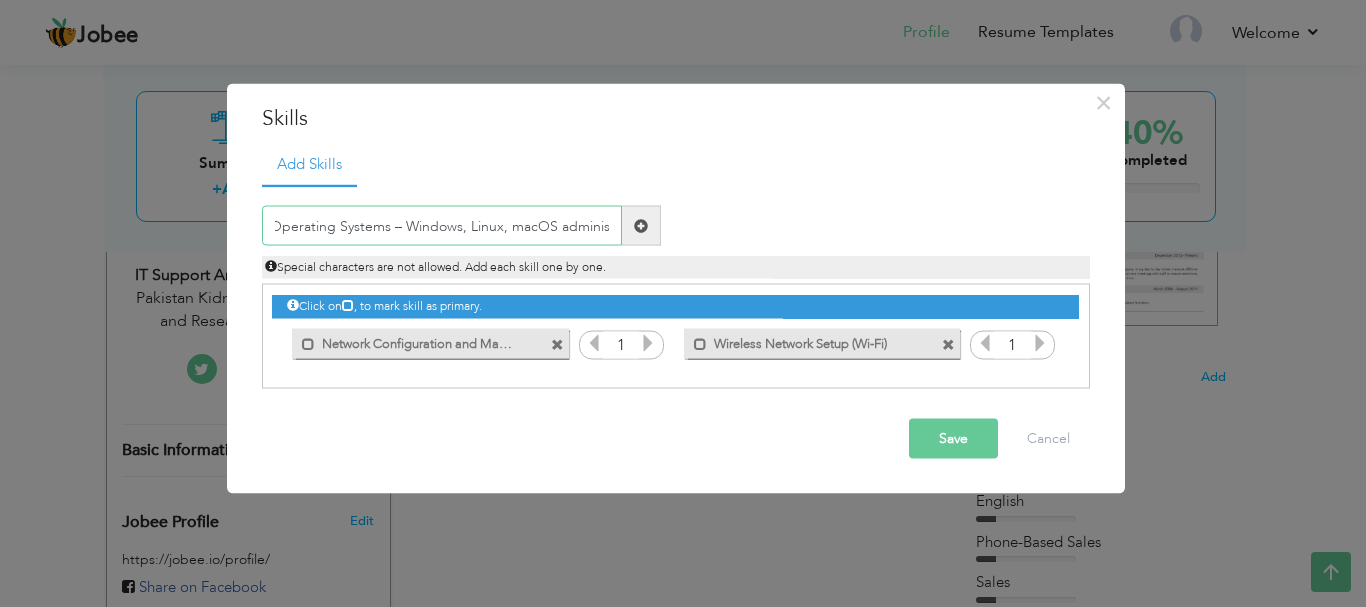 type on "Operating Systems – Windows, Linux, macOS administ" 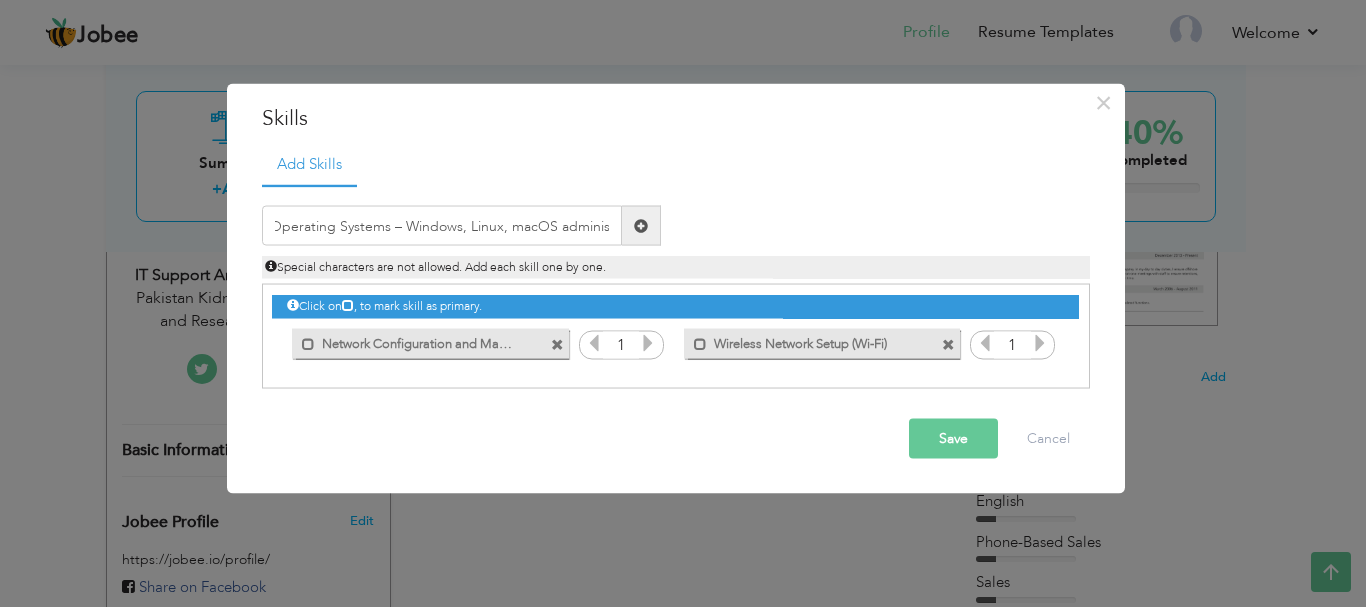 click at bounding box center (641, 225) 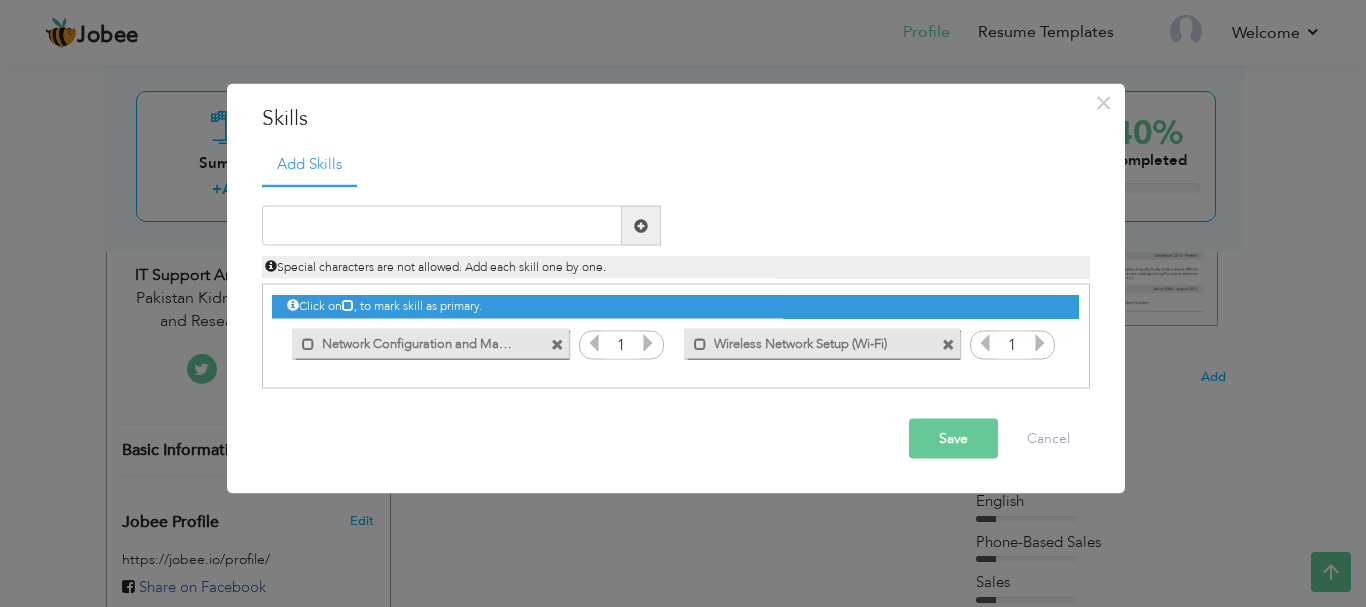 scroll, scrollTop: 0, scrollLeft: 0, axis: both 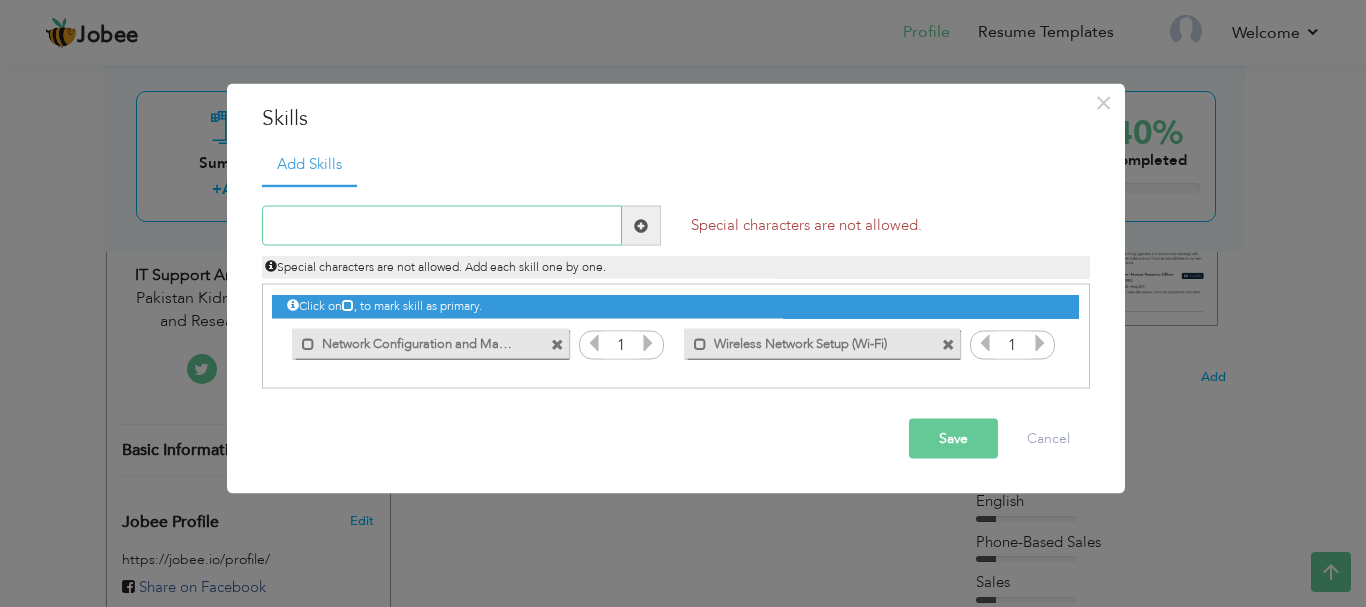 click at bounding box center [442, 226] 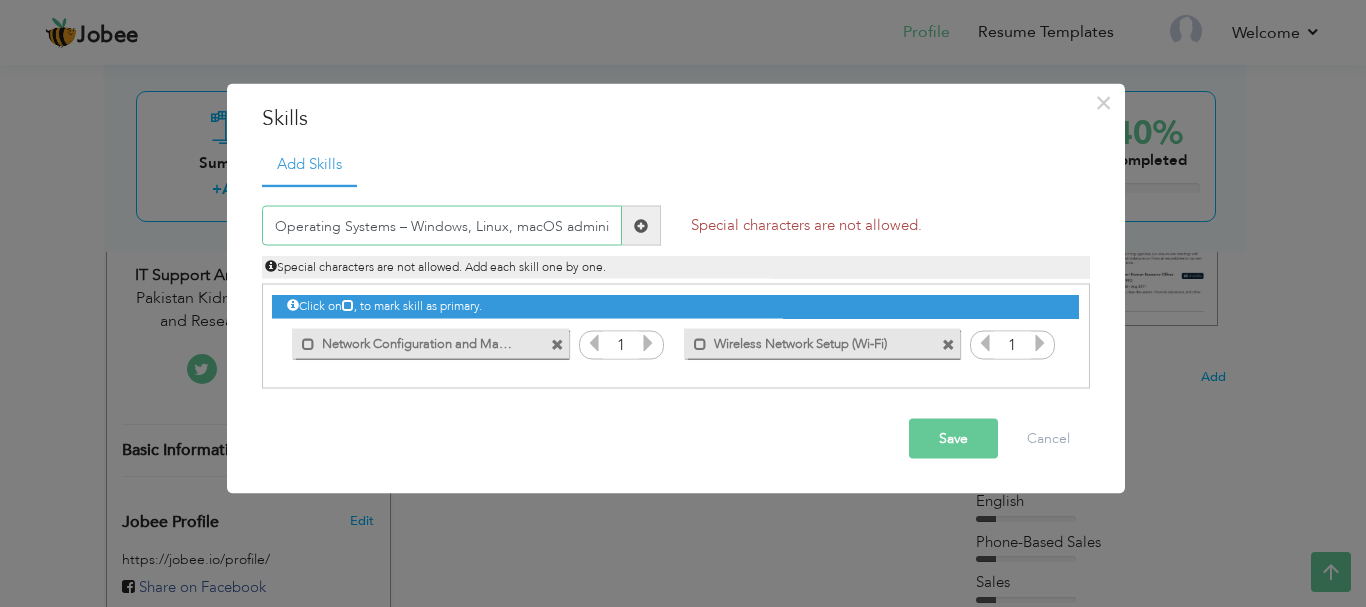 scroll, scrollTop: 0, scrollLeft: 5, axis: horizontal 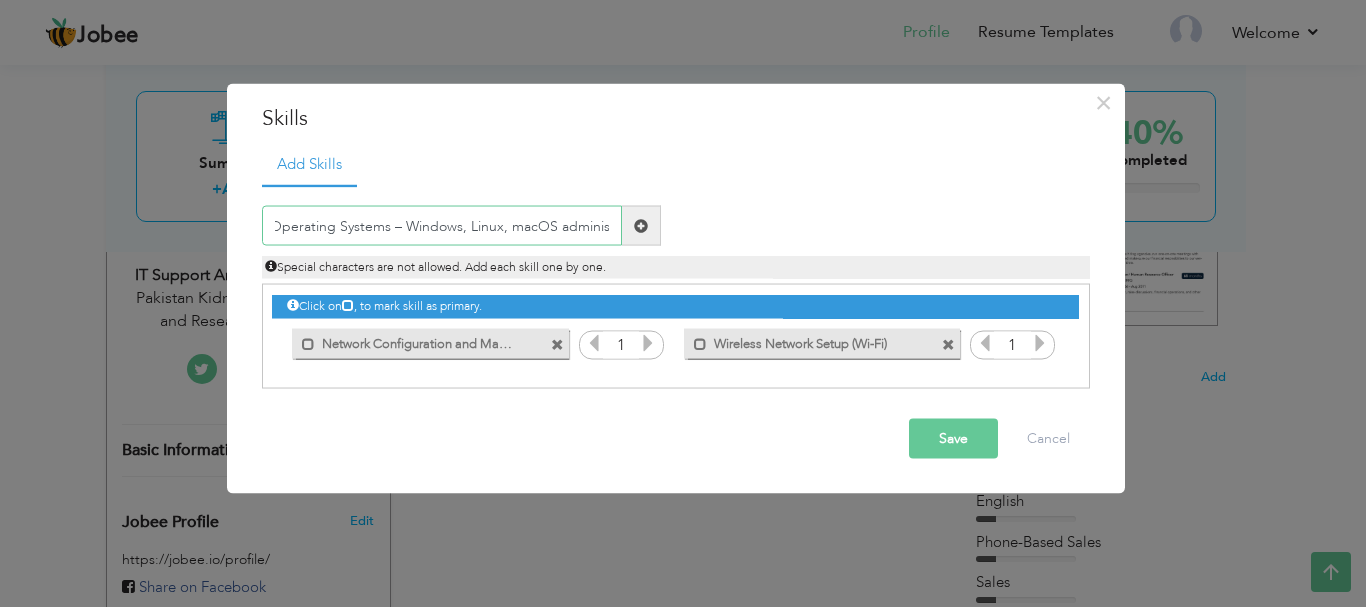 drag, startPoint x: 385, startPoint y: 228, endPoint x: 465, endPoint y: 233, distance: 80.1561 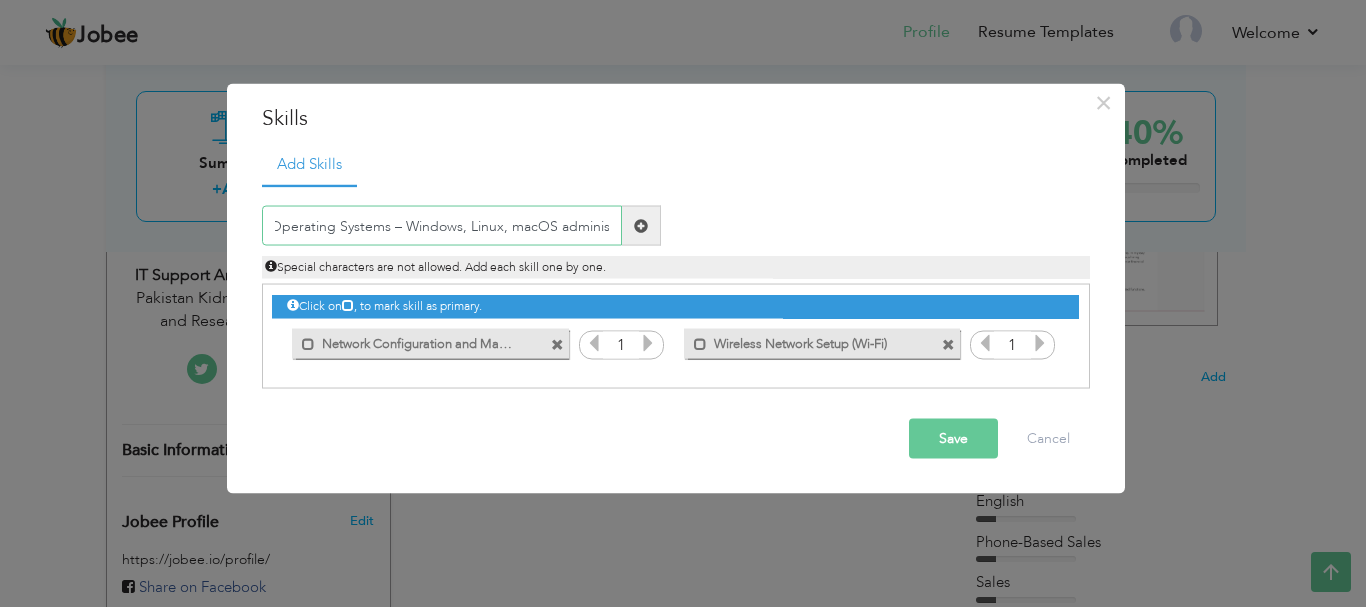 drag, startPoint x: 388, startPoint y: 224, endPoint x: 657, endPoint y: 229, distance: 269.04648 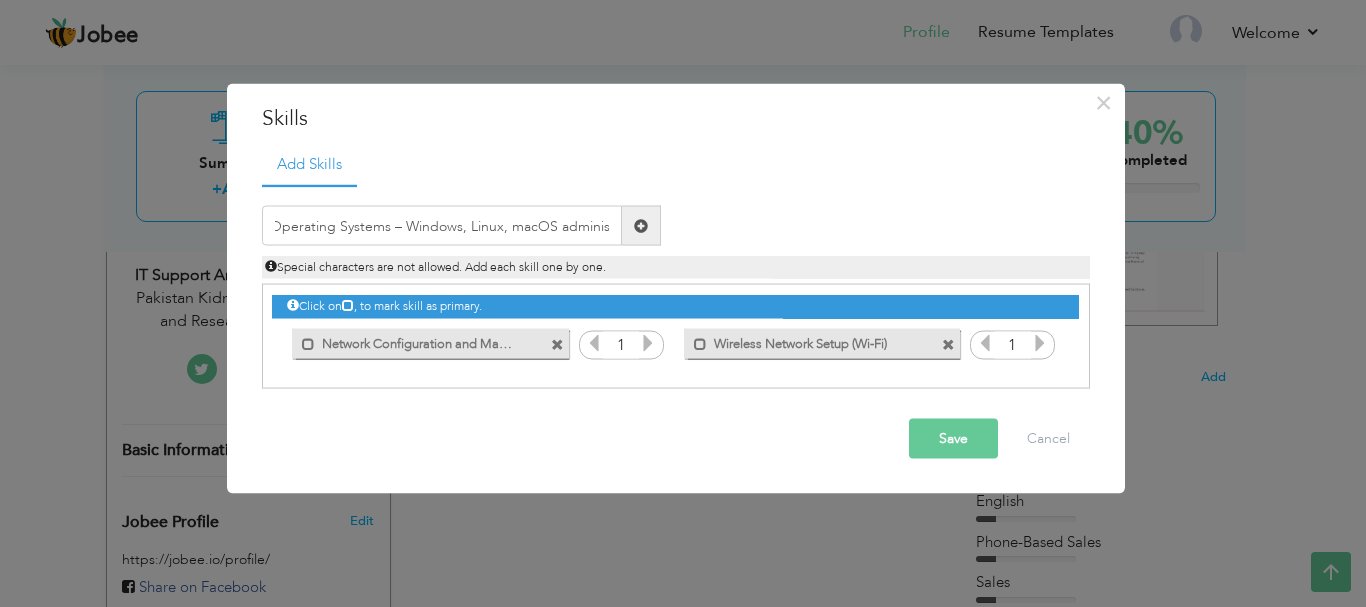 scroll, scrollTop: 0, scrollLeft: 0, axis: both 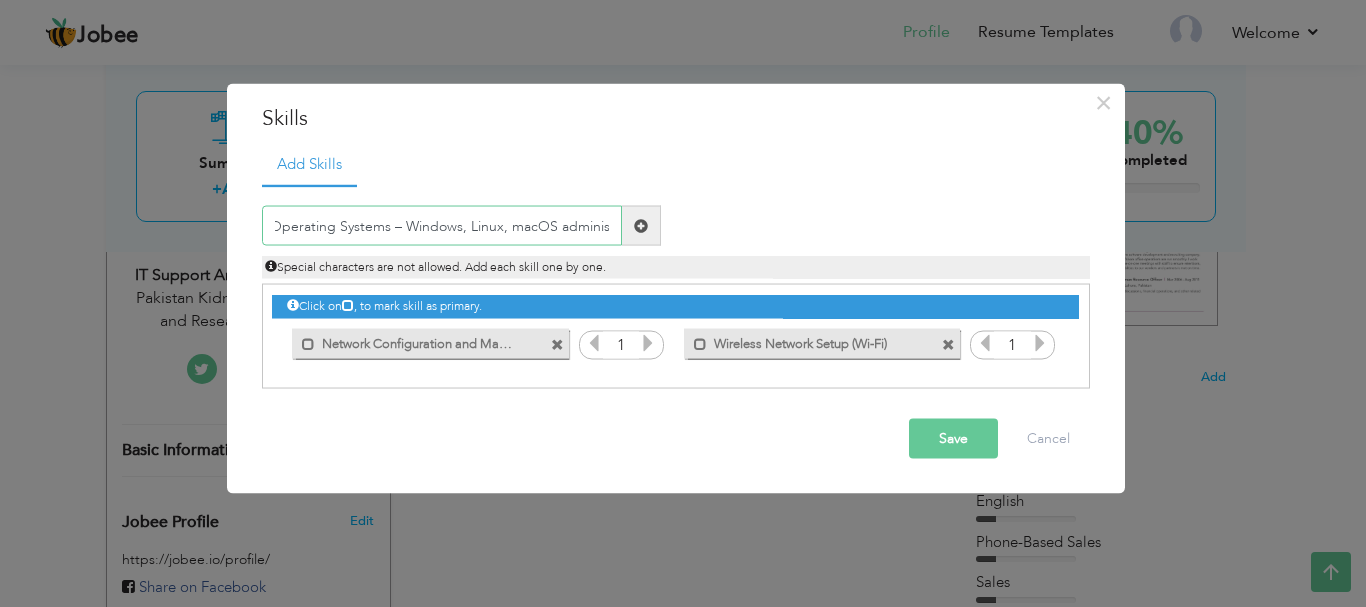 drag, startPoint x: 396, startPoint y: 225, endPoint x: 618, endPoint y: 225, distance: 222 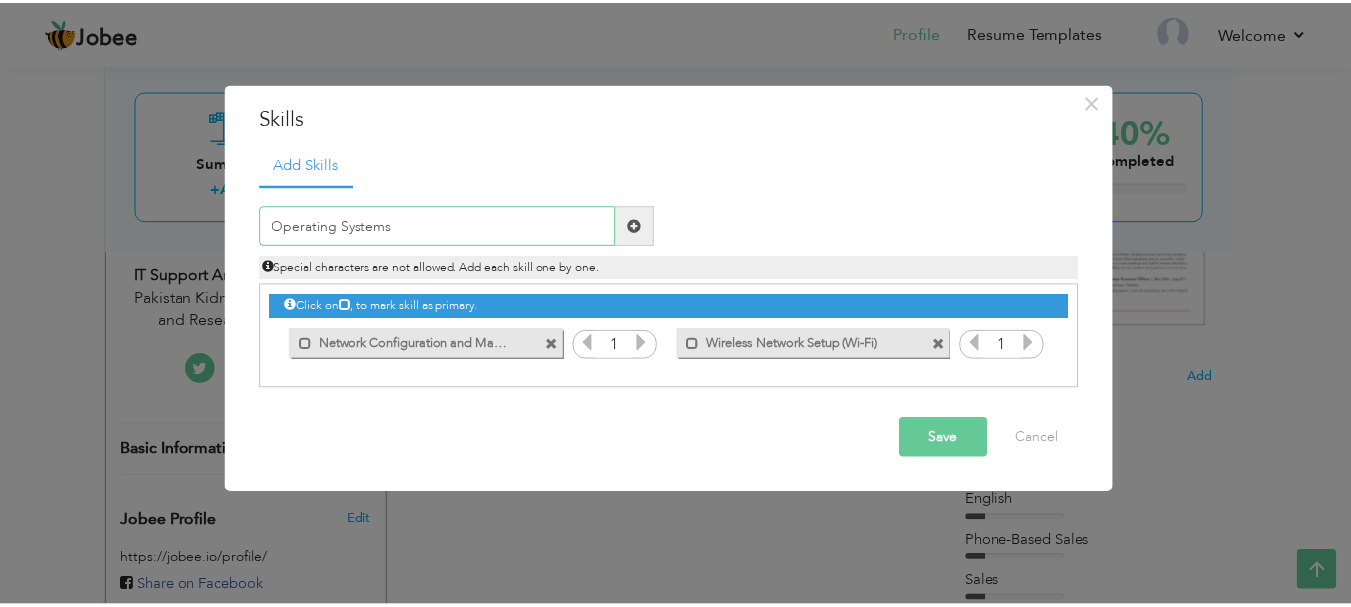 scroll, scrollTop: 0, scrollLeft: 0, axis: both 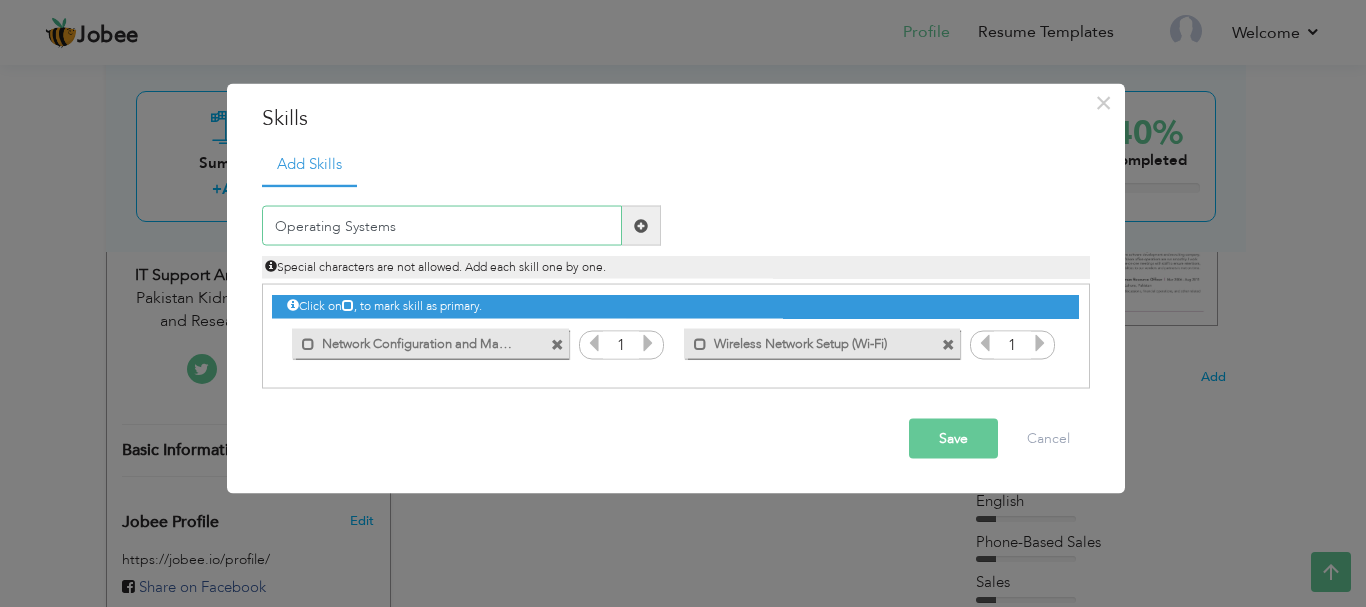 click on "Operating Systems" at bounding box center (442, 226) 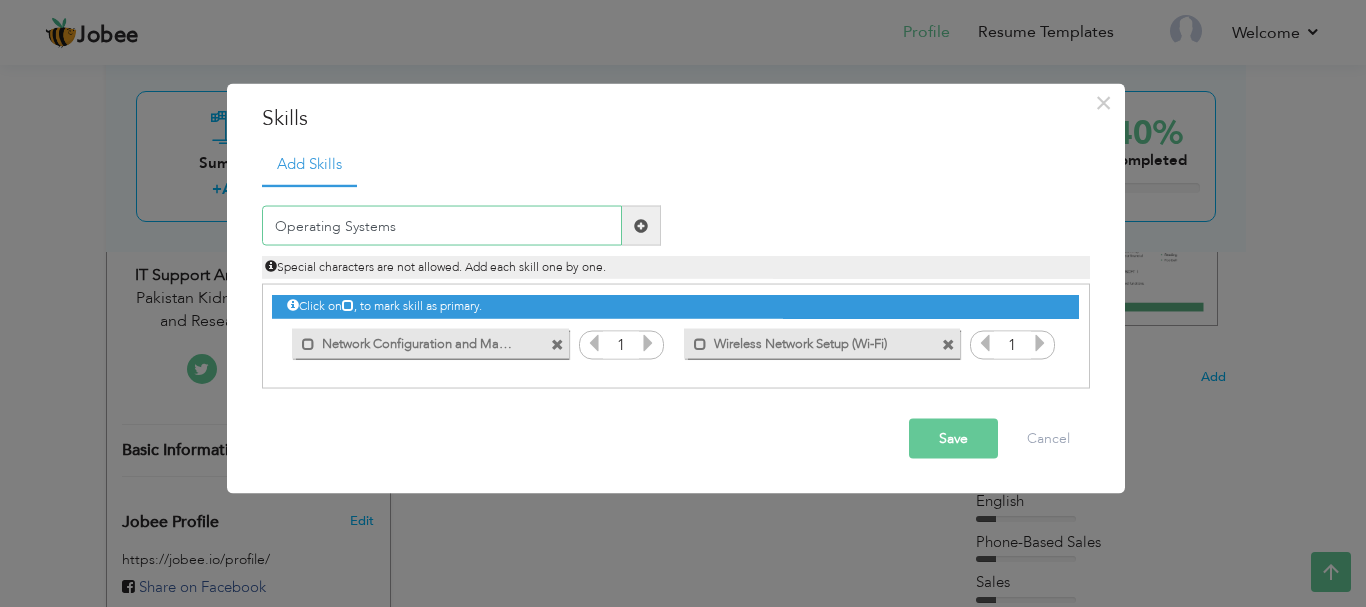 drag, startPoint x: 403, startPoint y: 224, endPoint x: 144, endPoint y: 187, distance: 261.62952 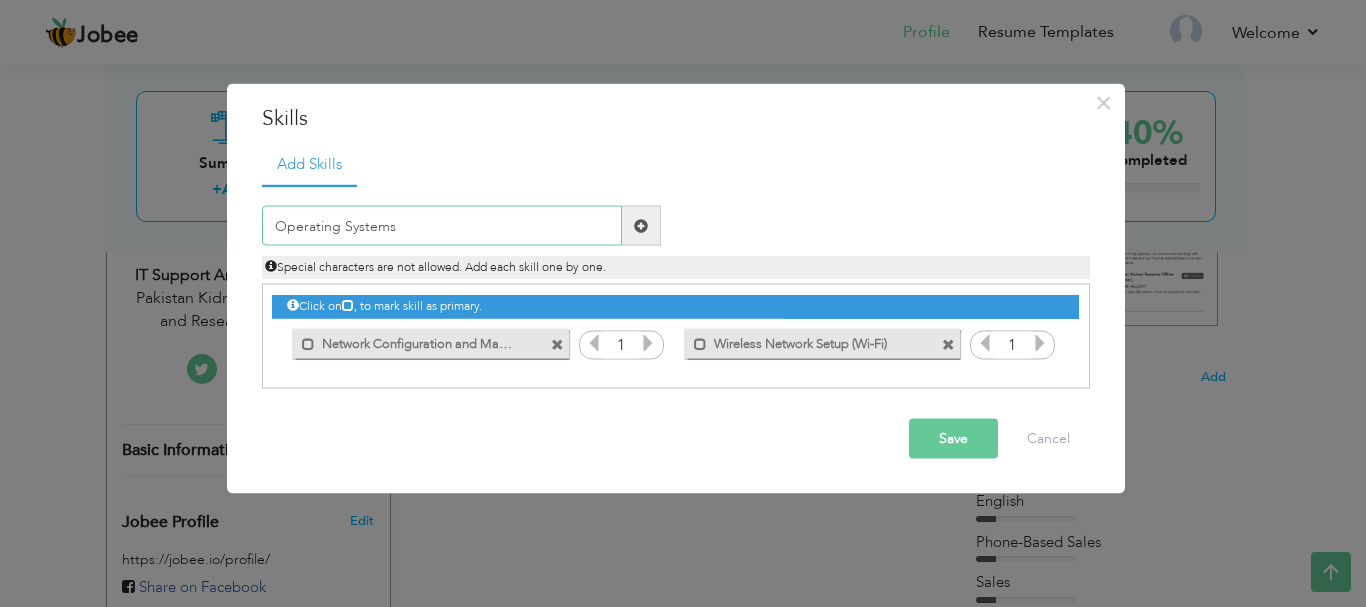 paste on "Support" 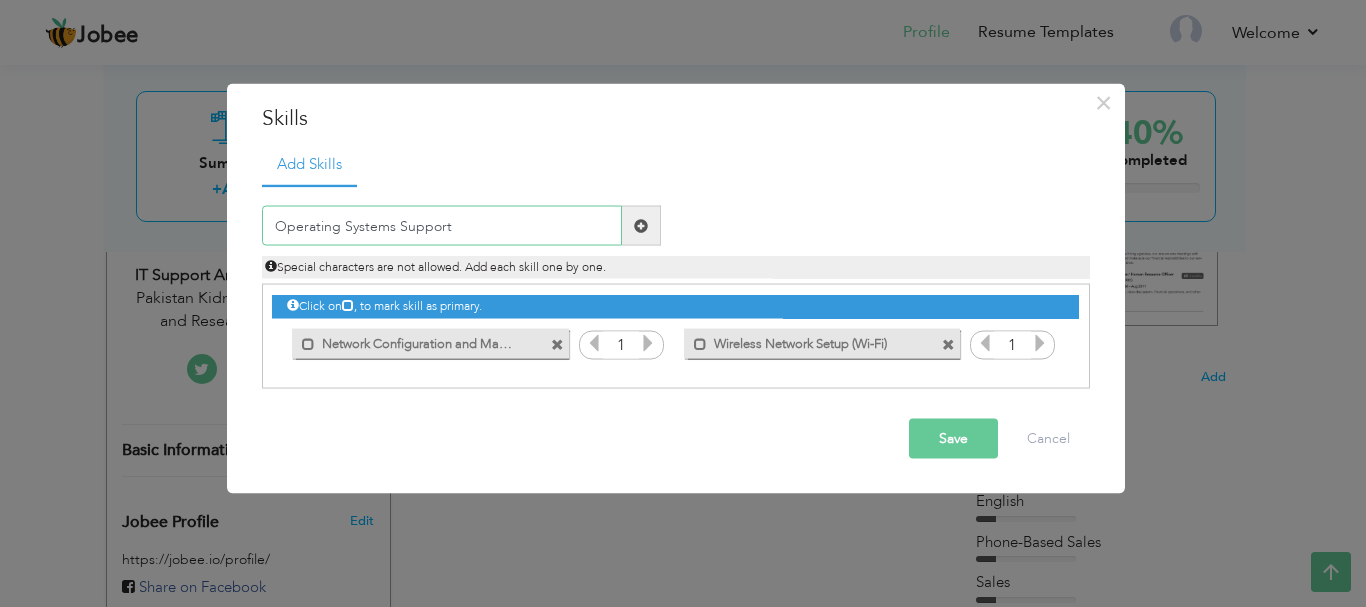 type on "Operating Systems Support" 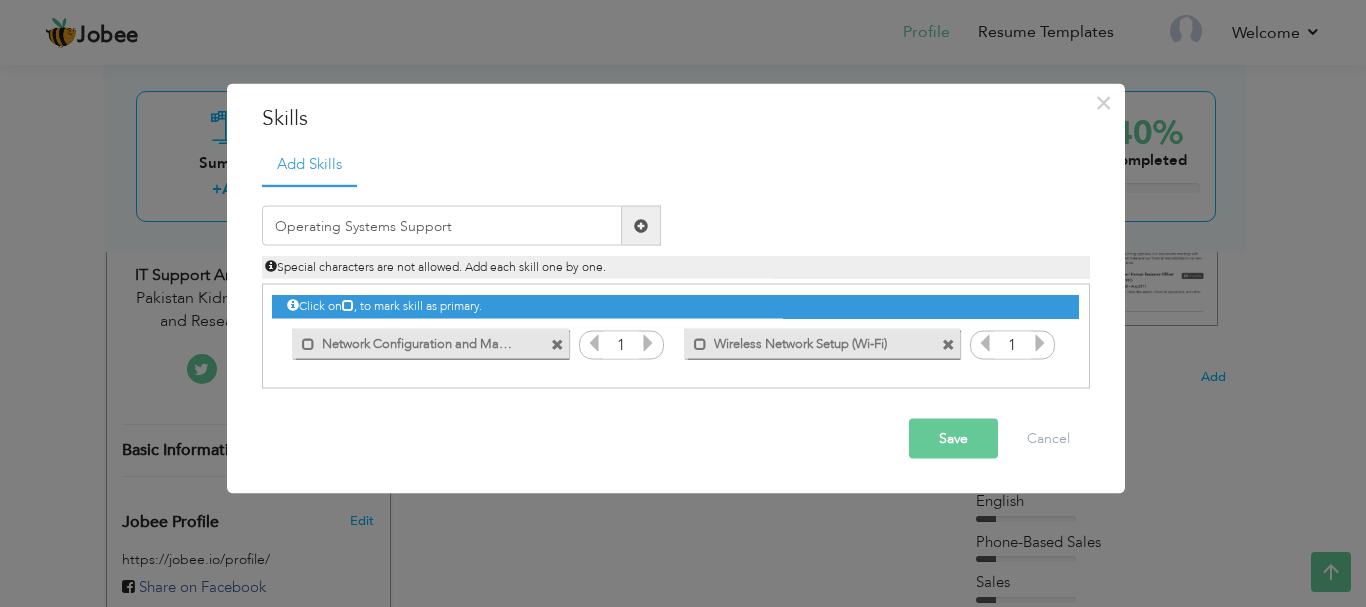 click at bounding box center (641, 225) 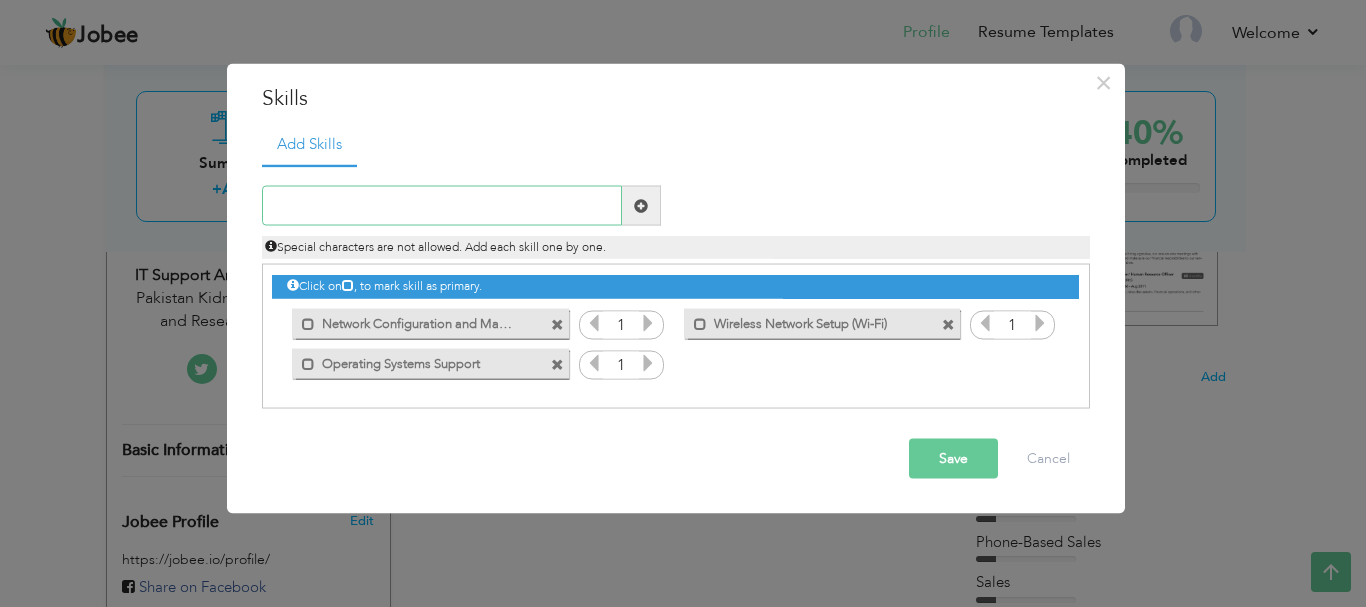 click at bounding box center [442, 206] 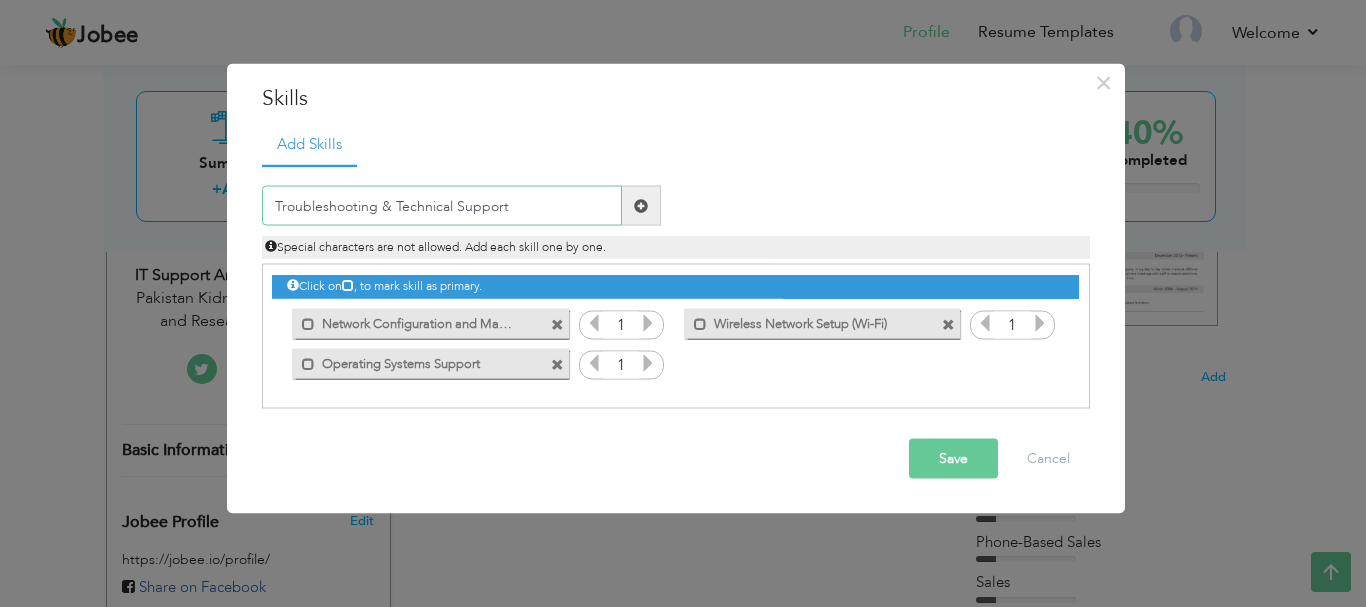 type on "Troubleshooting & Technical Support" 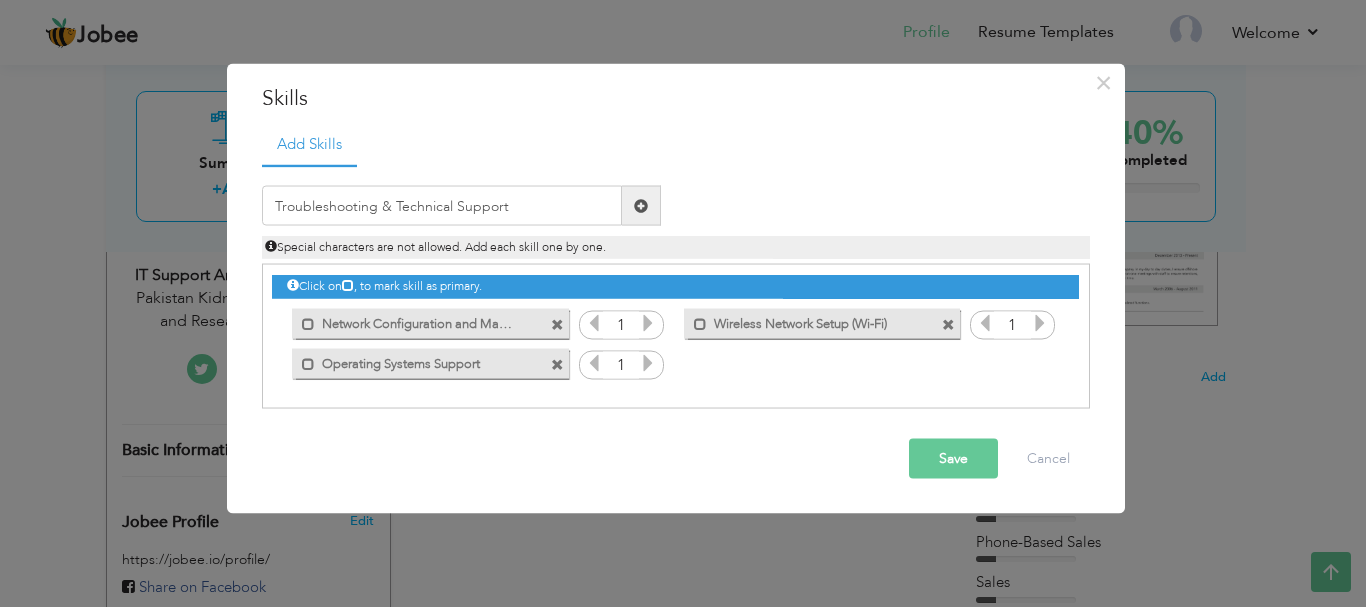 click at bounding box center [641, 206] 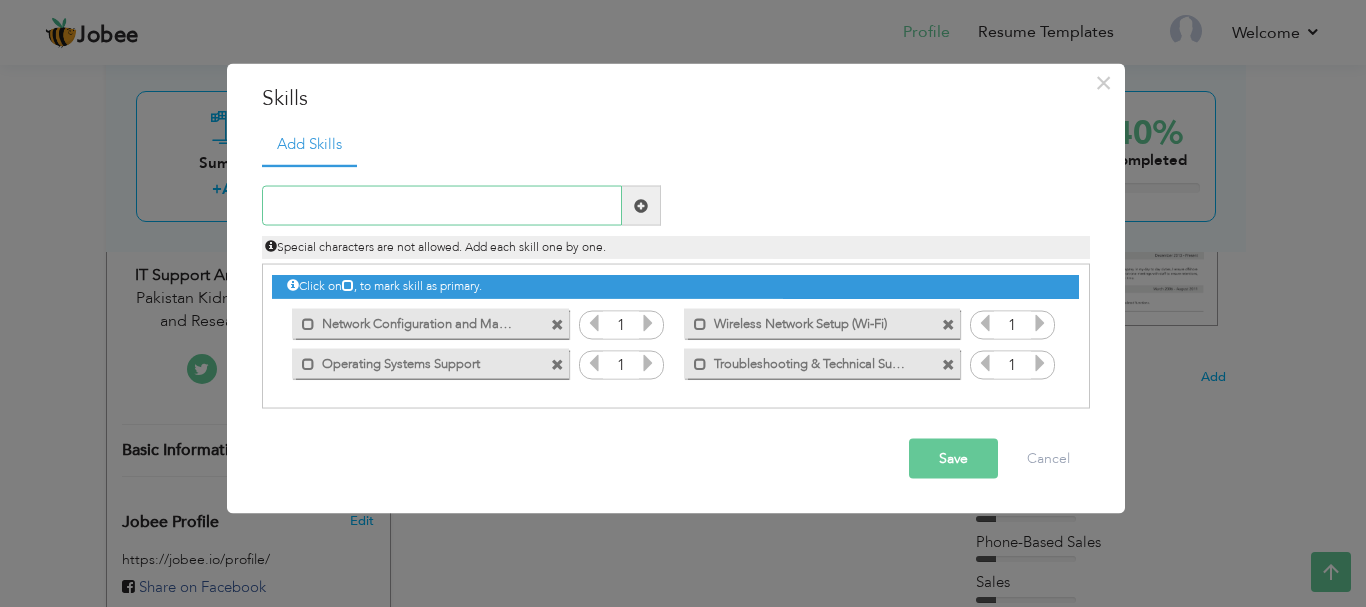click at bounding box center (442, 206) 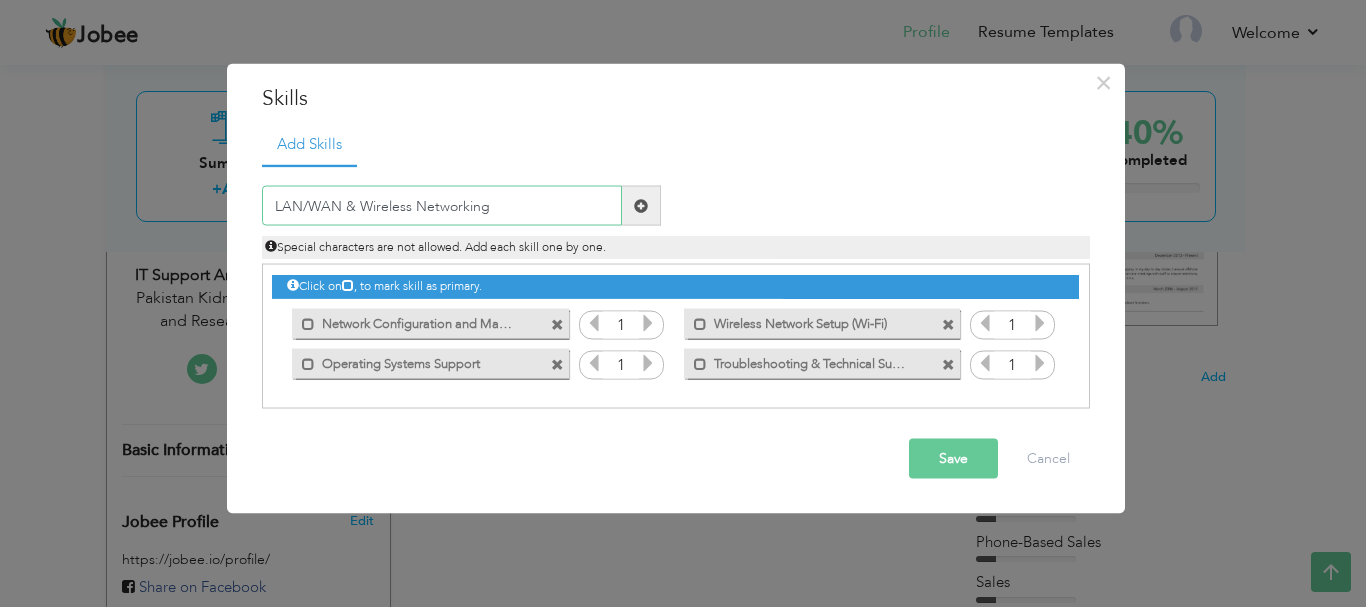 type on "LAN/WAN & Wireless Networking" 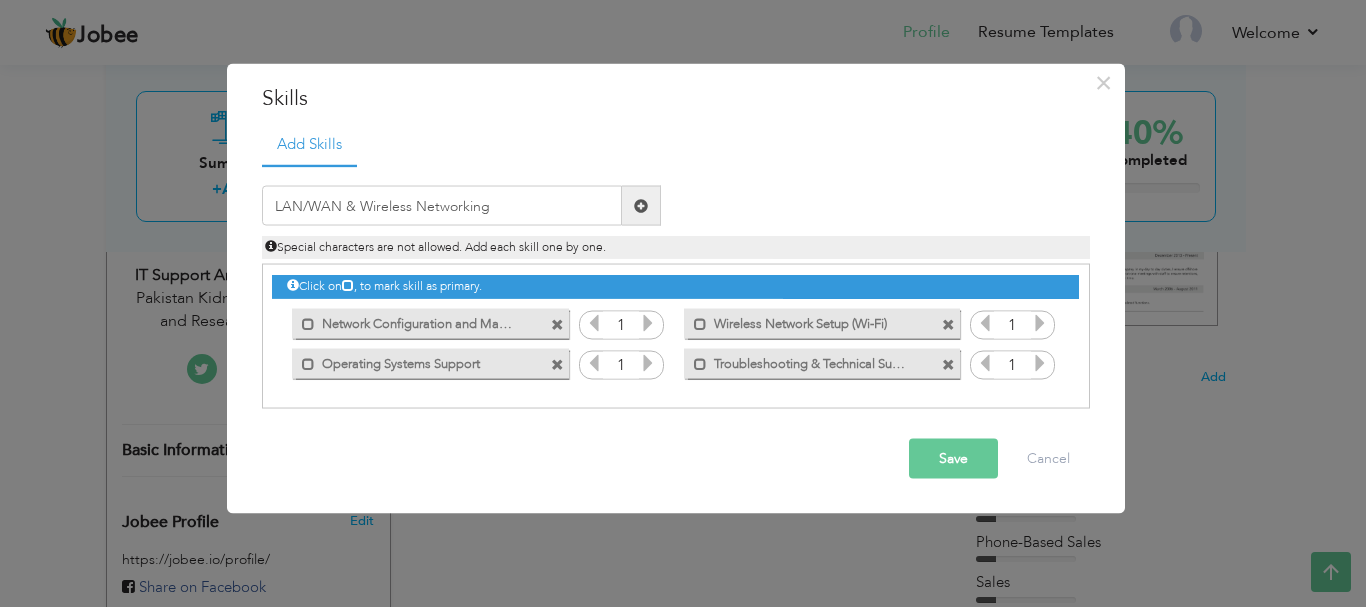 click at bounding box center [641, 205] 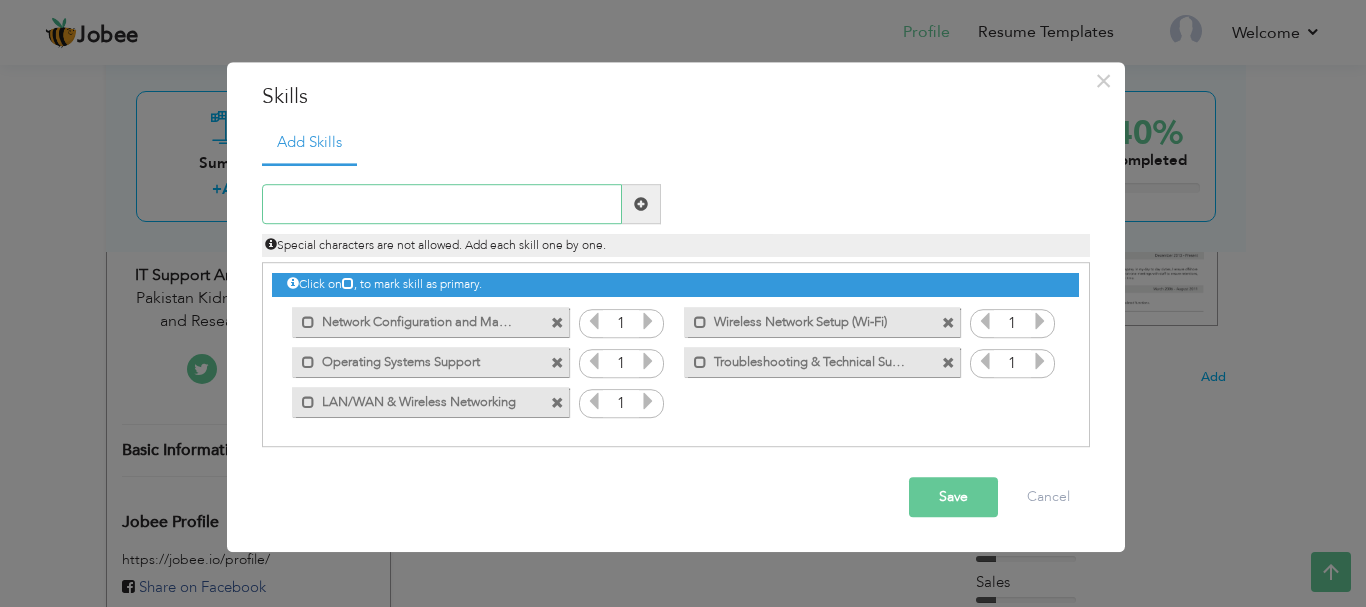 click at bounding box center (442, 205) 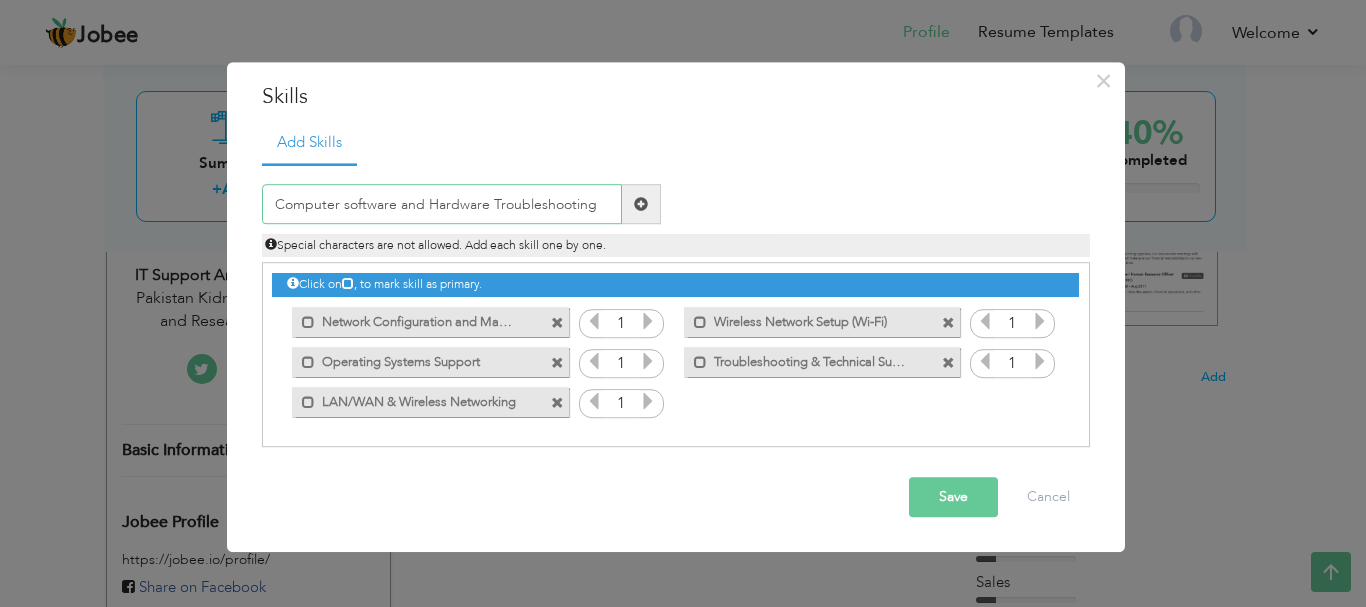 click on "Computer software and Hardware Troubleshooting" at bounding box center [442, 205] 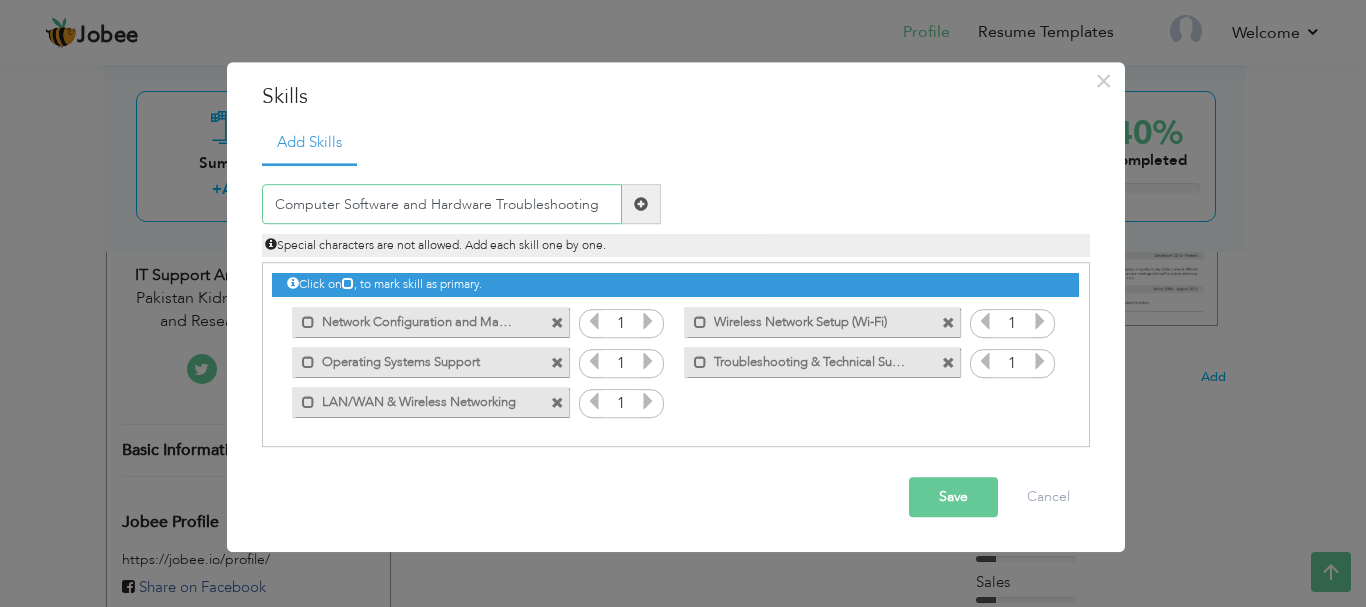 type on "Computer Software and Hardware Troubleshooting" 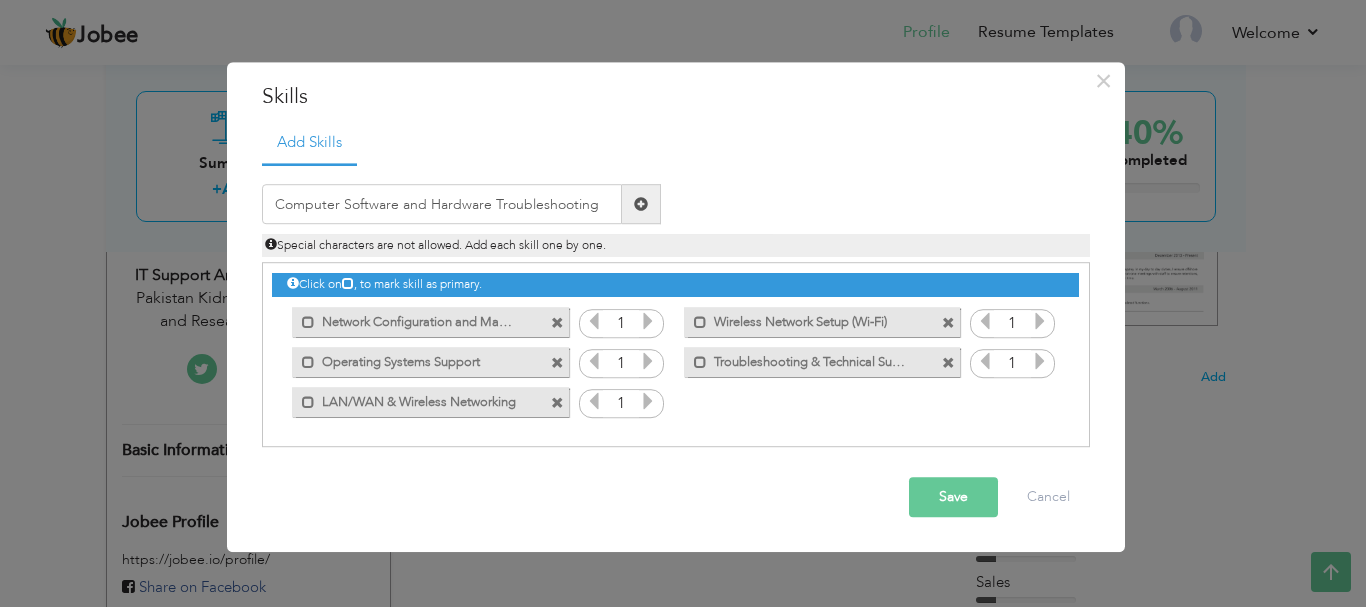 click on "Save" at bounding box center [953, 498] 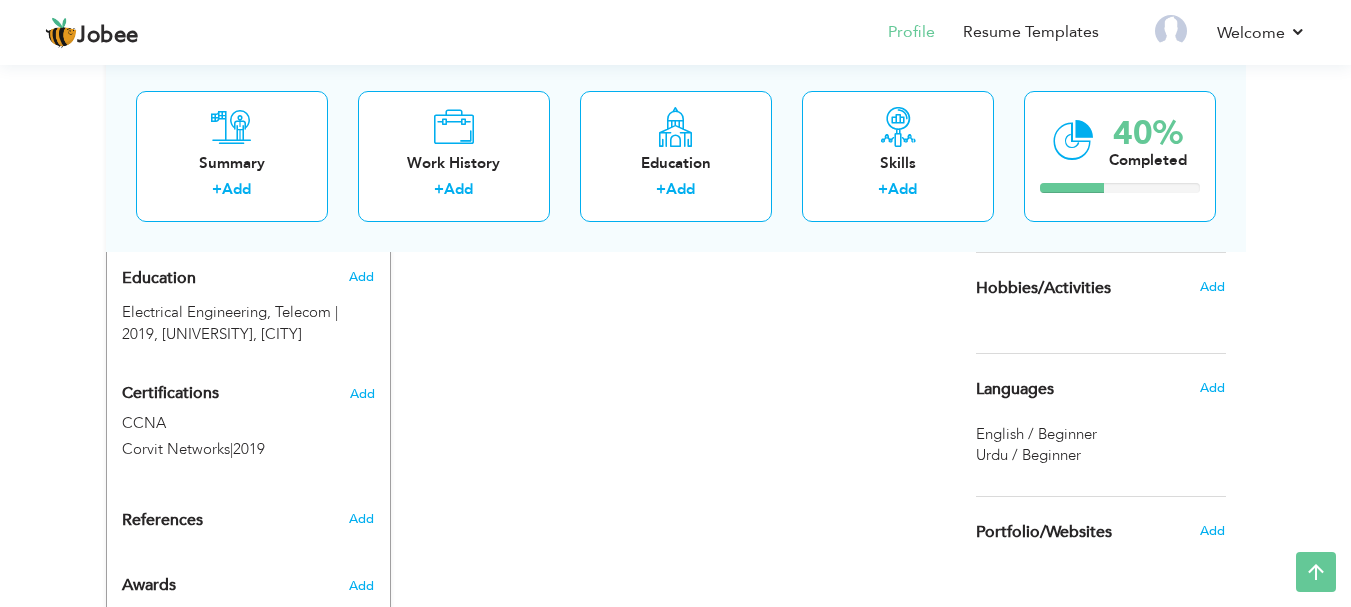 scroll, scrollTop: 903, scrollLeft: 0, axis: vertical 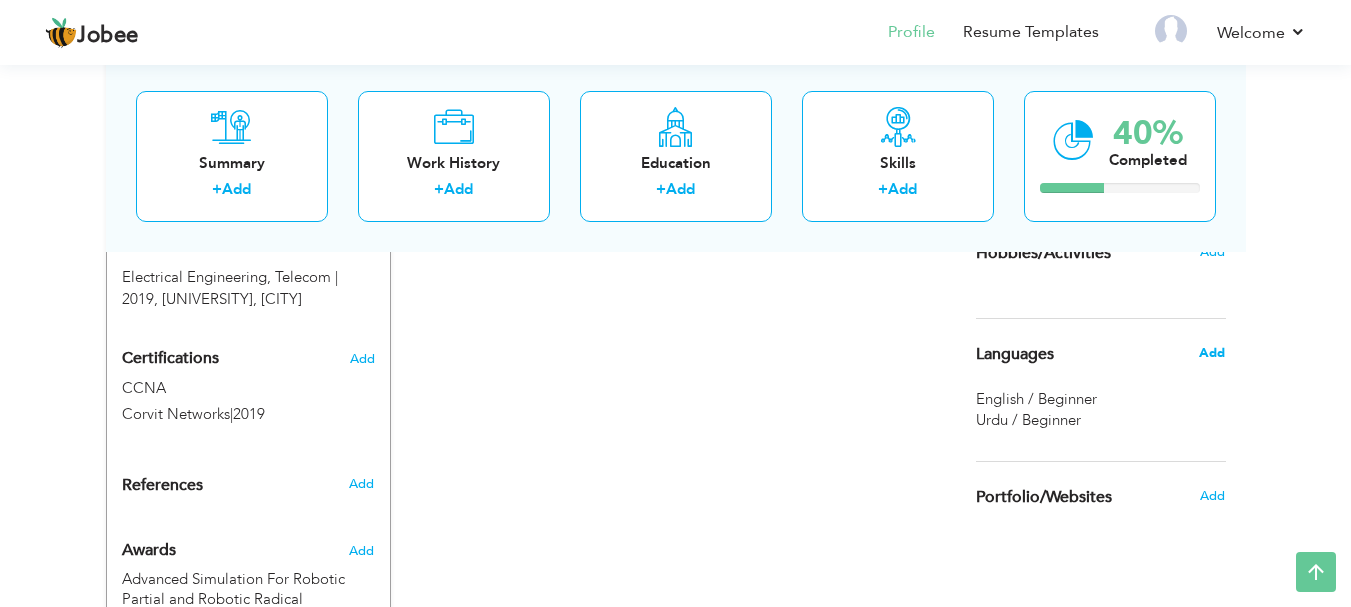 click on "Add" at bounding box center [1212, 353] 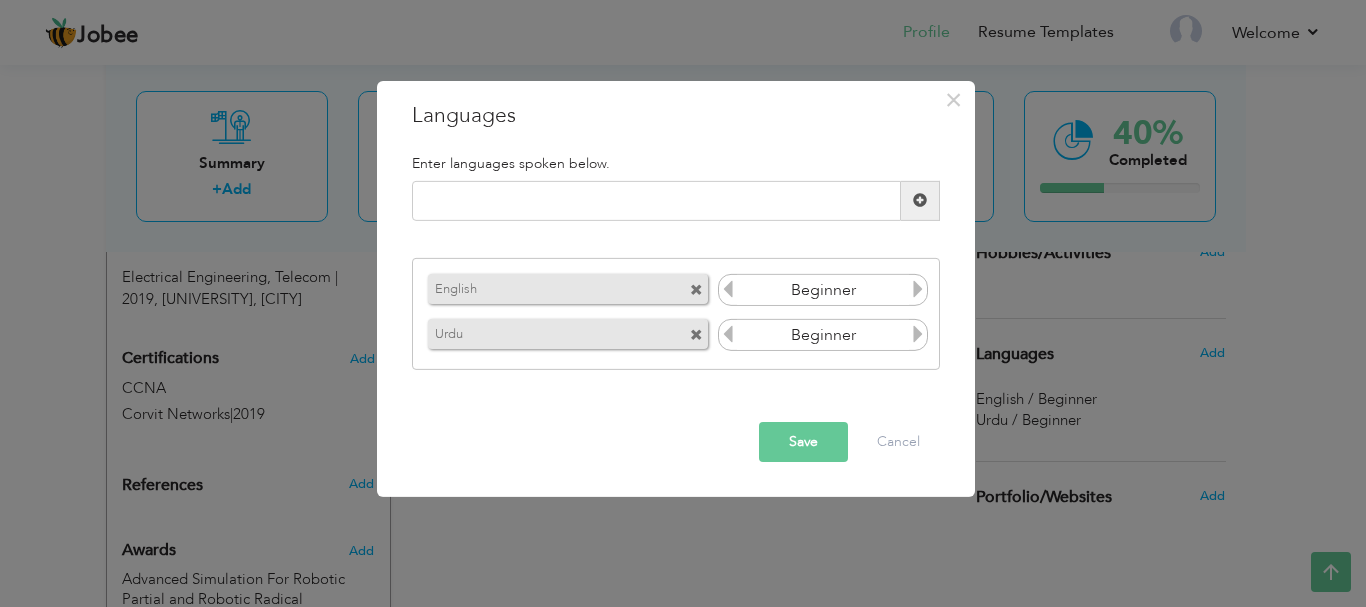 click at bounding box center (918, 289) 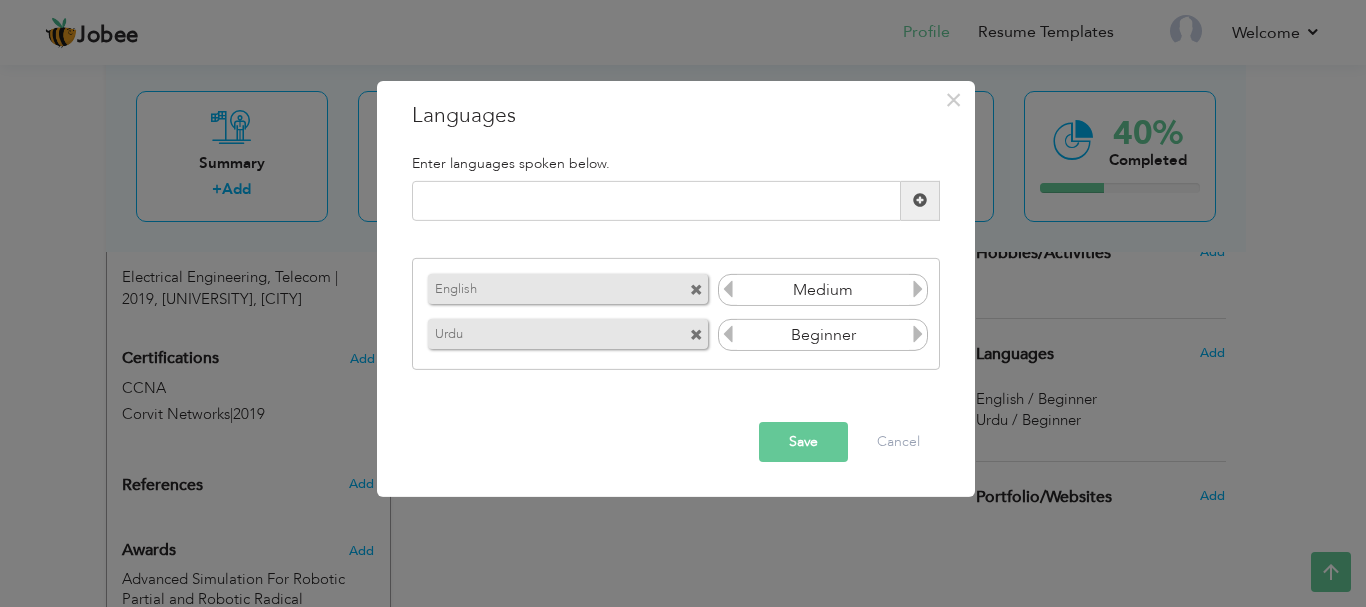 click at bounding box center (918, 289) 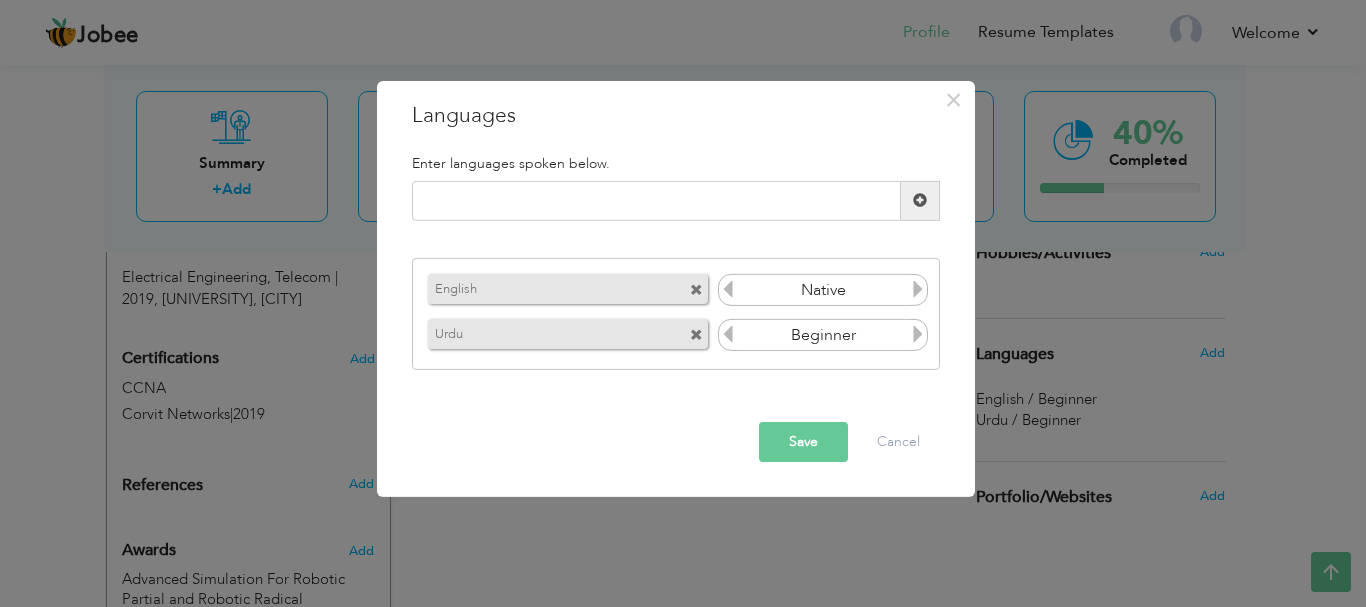 click at bounding box center [728, 289] 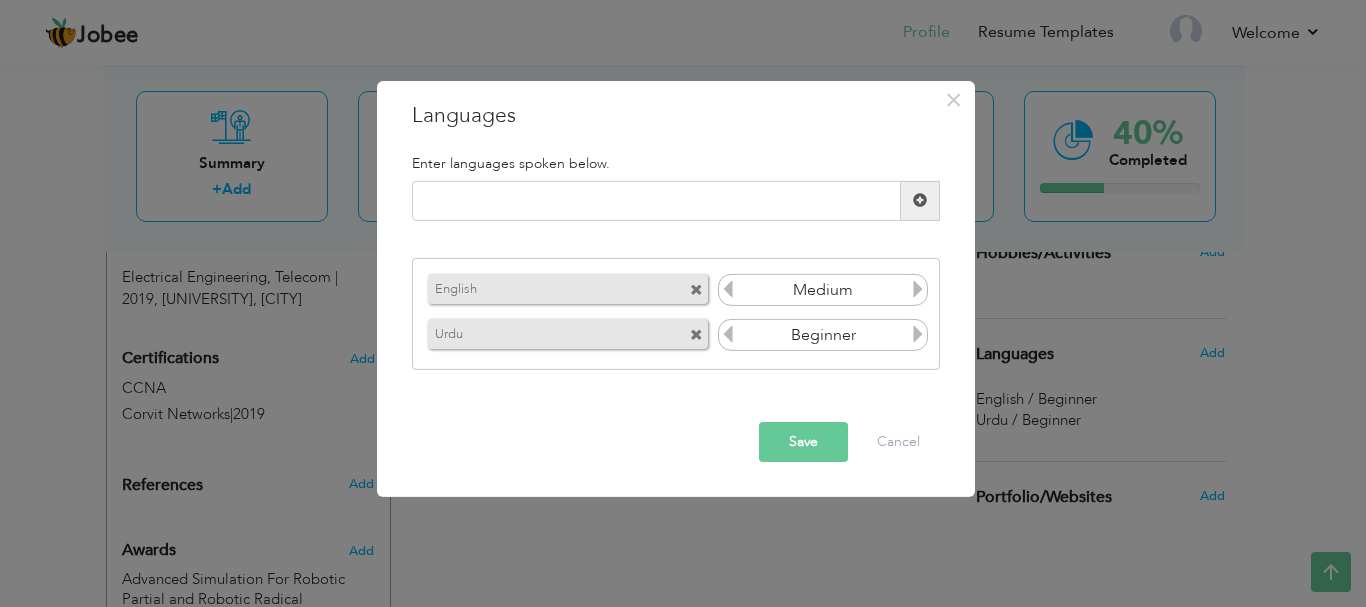 click at bounding box center [918, 334] 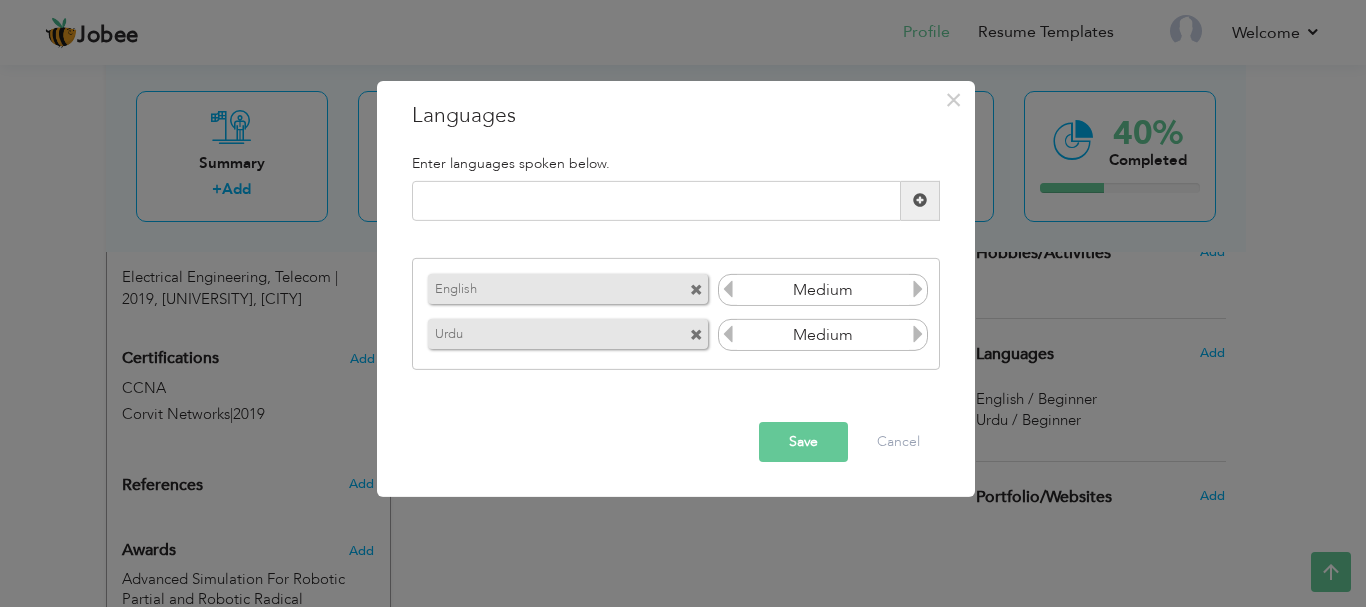 click at bounding box center (918, 334) 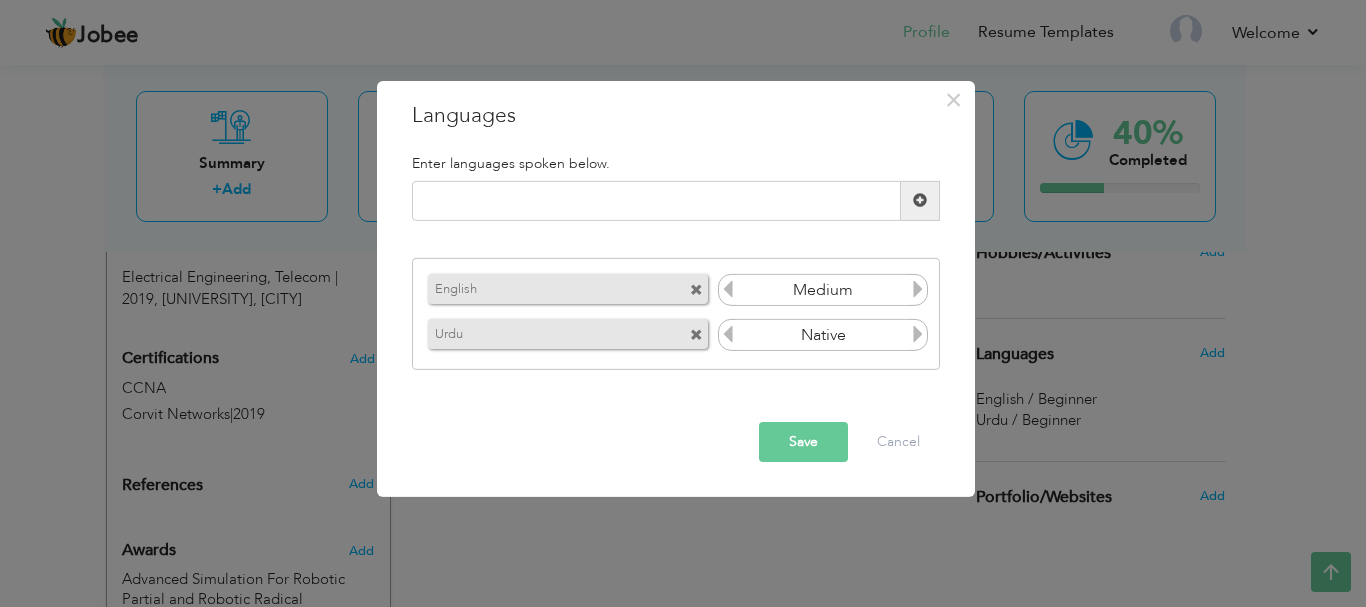 click at bounding box center (918, 334) 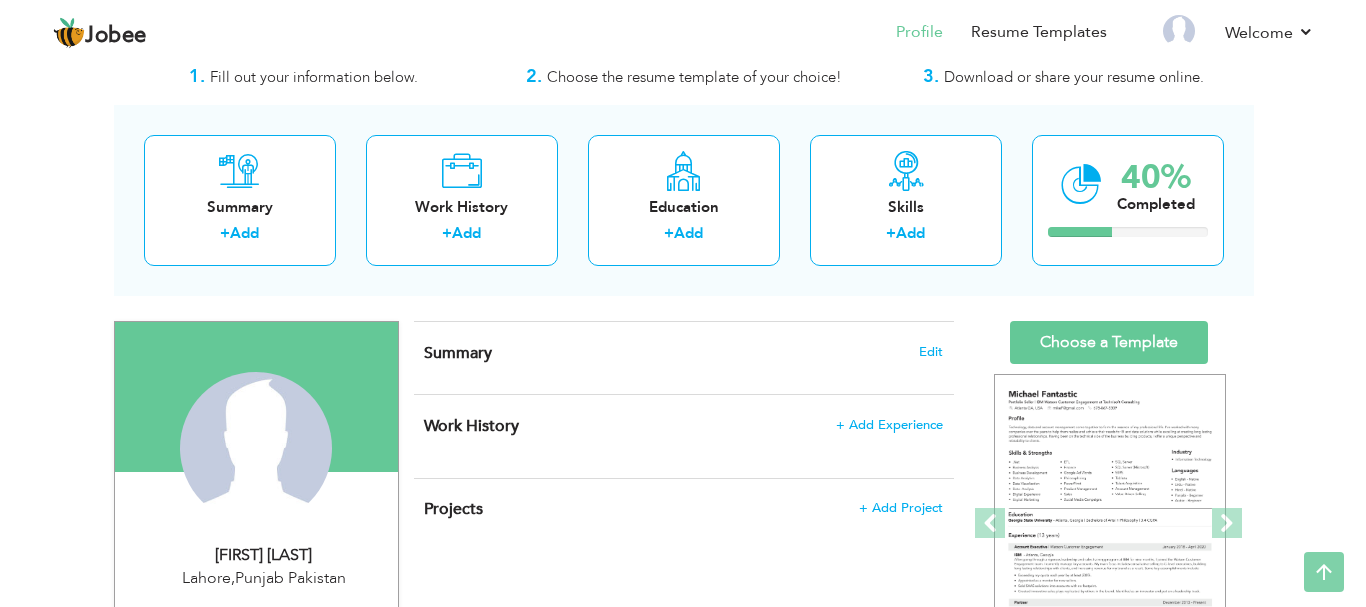 scroll, scrollTop: 3, scrollLeft: 0, axis: vertical 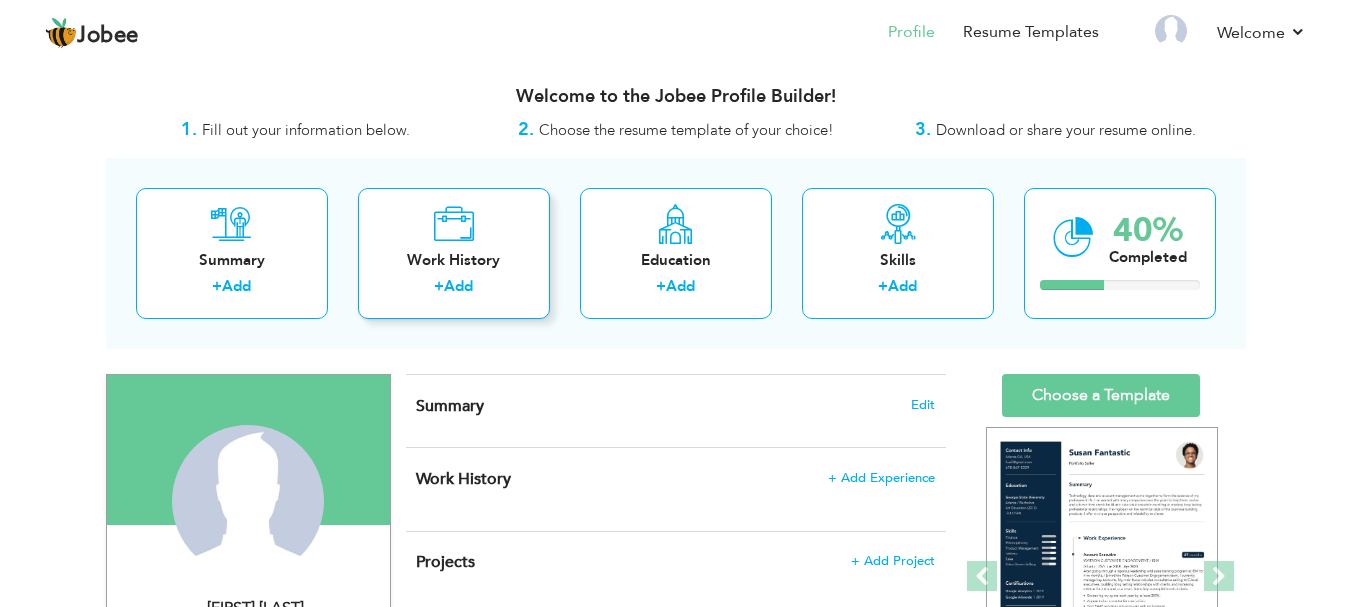 click on "+  Add" at bounding box center (454, 289) 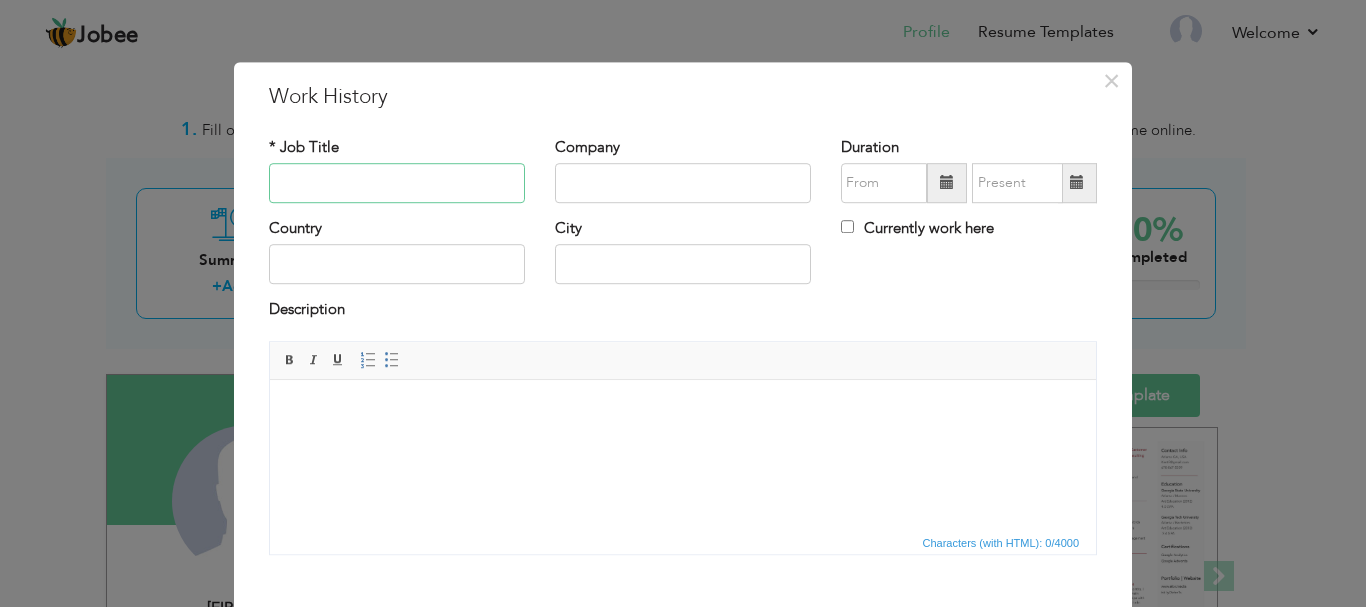 click at bounding box center [397, 183] 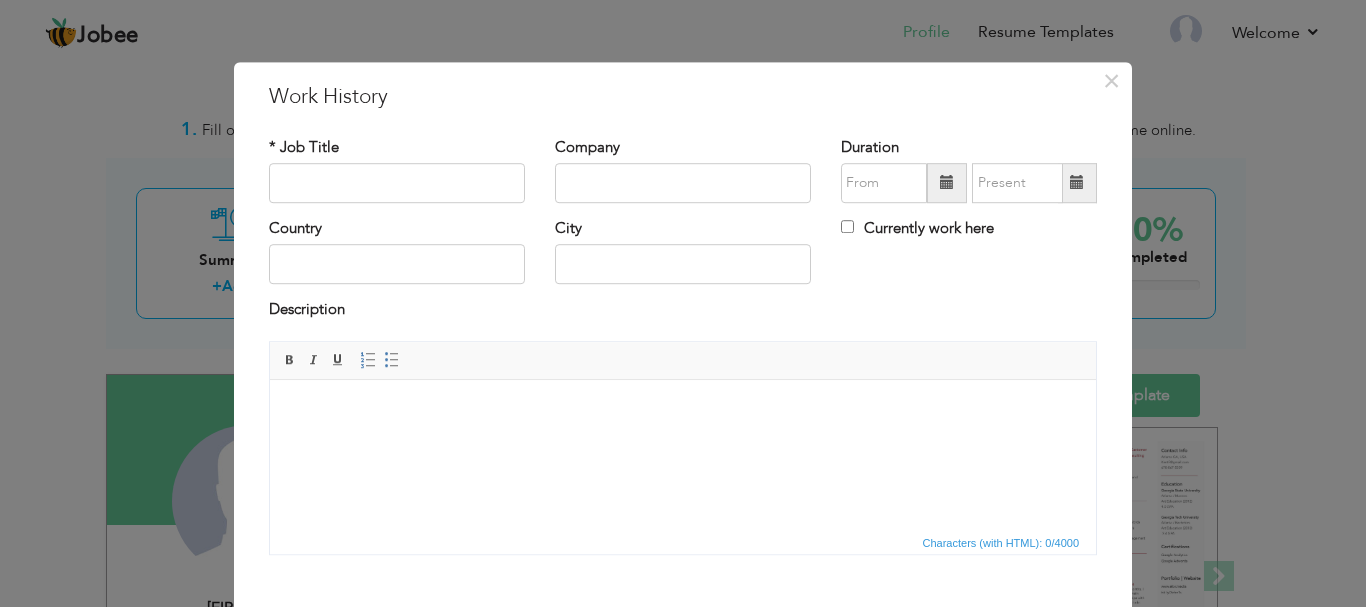 click at bounding box center [683, 409] 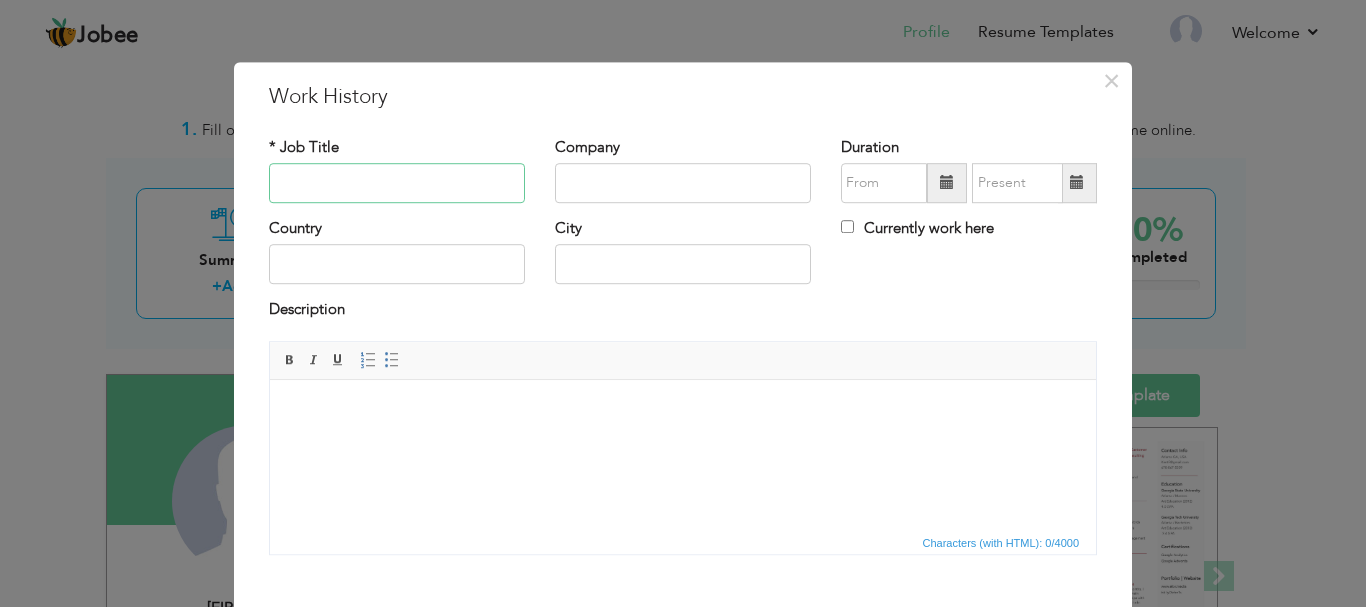 click at bounding box center (397, 183) 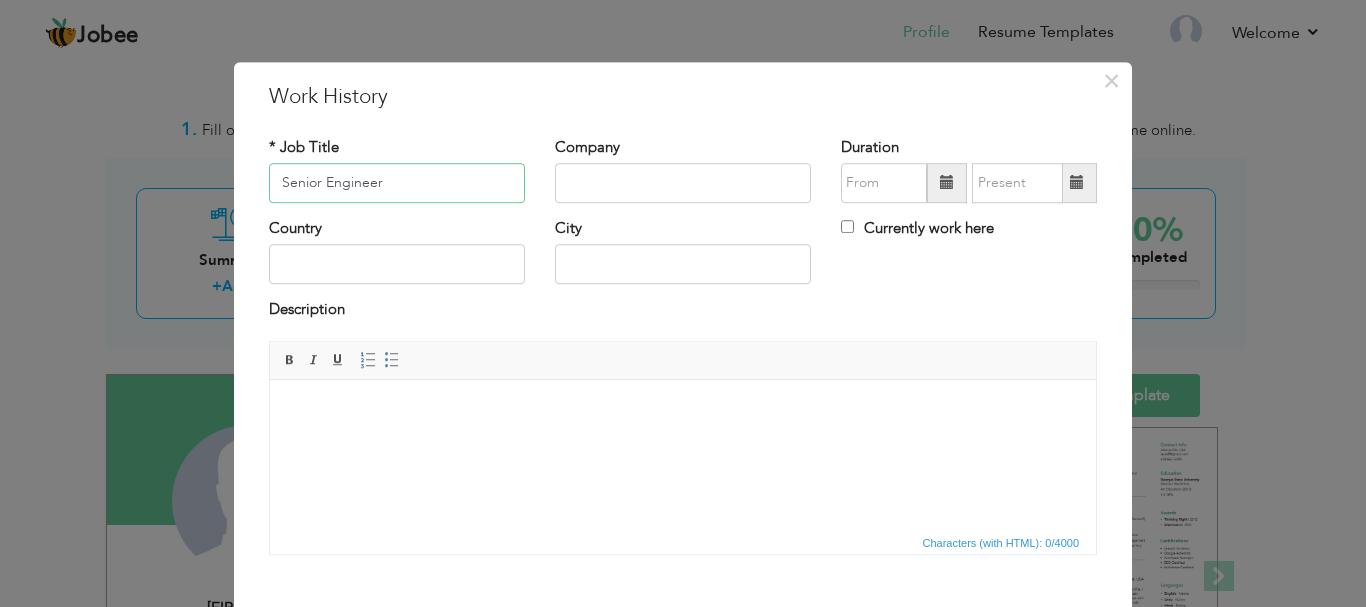 type on "Senior Engineer" 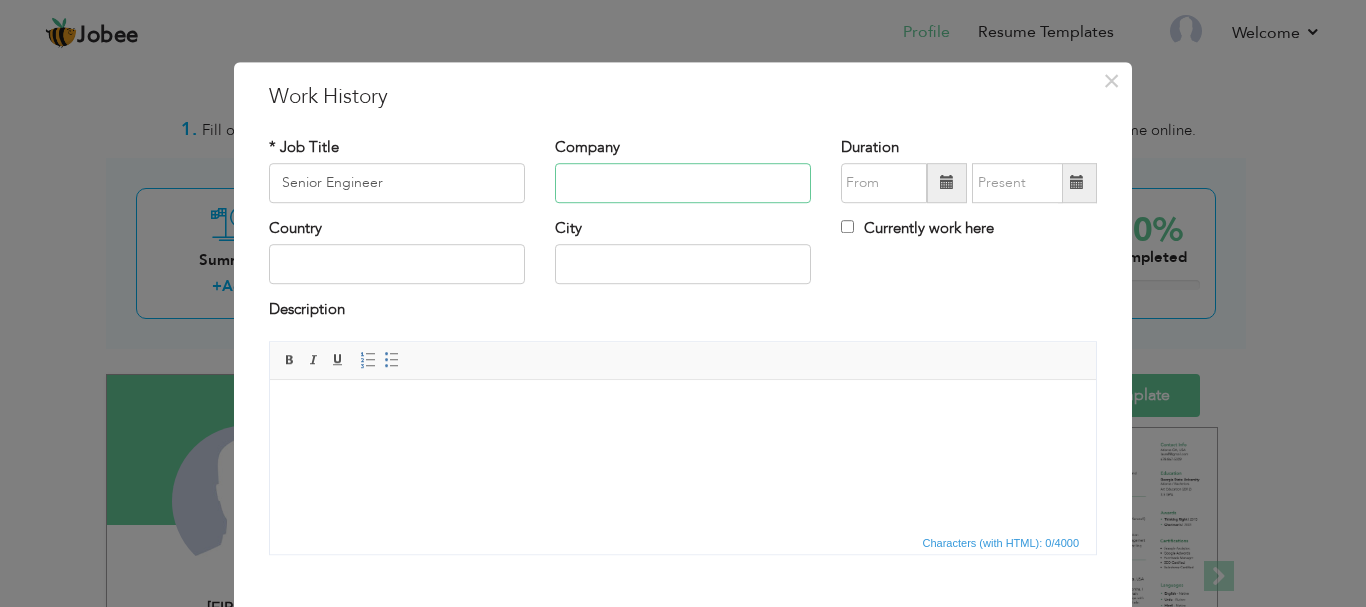 click at bounding box center (683, 183) 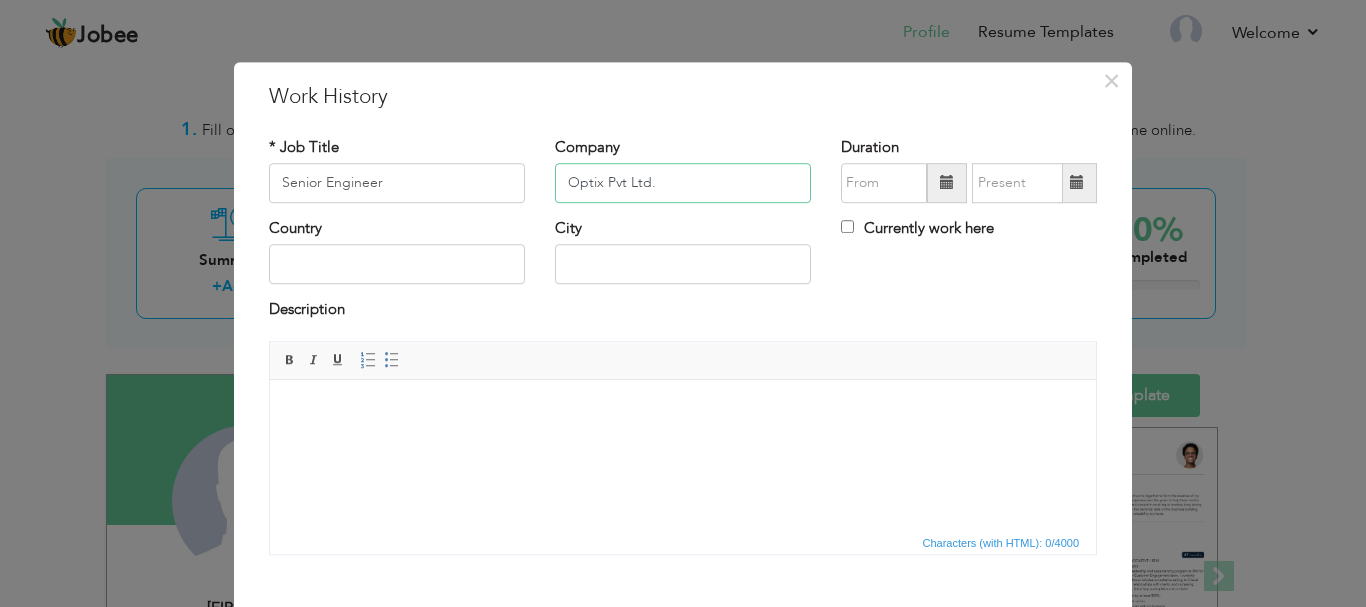 type on "Optix Pvt Ltd." 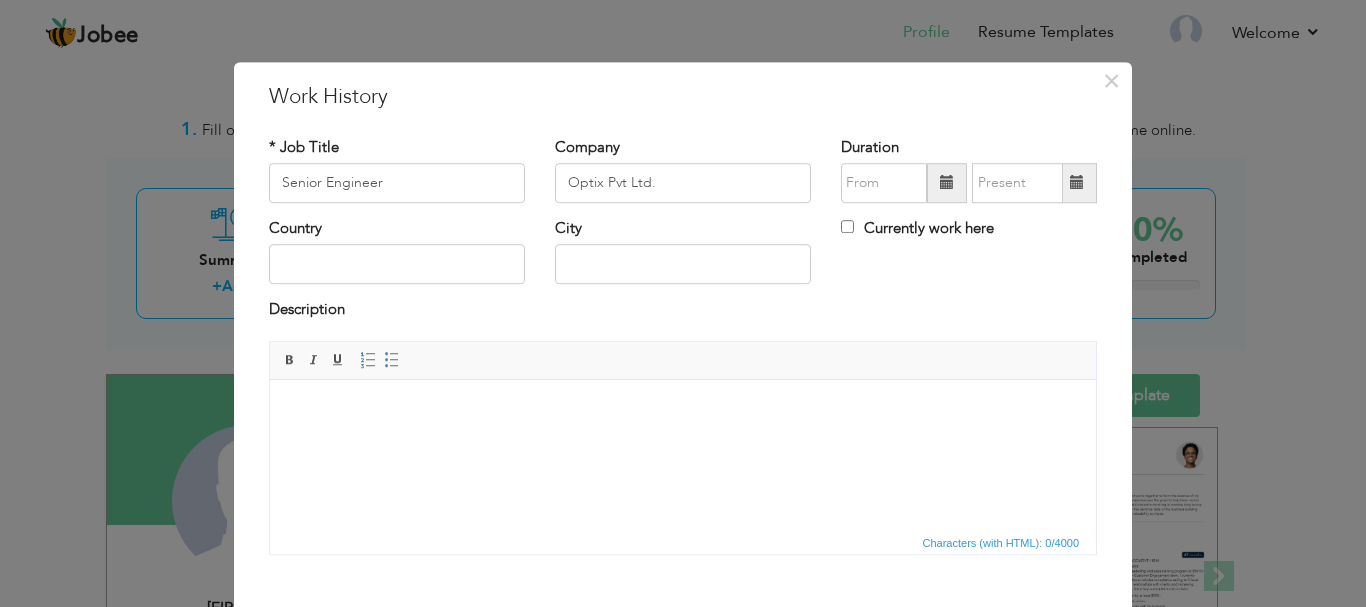 click at bounding box center (947, 183) 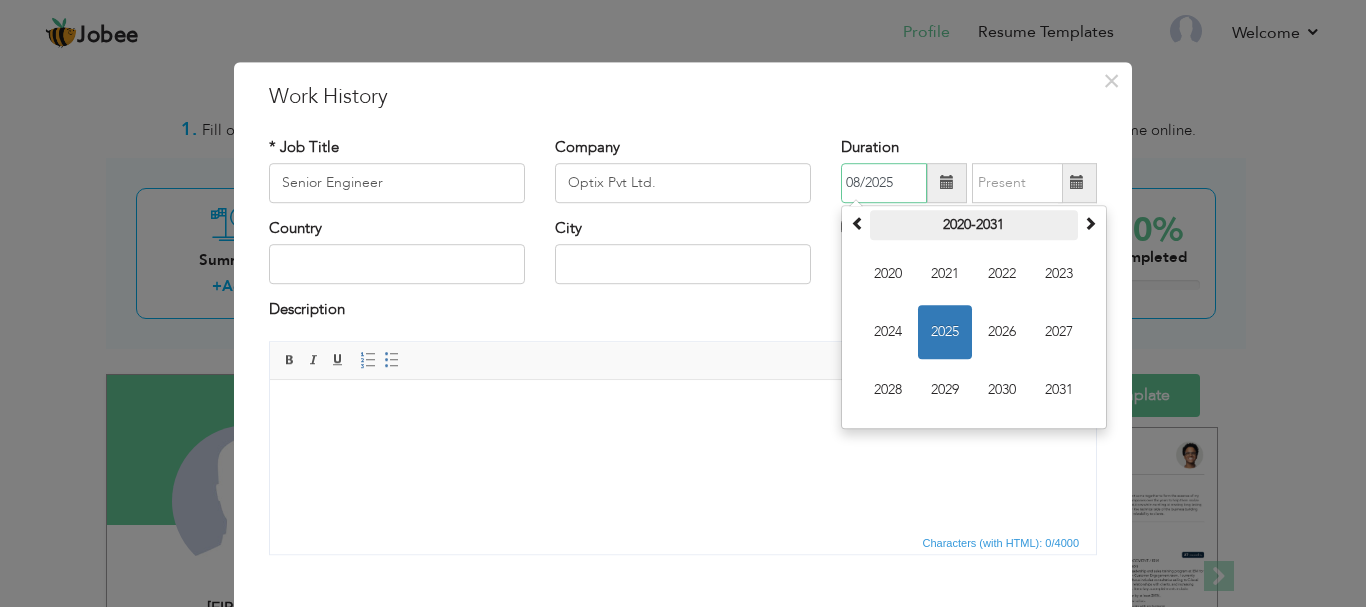 click on "2020-2031" at bounding box center [974, 225] 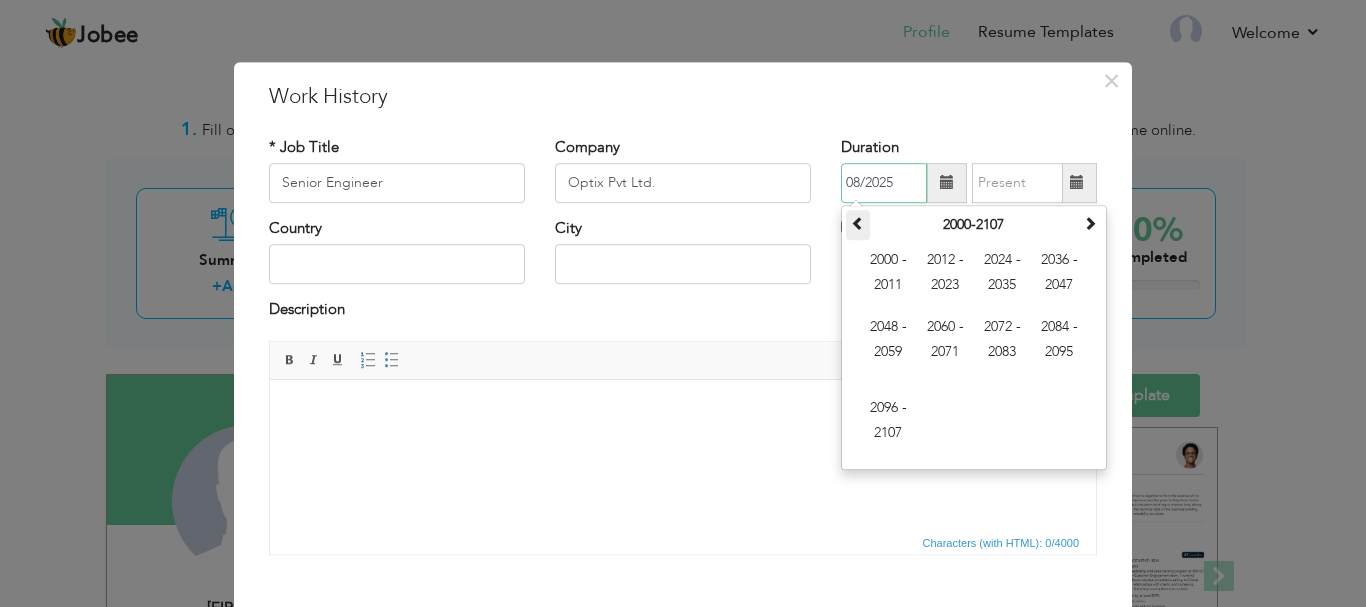 click at bounding box center (858, 223) 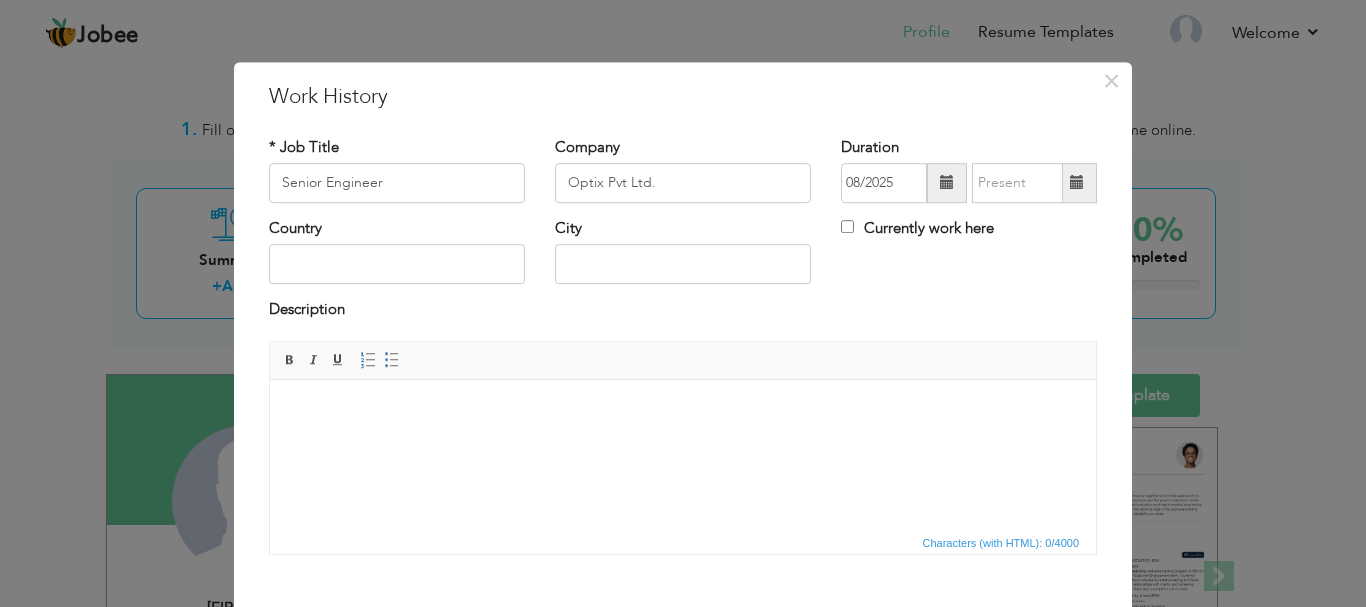 click at bounding box center (683, 409) 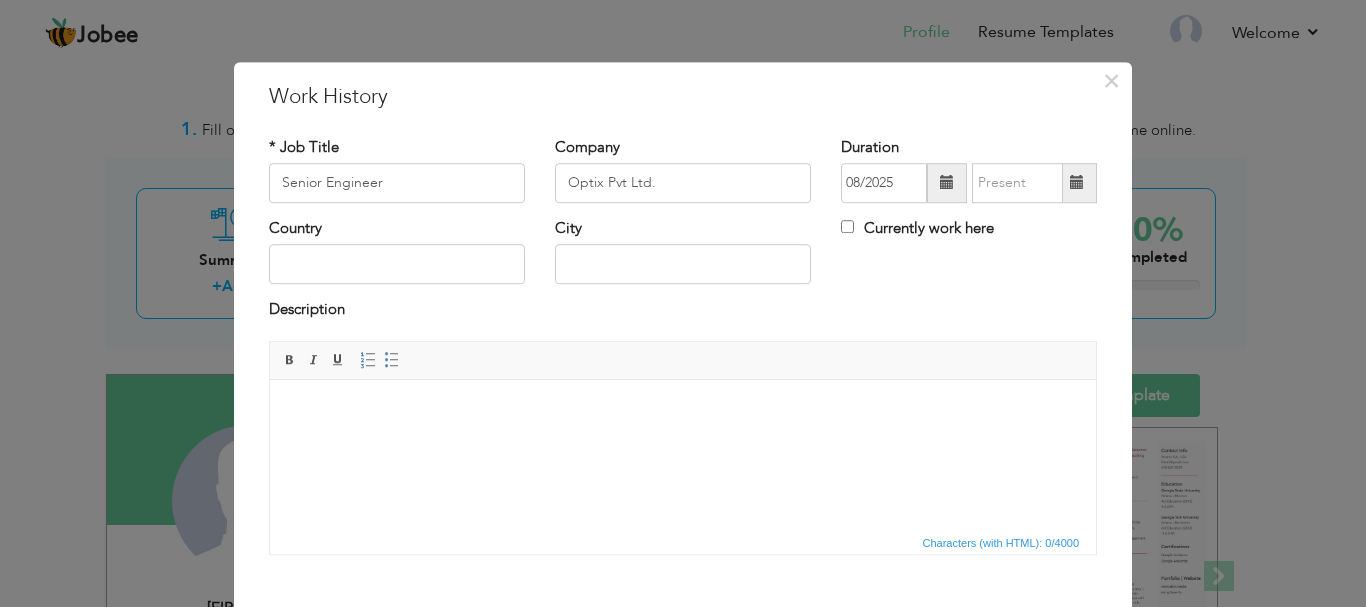 click at bounding box center (947, 183) 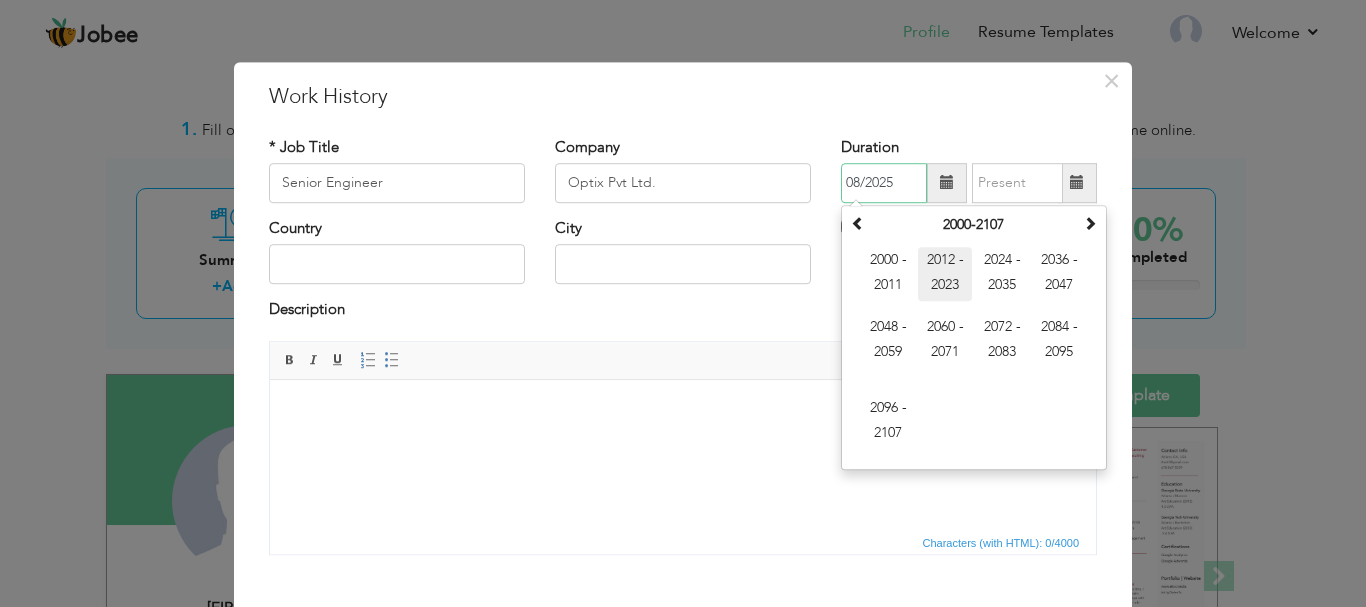 click on "2012 - 2023" at bounding box center [945, 274] 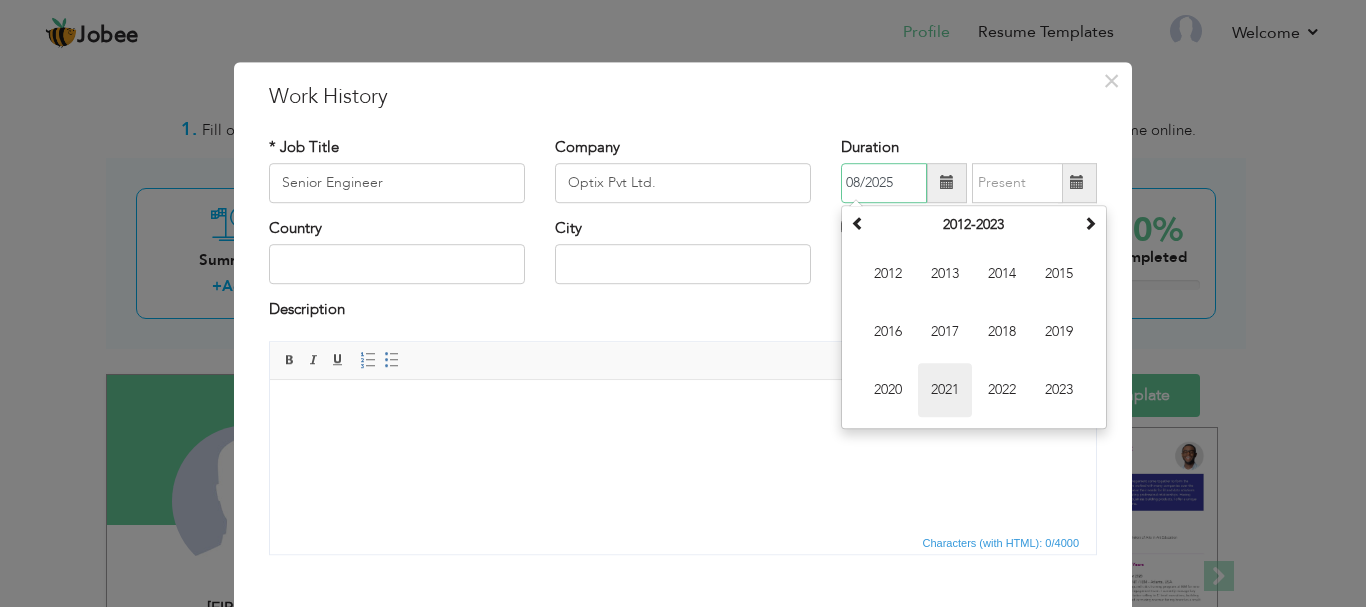 click on "2021" at bounding box center (945, 390) 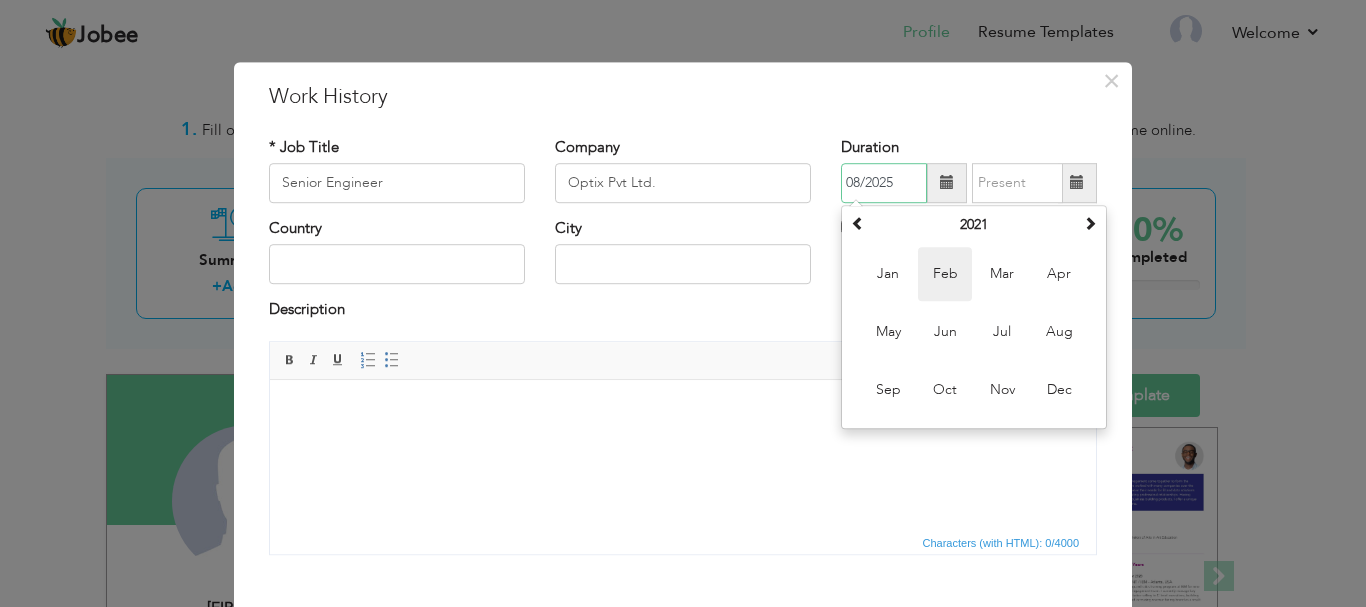 click on "Feb" at bounding box center [945, 274] 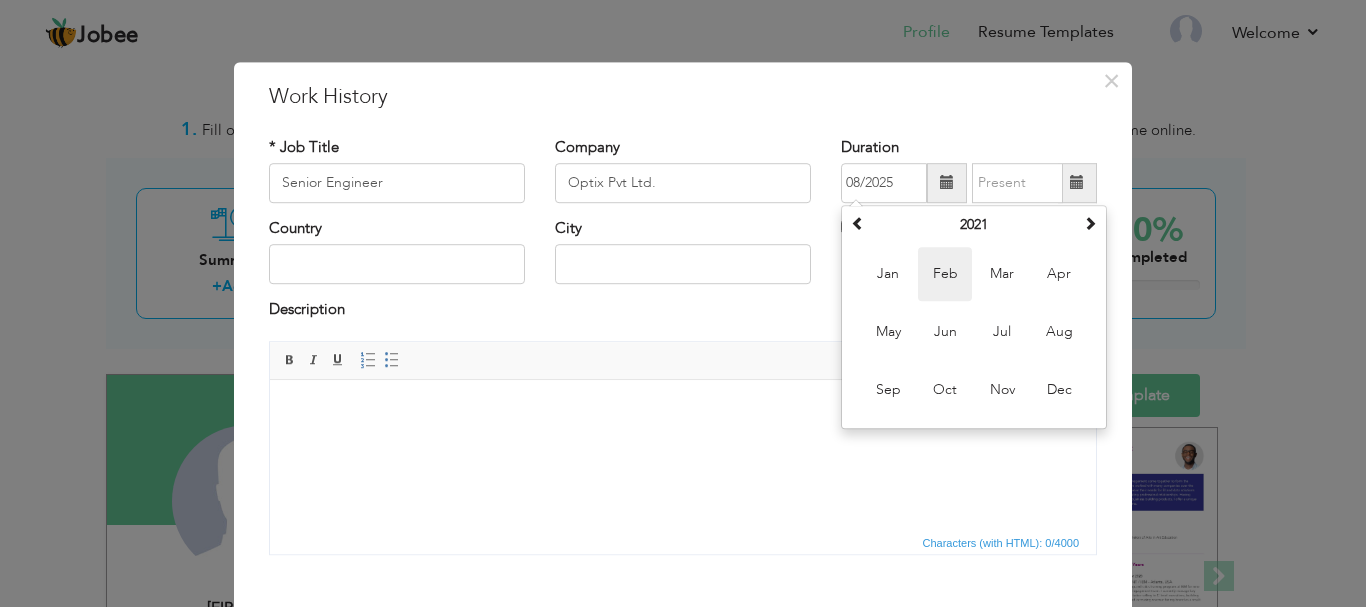 type on "02/2021" 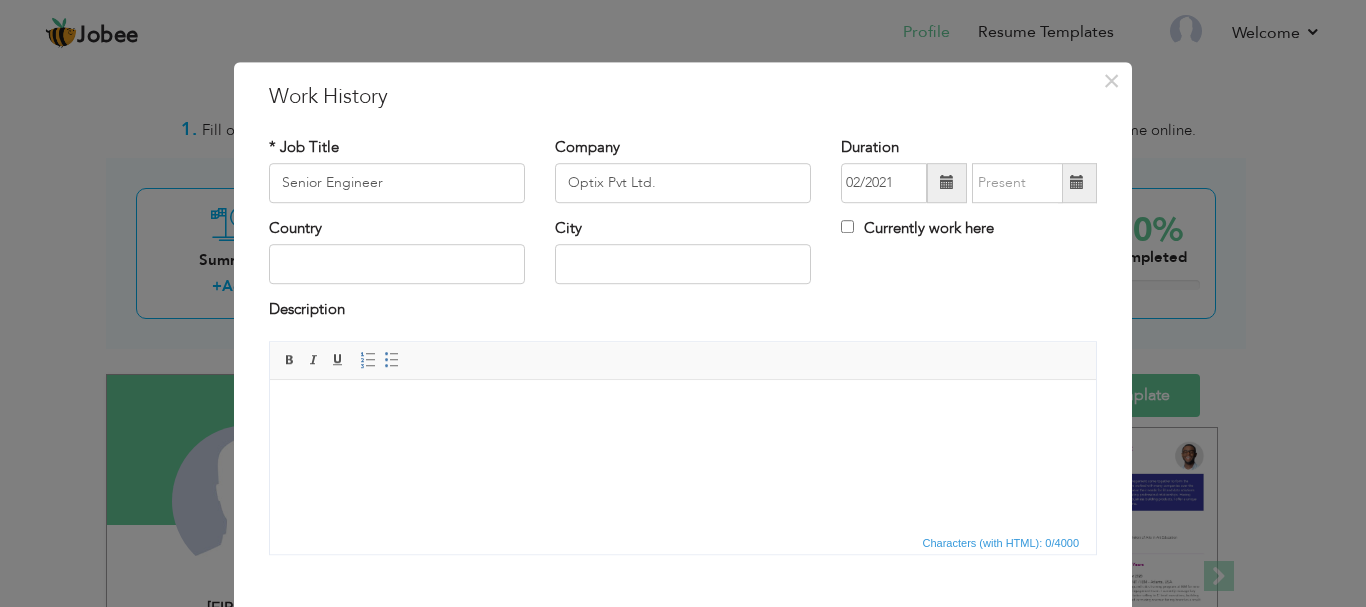 click at bounding box center (1077, 183) 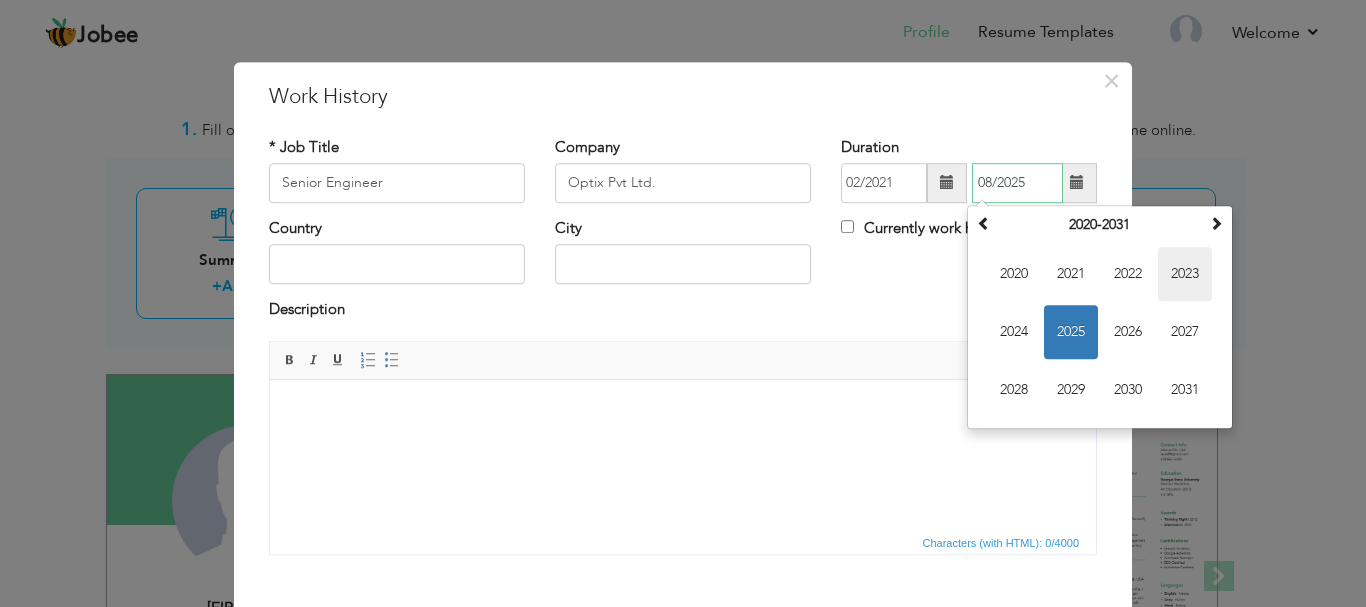 click on "2023" at bounding box center (1185, 274) 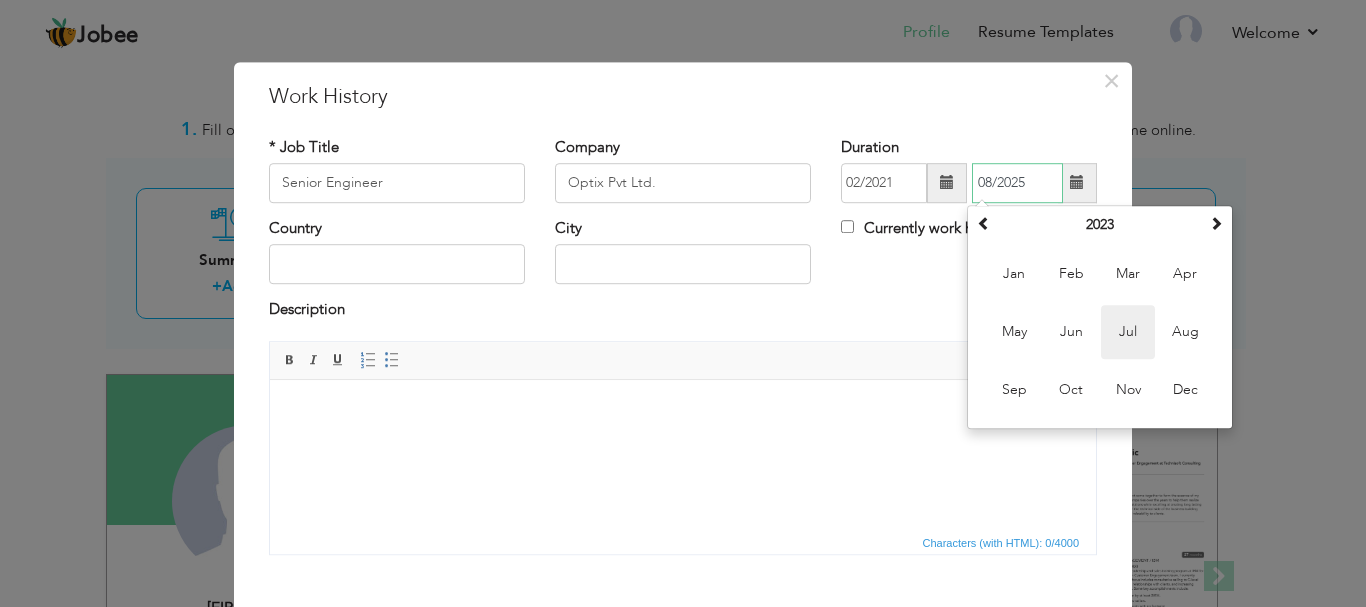click on "Jul" at bounding box center (1128, 332) 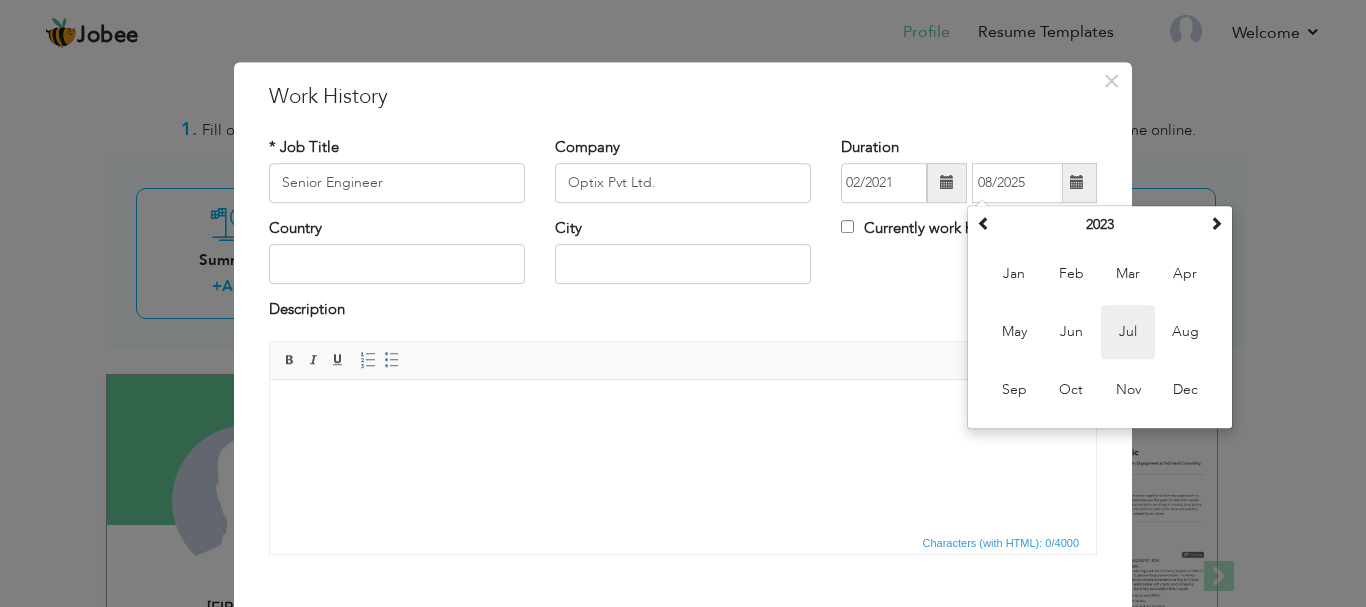 type on "07/2023" 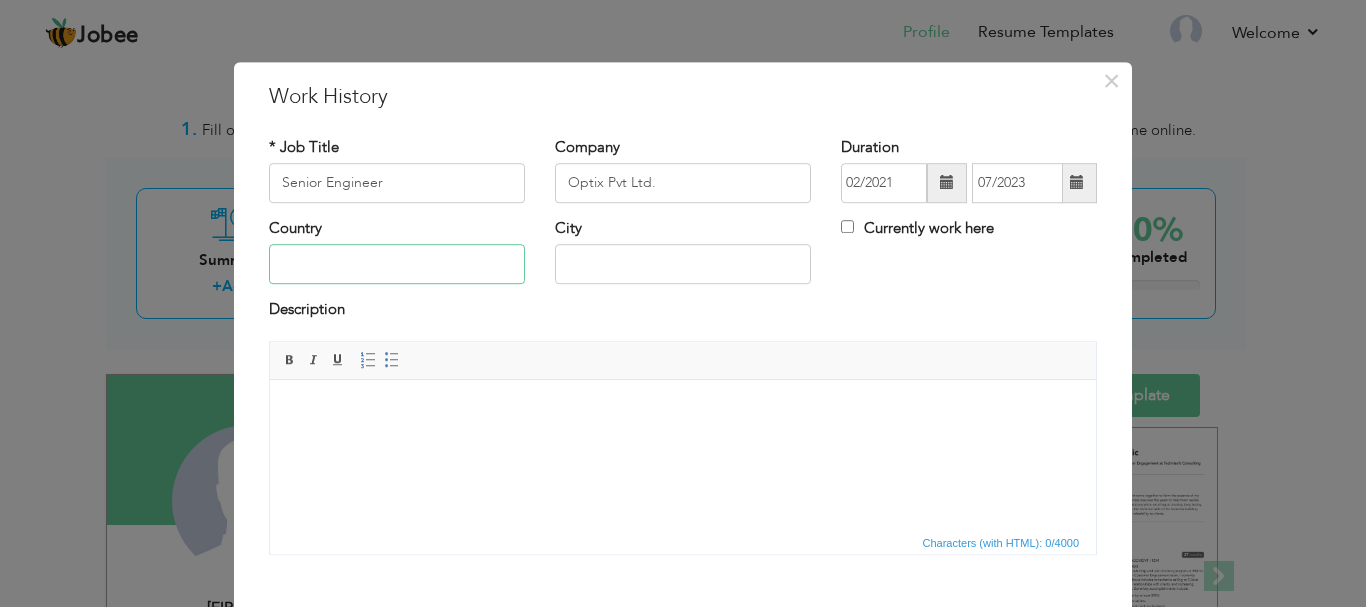 click at bounding box center (397, 265) 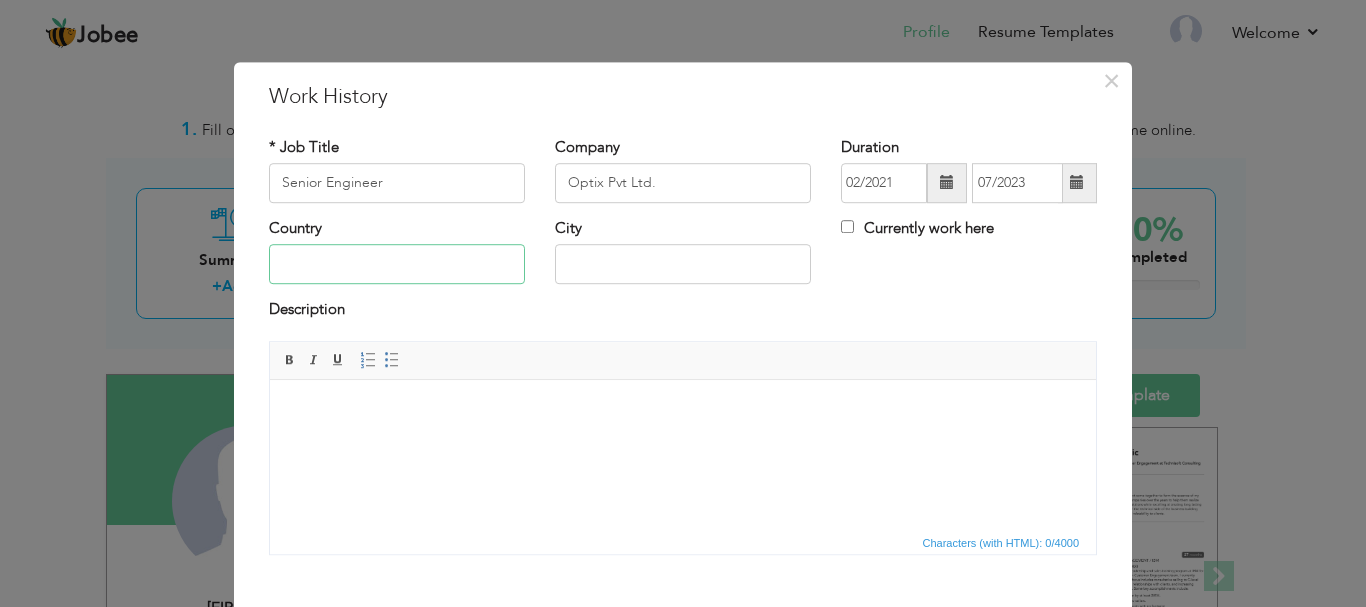 type on "Pakistan" 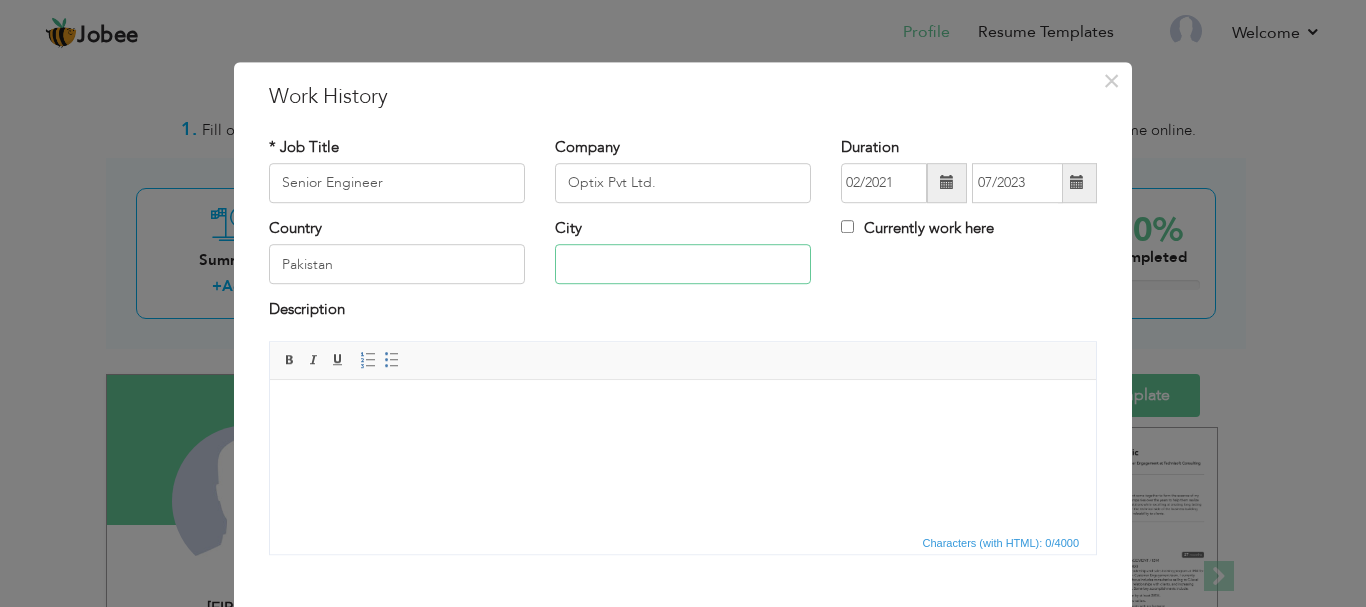 type on "Lahore" 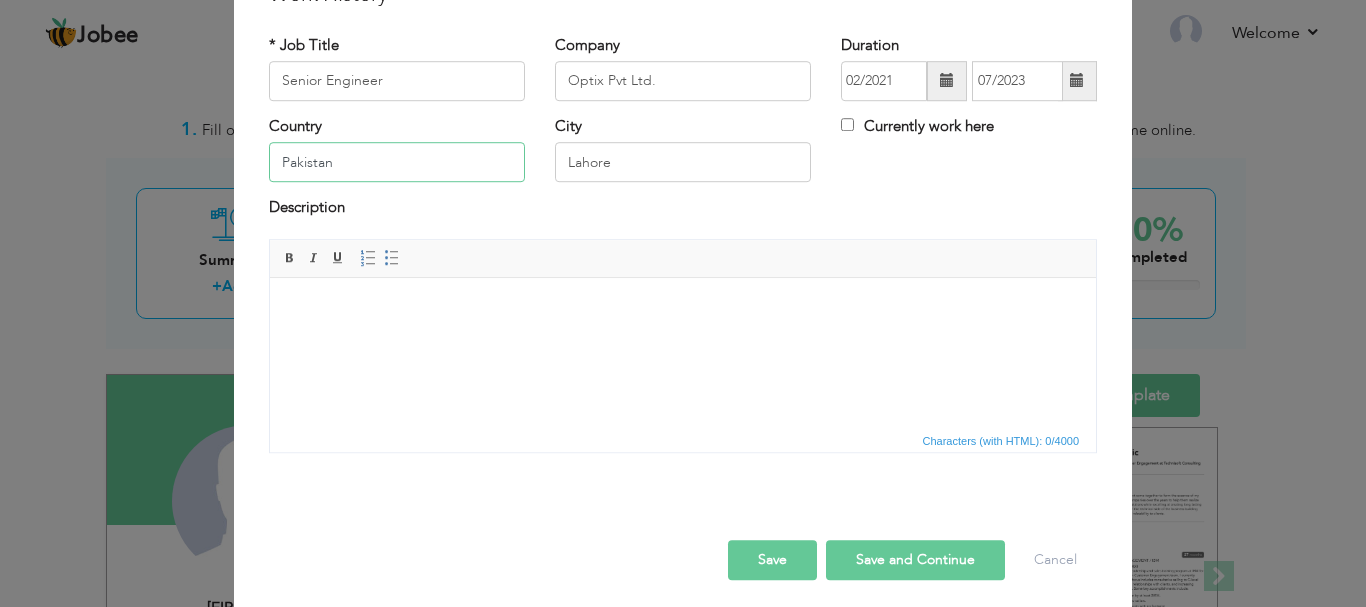 scroll, scrollTop: 110, scrollLeft: 0, axis: vertical 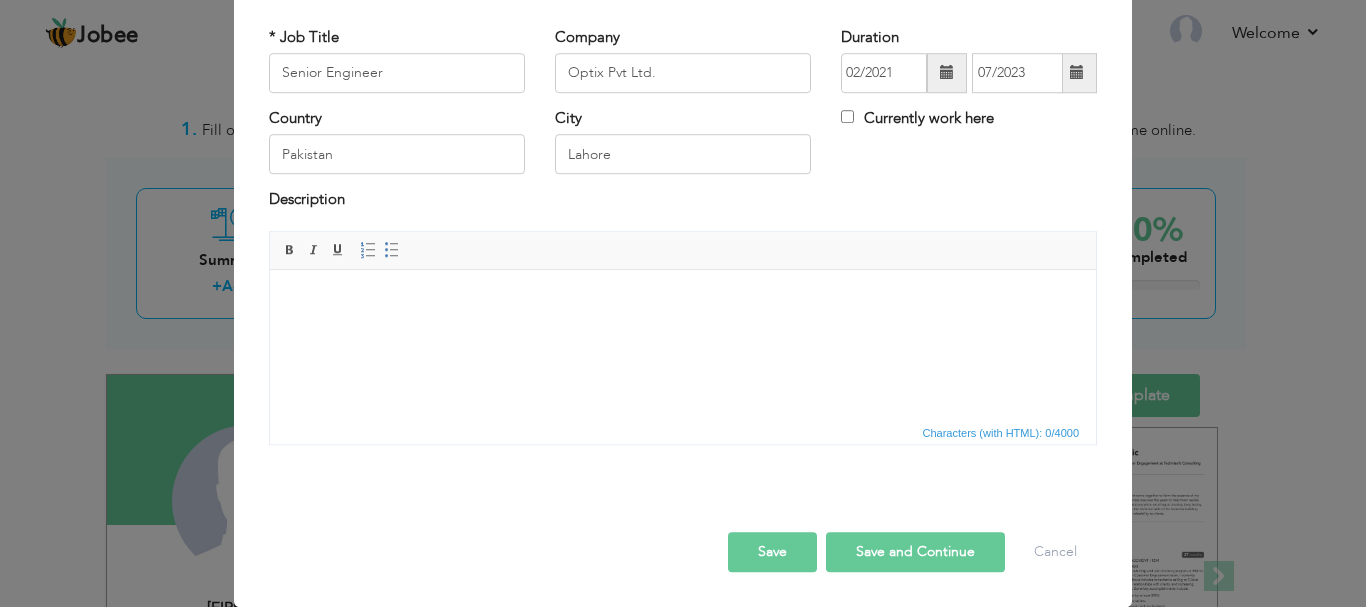 click at bounding box center [683, 299] 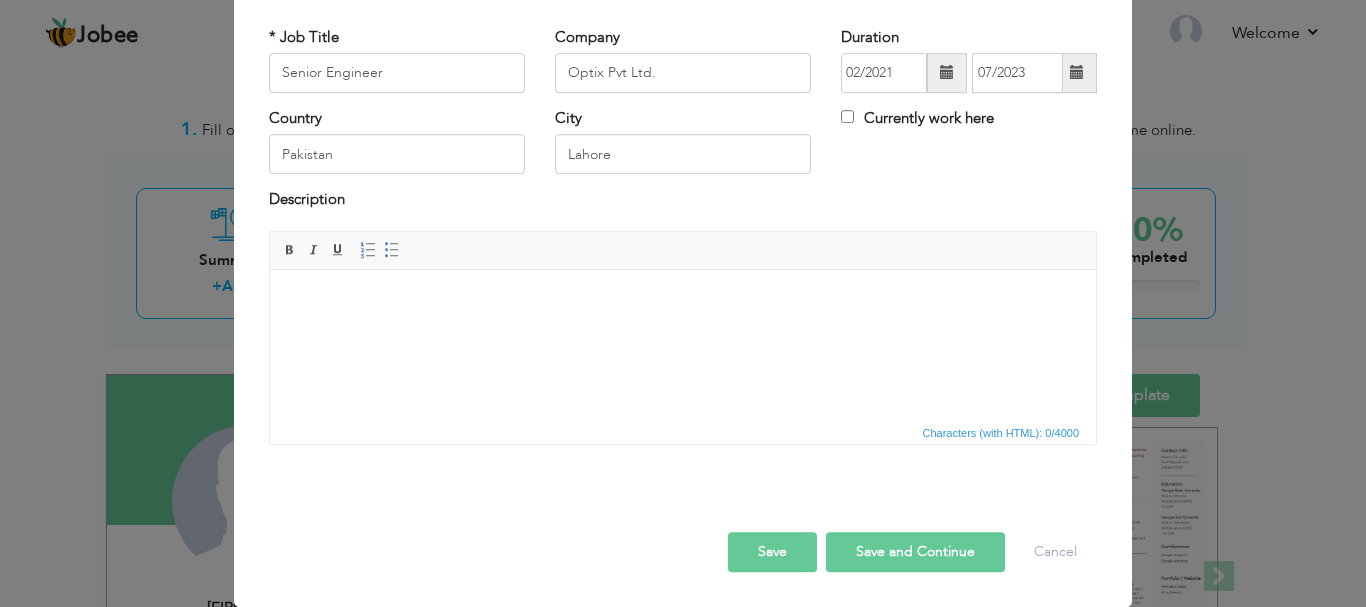 click at bounding box center (683, 299) 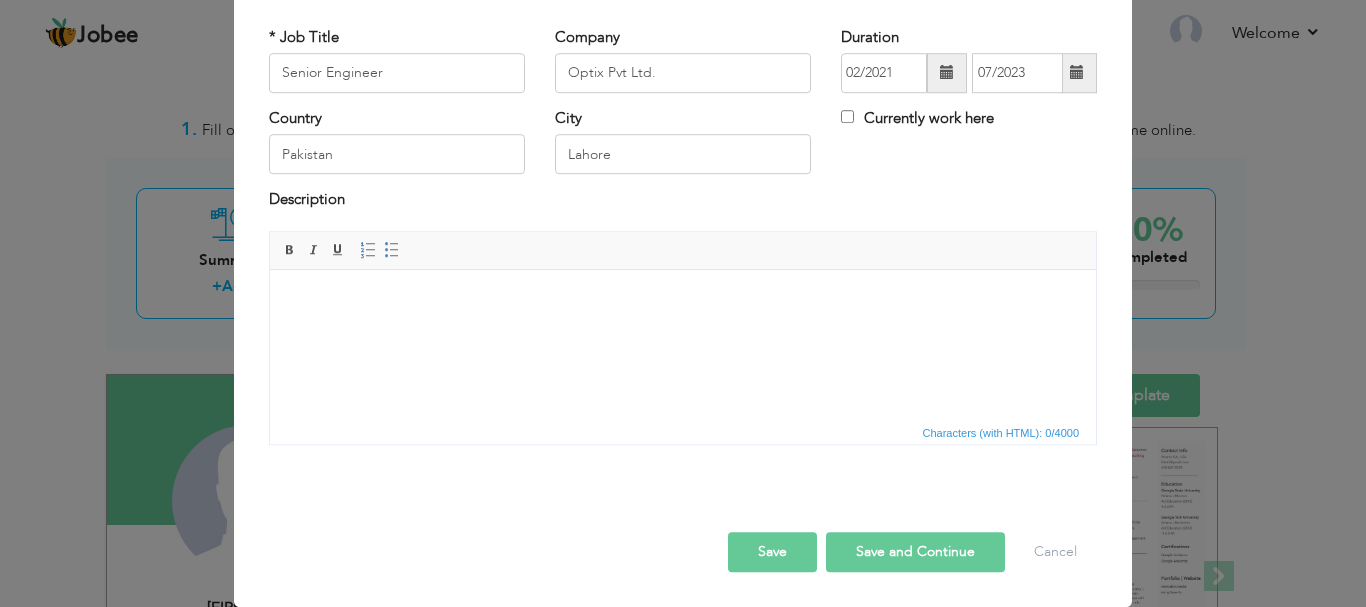 click at bounding box center (683, 299) 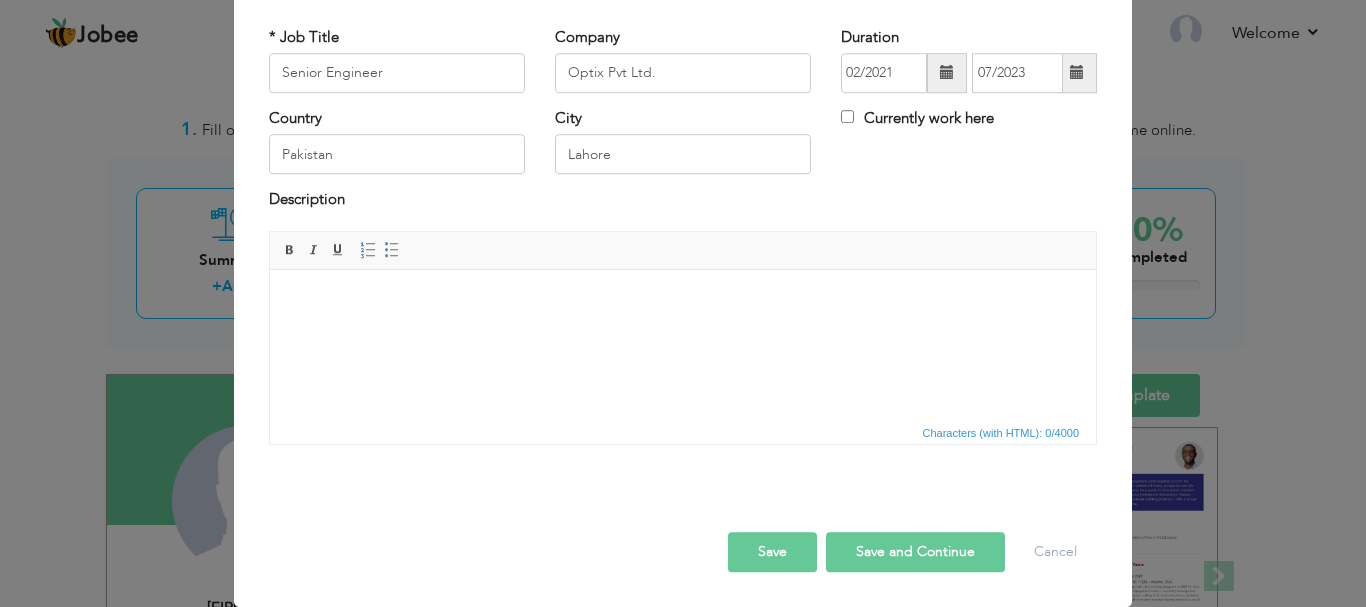 type 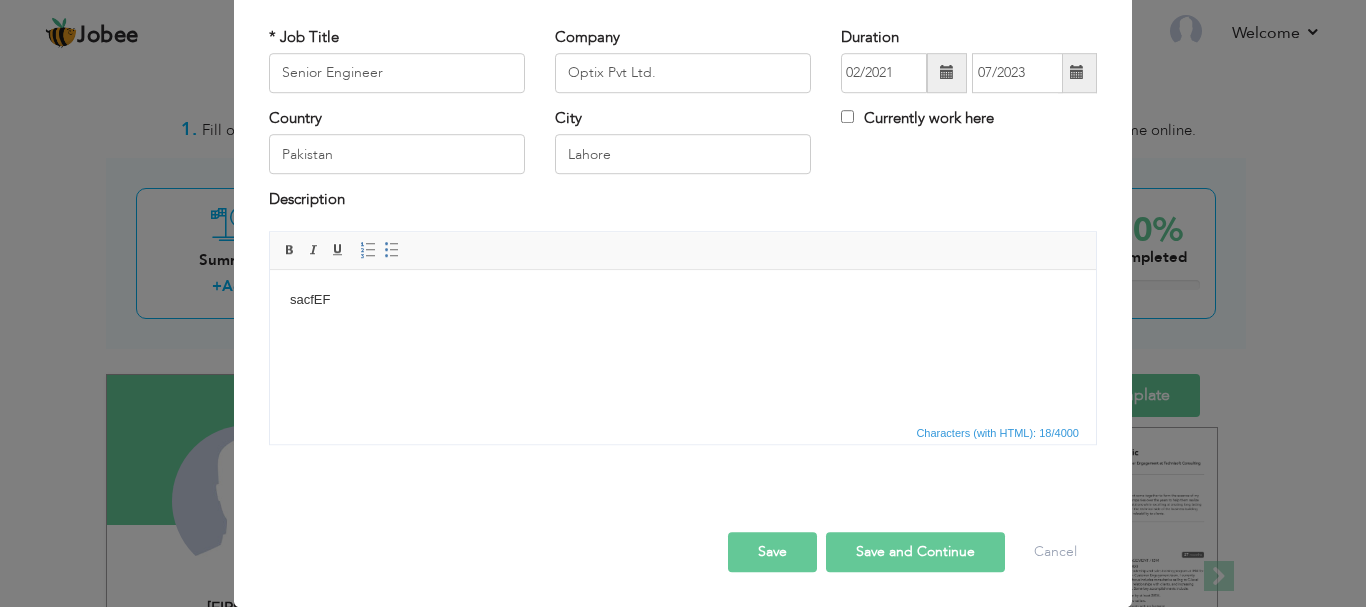 scroll, scrollTop: 0, scrollLeft: 0, axis: both 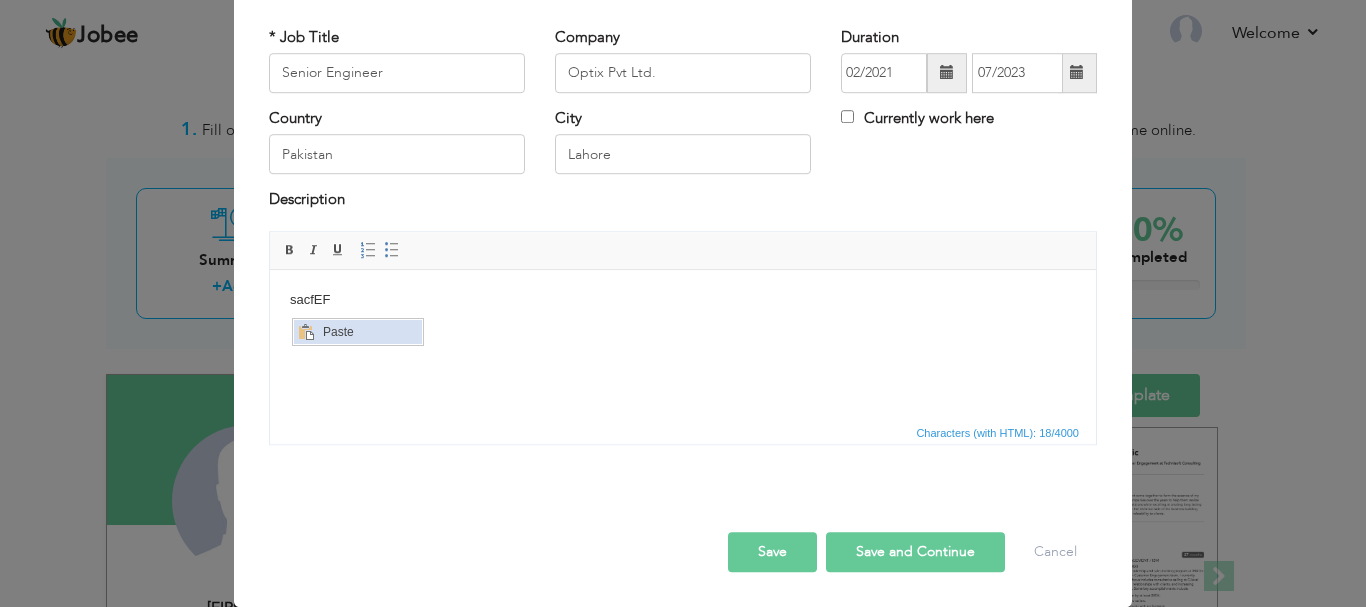 click on "Paste" at bounding box center [369, 331] 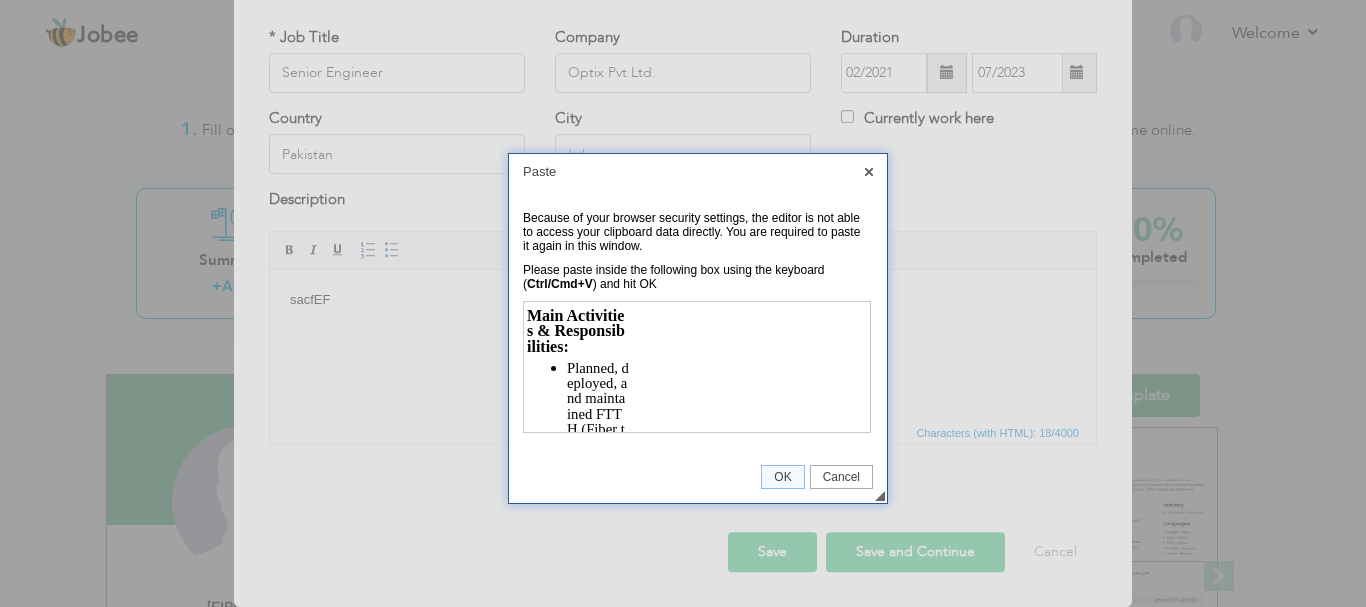 scroll, scrollTop: 0, scrollLeft: 0, axis: both 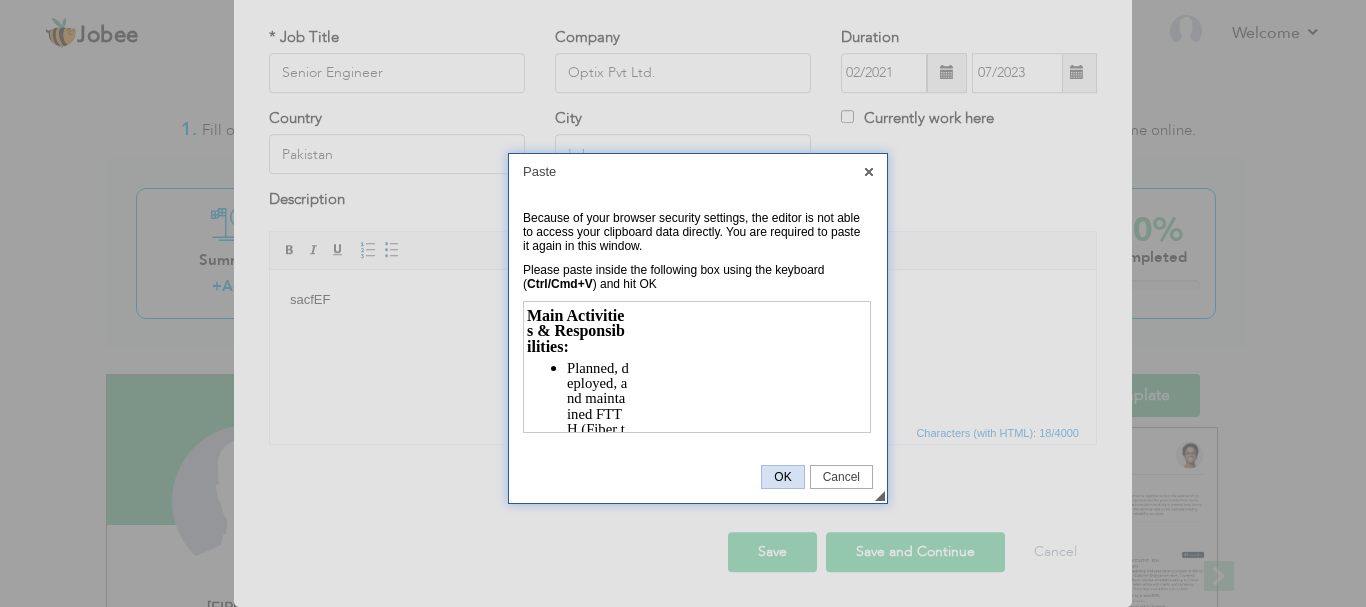 click on "OK" at bounding box center (782, 477) 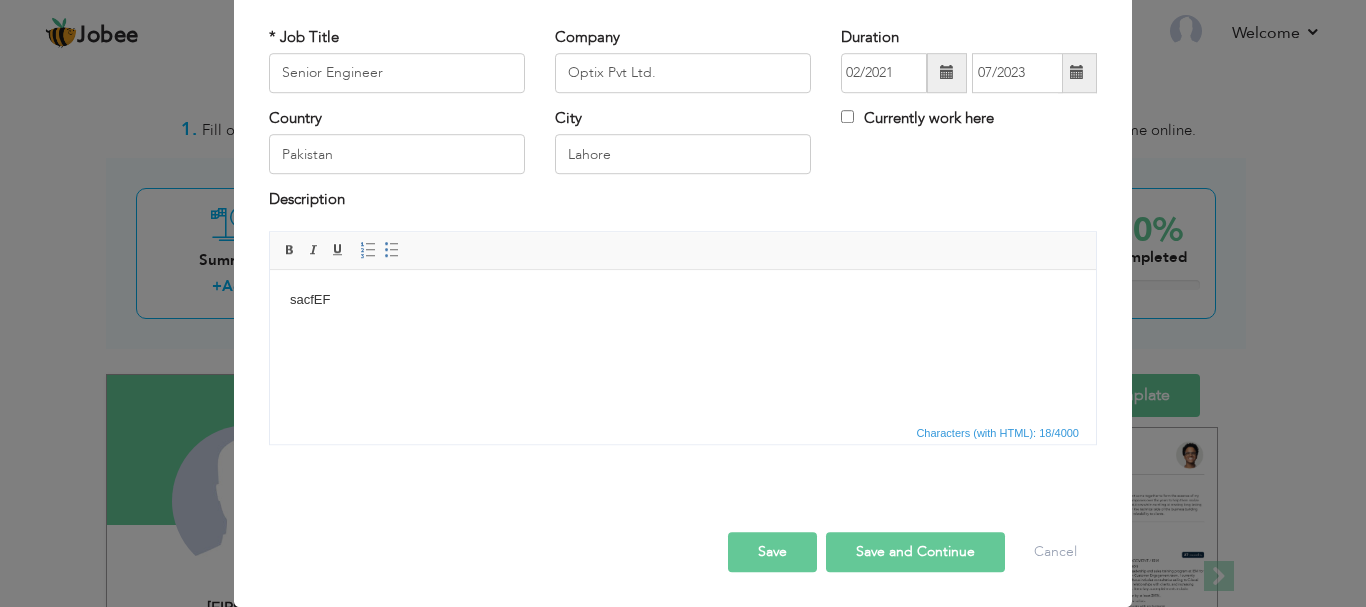 click on "Characters (with HTML): 18/4000" at bounding box center (997, 433) 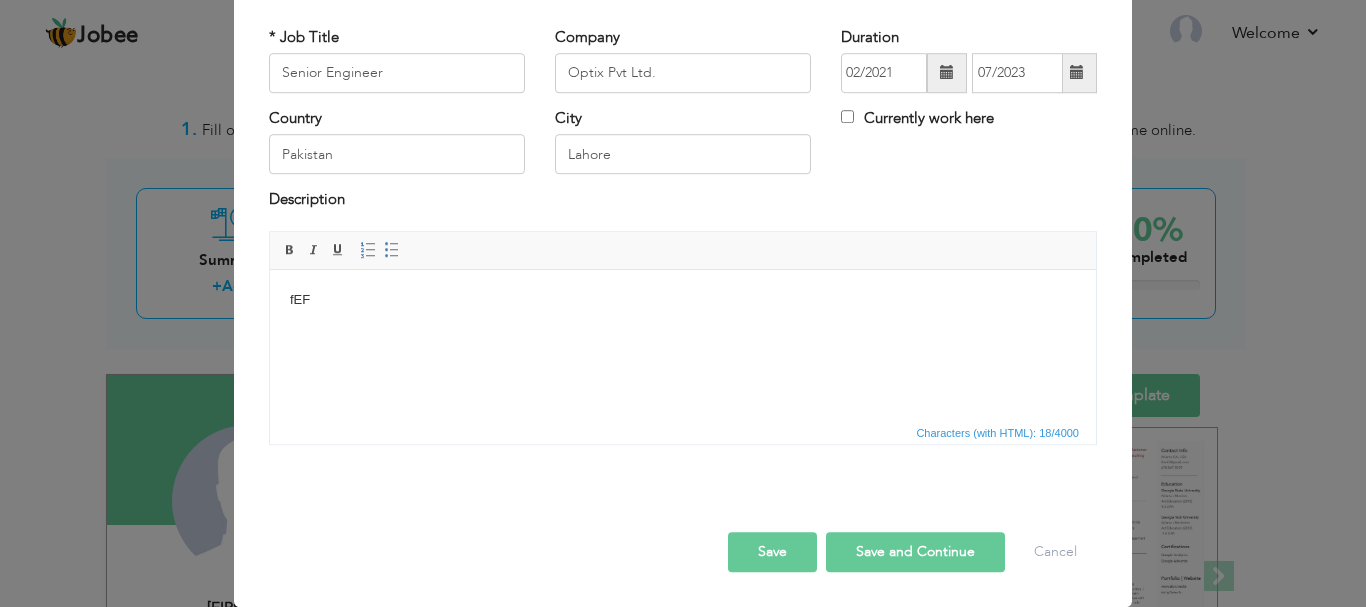 click on "fEF" at bounding box center (683, 299) 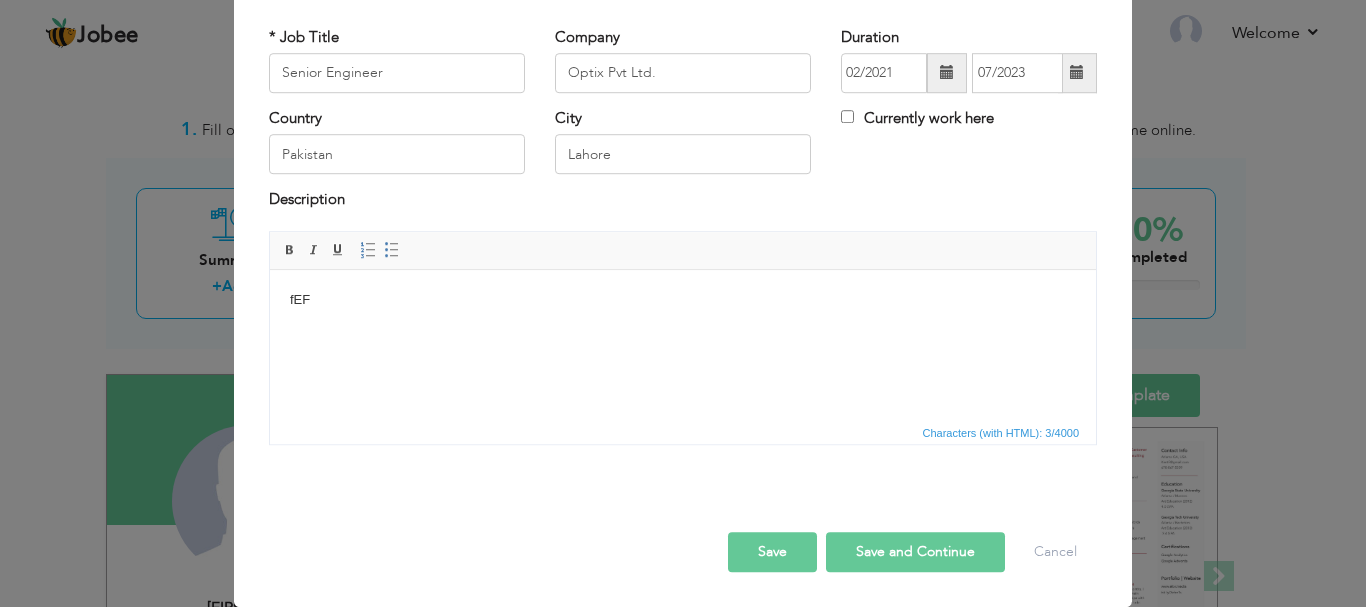 click on "fEF" at bounding box center (683, 299) 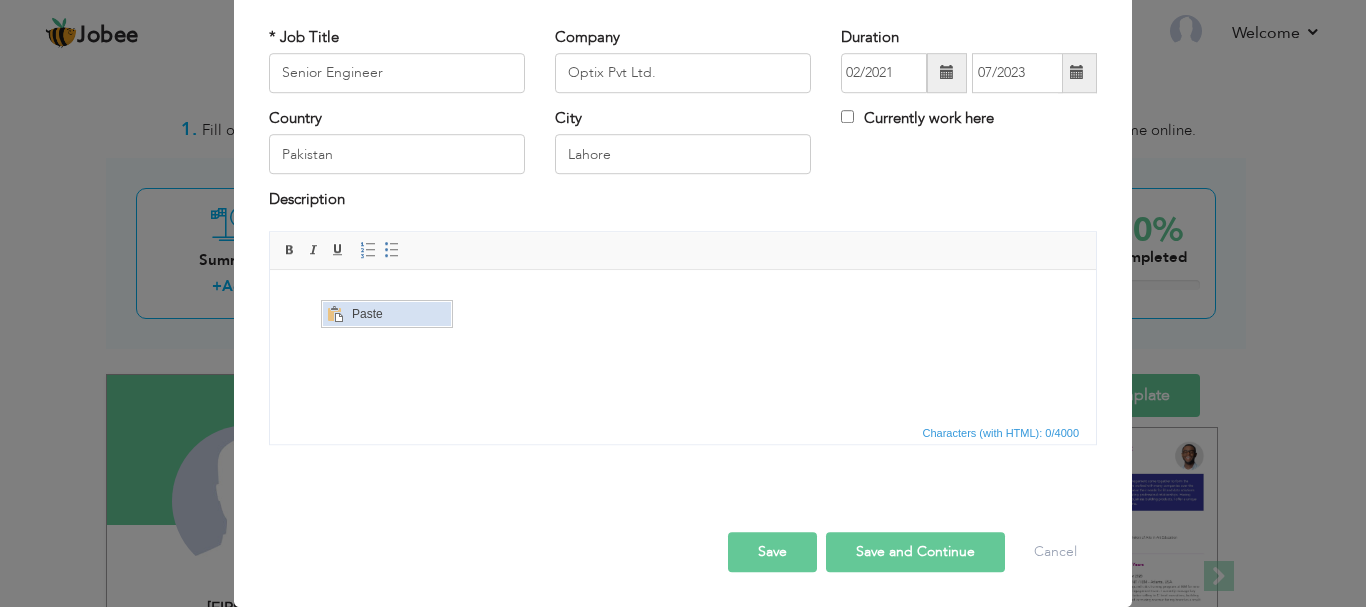 click on "Paste" at bounding box center [398, 313] 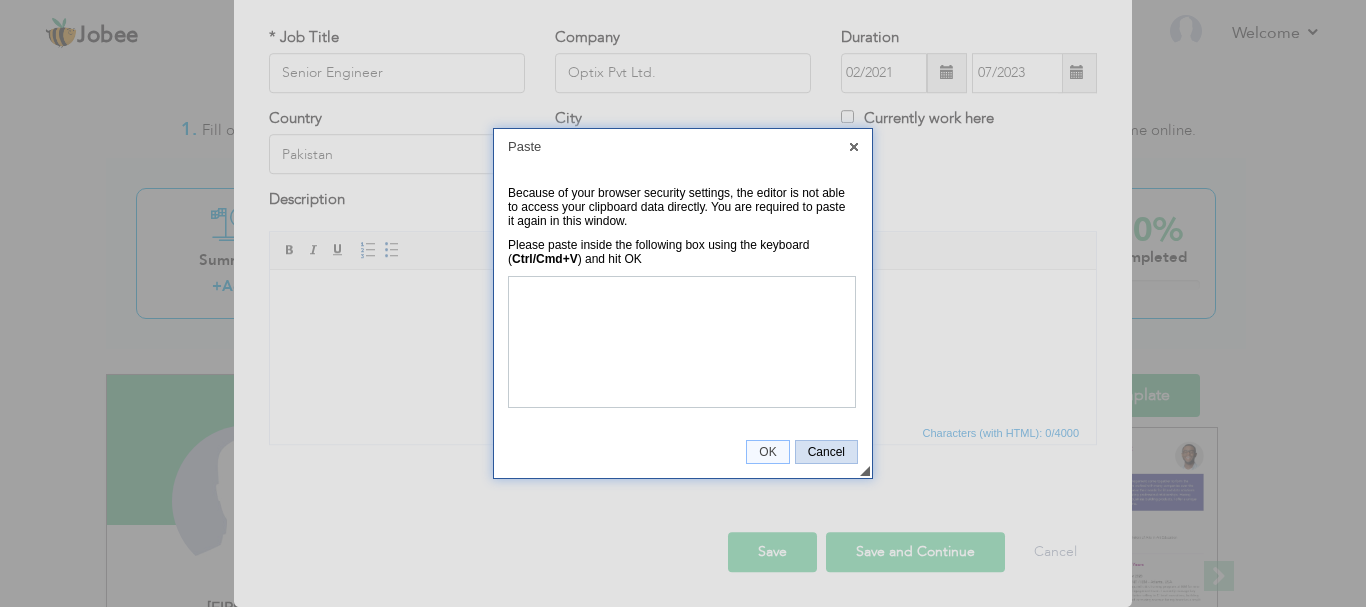click on "Cancel" at bounding box center (826, 452) 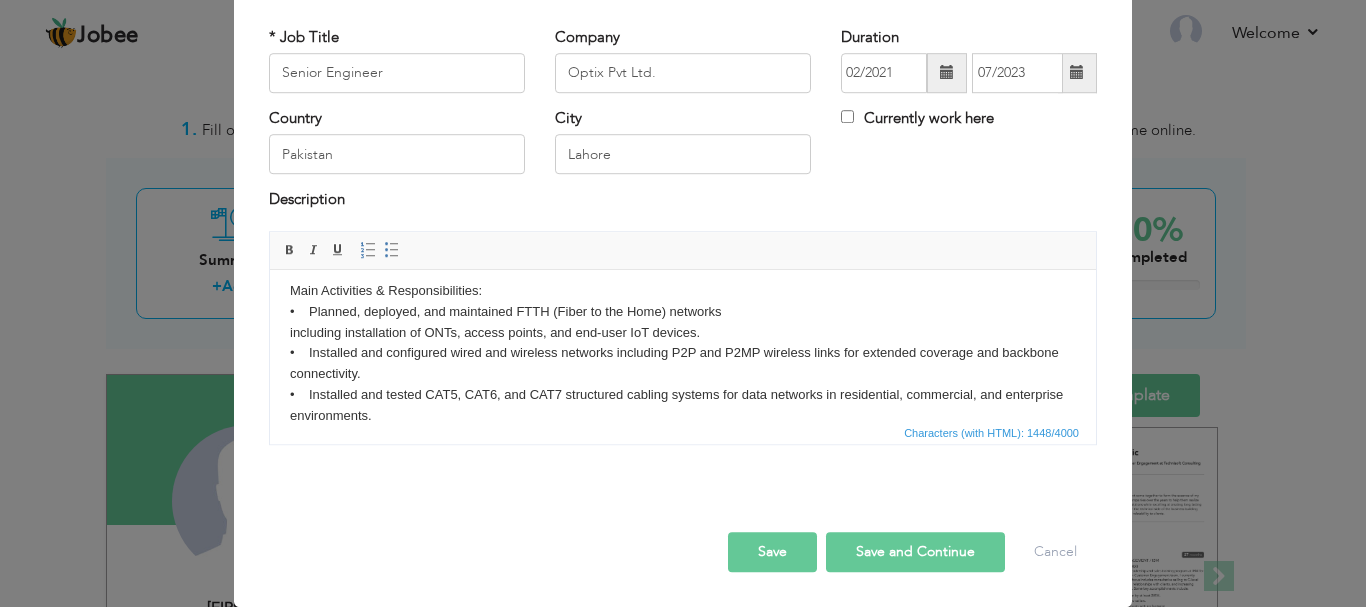 scroll, scrollTop: 0, scrollLeft: 0, axis: both 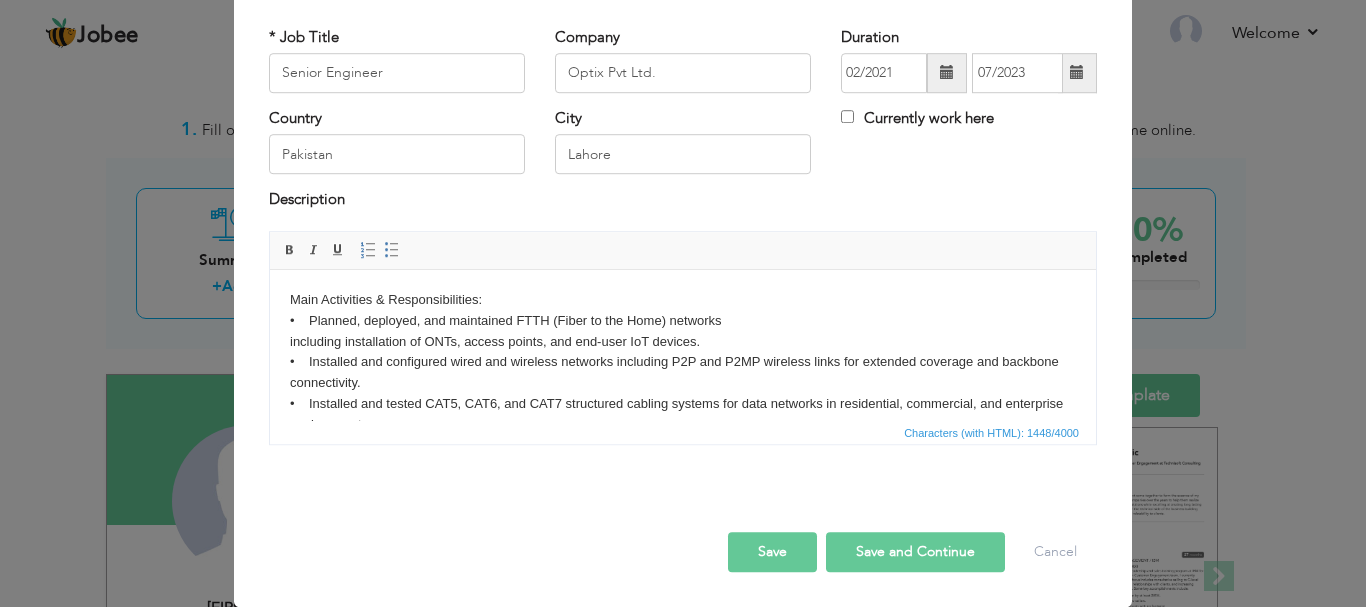 click on "Main Activities & Responsibilities: •    Planned, deployed, and maintained FTTH (Fiber to the Home) networks including installation of ONTs, access points, and end-user IoT devices. •    Installed and configured wired and wireless networks including P2P and P2MP wireless links for extended coverage and backbone connectivity. •    Installed and tested CAT5, CAT6, and CAT7 structured cabling systems for data networks in residential, commercial, and enterprise environments. •    Monitored and troubleshot LAN, MAN, and WAN infrastructure to ensure uptime and service quality for clients. •    Managed the setup and maintenance of surveillance and security systems including IP CCTV, access control, fire alarms, and intercoms. •    Coordinated with GPON installation and operations teams to ensure efficient project execution and service delivery. •    Scheduled and supervised routine preventive maintenance, link restoration, and outage resolution activities." at bounding box center [683, 445] 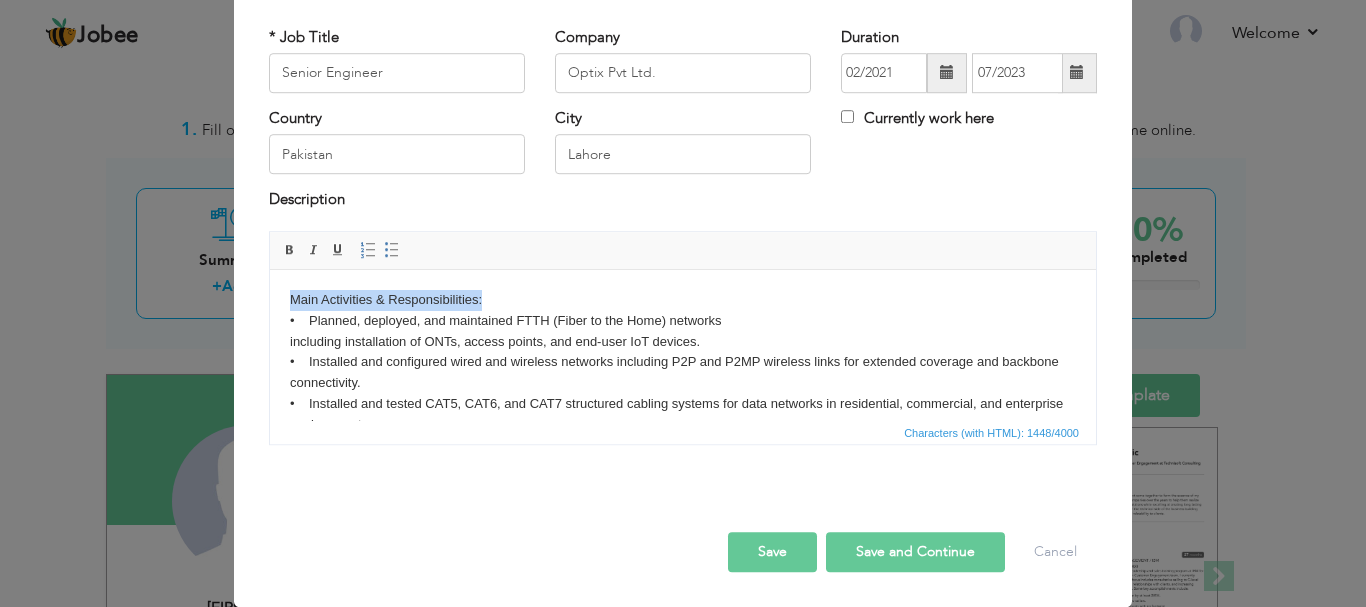 drag, startPoint x: 487, startPoint y: 299, endPoint x: 275, endPoint y: 303, distance: 212.03773 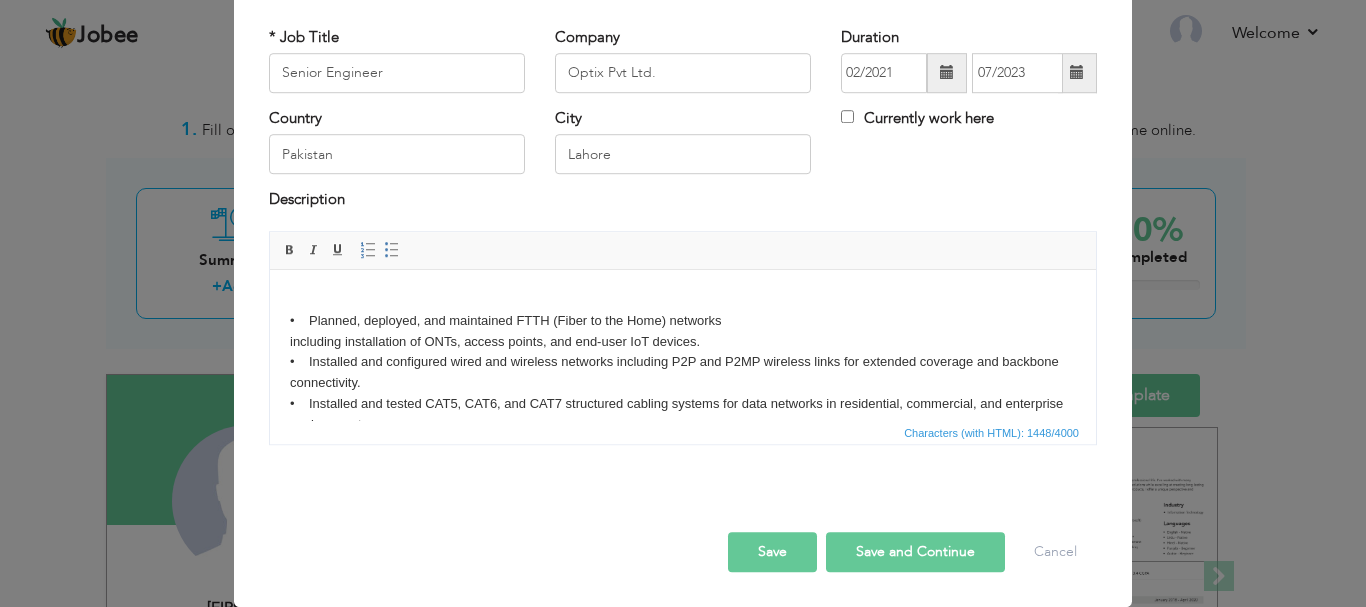 click on "•    Planned, deployed, and maintained FTTH (Fiber to the Home) networks including installation of ONTs, access points, and end-user IoT devices. •    Installed and configured wired and wireless networks including P2P and P2MP wireless links for extended coverage and backbone connectivity. •    Installed and tested CAT5, CAT6, and CAT7 structured cabling systems for data networks in residential, commercial, and enterprise environments. •    Monitored and troubleshot LAN, MAN, and WAN infrastructure to ensure uptime and service quality for clients. •    Managed the setup and maintenance of surveillance and security systems including IP CCTV, access control, fire alarms, and intercoms. •    Coordinated with GPON installation and operations teams to ensure efficient project execution and service delivery. •    Scheduled and supervised routine preventive maintenance, link restoration, and outage resolution activities." at bounding box center [683, 445] 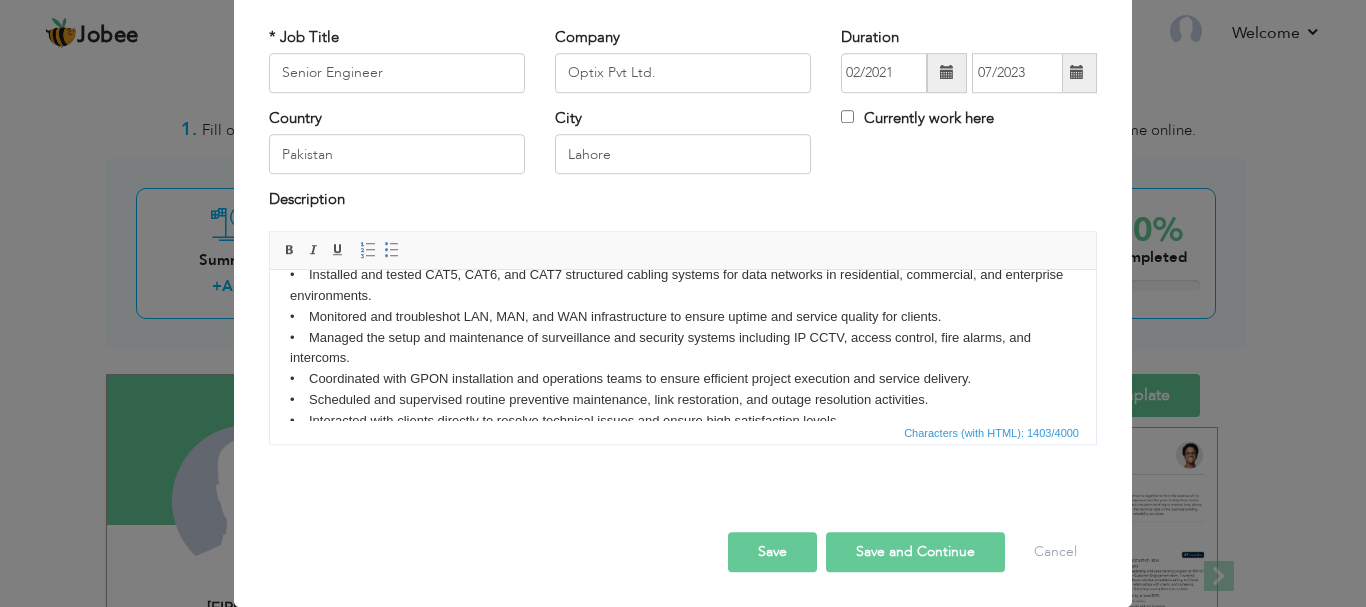 scroll, scrollTop: 202, scrollLeft: 0, axis: vertical 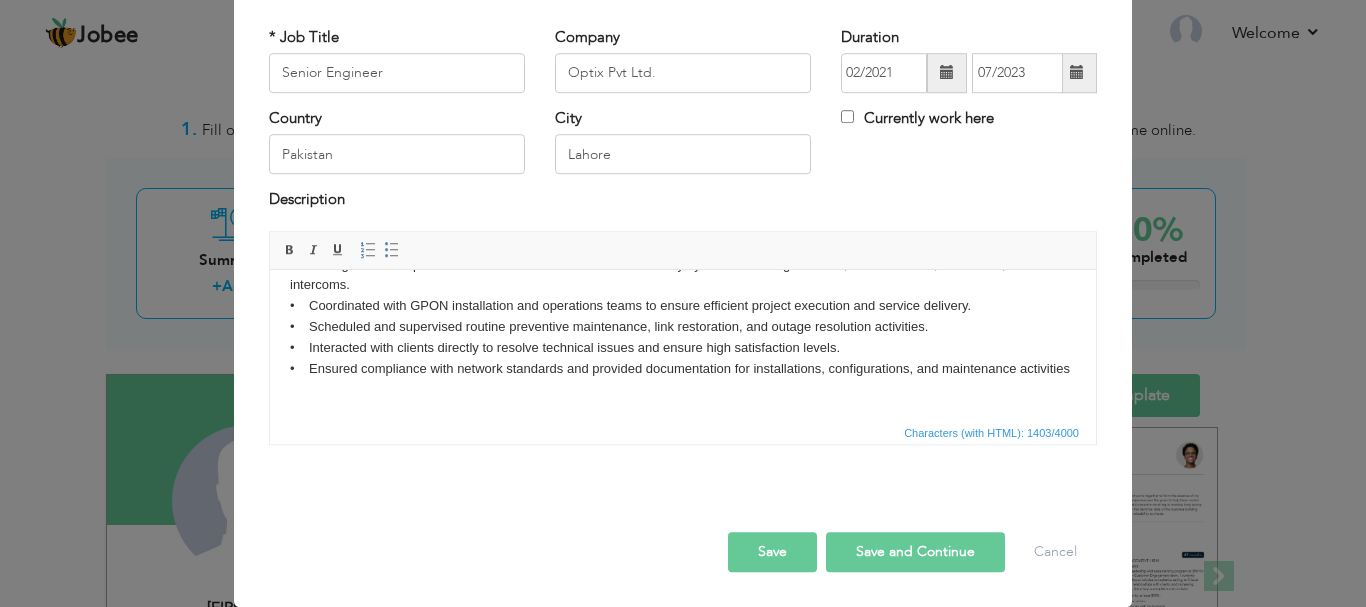 click on "Save" at bounding box center [772, 552] 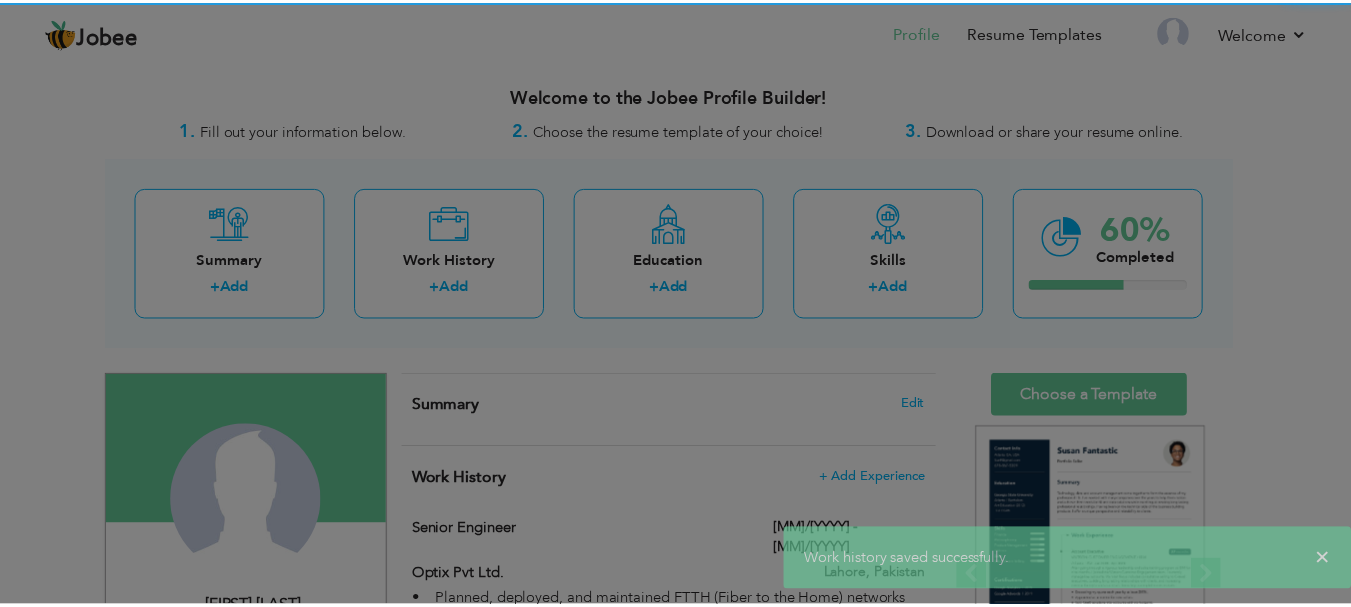 scroll, scrollTop: 0, scrollLeft: 0, axis: both 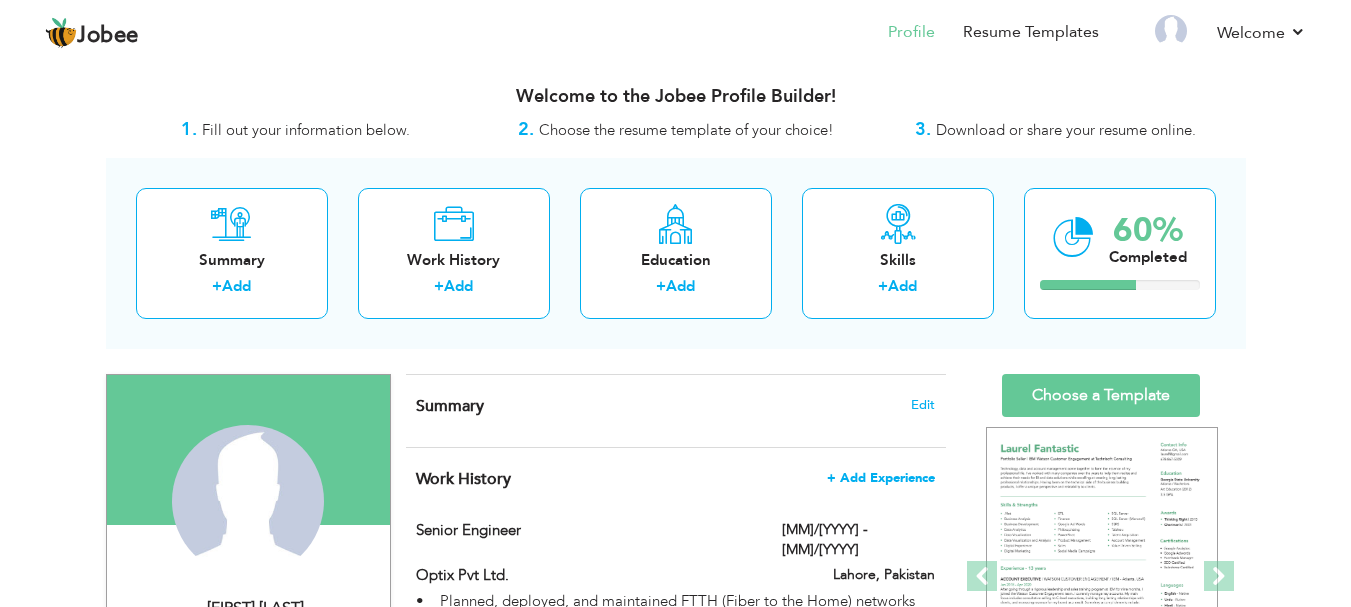 click on "+ Add Experience" at bounding box center (881, 478) 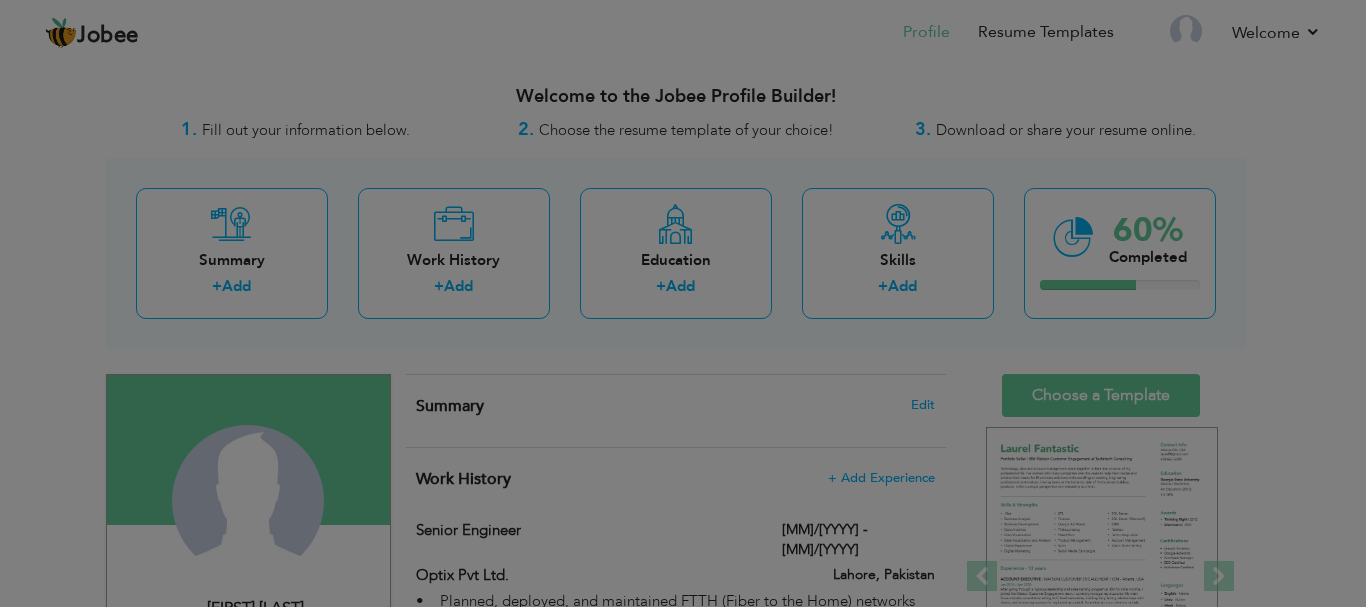 scroll, scrollTop: 0, scrollLeft: 0, axis: both 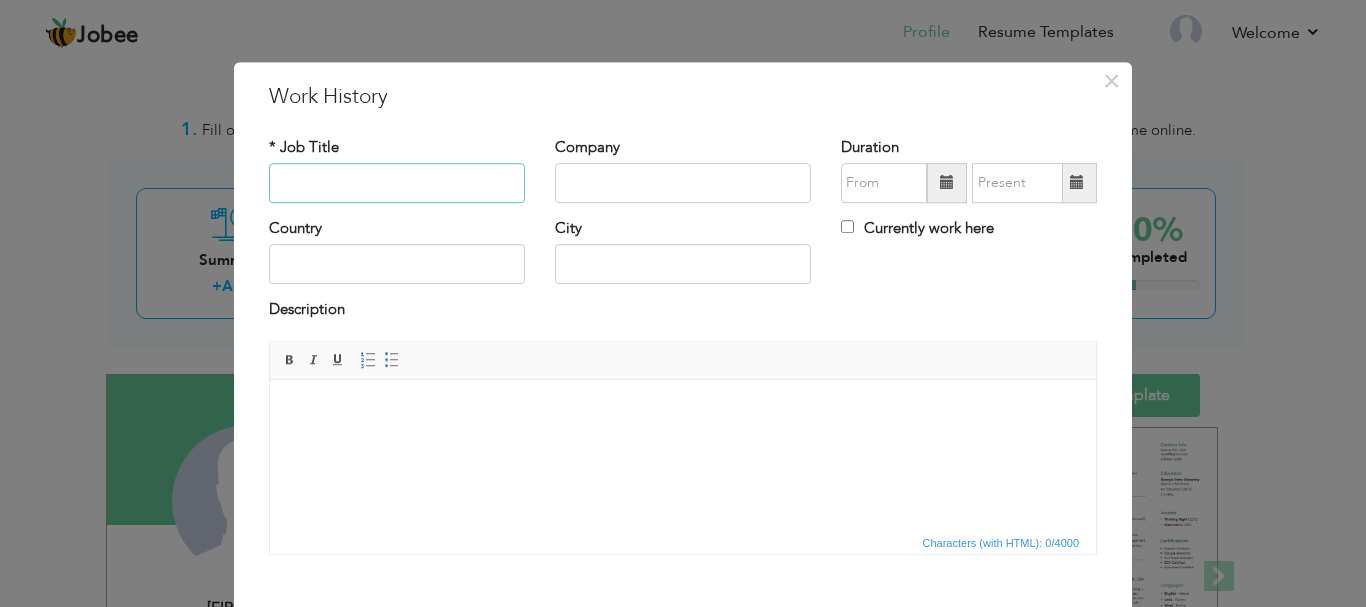 click at bounding box center [397, 183] 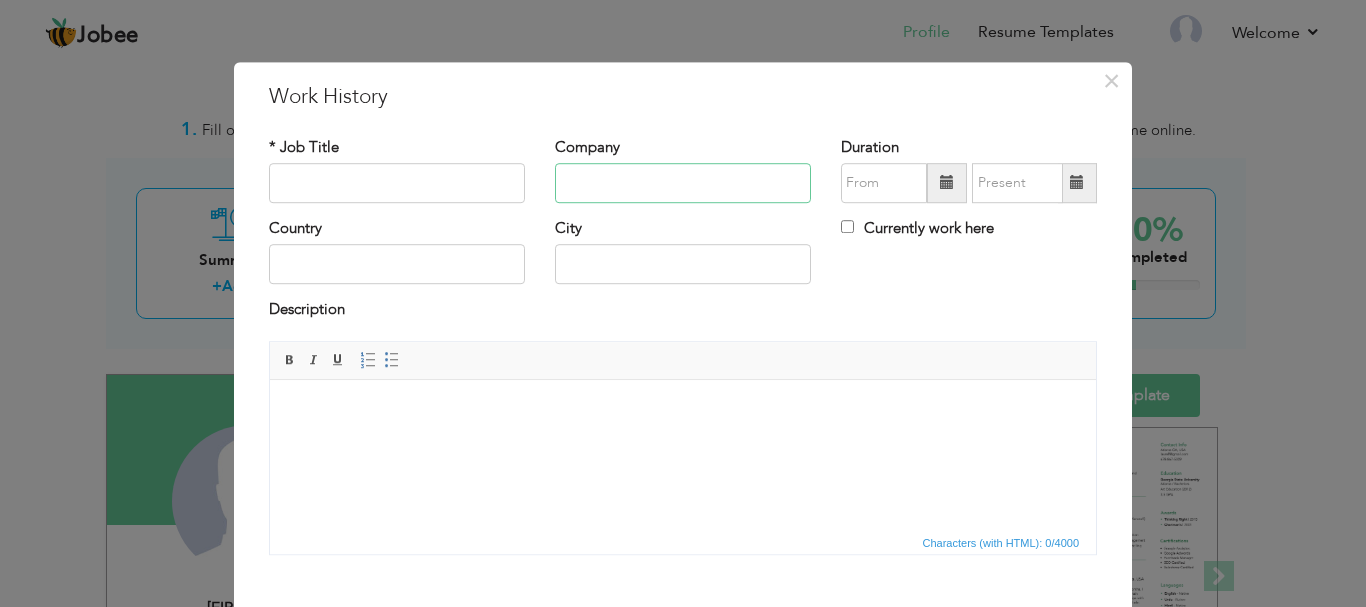 click at bounding box center [683, 183] 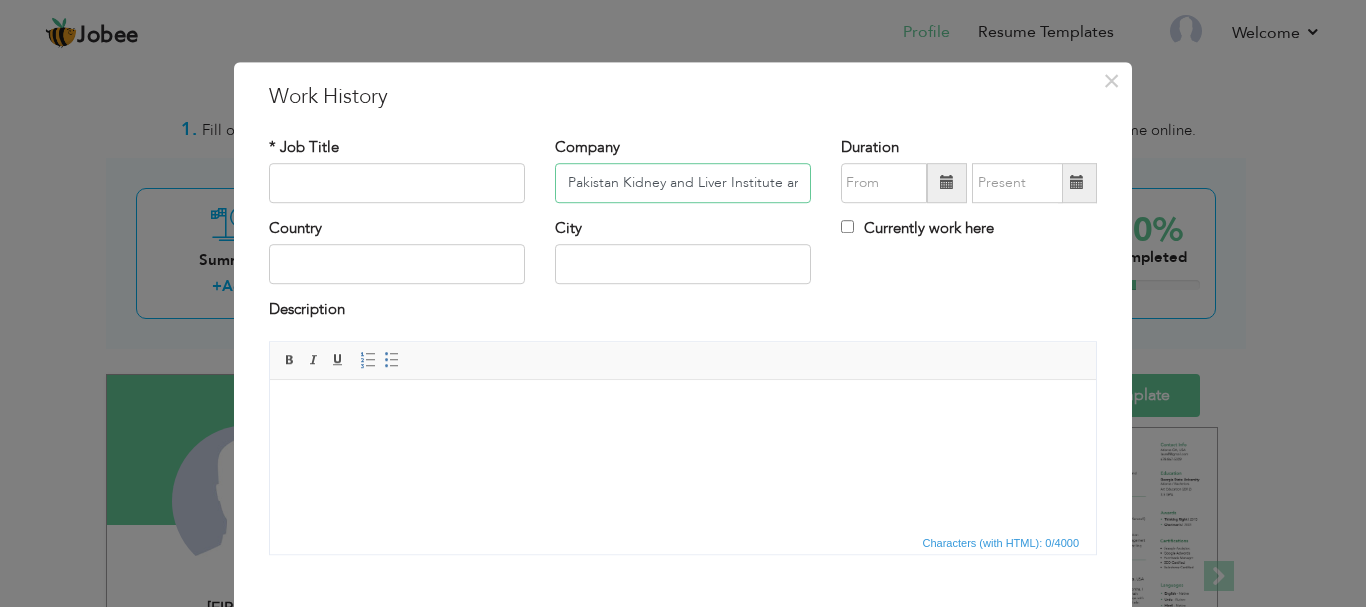 scroll, scrollTop: 0, scrollLeft: 156, axis: horizontal 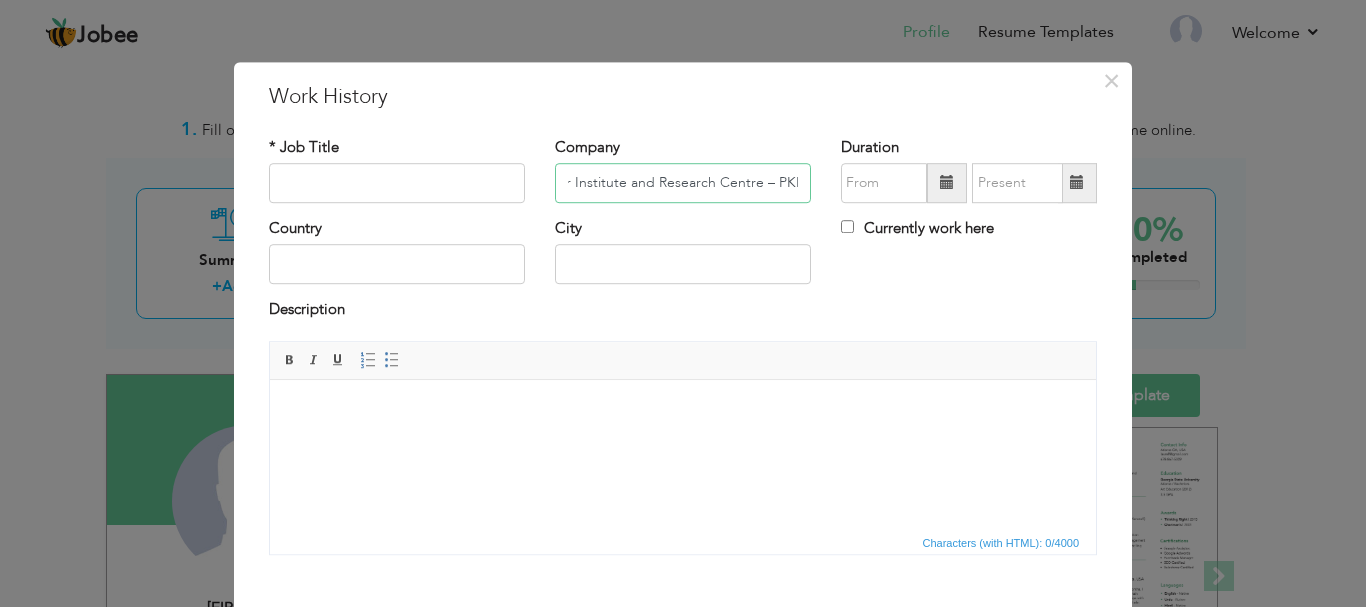 type on "Pakistan Kidney and Liver Institute and Research Centre – PKLI" 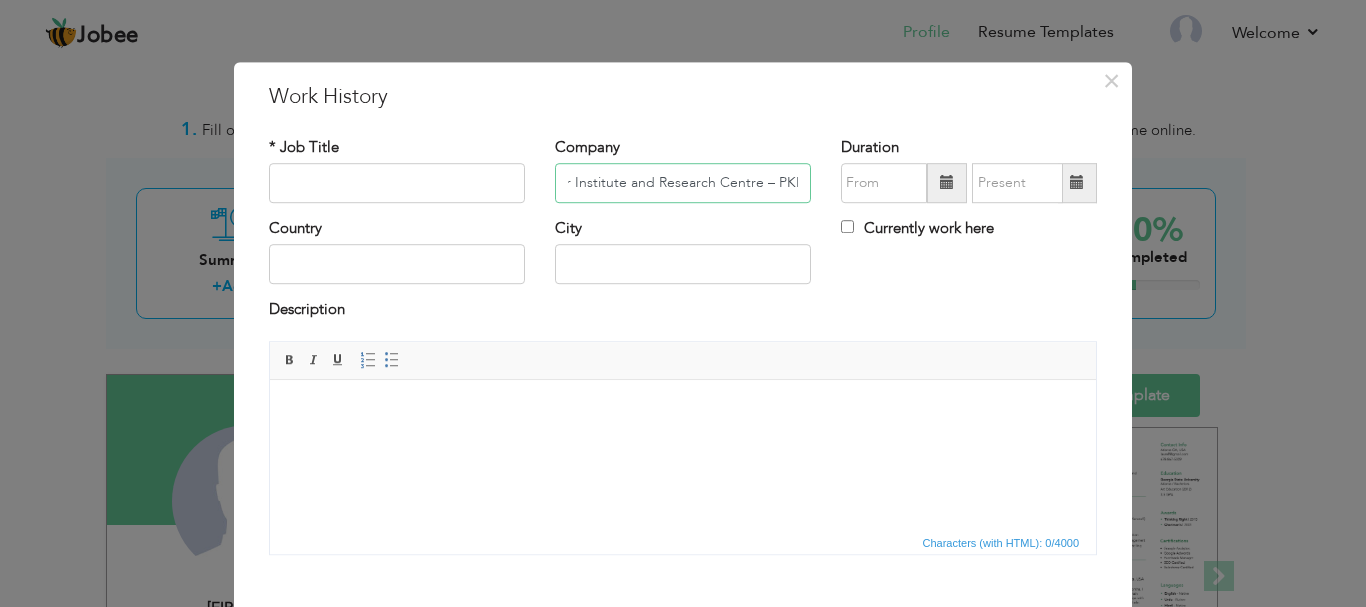 scroll, scrollTop: 0, scrollLeft: 0, axis: both 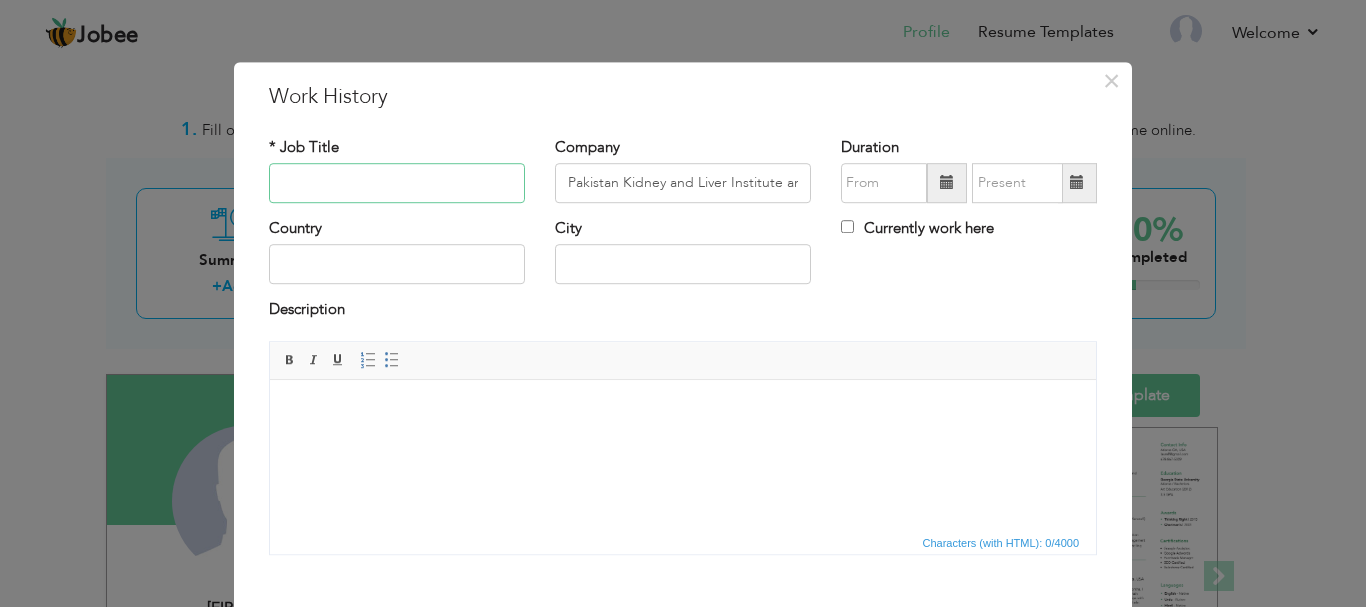 click at bounding box center (397, 183) 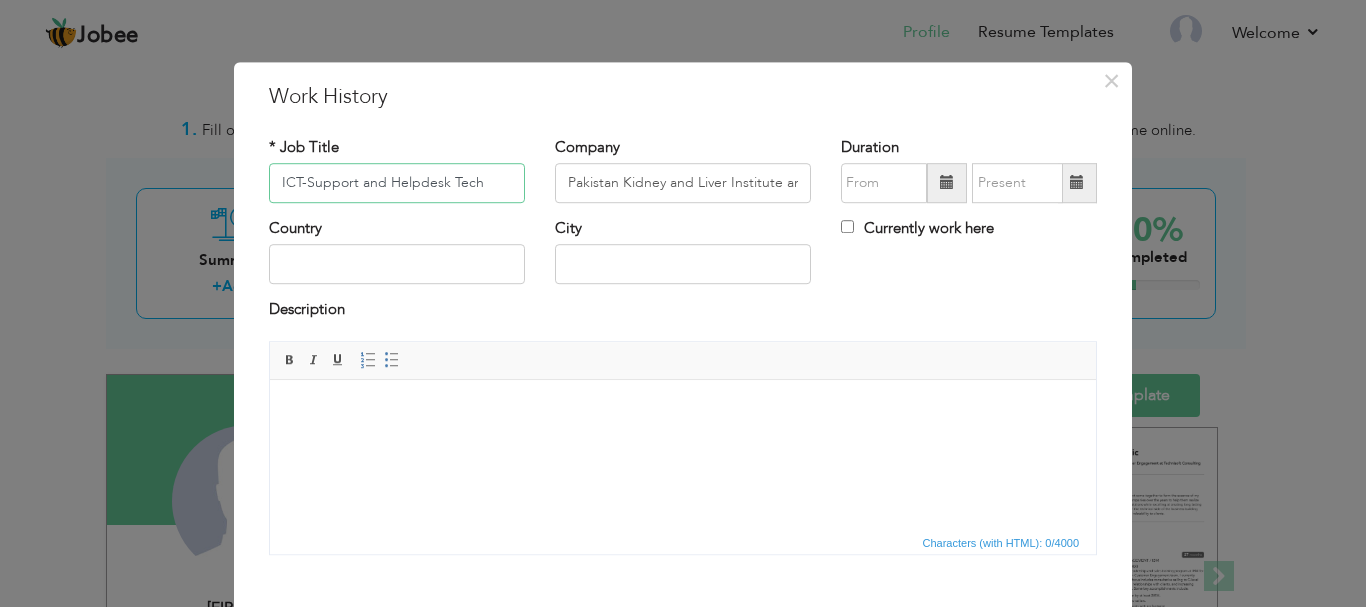 type on "ICT-Support and Helpdesk Tech" 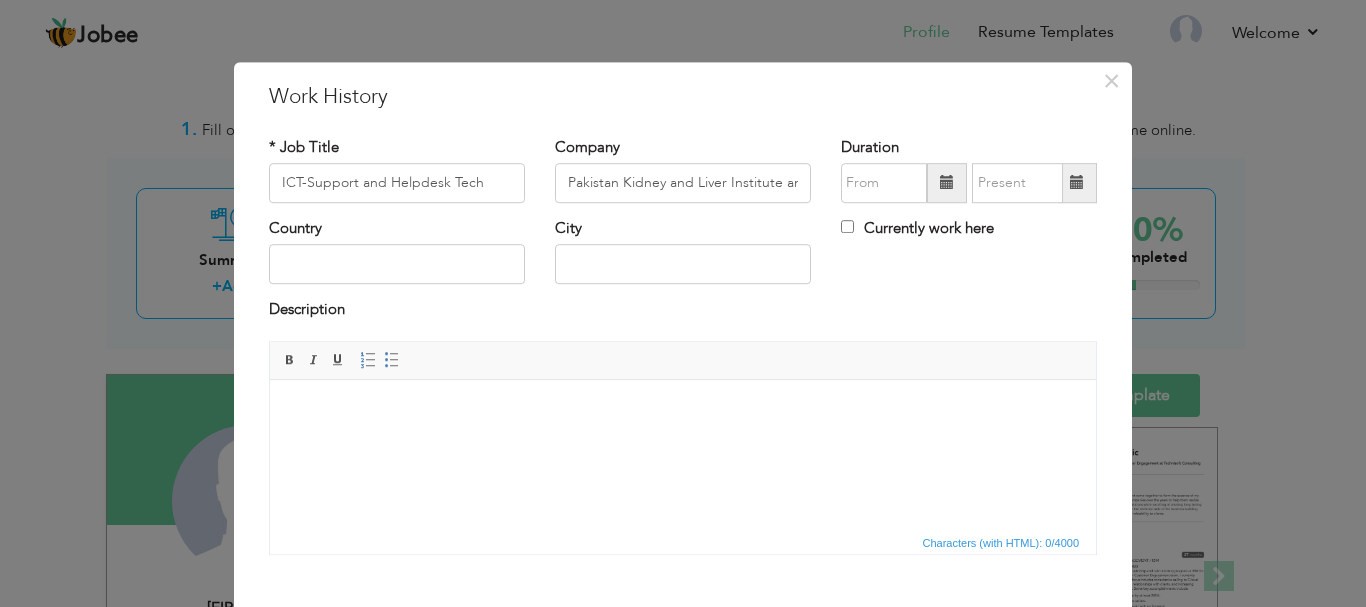 click at bounding box center (947, 183) 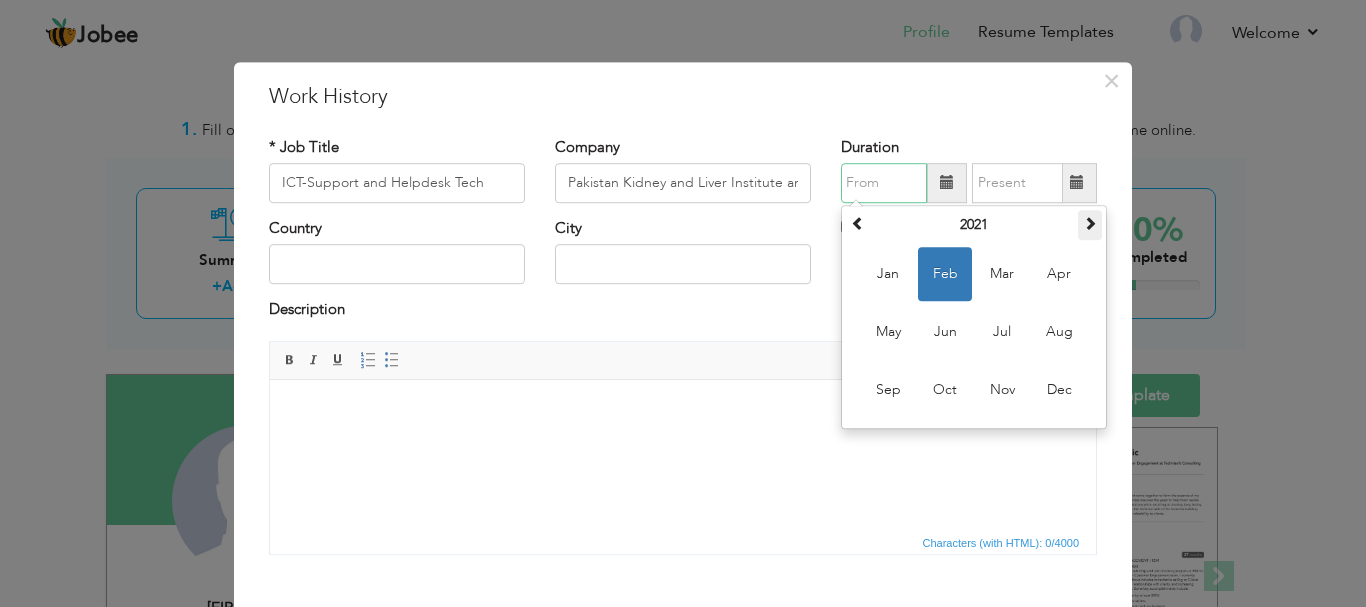 click at bounding box center (1090, 223) 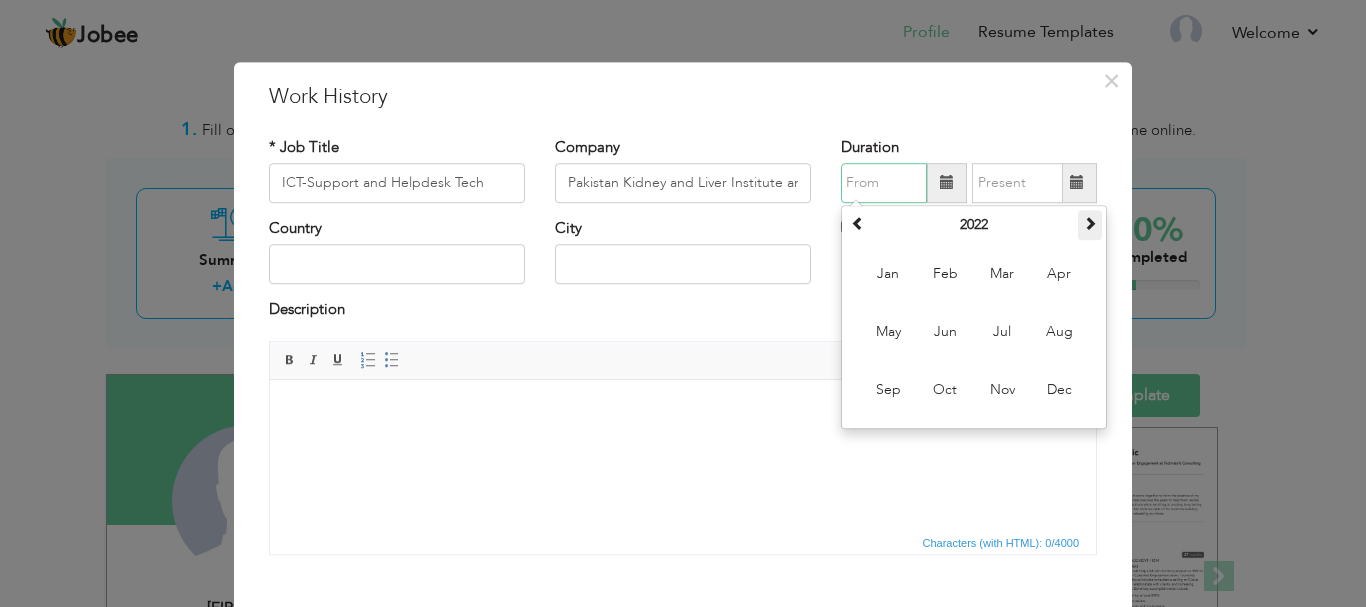 click at bounding box center [1090, 223] 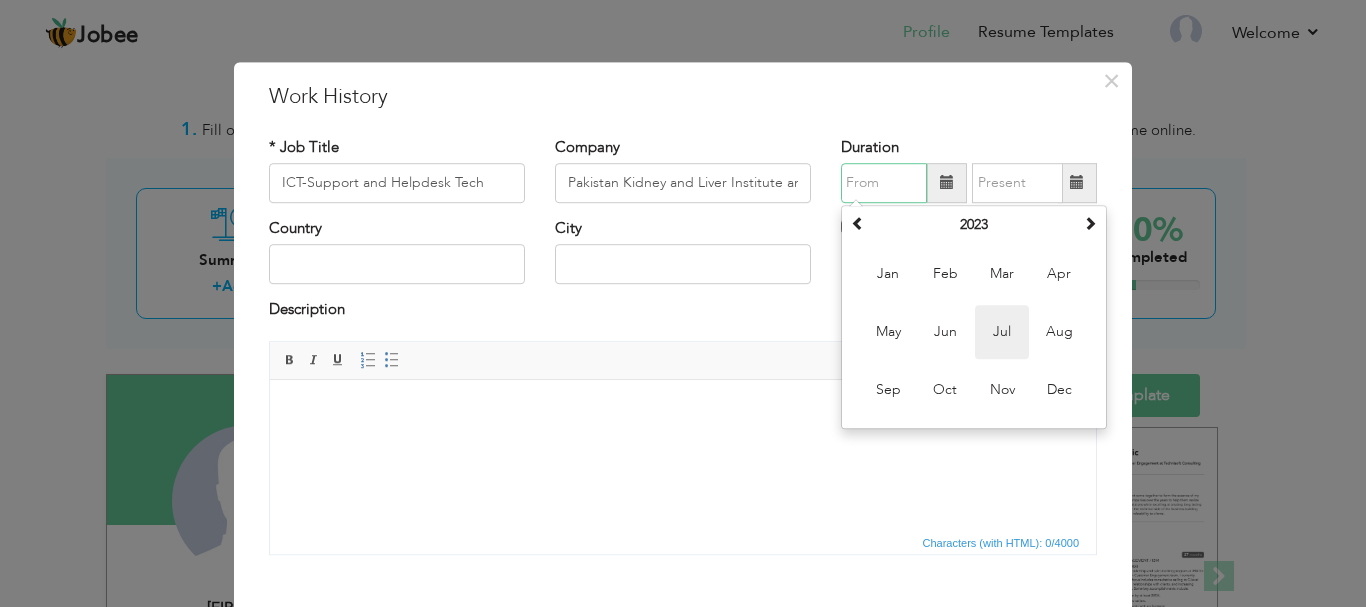 click on "Jul" at bounding box center [1002, 332] 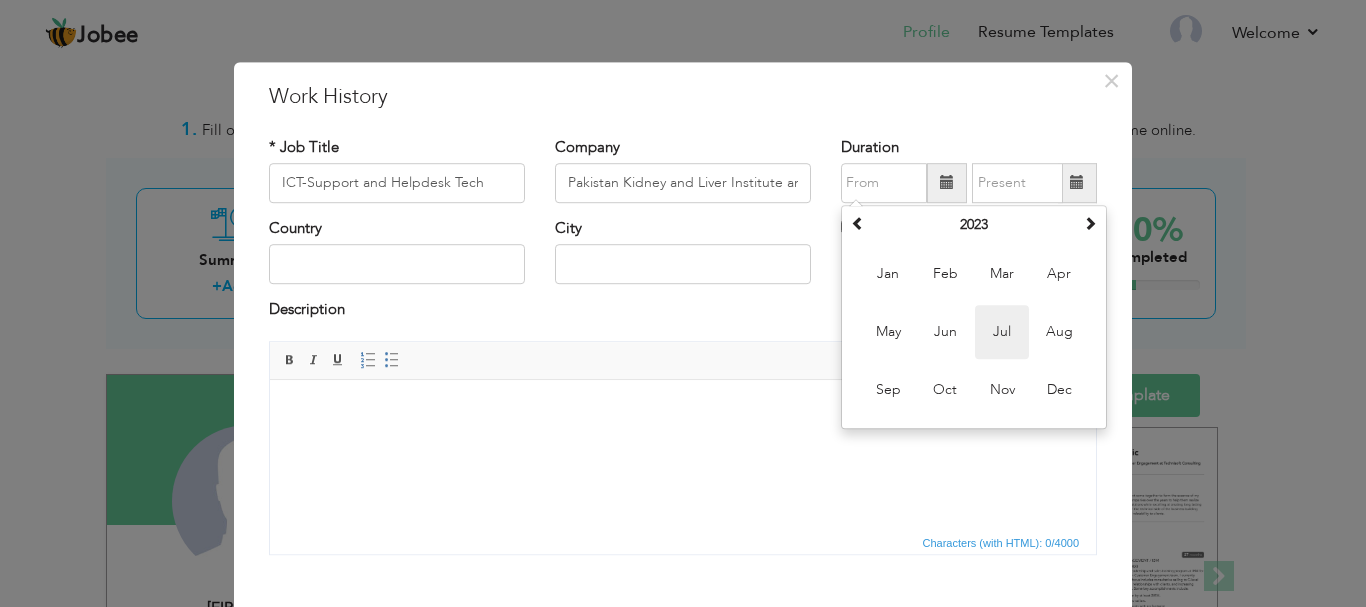type on "07/2023" 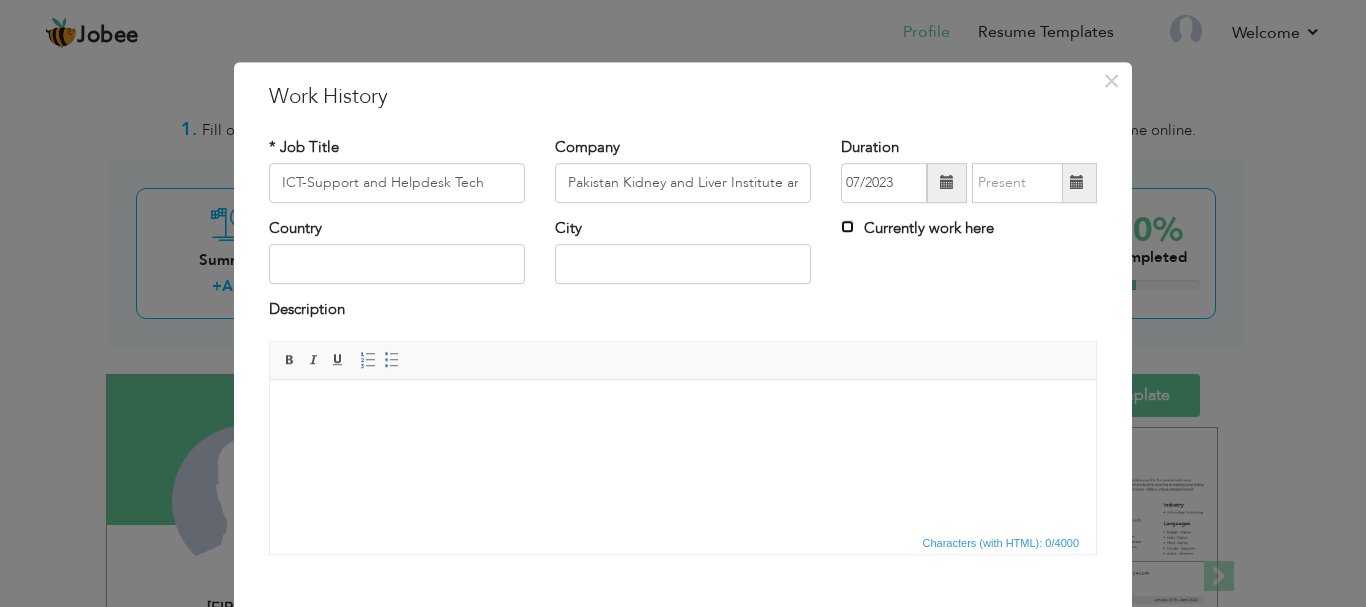click on "Currently work here" at bounding box center [847, 226] 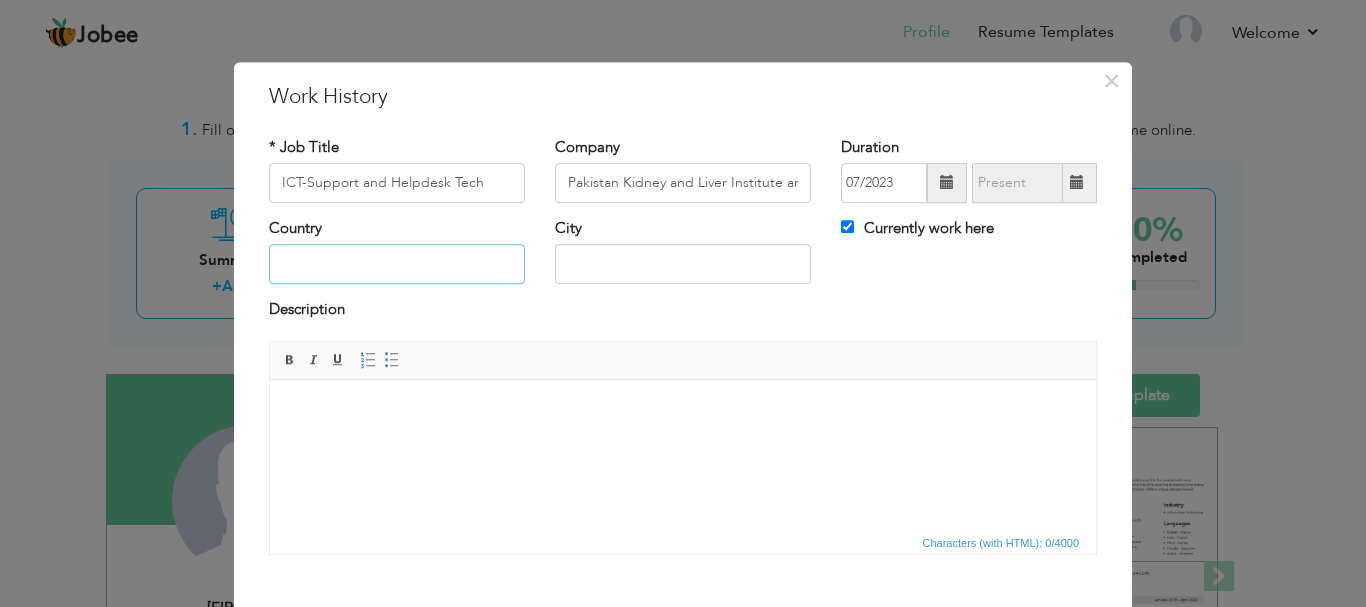 click at bounding box center [397, 265] 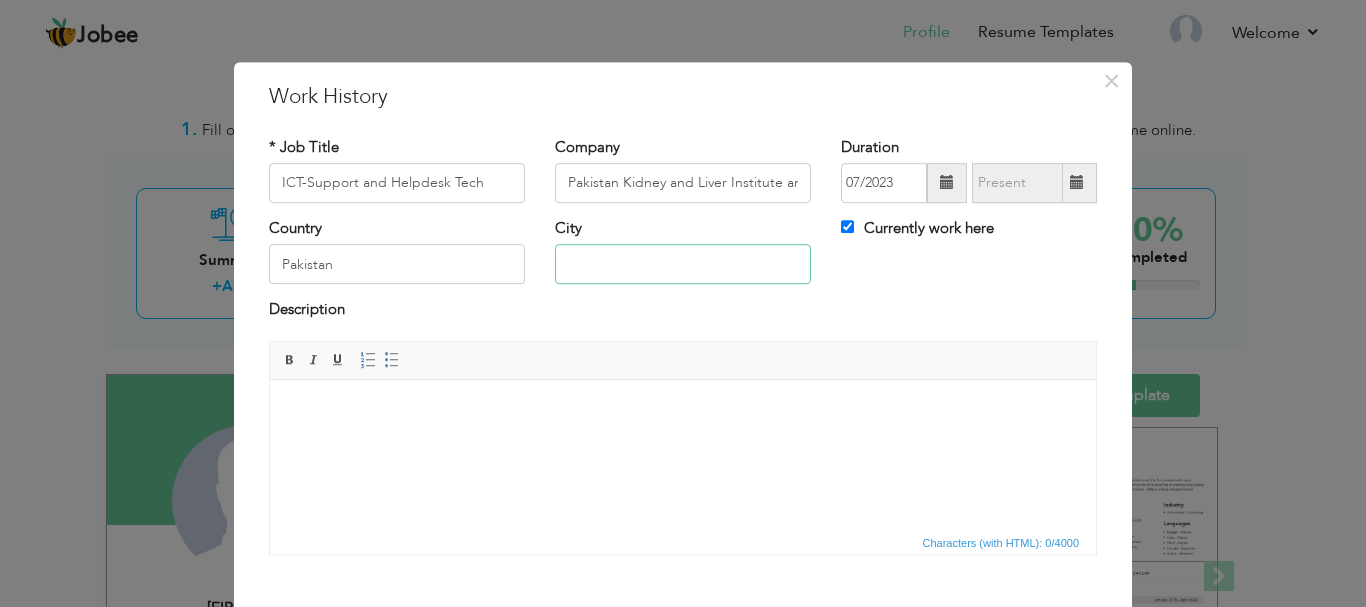 type on "Lahore" 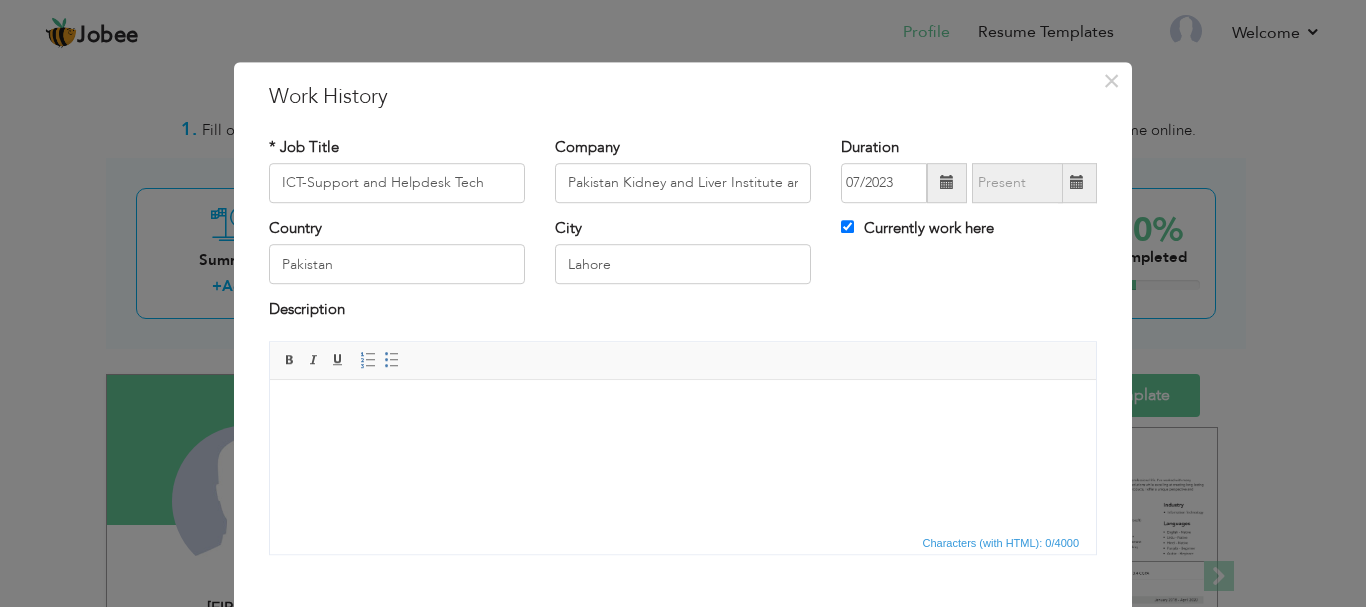 click at bounding box center [683, 409] 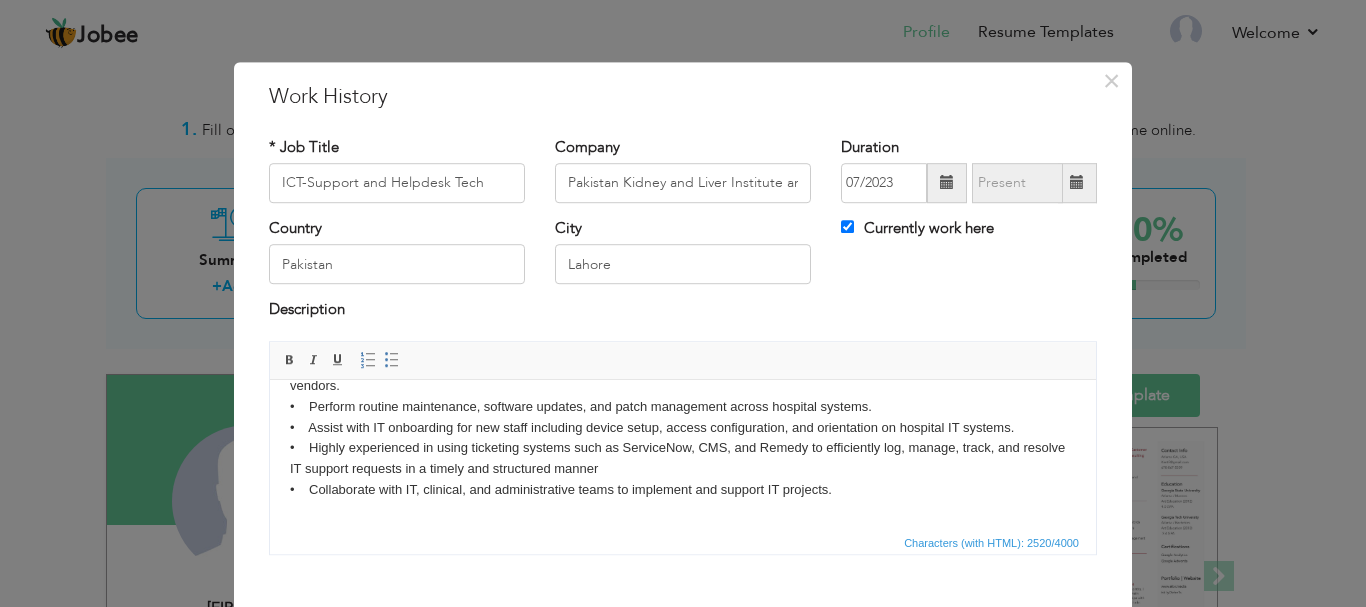 scroll, scrollTop: 348, scrollLeft: 0, axis: vertical 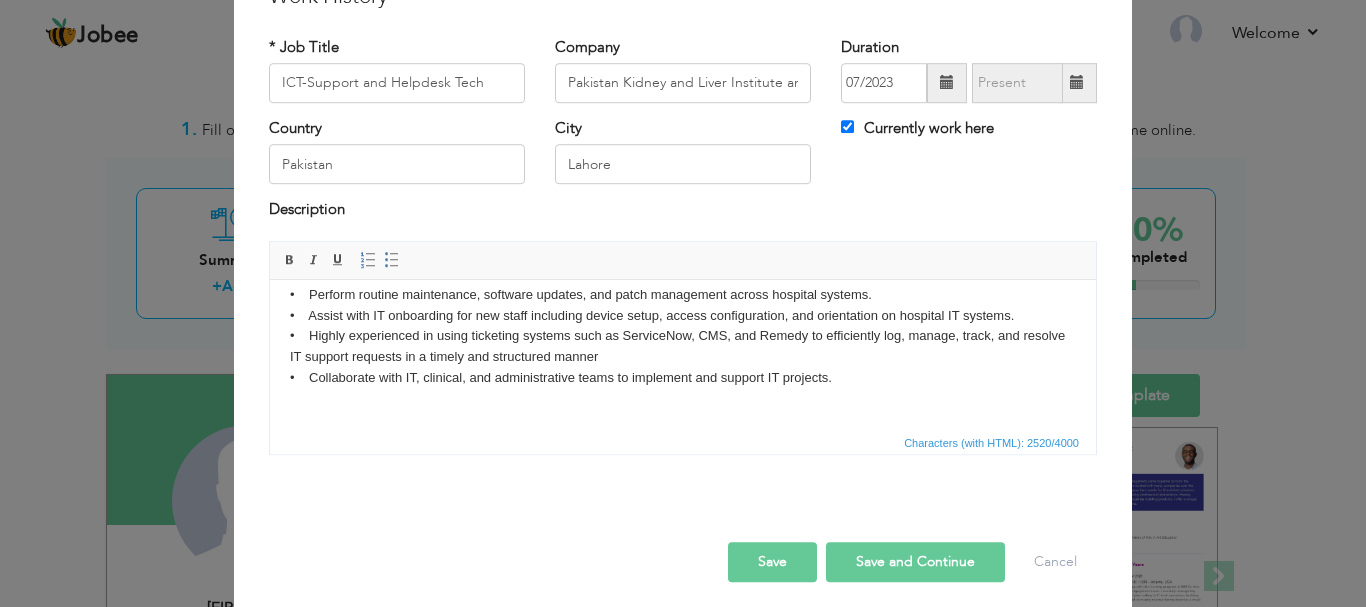 click on "Save" at bounding box center (772, 562) 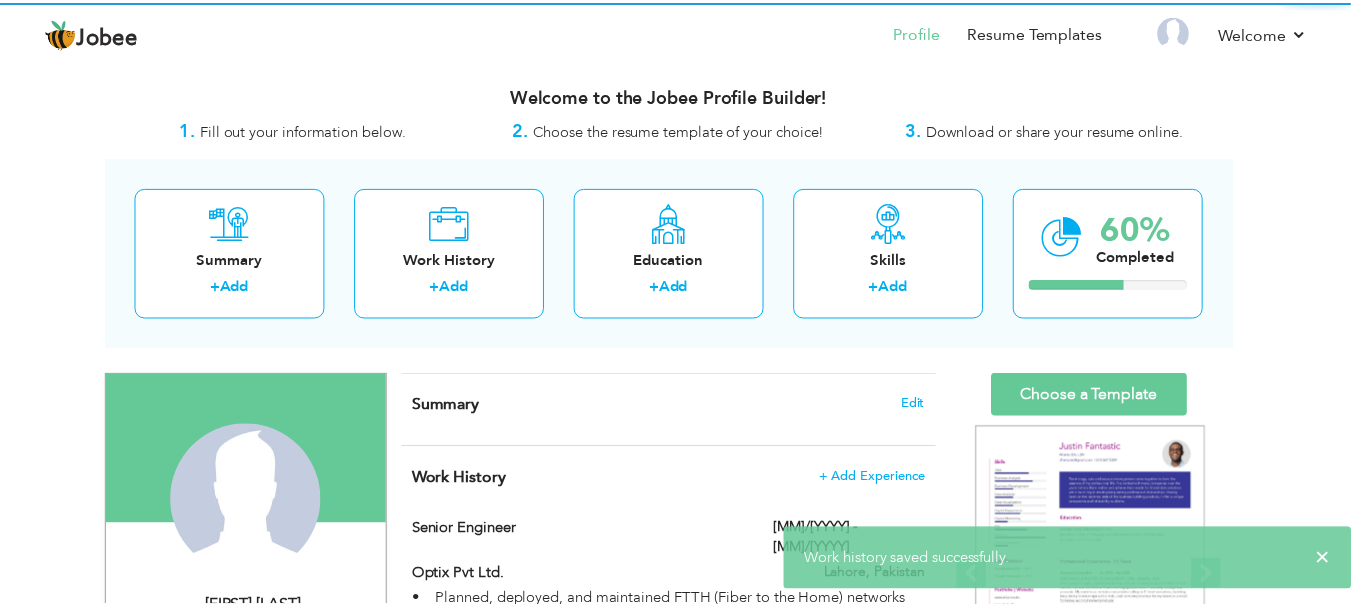 scroll, scrollTop: 0, scrollLeft: 0, axis: both 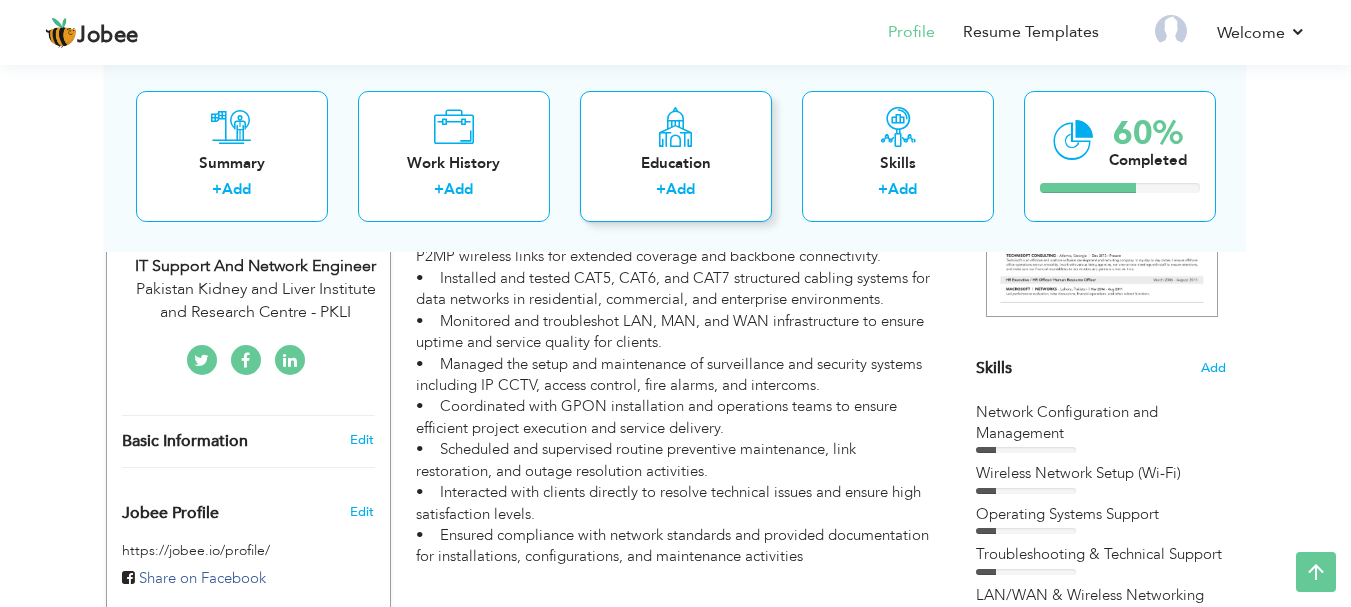 click on "Education" at bounding box center (676, 162) 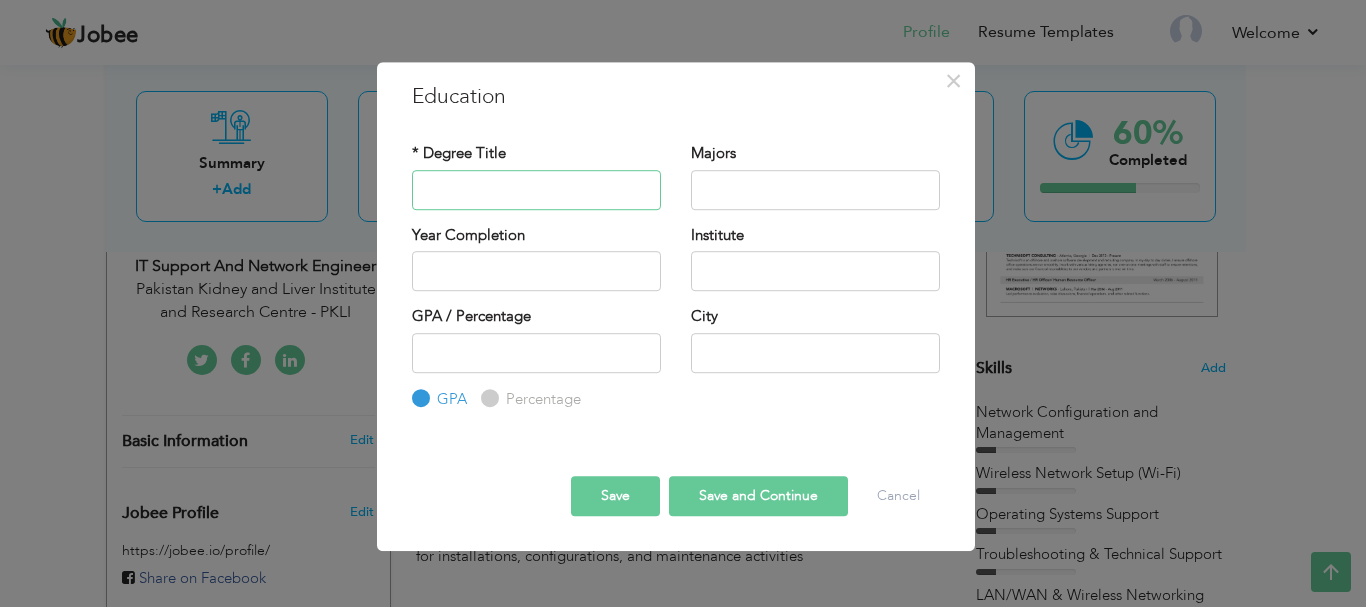 click at bounding box center (536, 190) 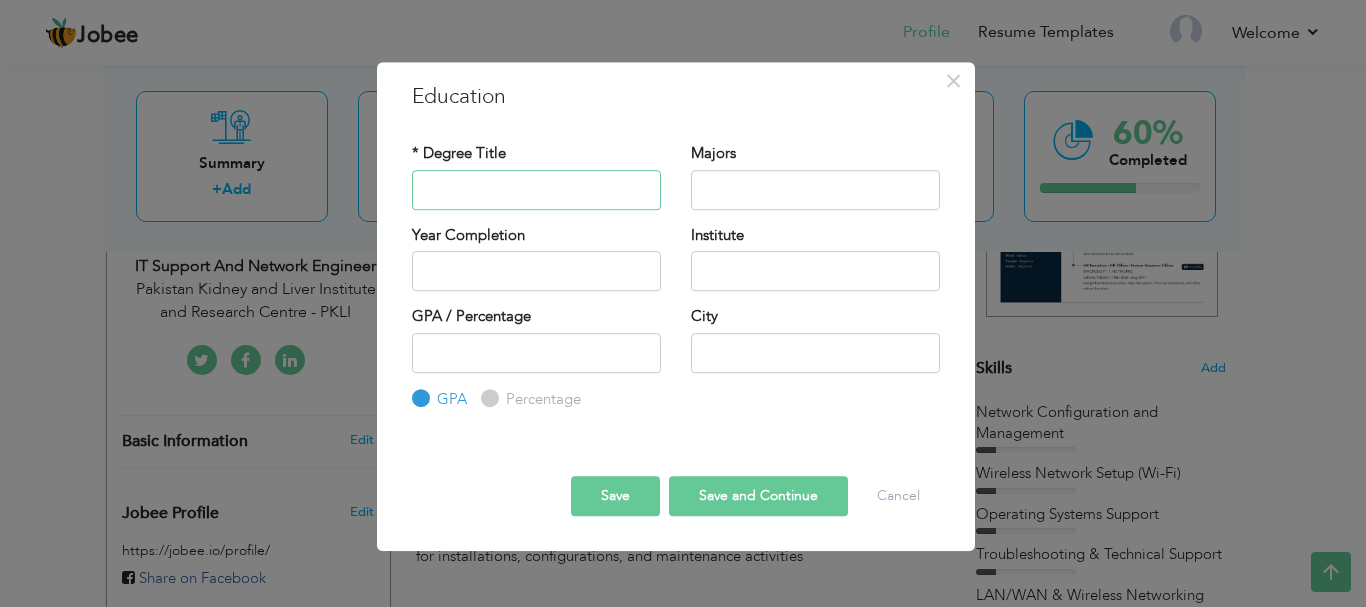 type on "Electrical  Engineering" 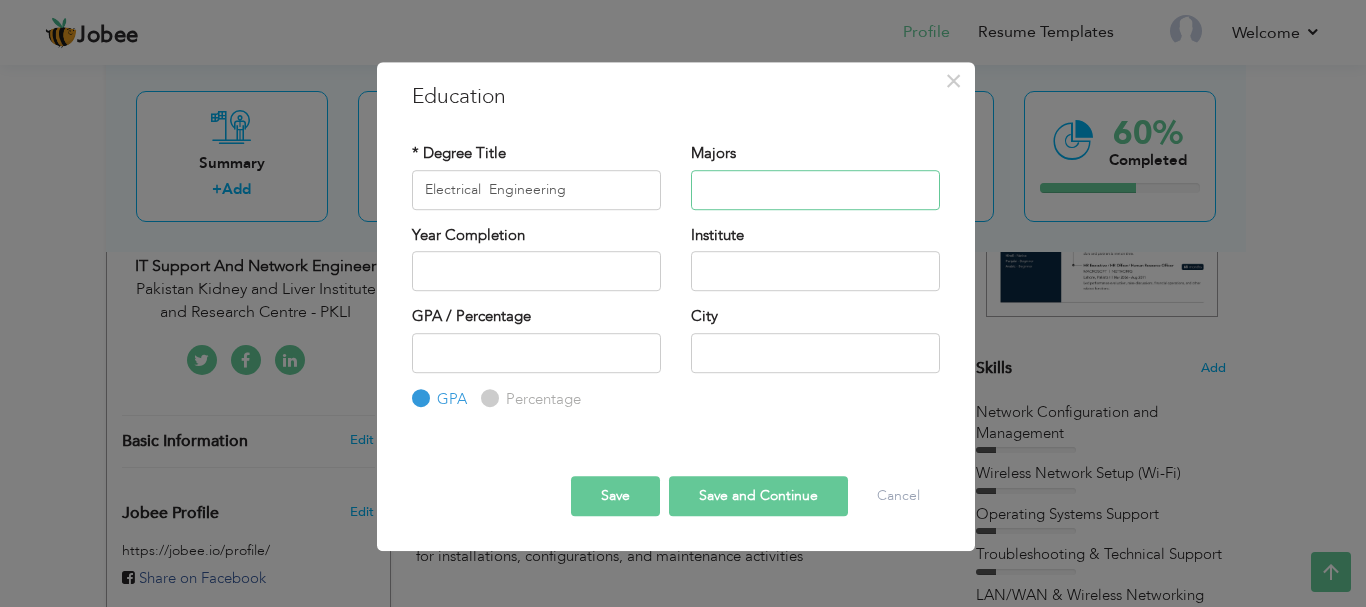 click at bounding box center [815, 190] 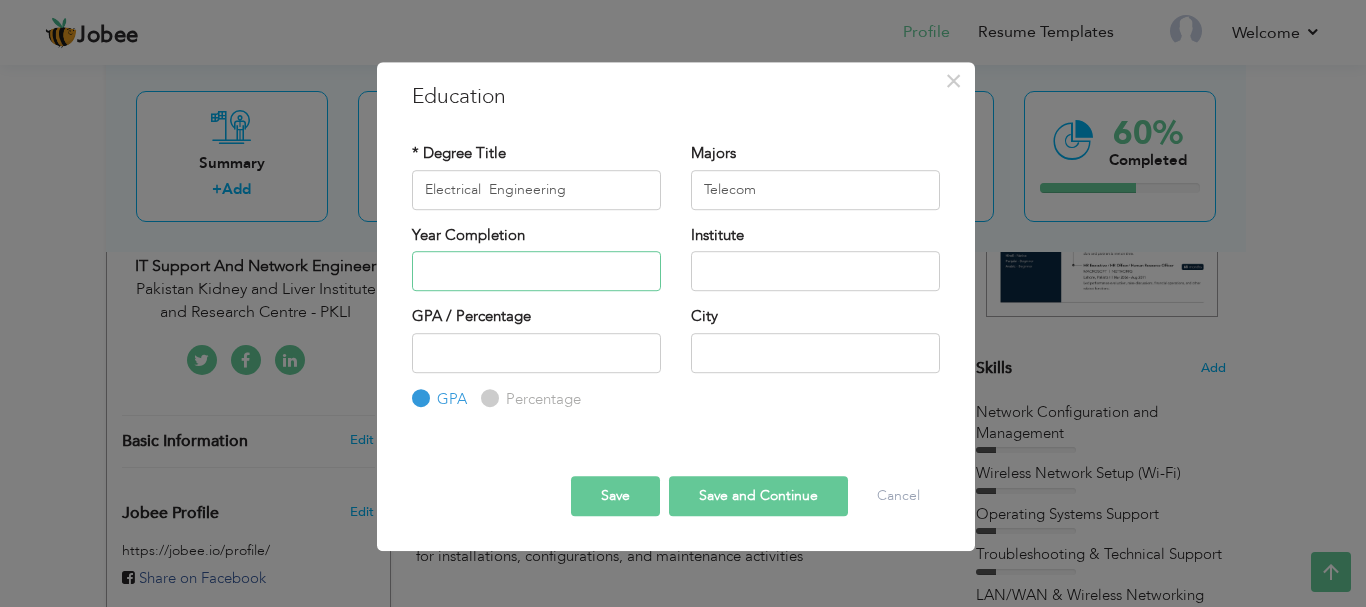 click at bounding box center (536, 271) 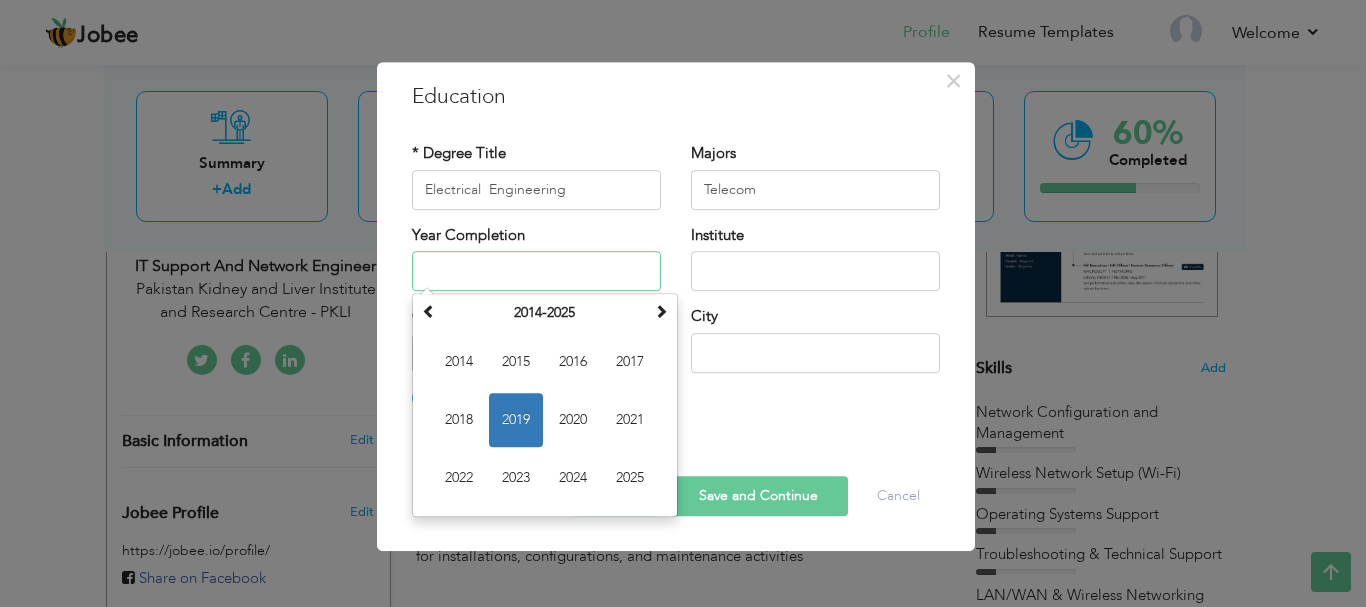 click on "2019" at bounding box center (516, 420) 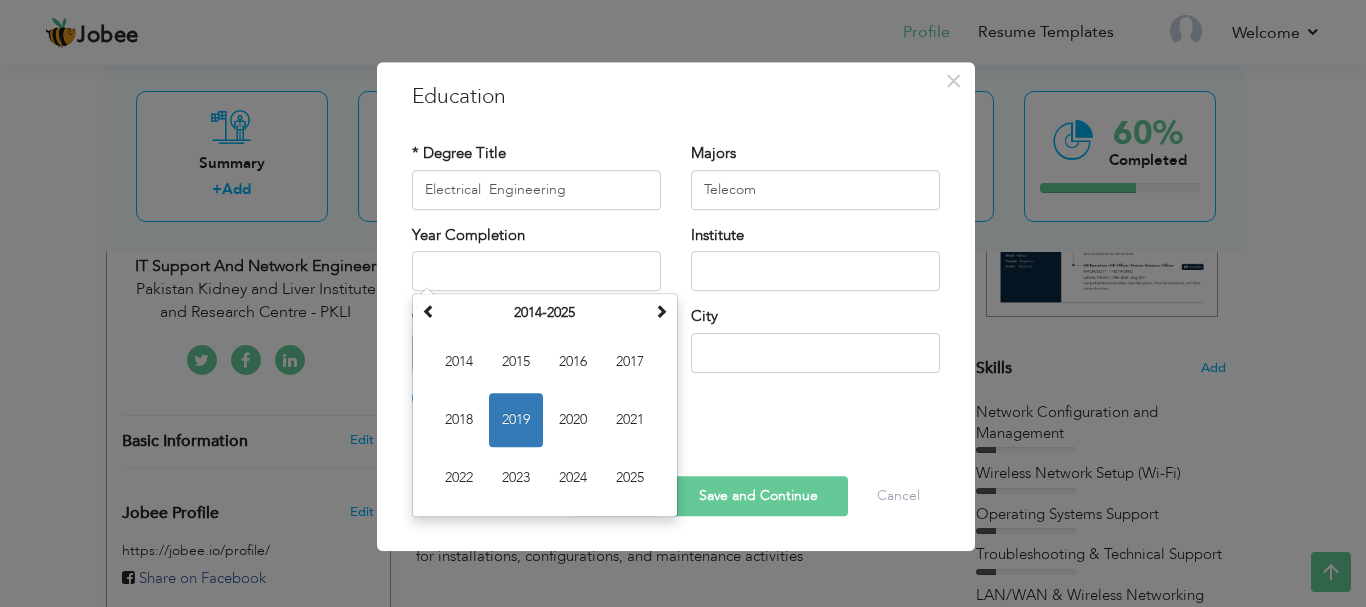 type on "2019" 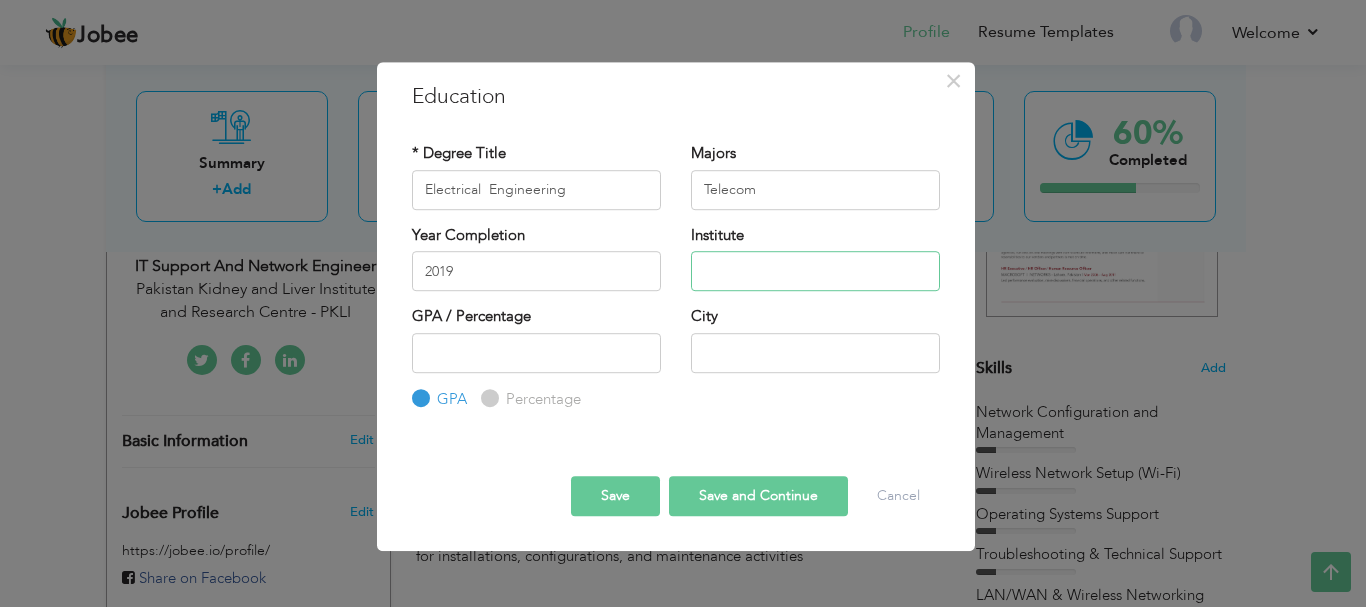click at bounding box center [815, 271] 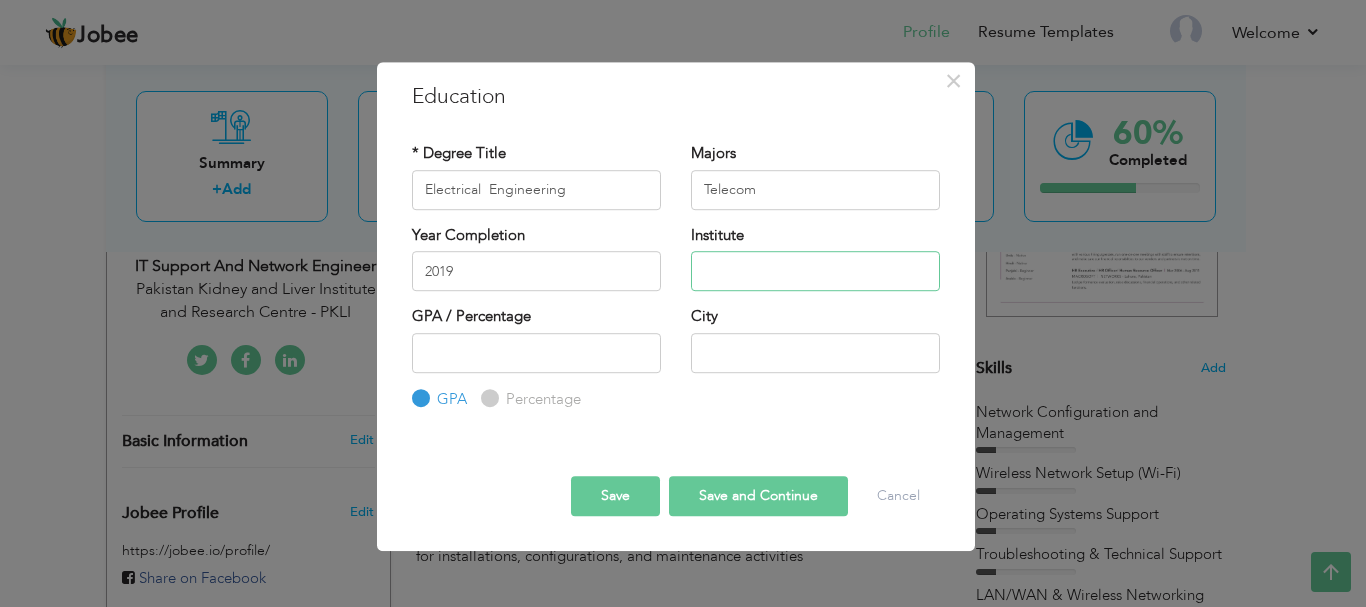 paste on "[INSTITUTION]" 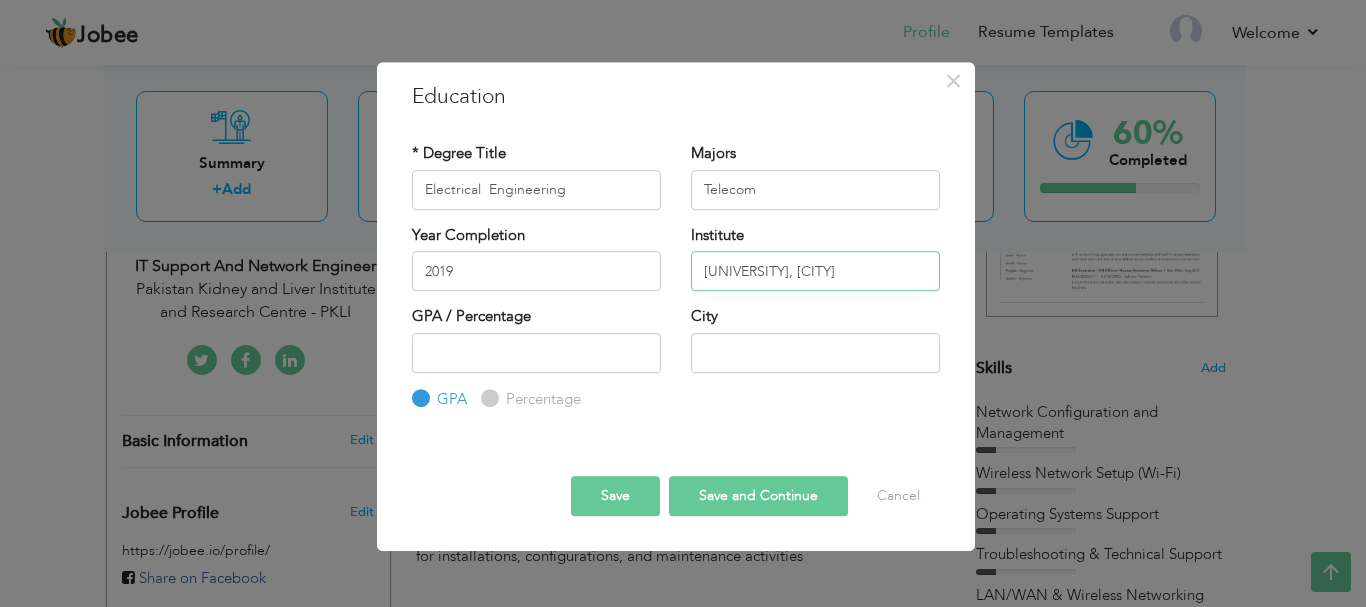 scroll, scrollTop: 0, scrollLeft: 130, axis: horizontal 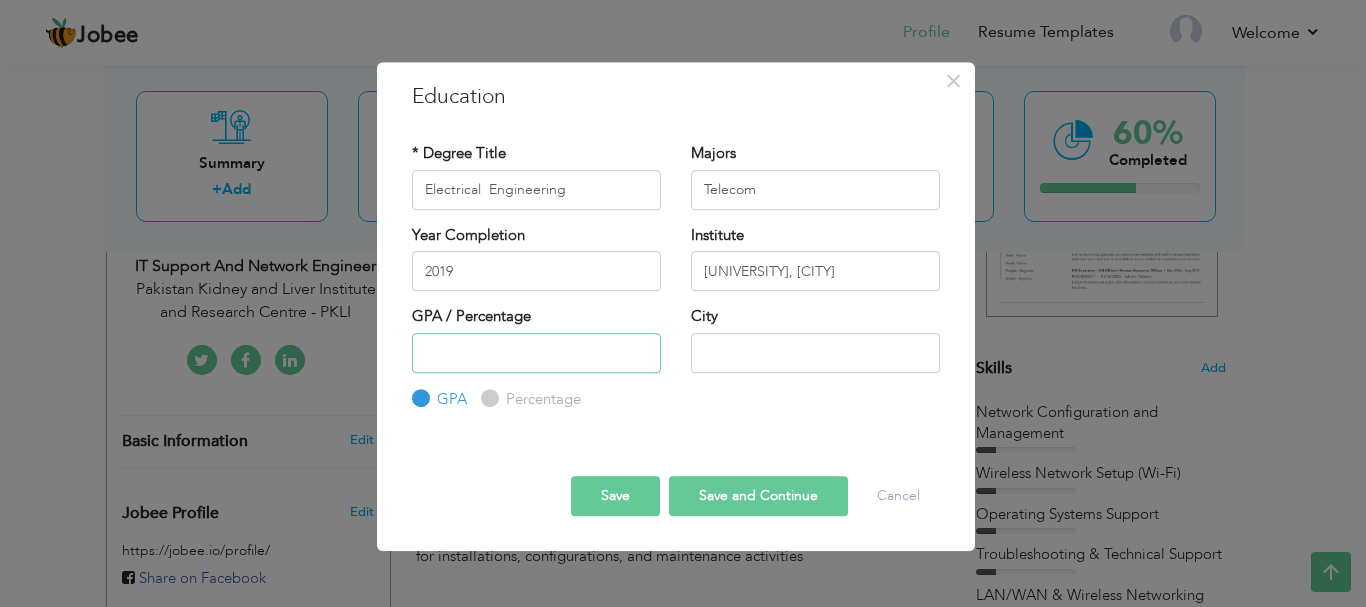 click at bounding box center (536, 353) 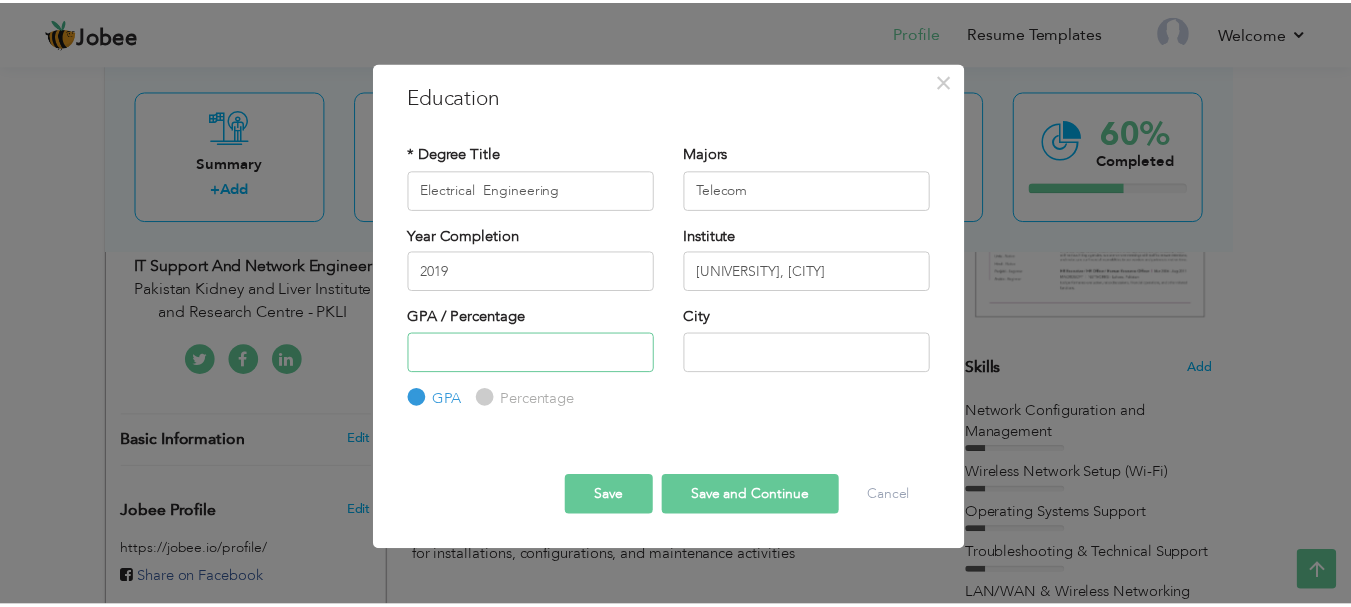 scroll, scrollTop: 0, scrollLeft: 0, axis: both 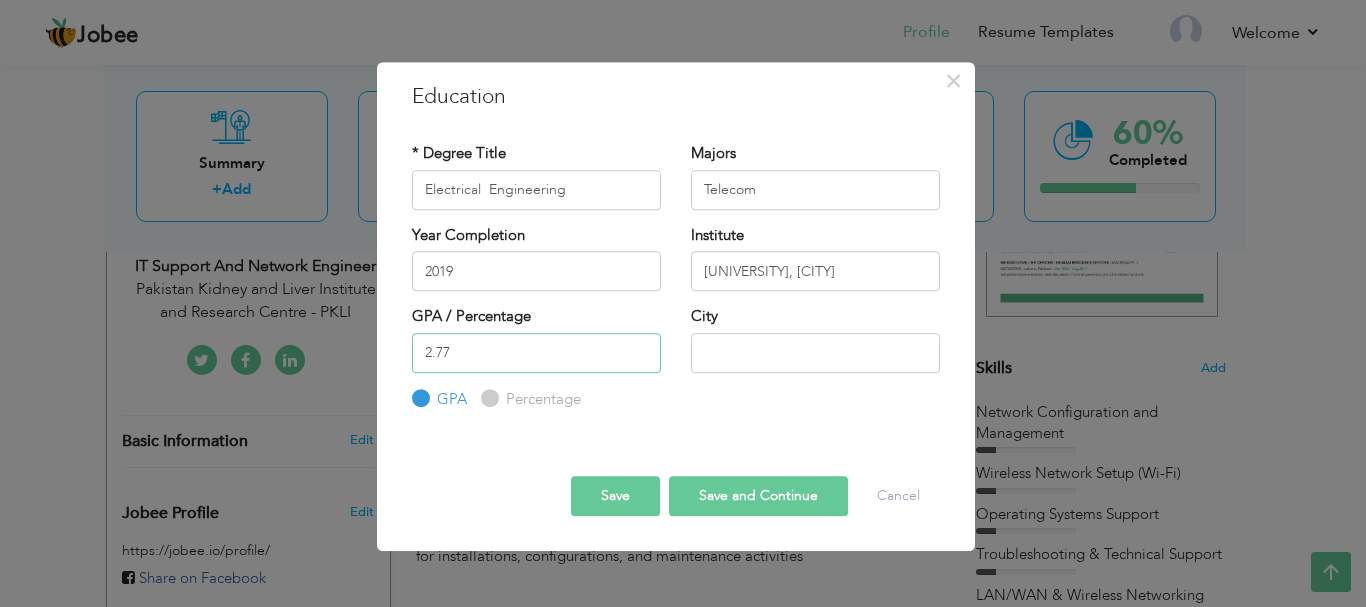type on "2.77" 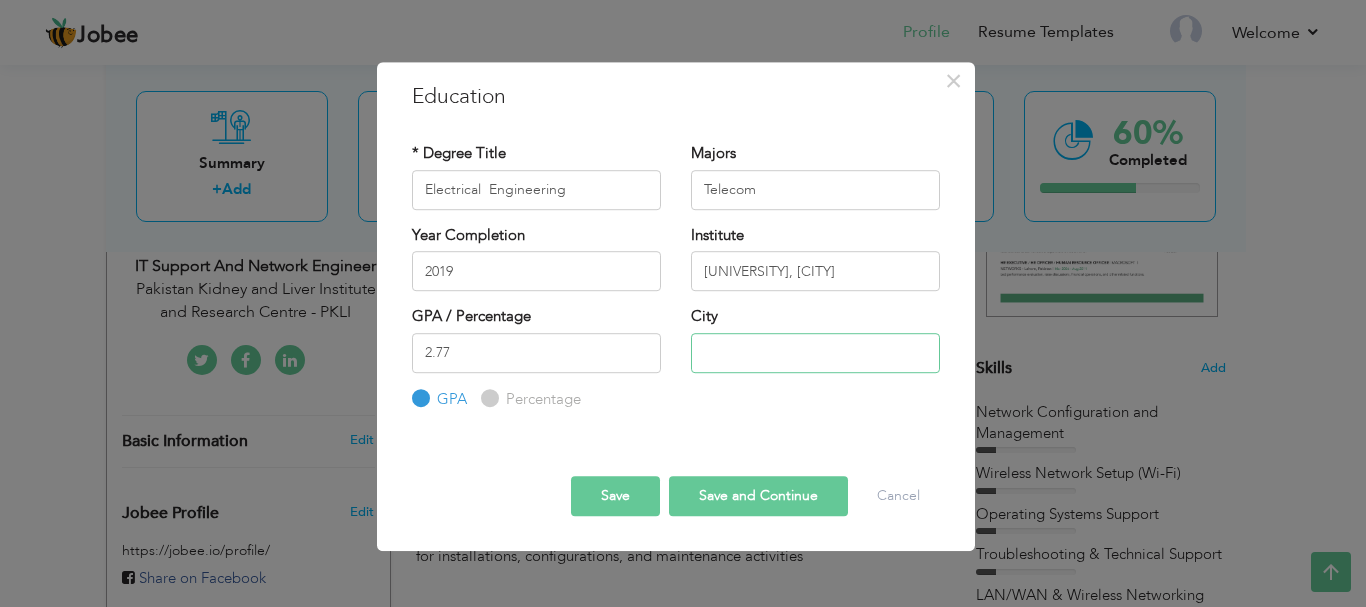 click at bounding box center [815, 353] 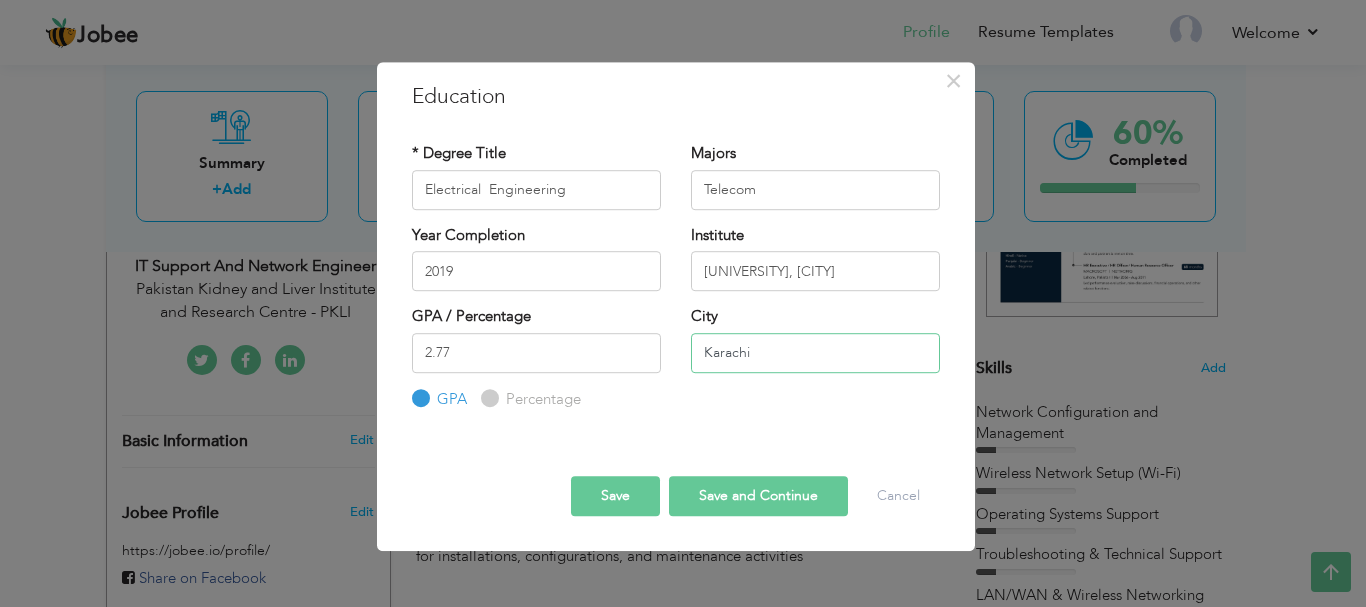 type on "Karachi" 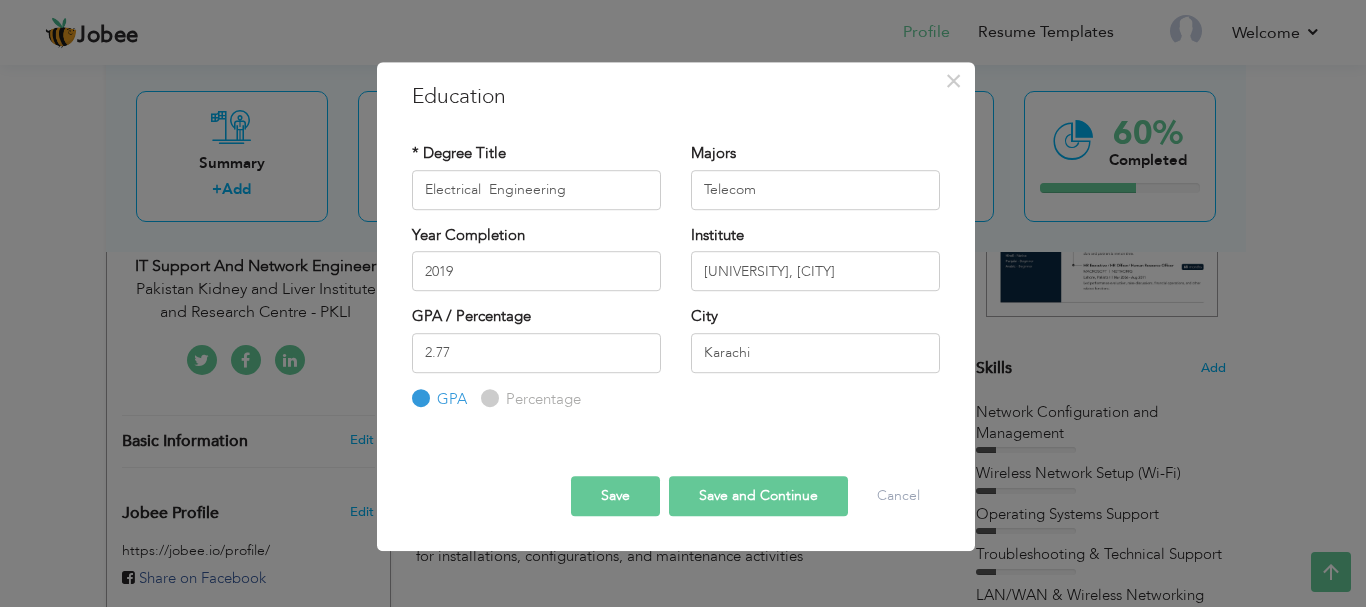 click on "Save" at bounding box center (615, 496) 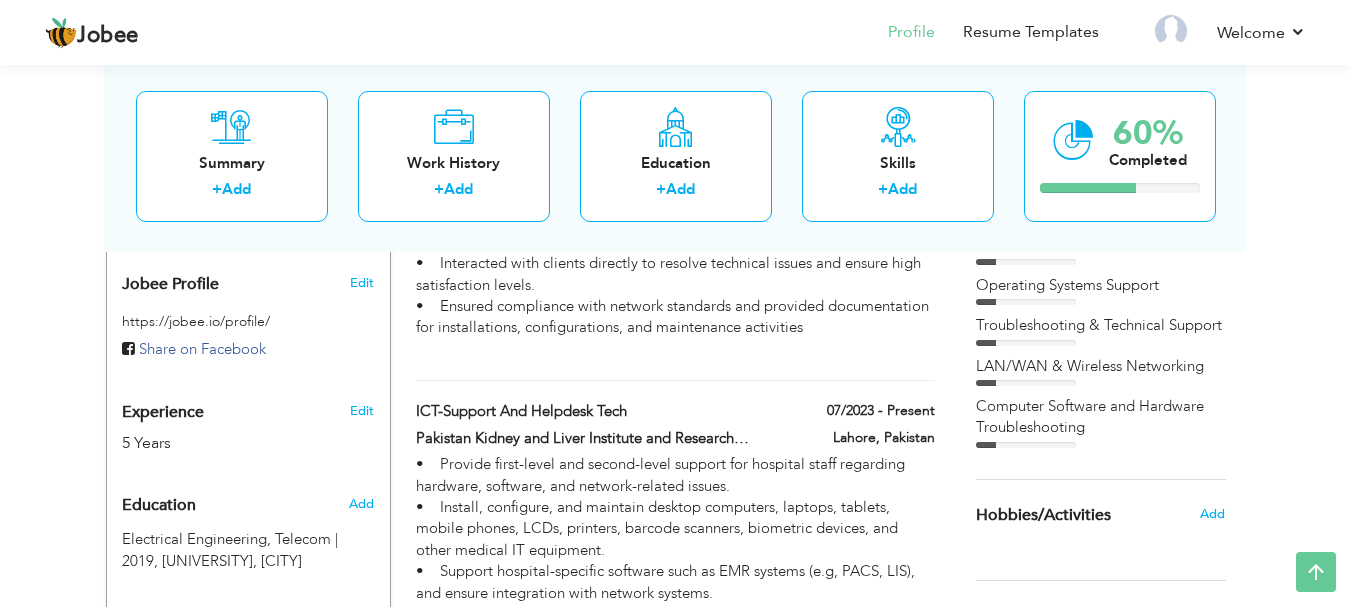 scroll, scrollTop: 812, scrollLeft: 0, axis: vertical 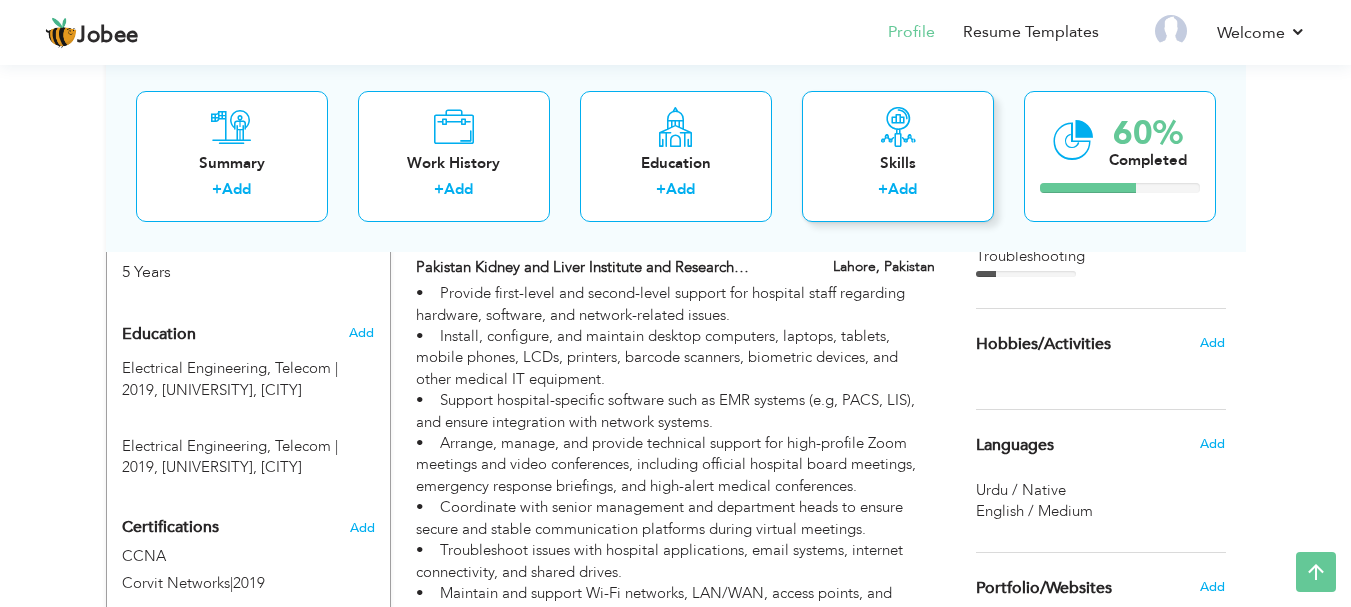 click on "Skills" at bounding box center (898, 162) 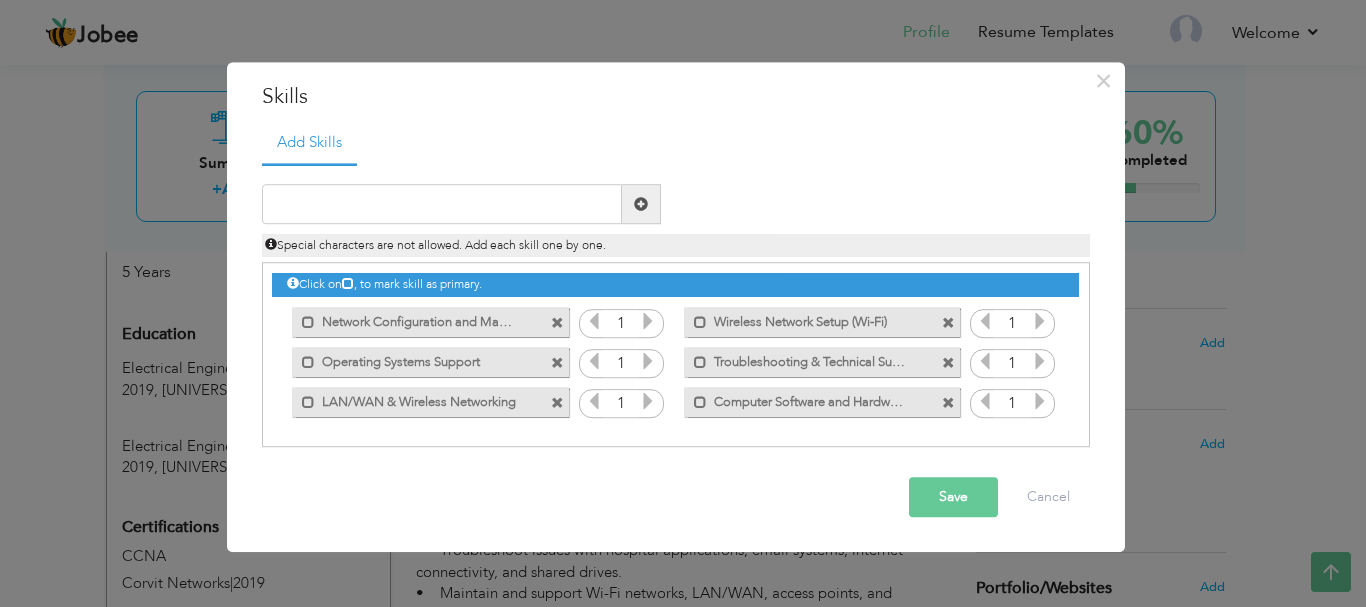 click on "Save" at bounding box center [953, 498] 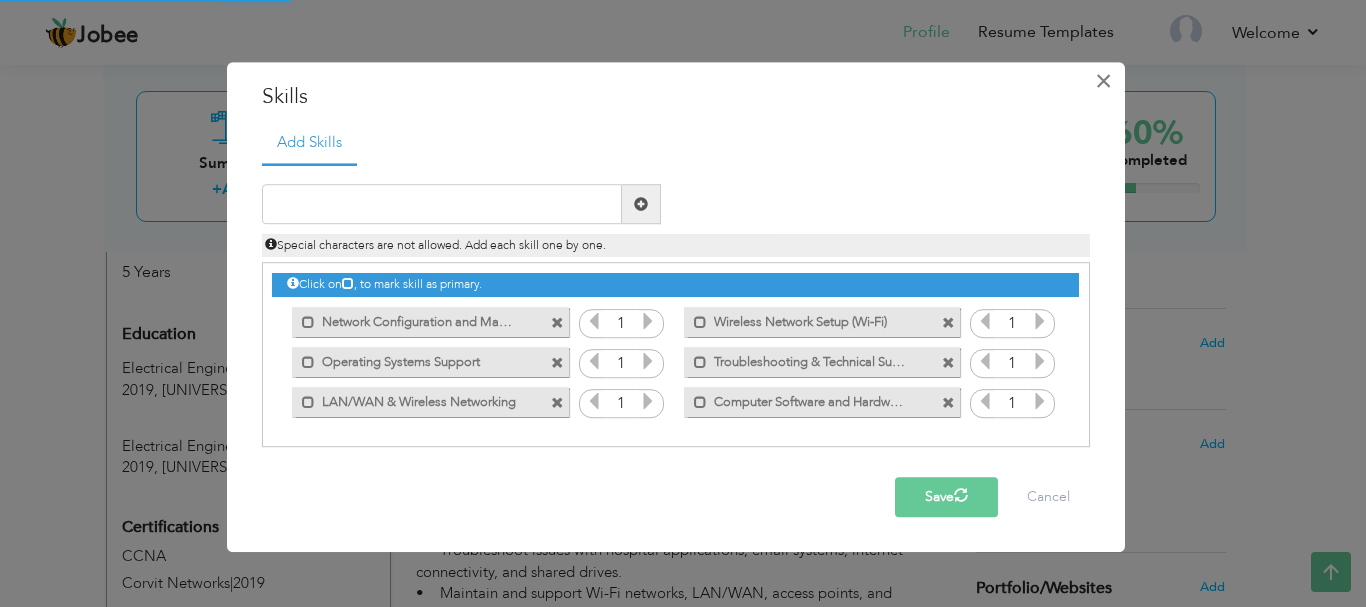 click on "×" at bounding box center [1103, 81] 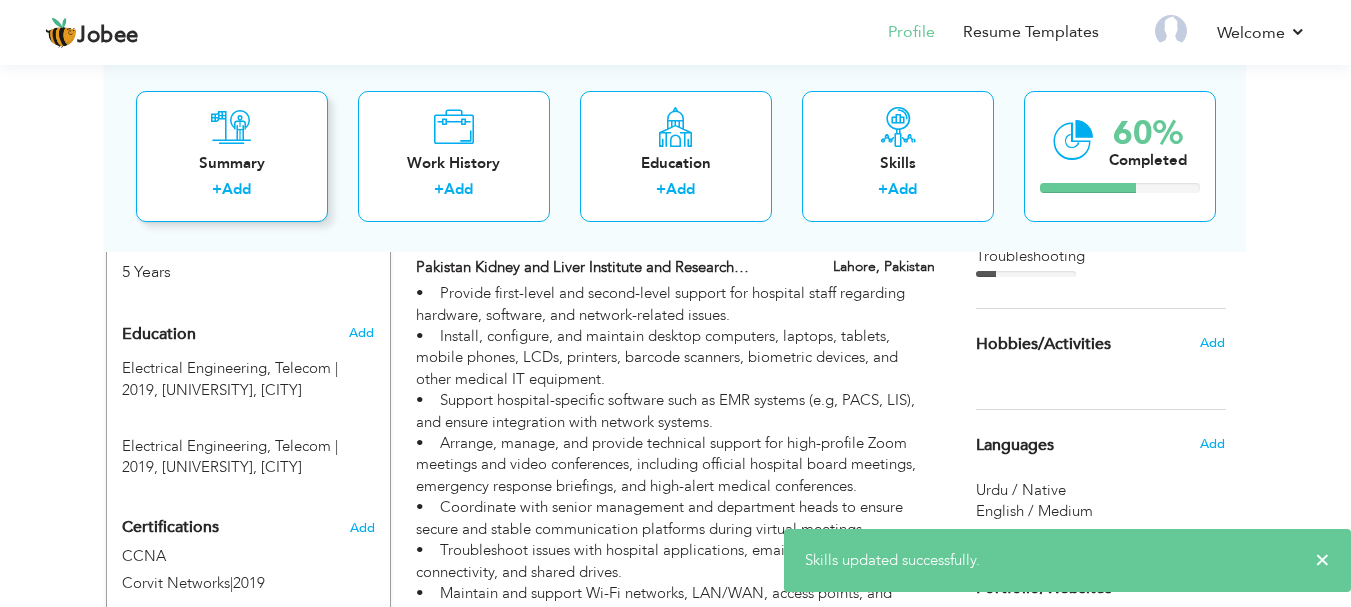click on "Summary" at bounding box center [232, 162] 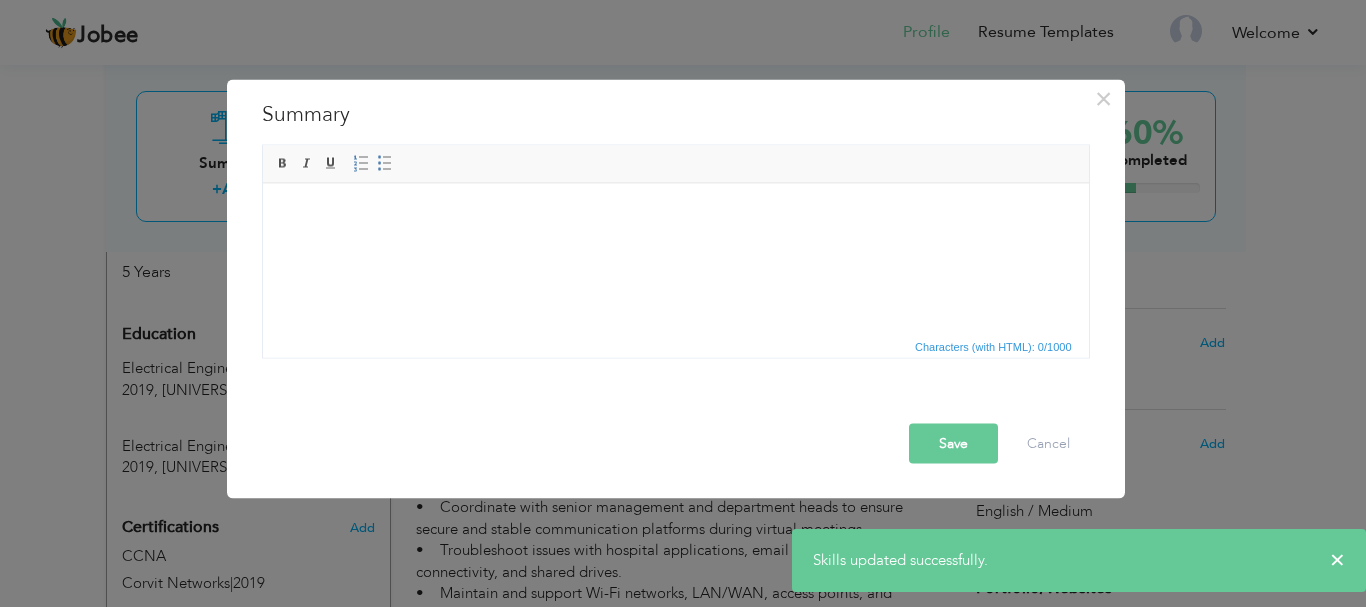 click at bounding box center [675, 213] 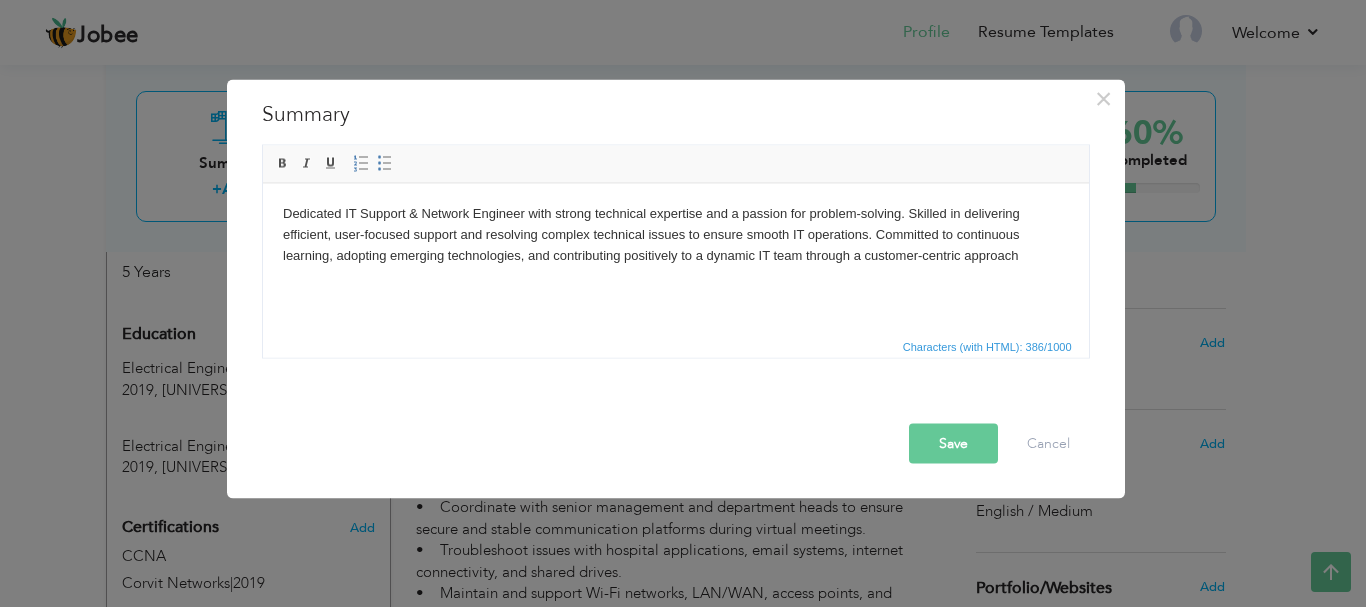 click on "Save" at bounding box center (953, 443) 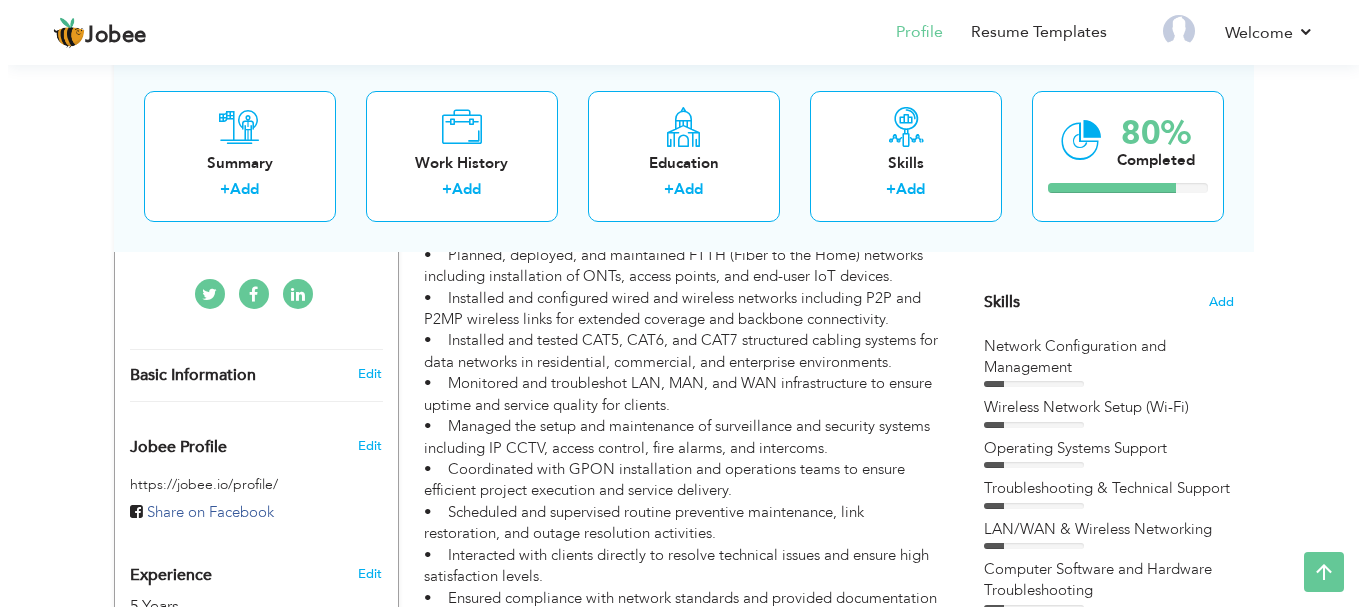 scroll, scrollTop: 200, scrollLeft: 0, axis: vertical 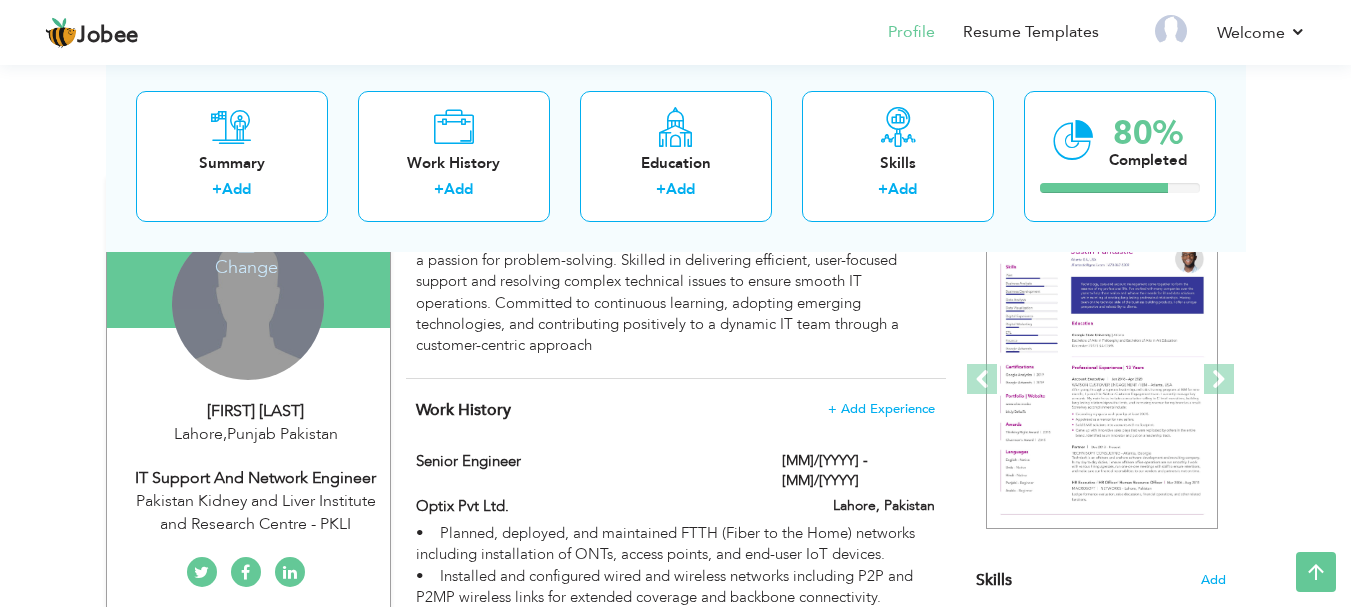 click on "Change
Remove" at bounding box center [248, 304] 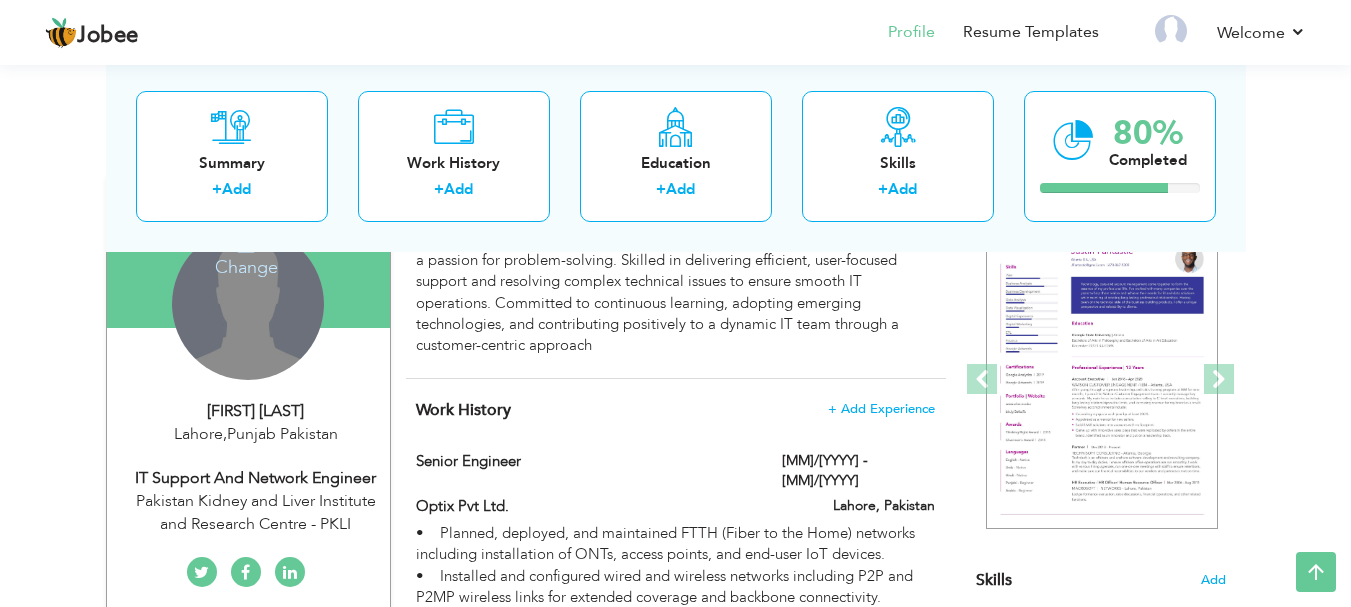click on "Change" at bounding box center [246, 254] 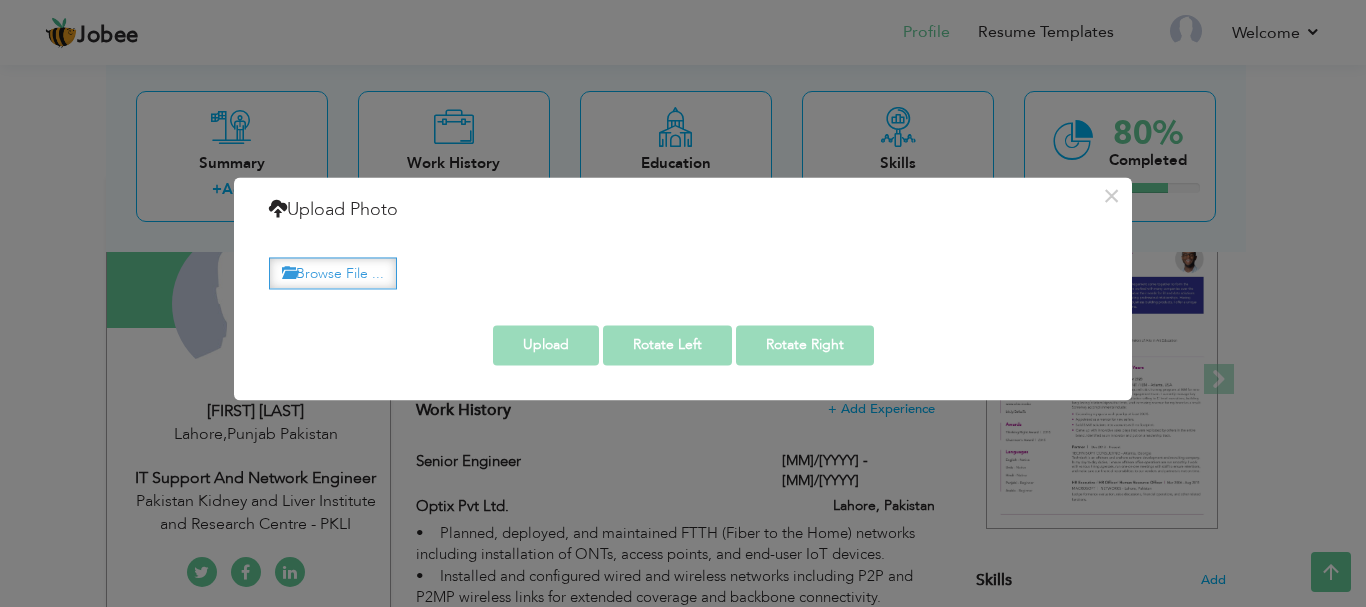 click on "Browse File ..." at bounding box center (333, 273) 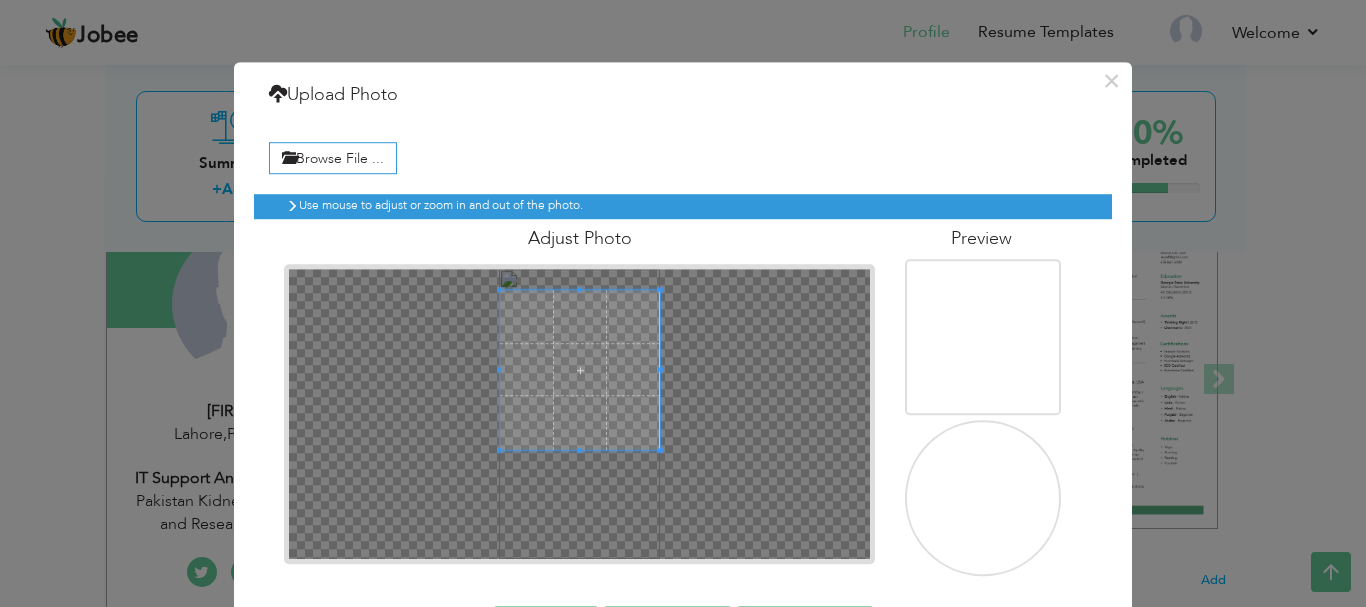 click at bounding box center (580, 370) 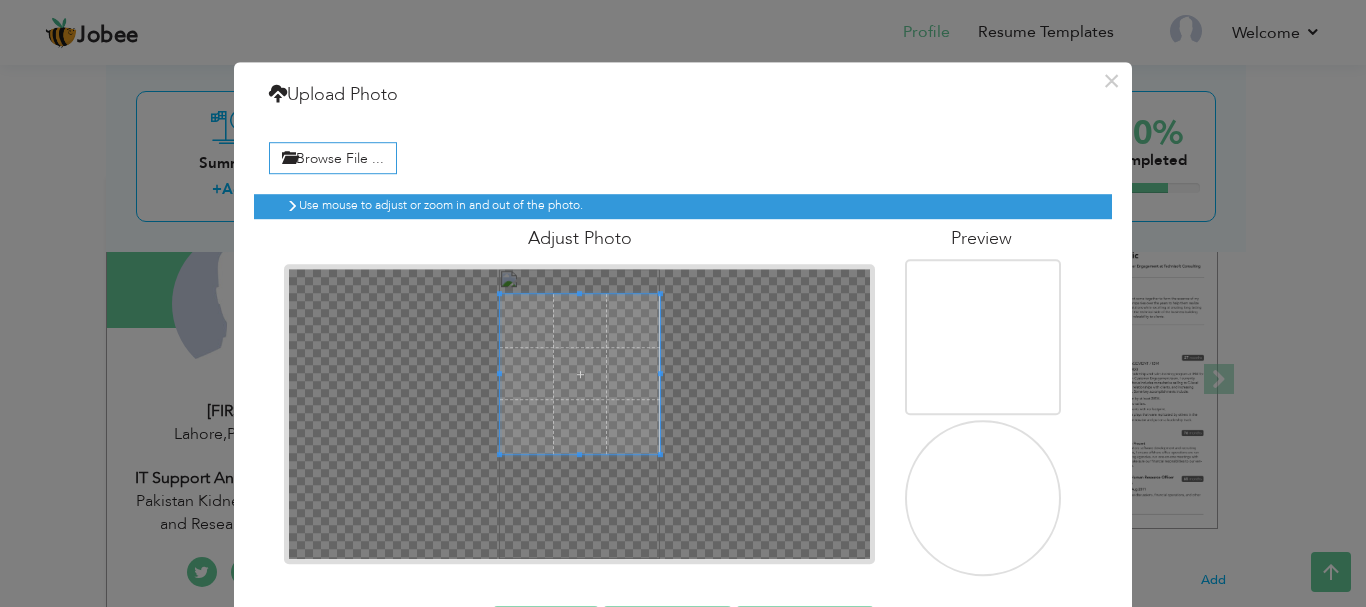click at bounding box center (580, 374) 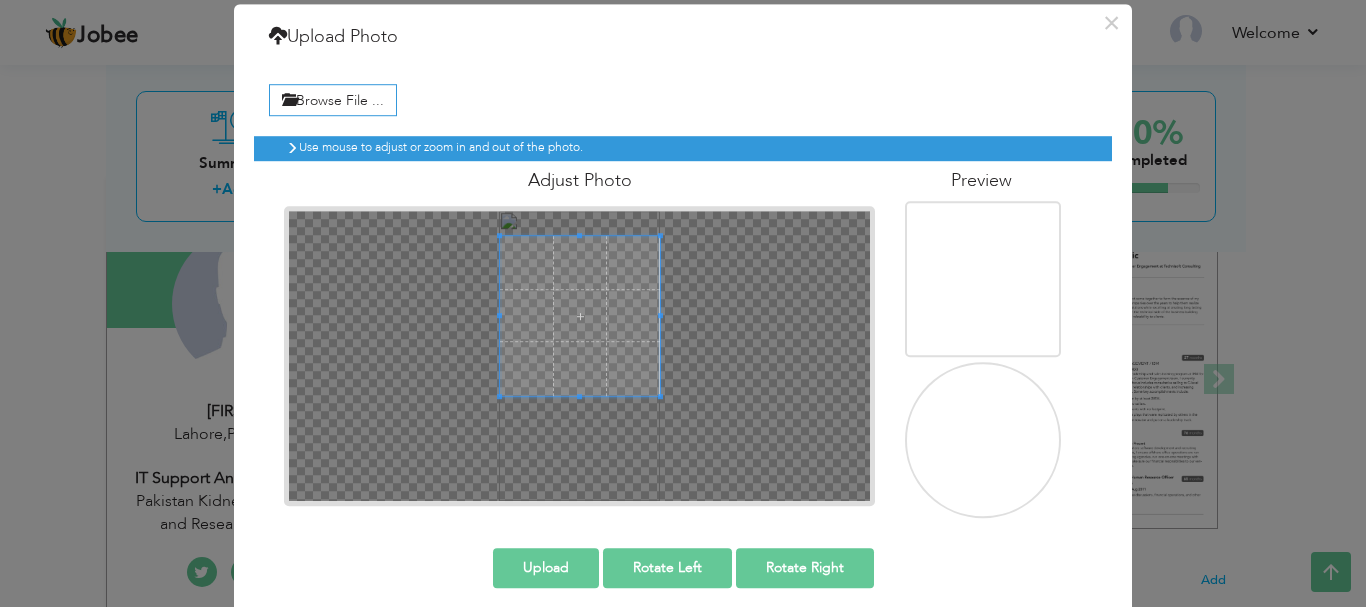 scroll, scrollTop: 74, scrollLeft: 0, axis: vertical 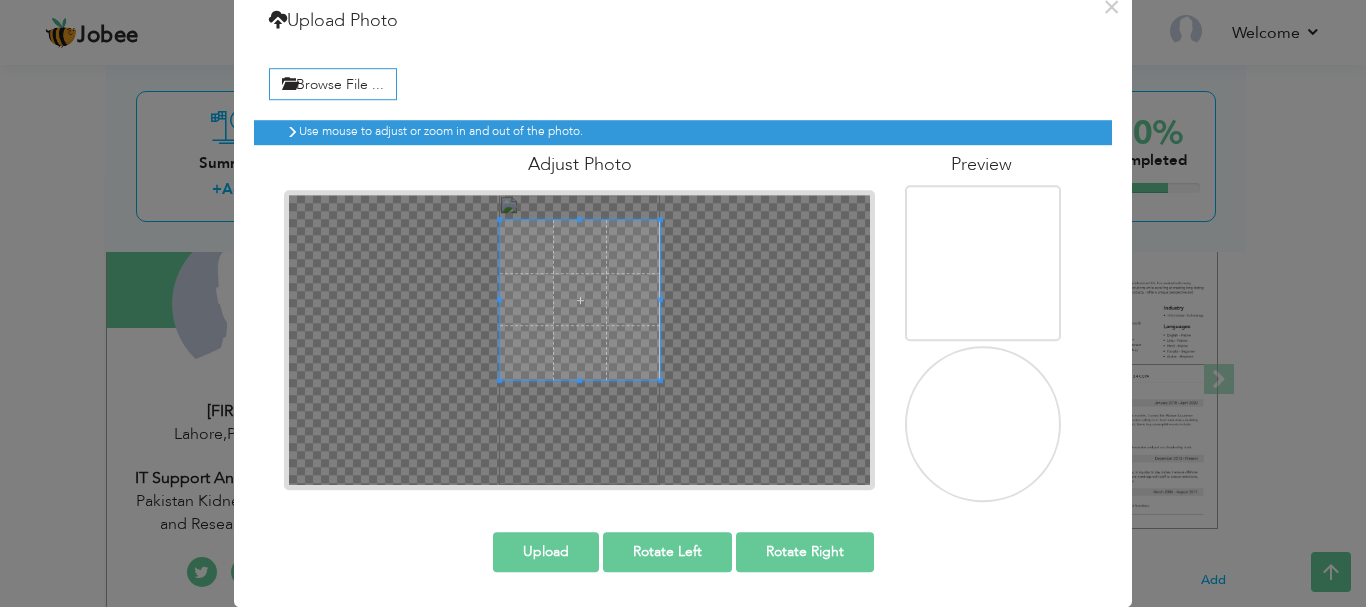 click at bounding box center (984, 464) 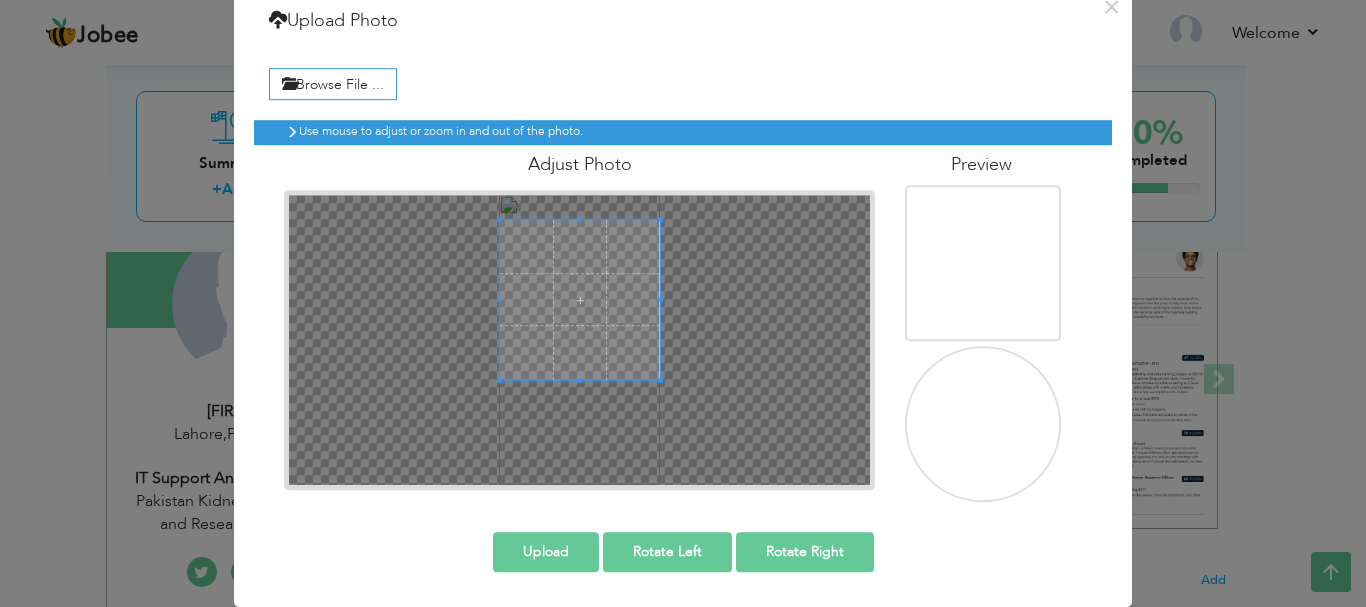 click at bounding box center [984, 464] 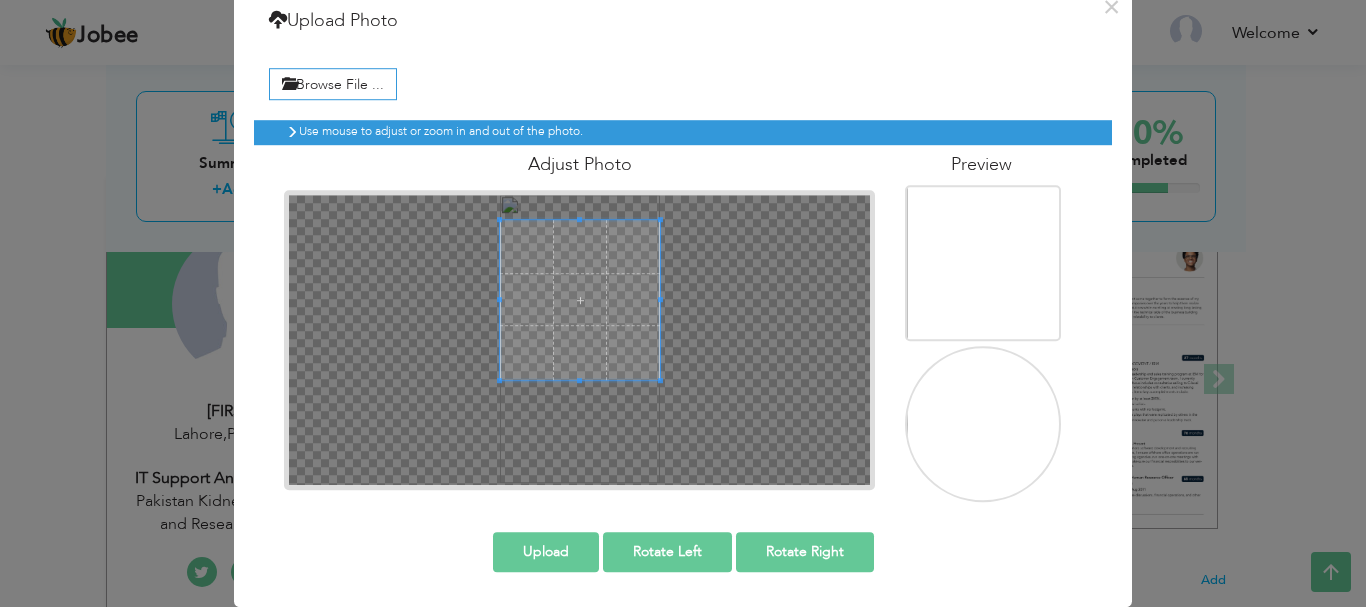 click at bounding box center (985, 302) 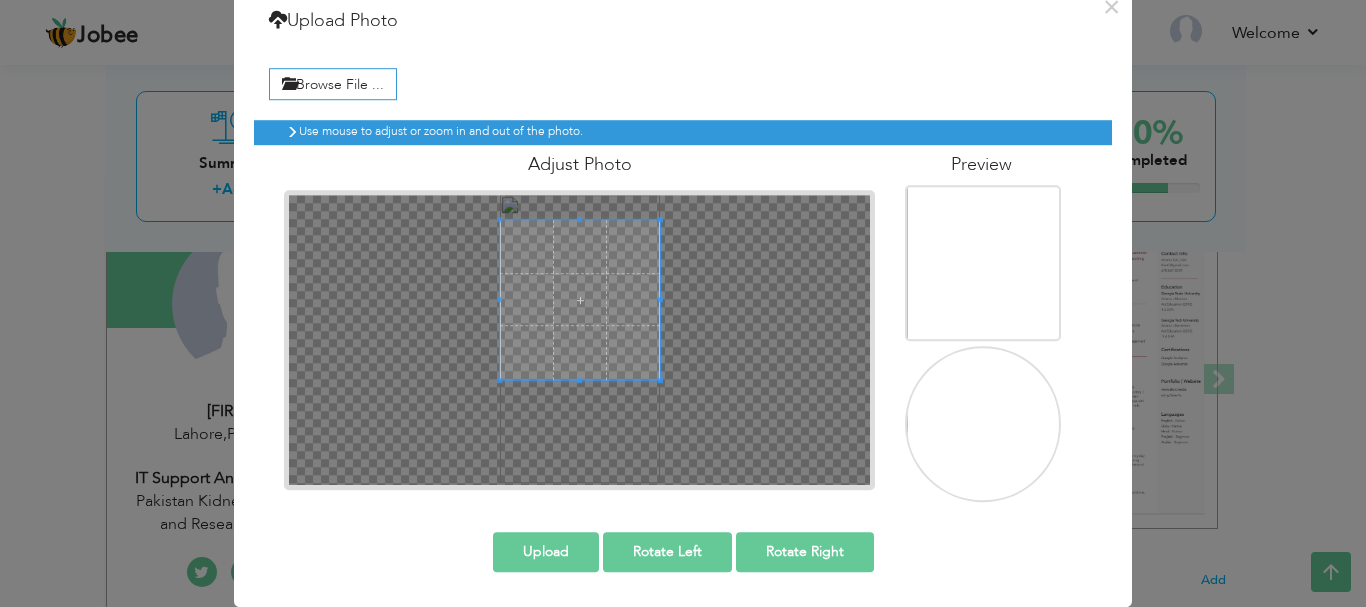 click at bounding box center (985, 463) 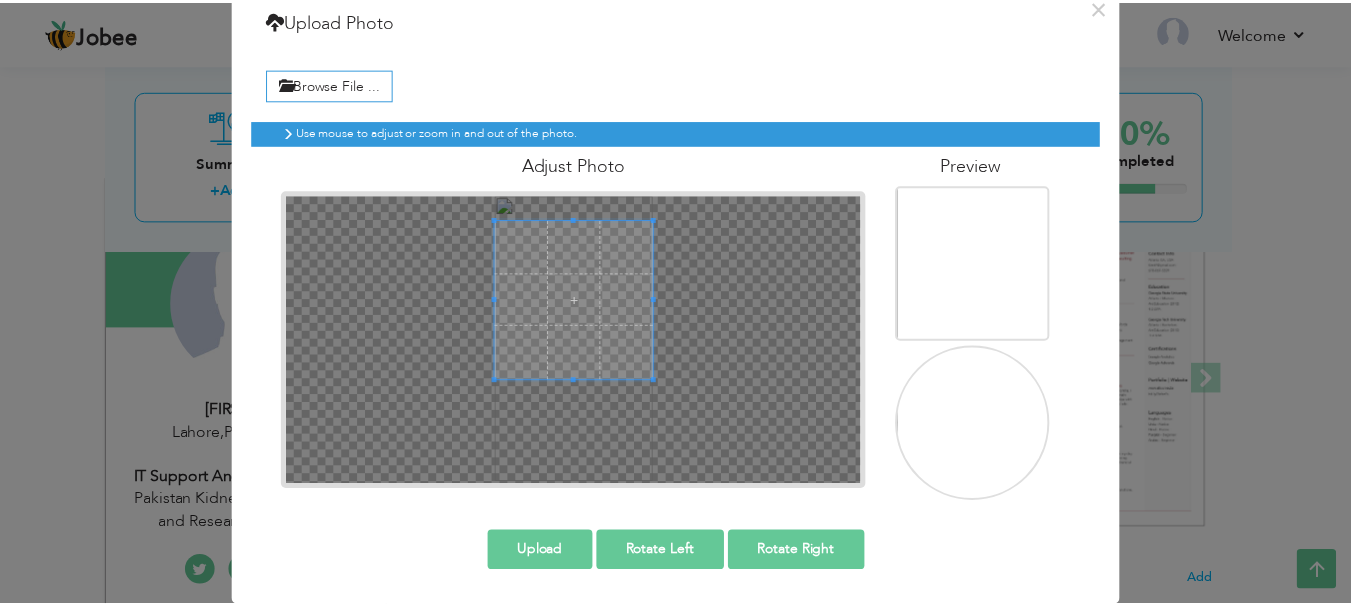 scroll, scrollTop: 0, scrollLeft: 0, axis: both 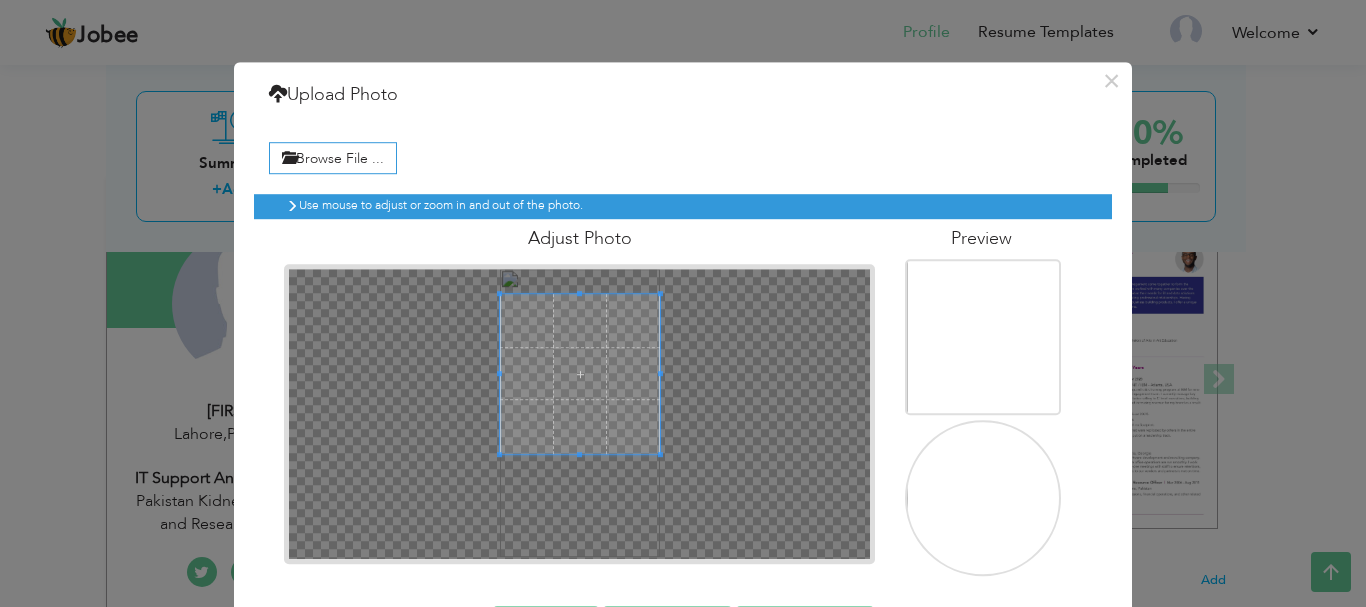 click on "Use mouse to adjust or zoom in and out of the photo." at bounding box center (685, 205) 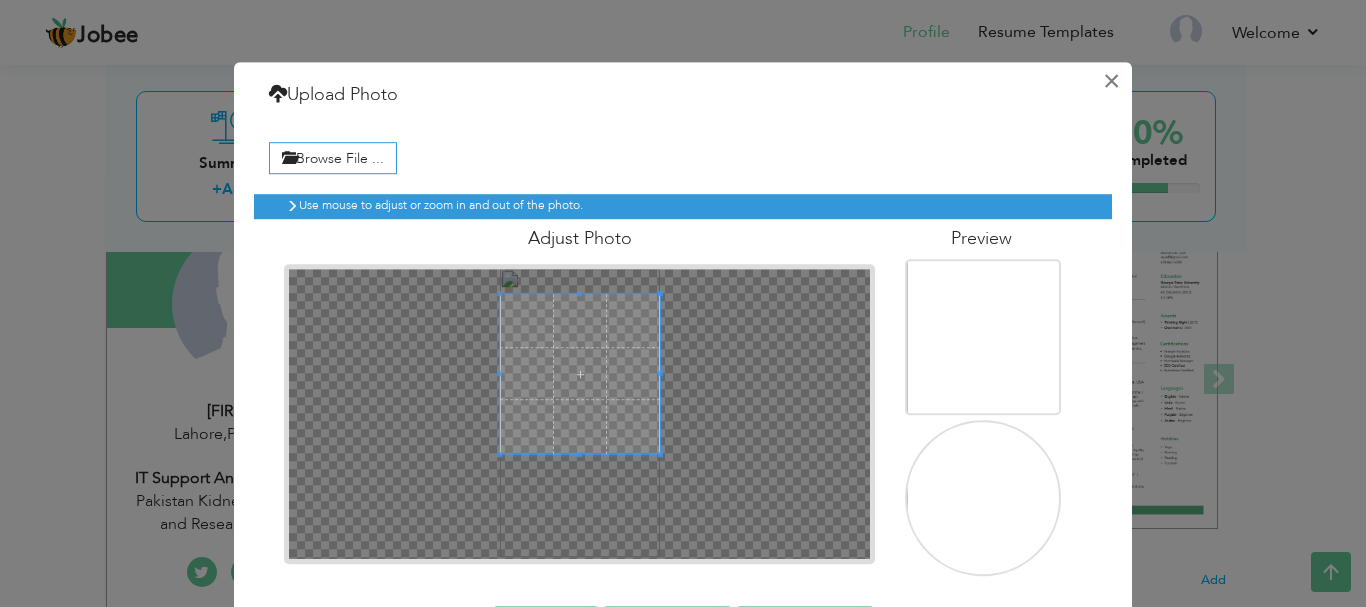 click on "×" at bounding box center (1111, 81) 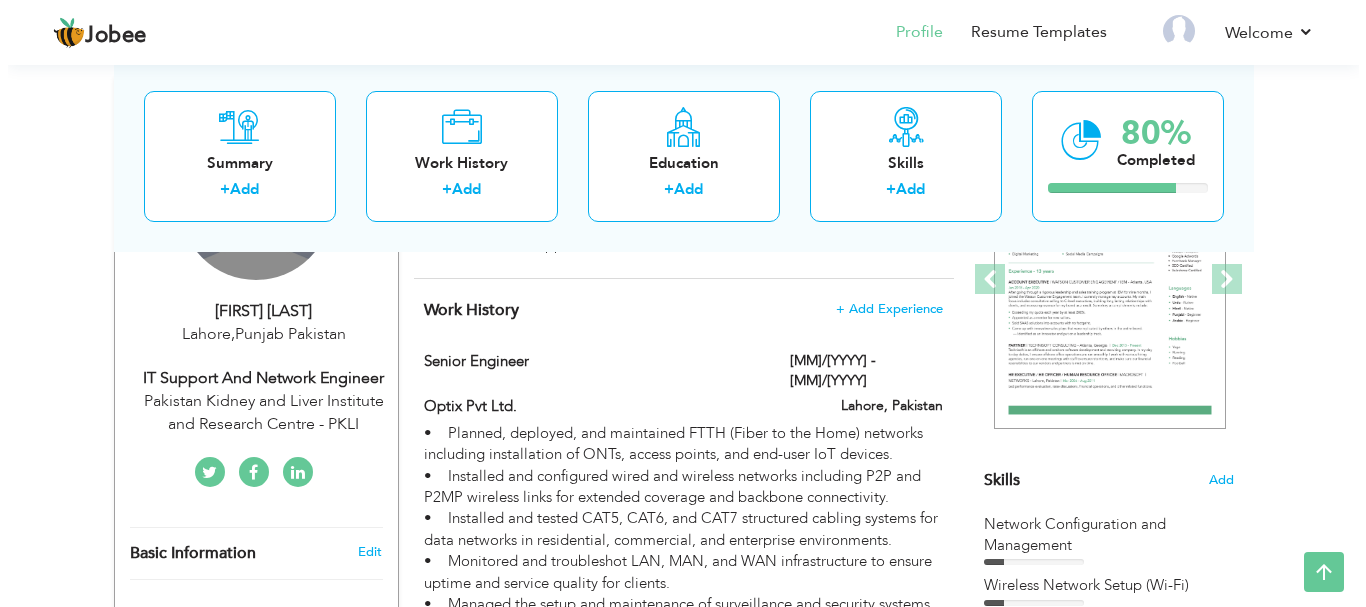 scroll, scrollTop: 200, scrollLeft: 0, axis: vertical 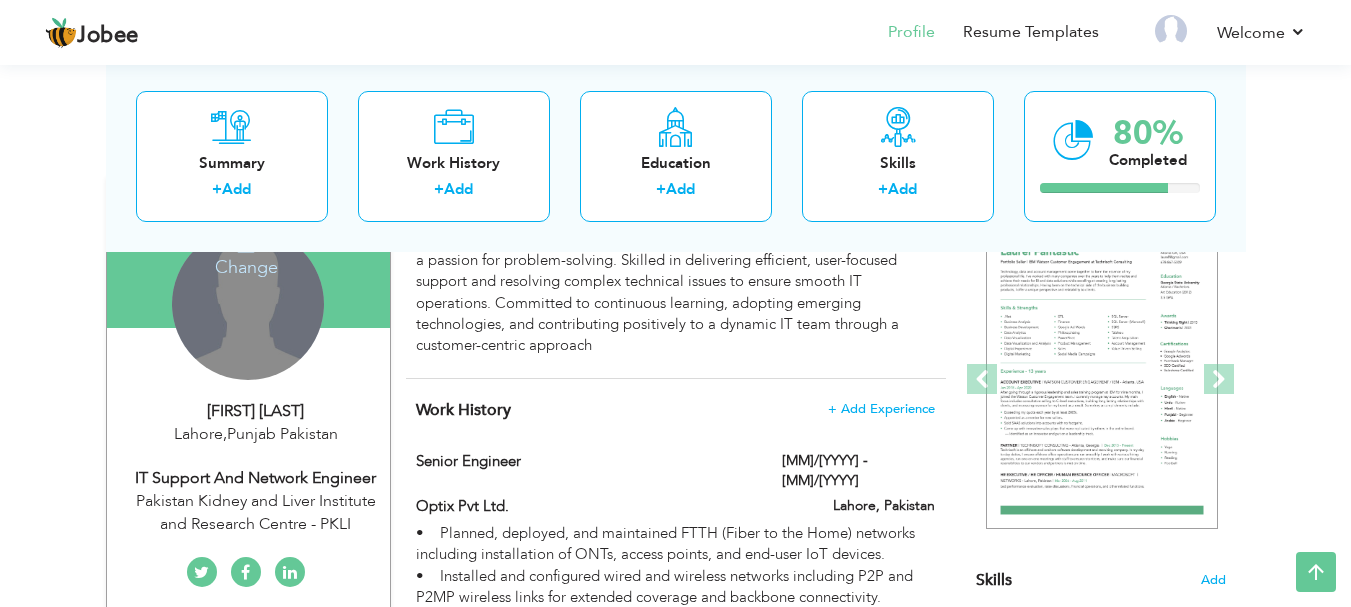 click on "Change
Remove" at bounding box center (248, 304) 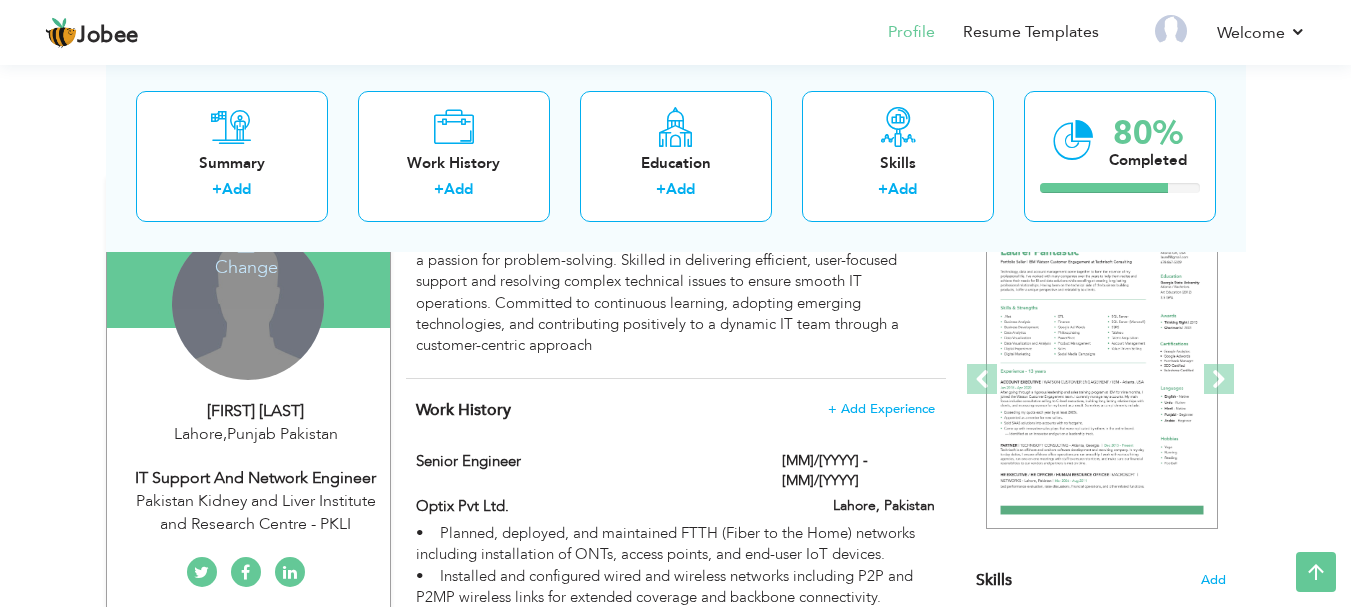 click on "Change" at bounding box center (246, 254) 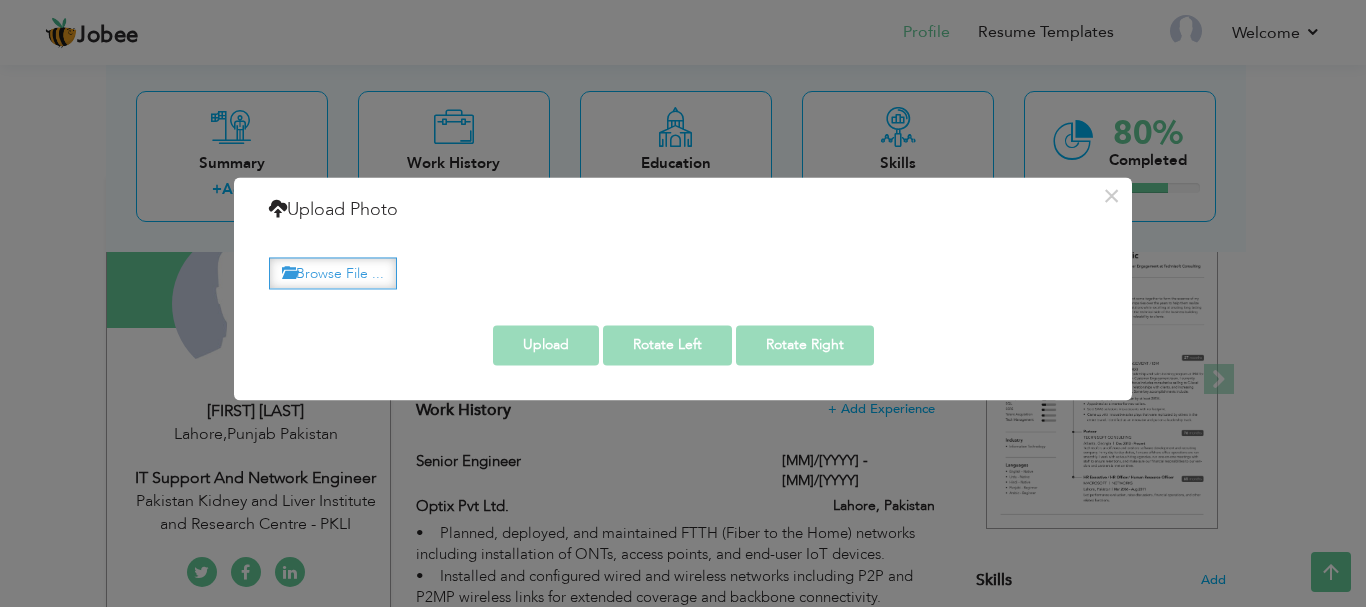click on "Browse File ..." at bounding box center (333, 273) 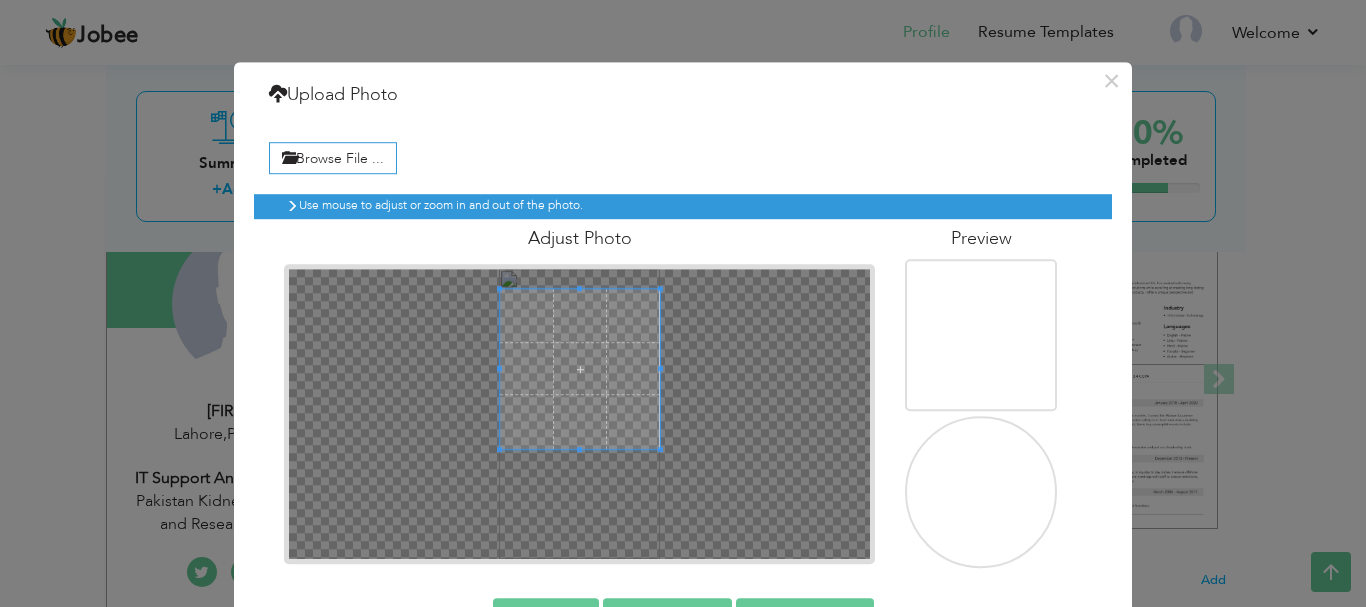 click at bounding box center (580, 369) 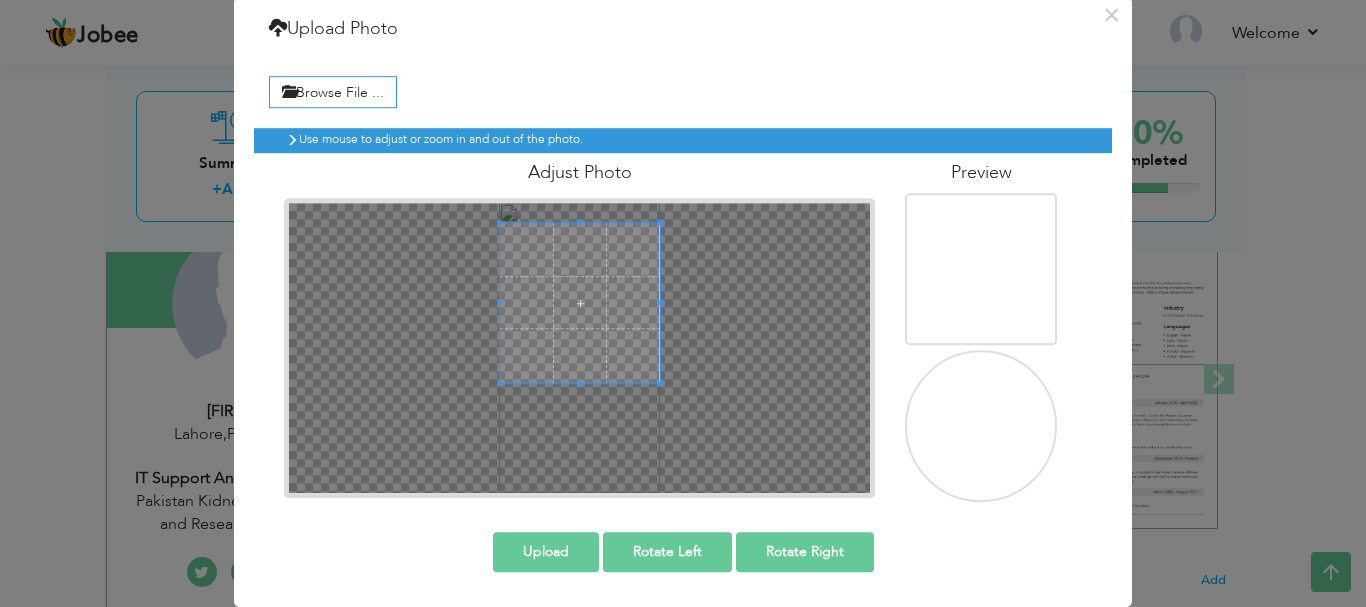 click on "Upload" at bounding box center [546, 552] 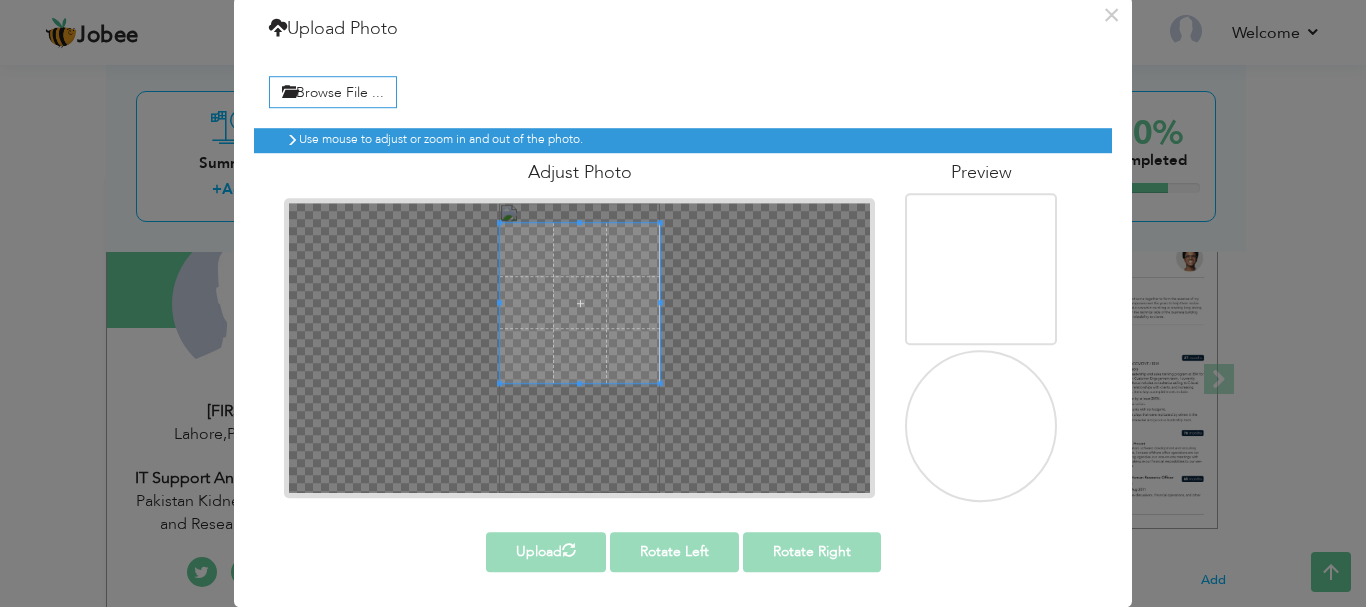 click at bounding box center (982, 471) 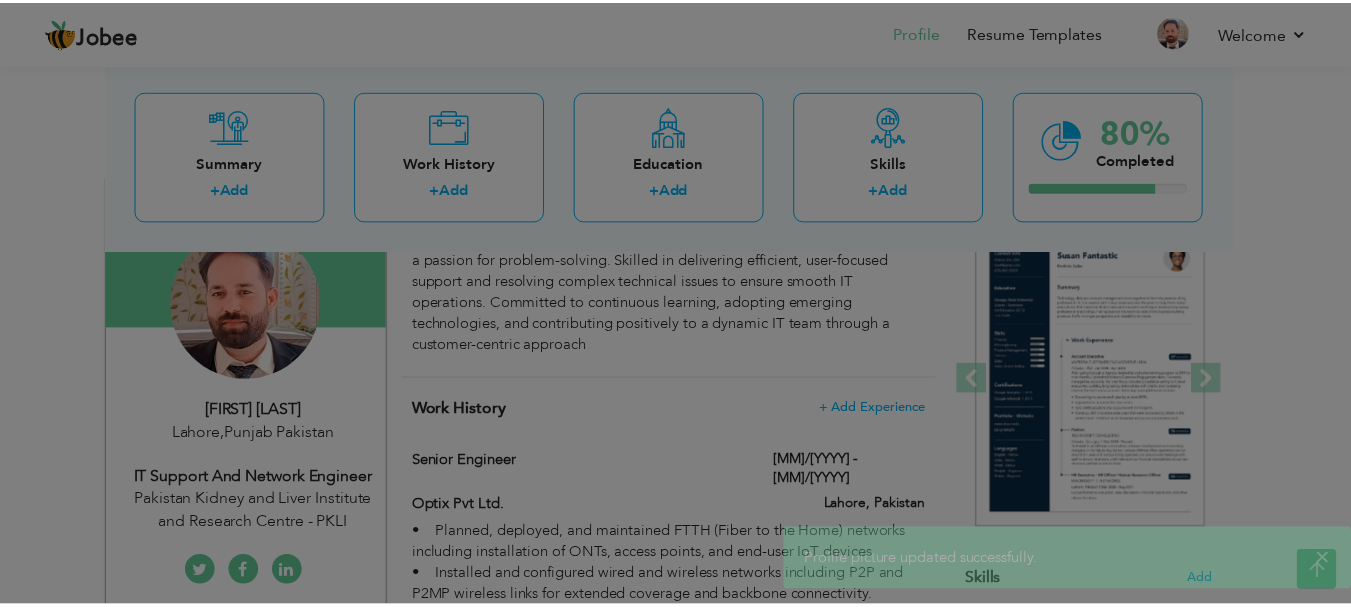 scroll, scrollTop: 0, scrollLeft: 0, axis: both 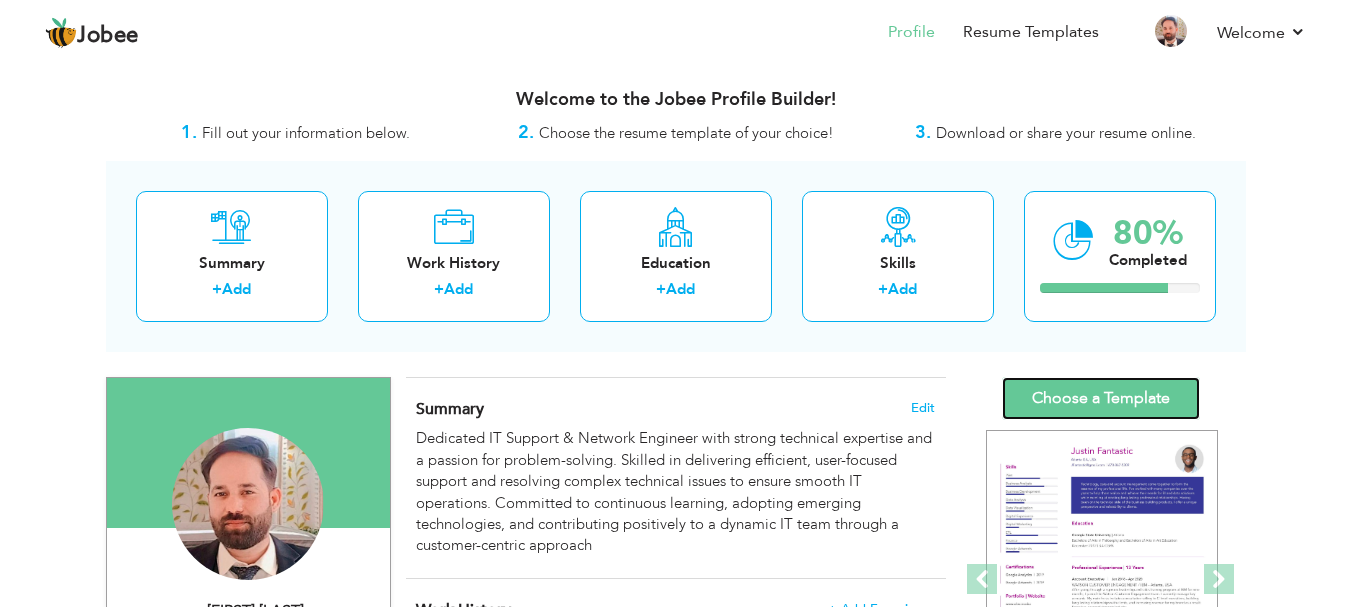 click on "Choose a Template" at bounding box center [1101, 398] 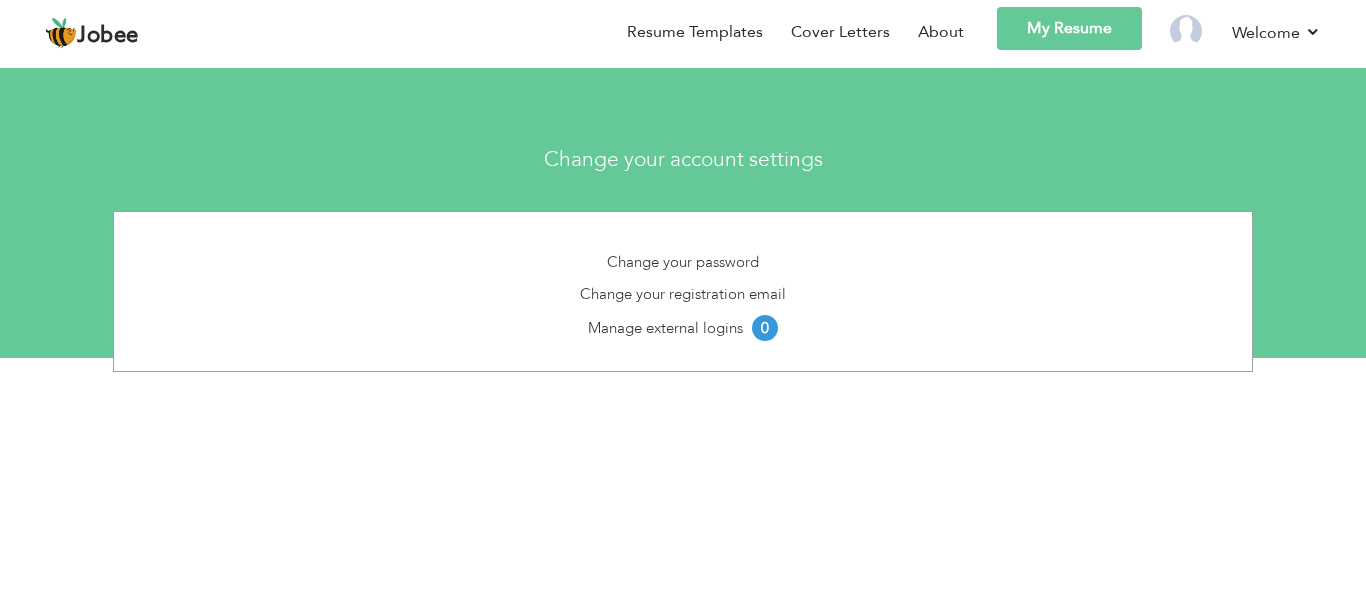 scroll, scrollTop: 0, scrollLeft: 0, axis: both 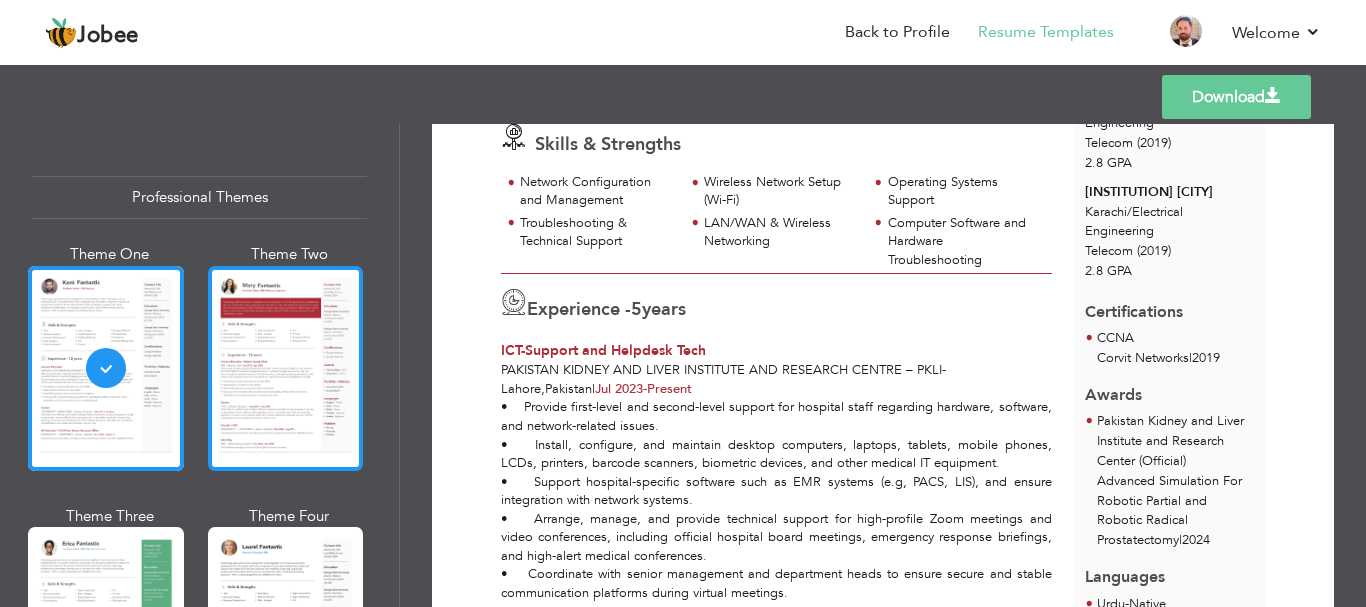 click at bounding box center [286, 368] 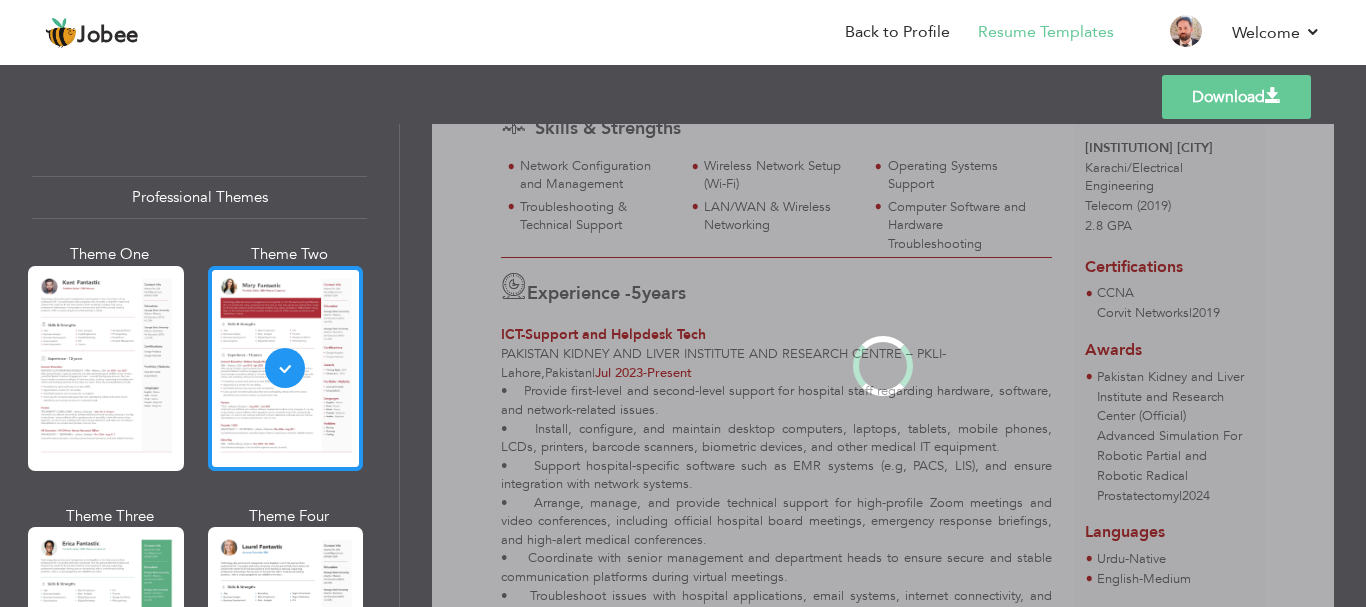 scroll, scrollTop: 0, scrollLeft: 0, axis: both 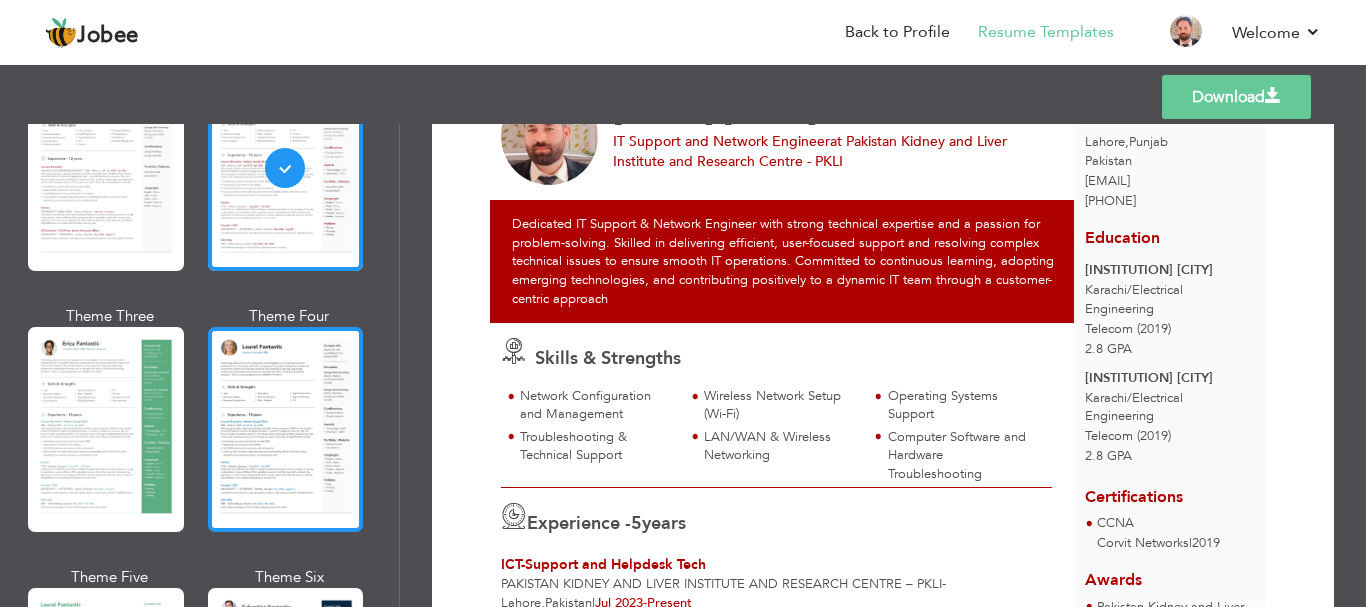 click at bounding box center (286, 429) 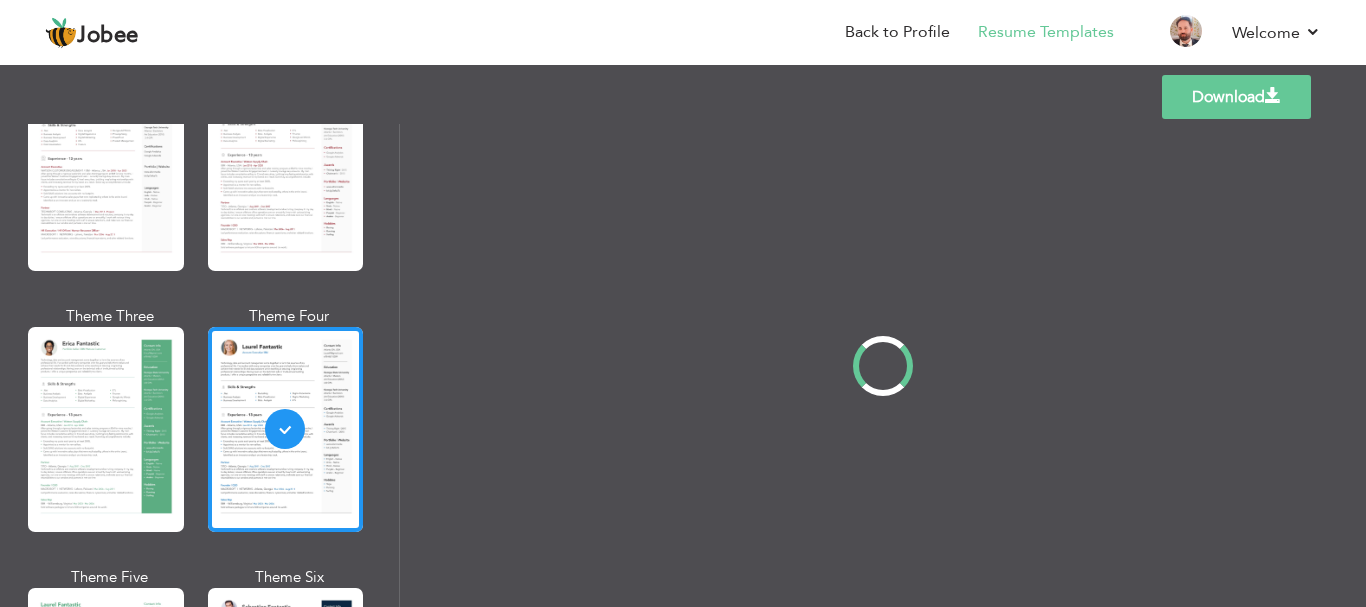 scroll, scrollTop: 0, scrollLeft: 0, axis: both 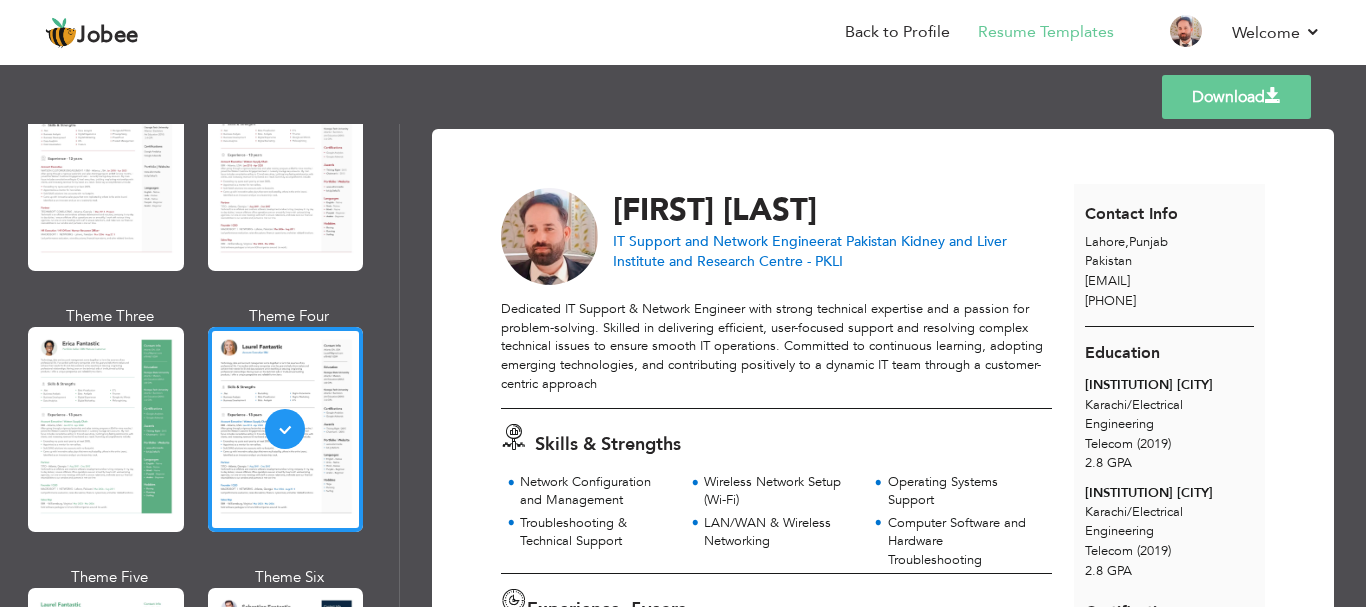 click at bounding box center (106, 429) 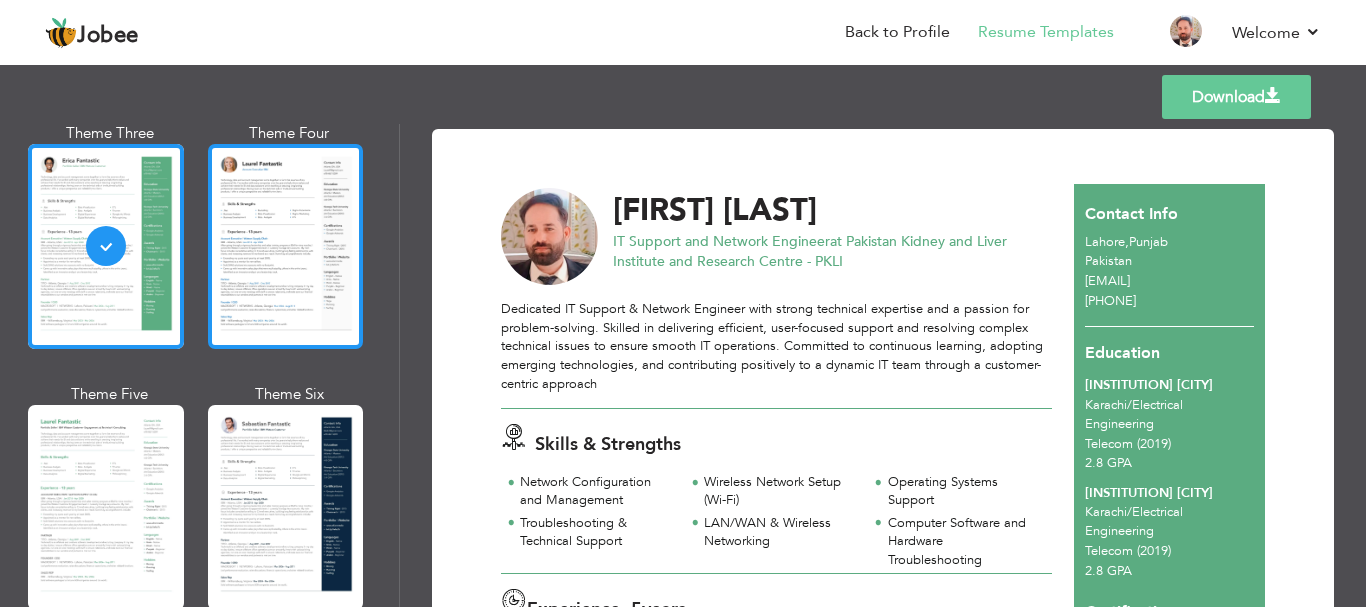 scroll, scrollTop: 400, scrollLeft: 0, axis: vertical 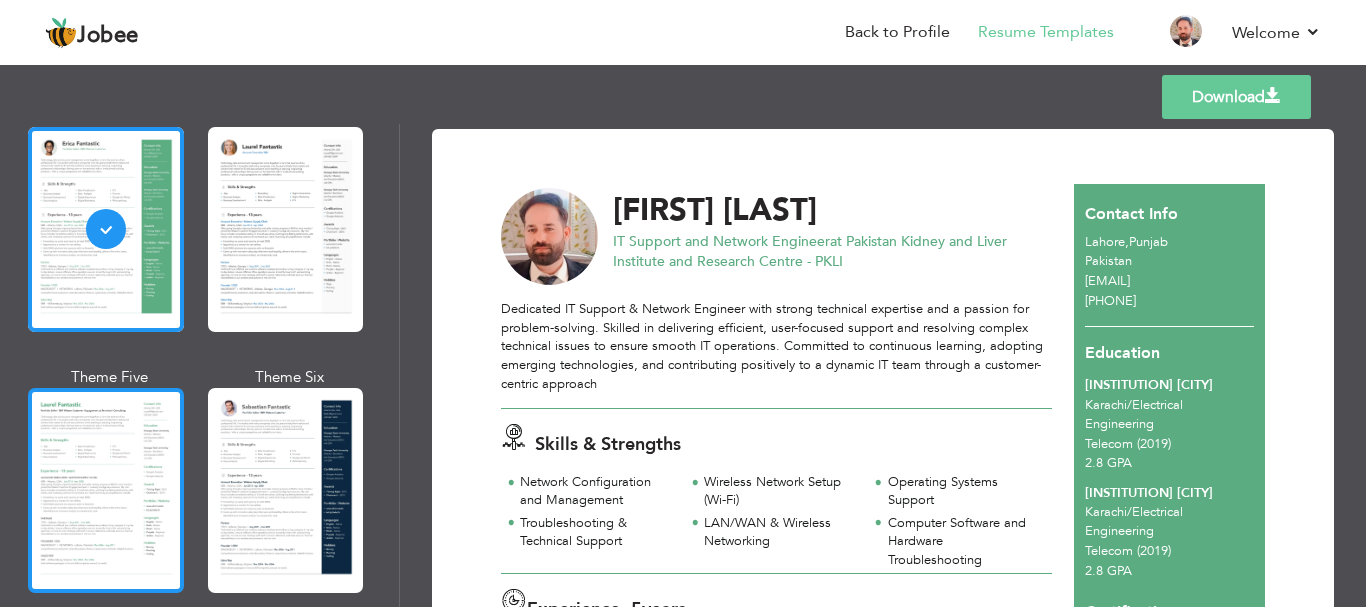 click at bounding box center [106, 490] 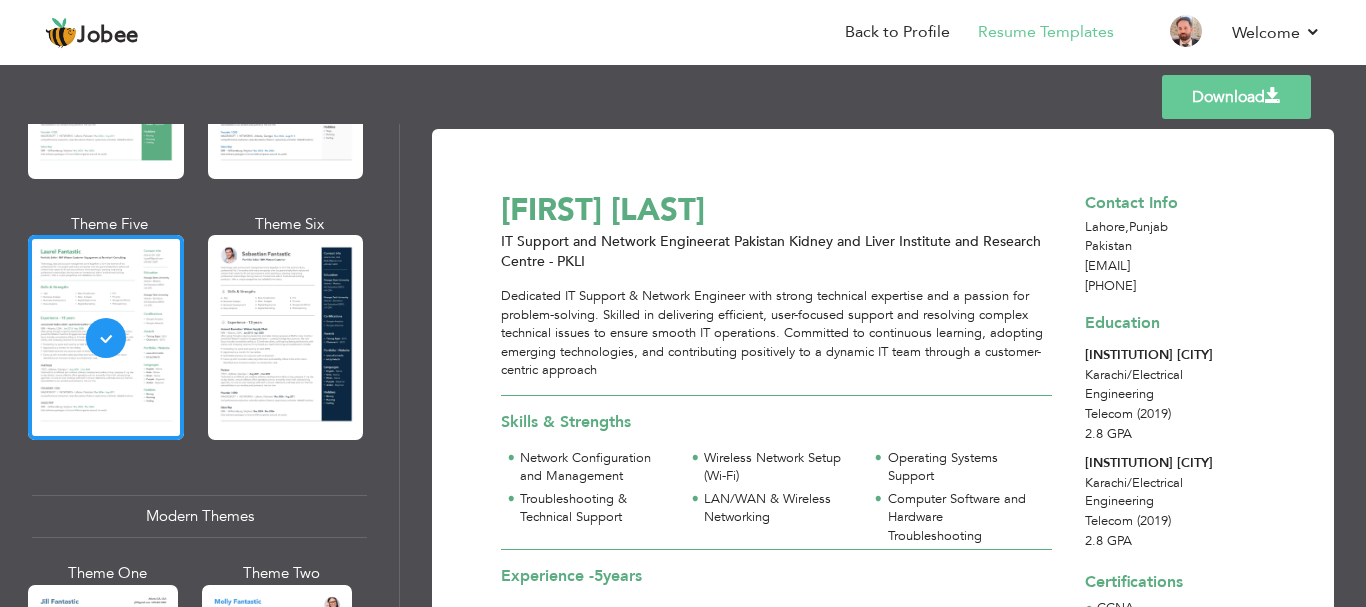 scroll, scrollTop: 700, scrollLeft: 0, axis: vertical 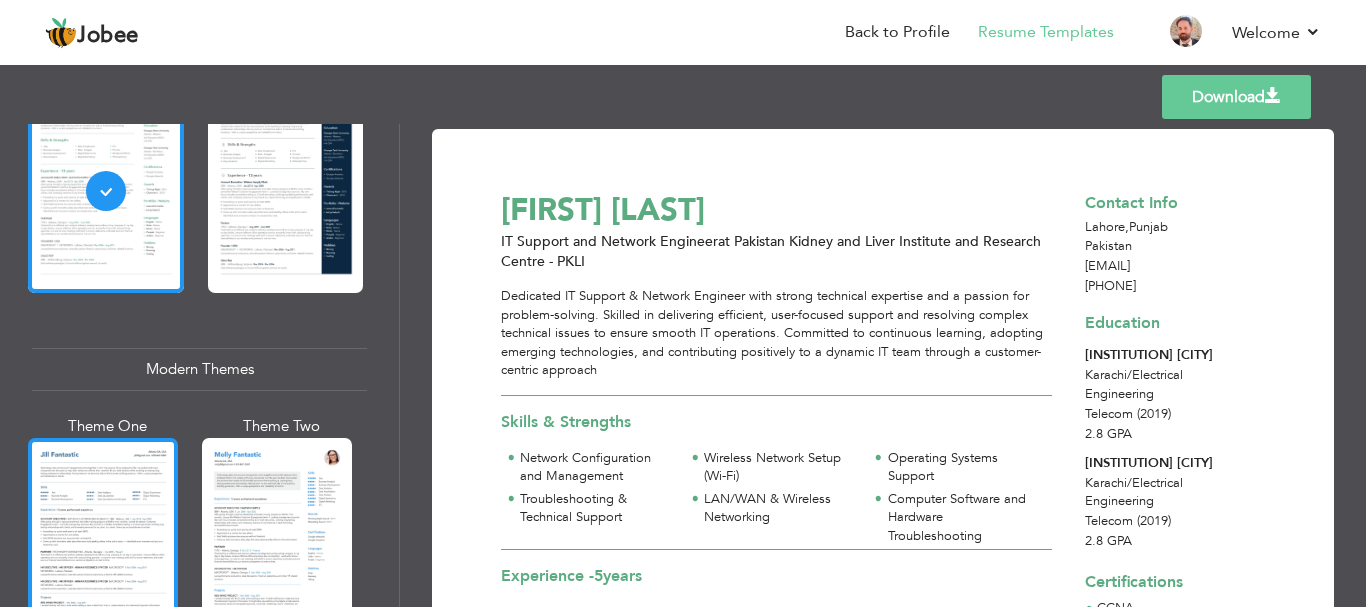 click at bounding box center (103, 537) 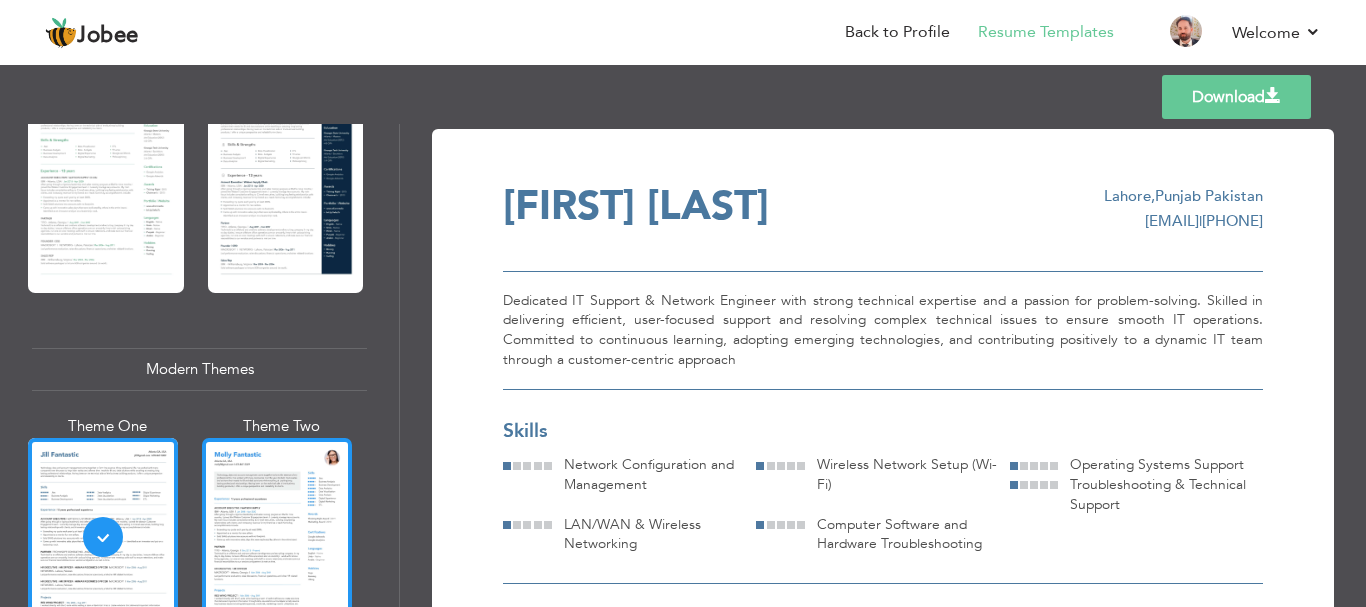 click at bounding box center (277, 537) 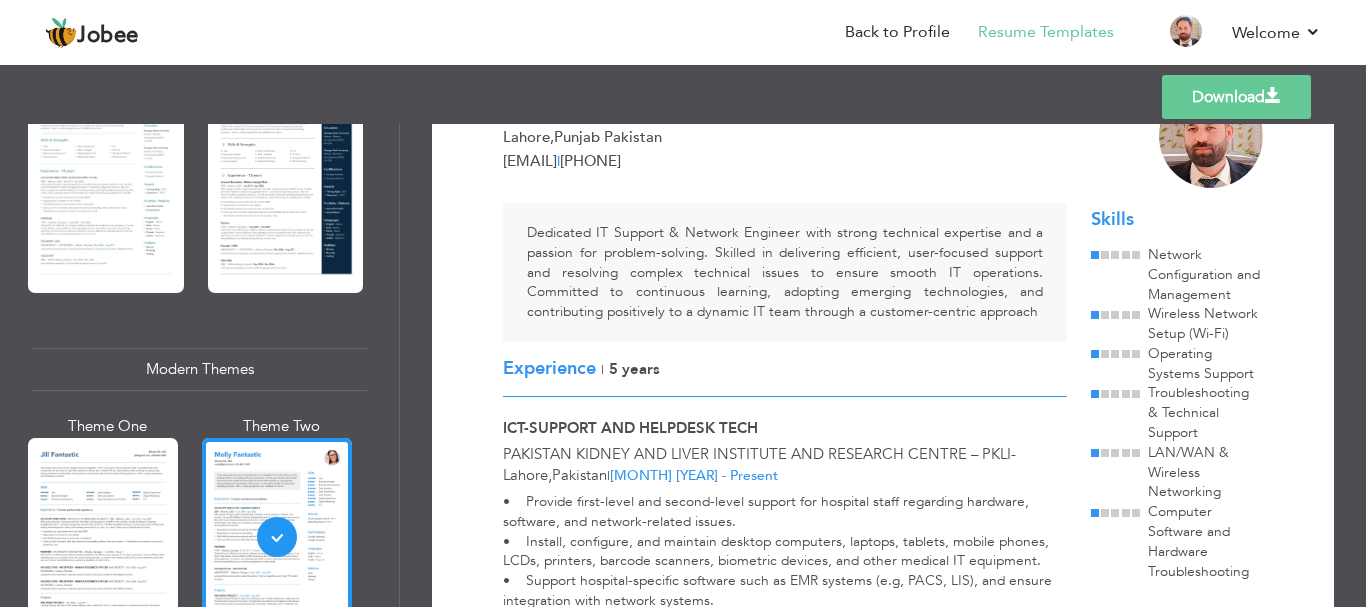 scroll, scrollTop: 0, scrollLeft: 0, axis: both 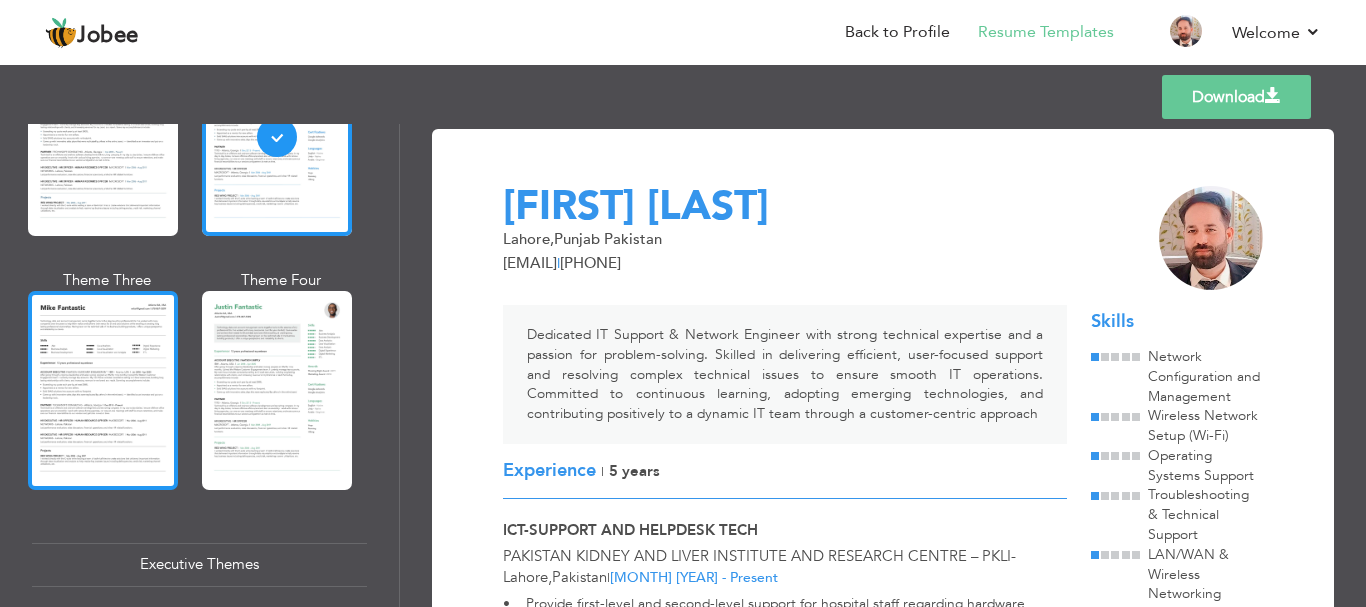 click at bounding box center [103, 390] 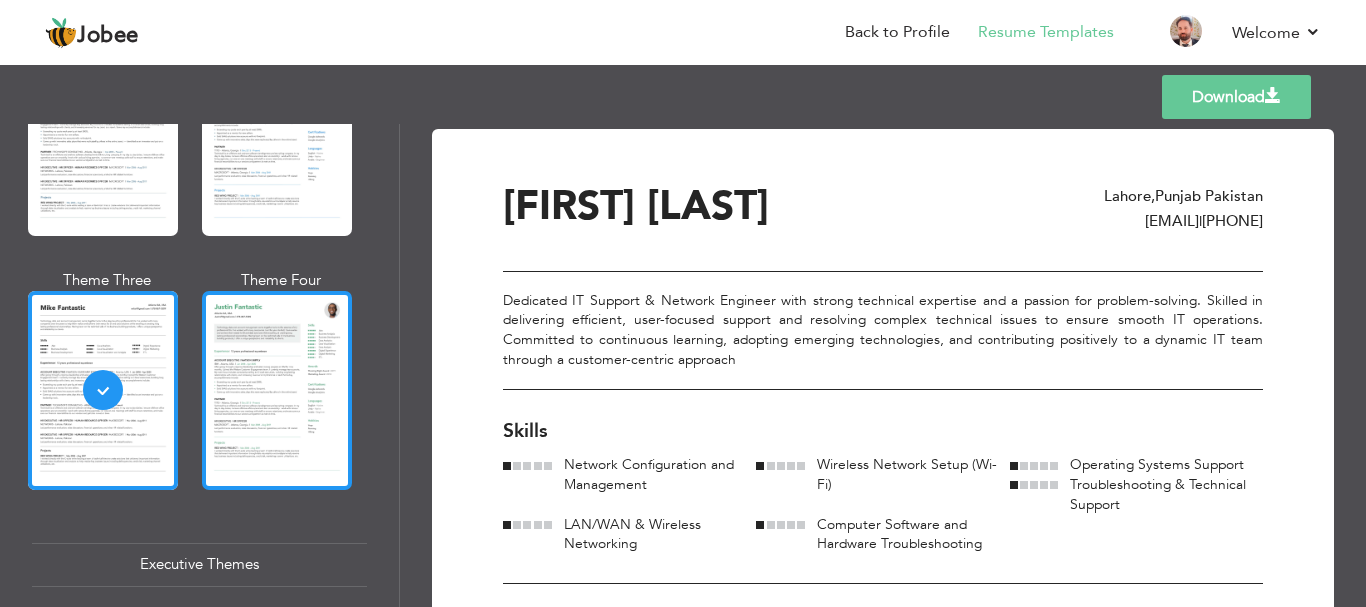 click at bounding box center [277, 390] 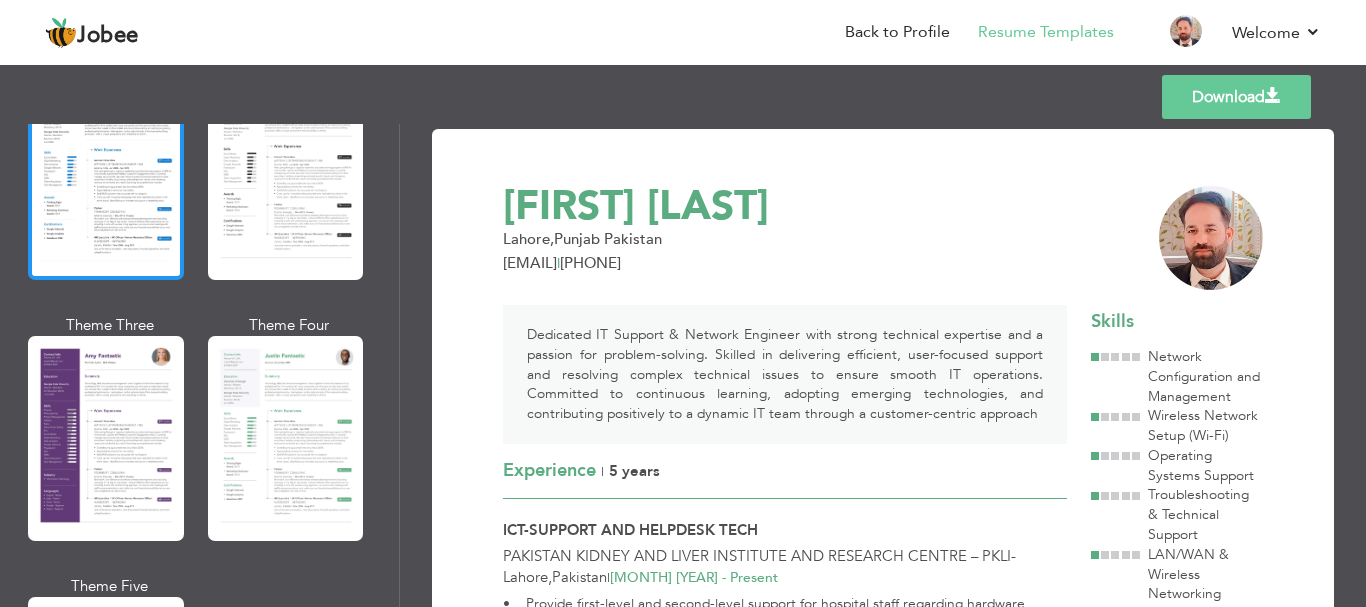 scroll, scrollTop: 1700, scrollLeft: 0, axis: vertical 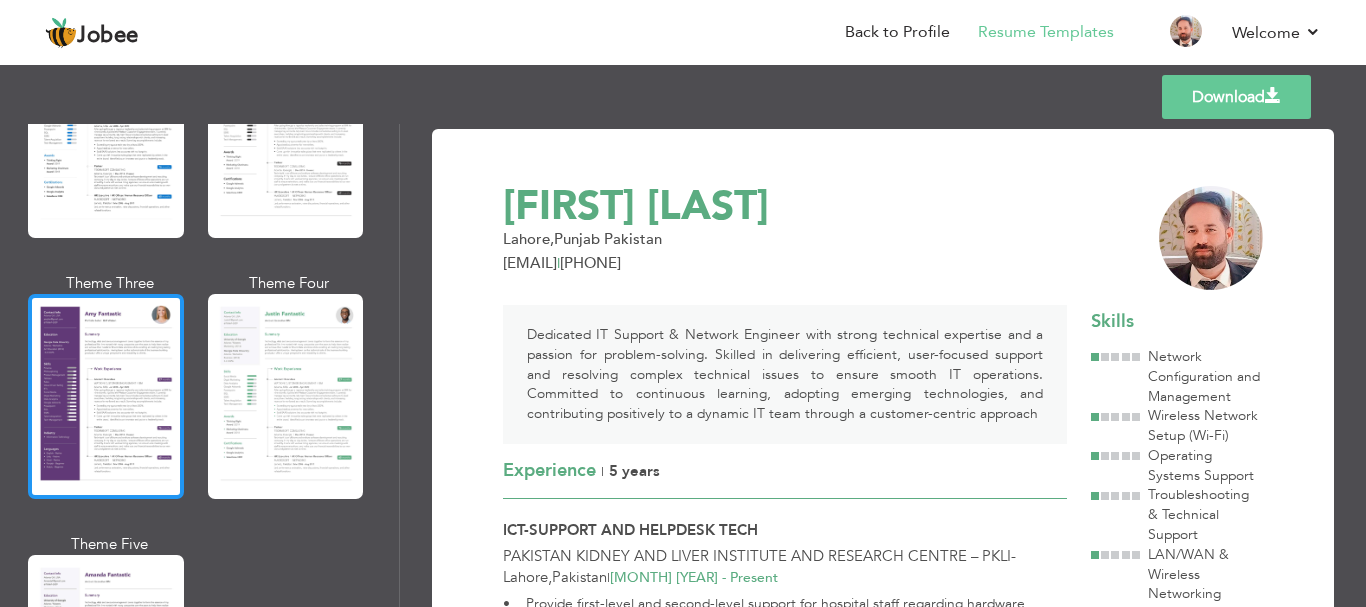 click at bounding box center (106, 396) 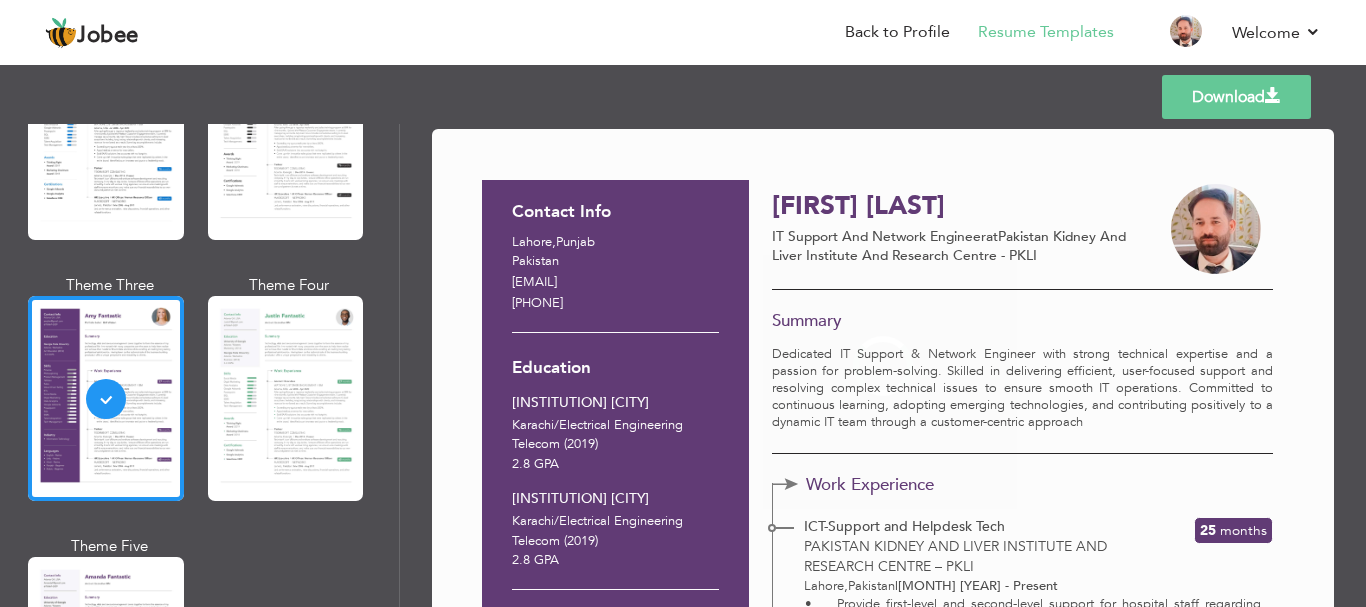 scroll, scrollTop: 1700, scrollLeft: 0, axis: vertical 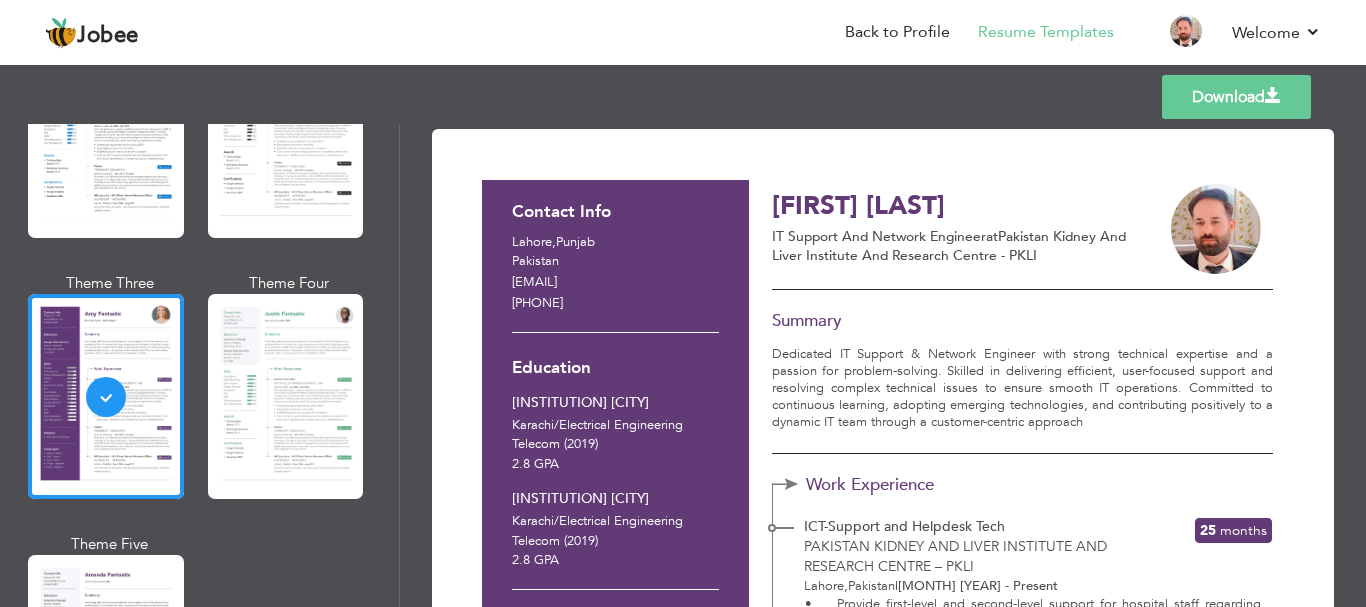 click at bounding box center (286, 396) 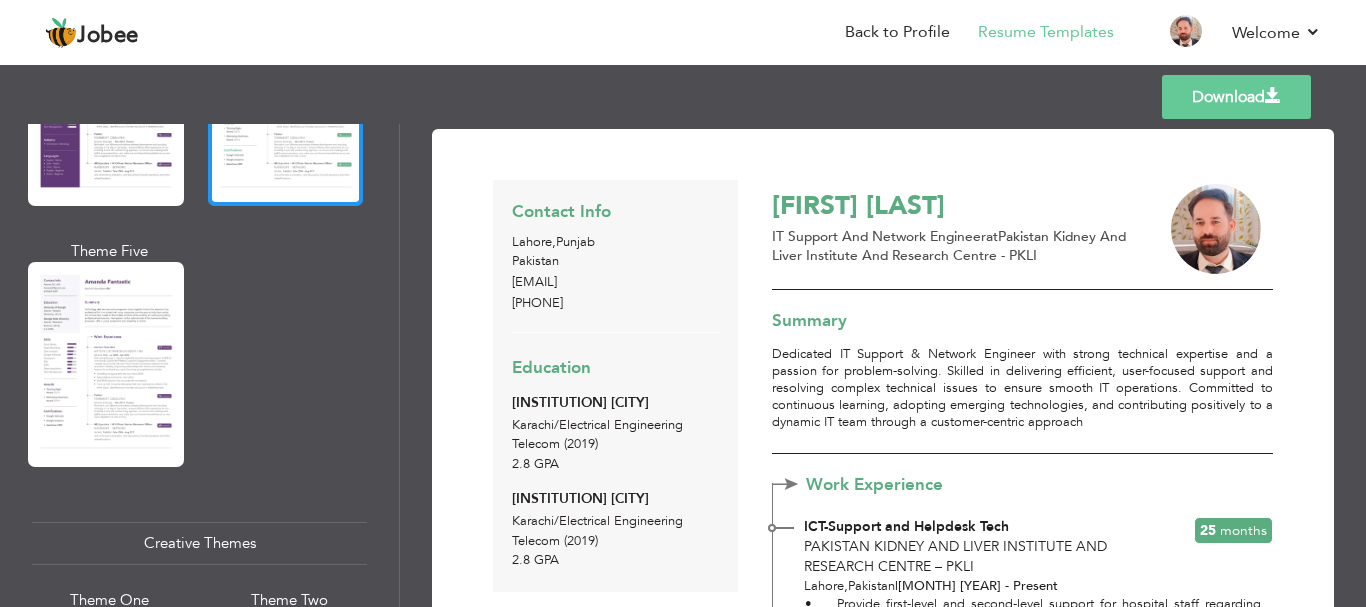 scroll, scrollTop: 2100, scrollLeft: 0, axis: vertical 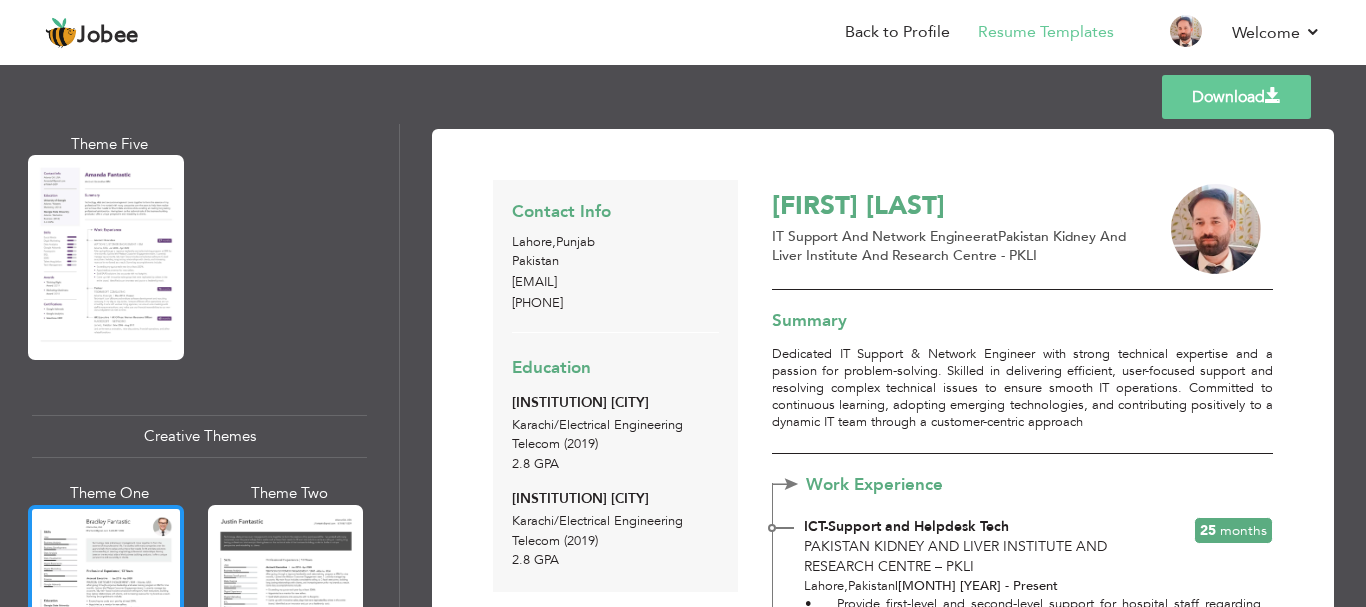 click at bounding box center (106, 607) 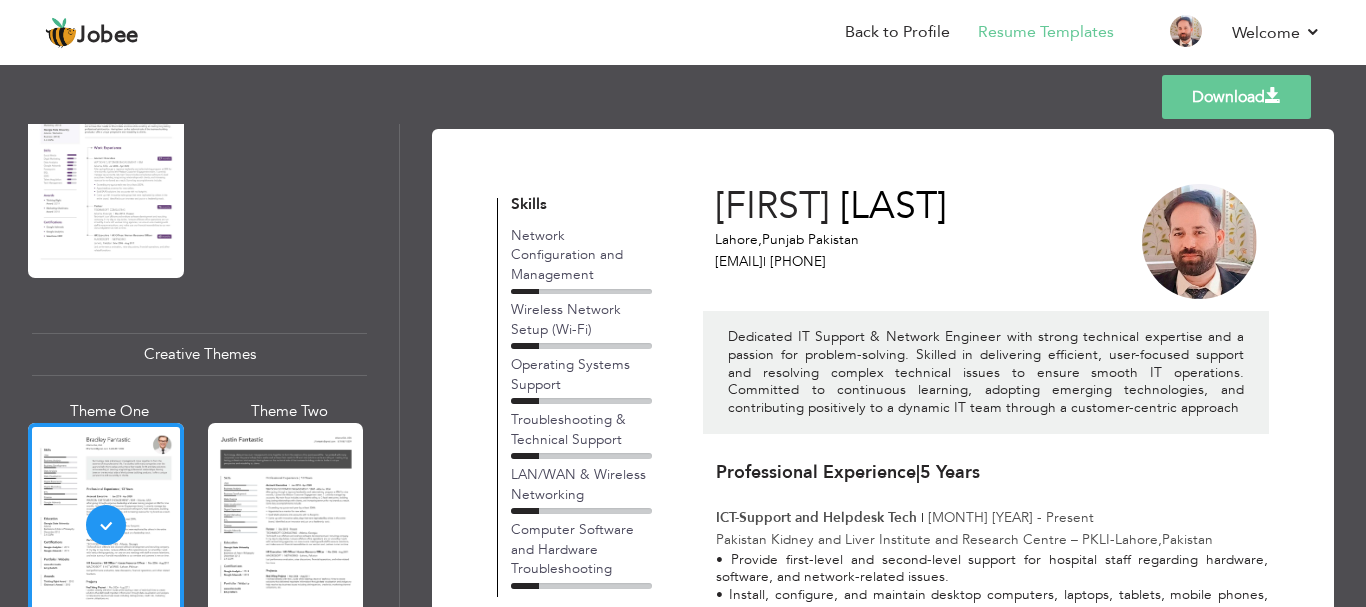 scroll, scrollTop: 2400, scrollLeft: 0, axis: vertical 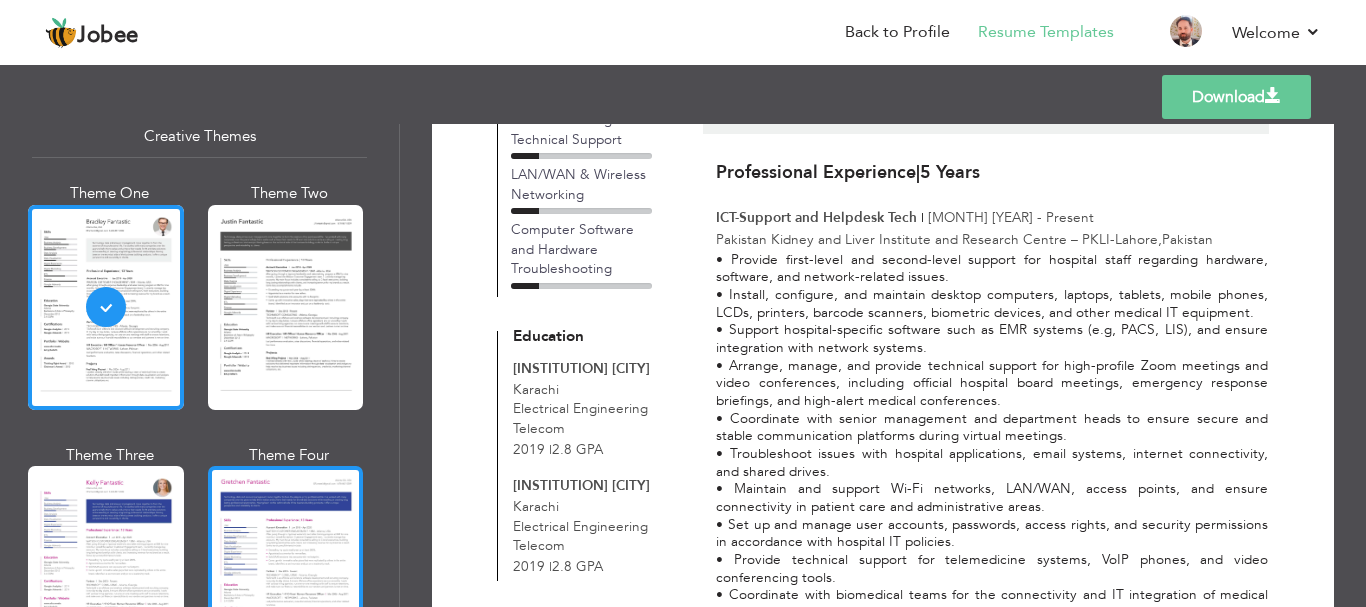 click at bounding box center [286, 568] 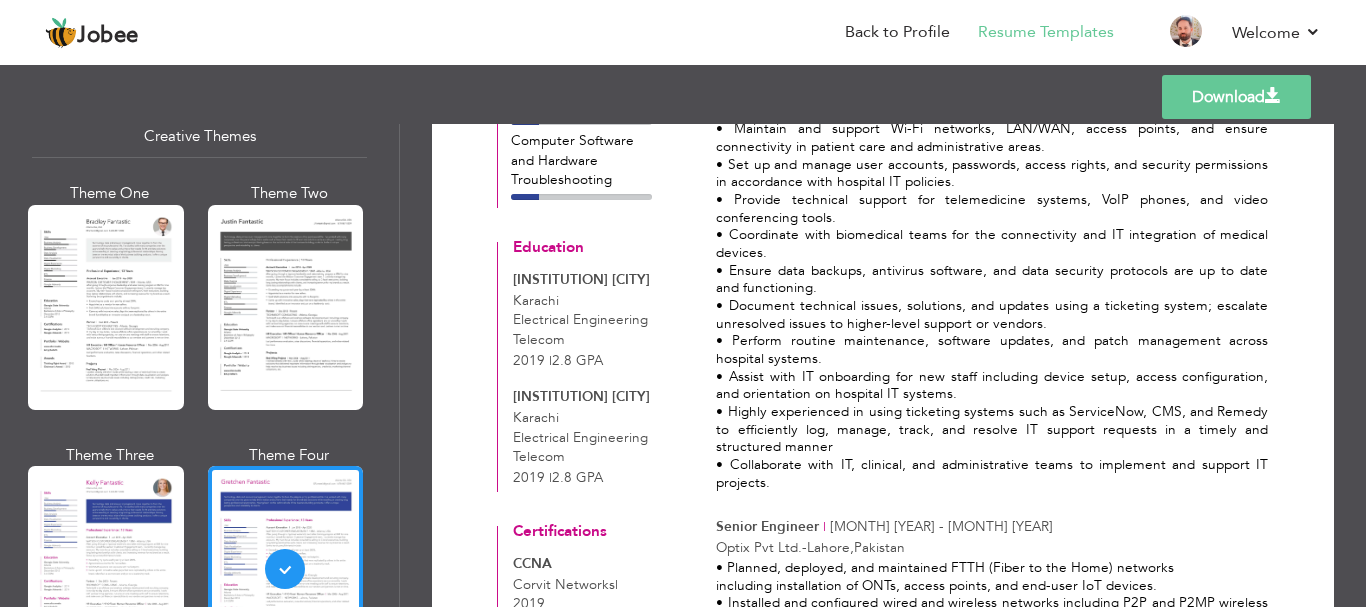 scroll, scrollTop: 700, scrollLeft: 0, axis: vertical 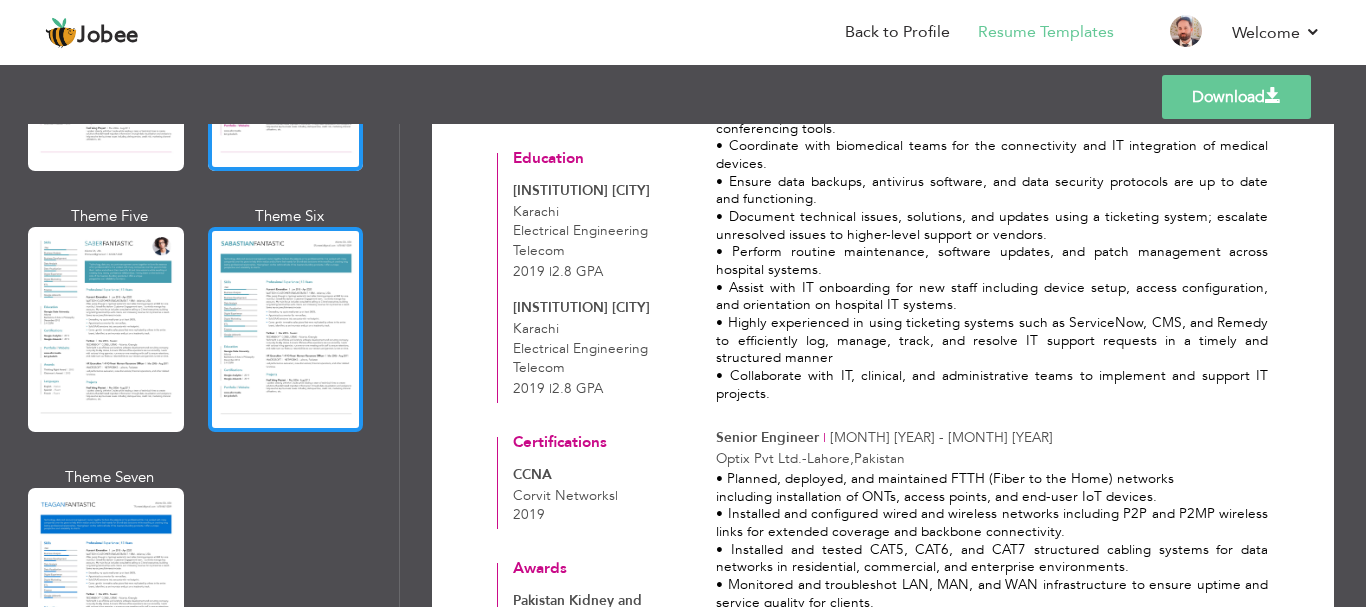 click at bounding box center (286, 329) 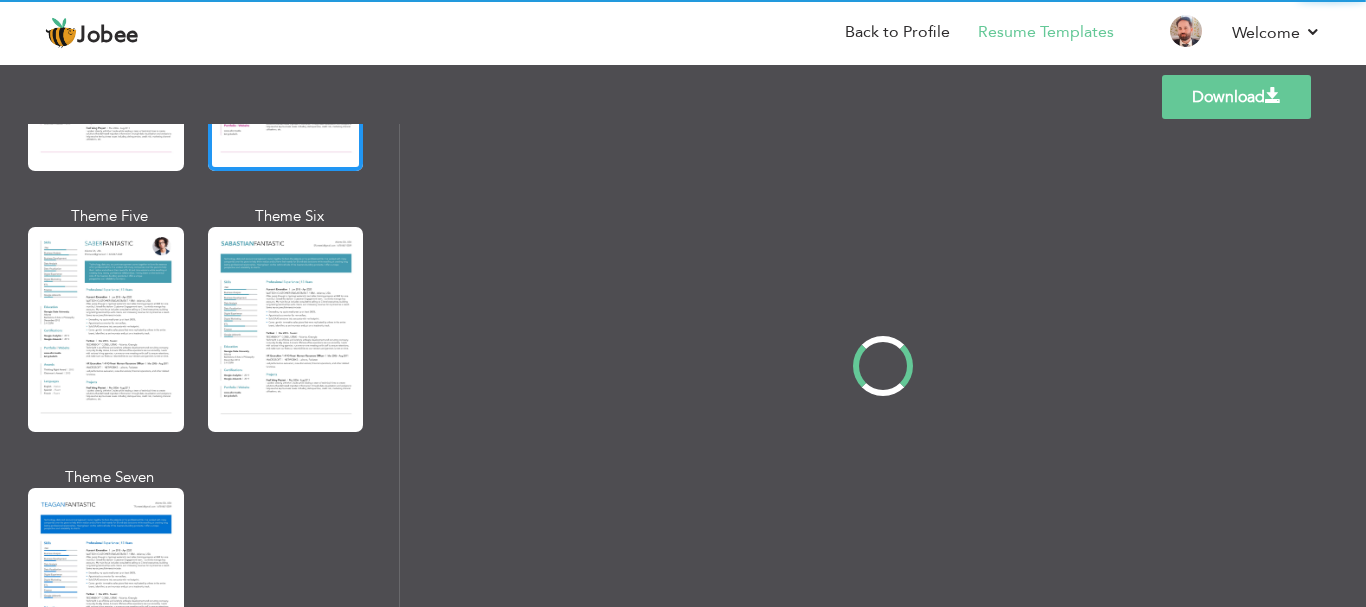 scroll, scrollTop: 0, scrollLeft: 0, axis: both 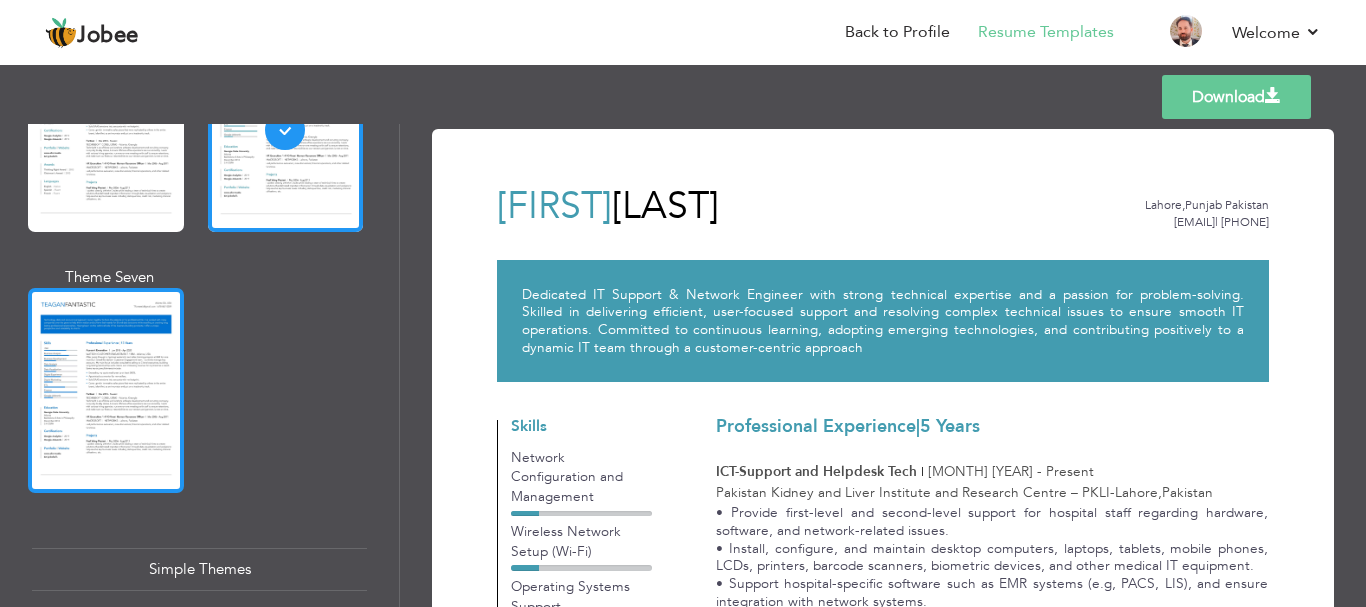 click at bounding box center [106, 390] 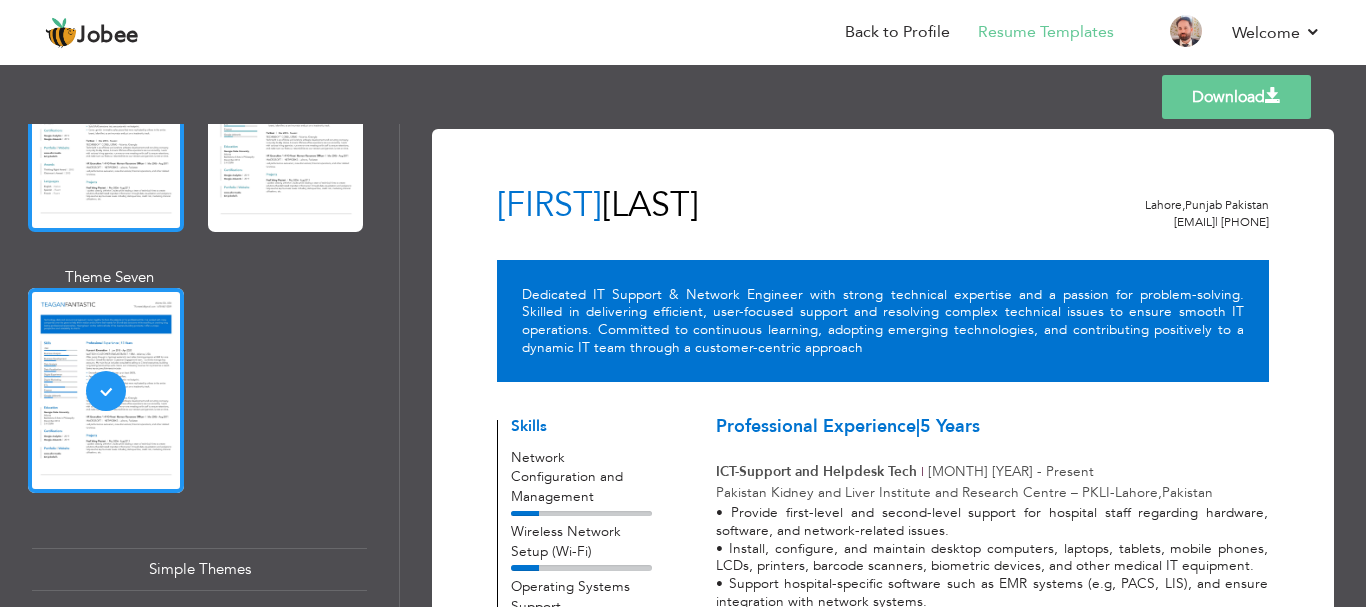 click at bounding box center [106, 129] 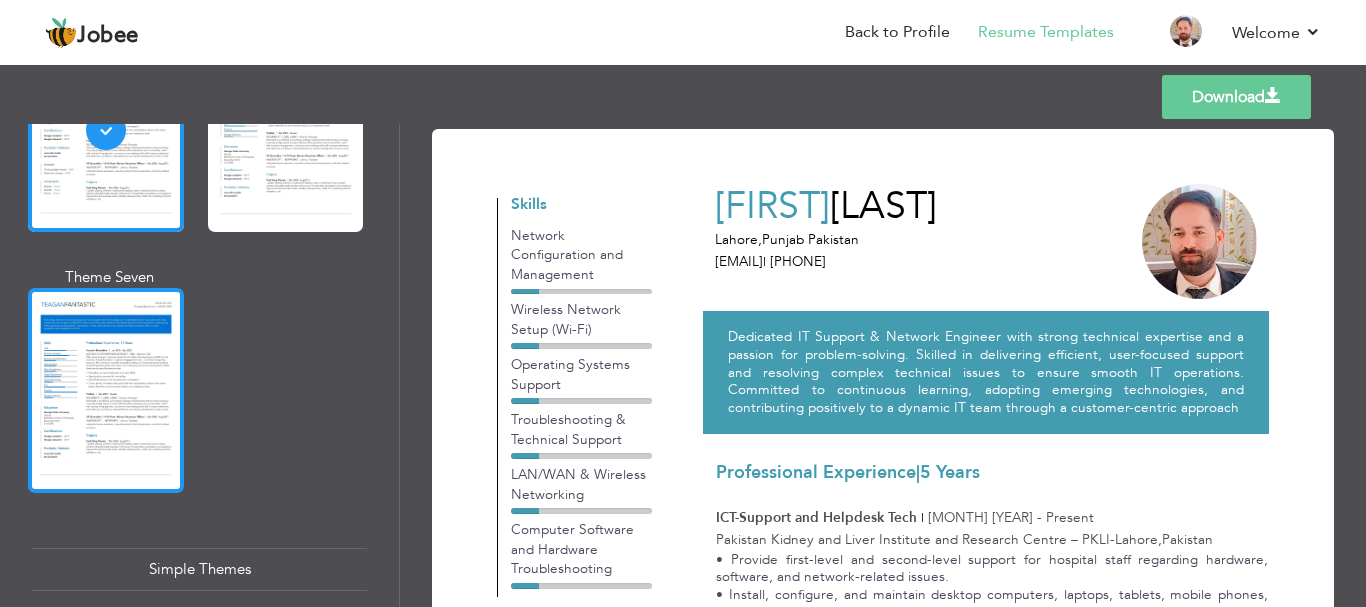 click at bounding box center [106, 390] 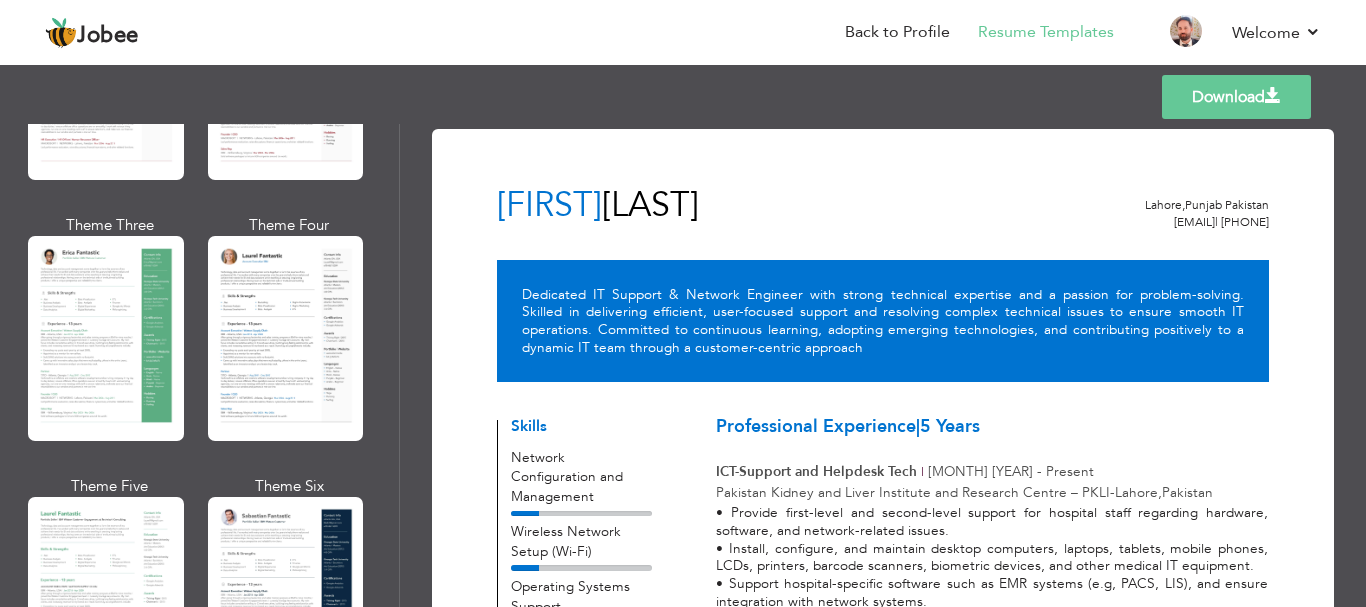 scroll, scrollTop: 0, scrollLeft: 0, axis: both 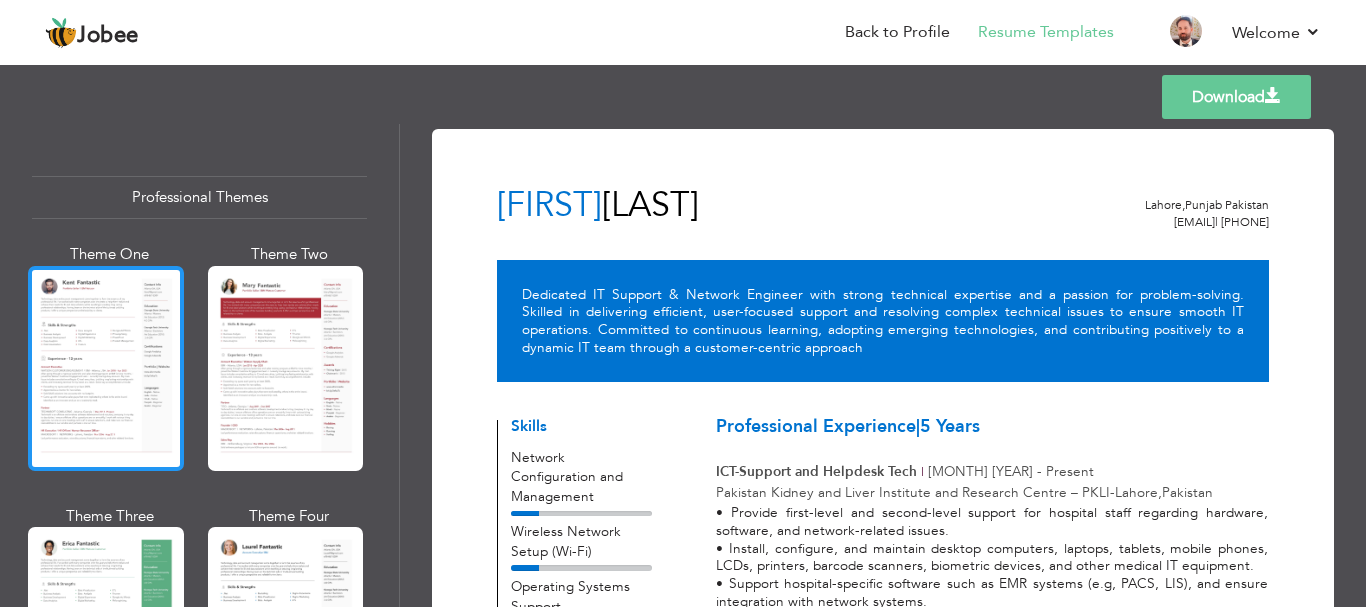 click at bounding box center (106, 368) 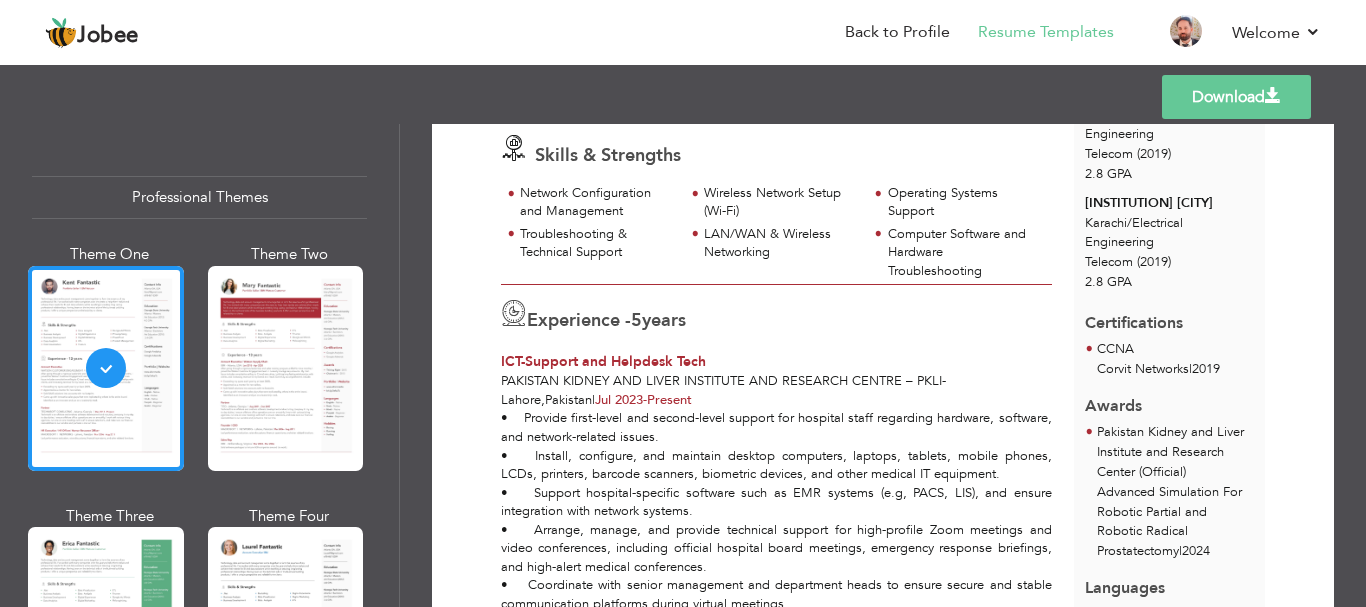scroll, scrollTop: 300, scrollLeft: 0, axis: vertical 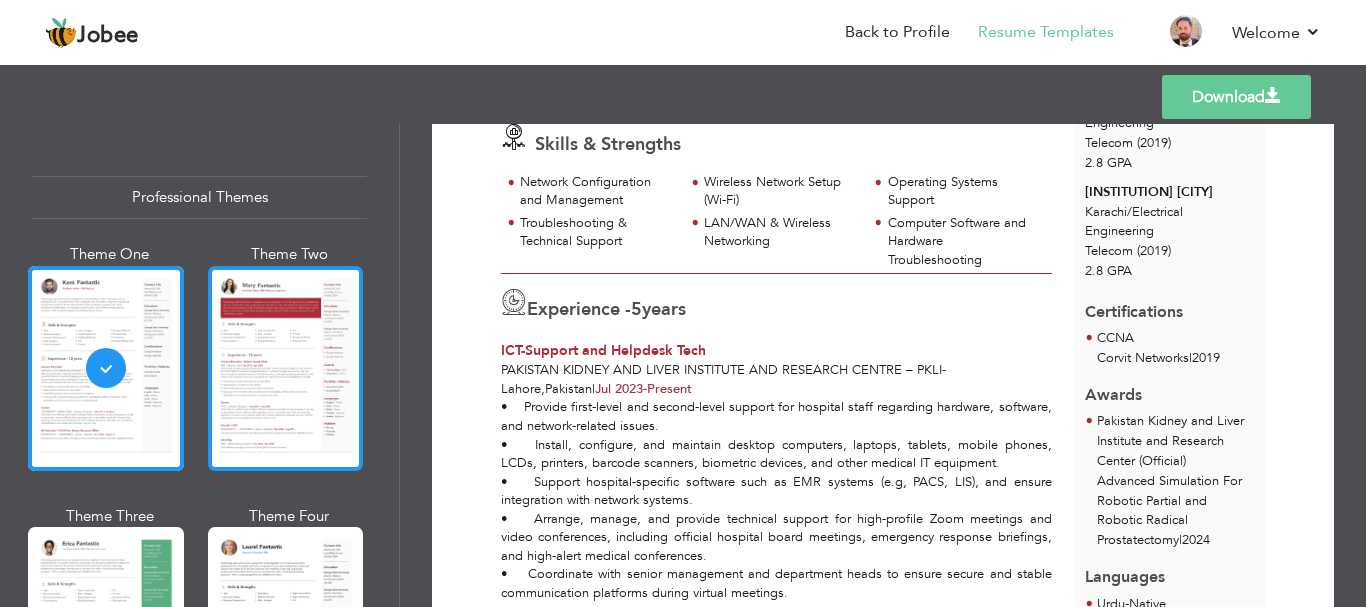 click at bounding box center [286, 368] 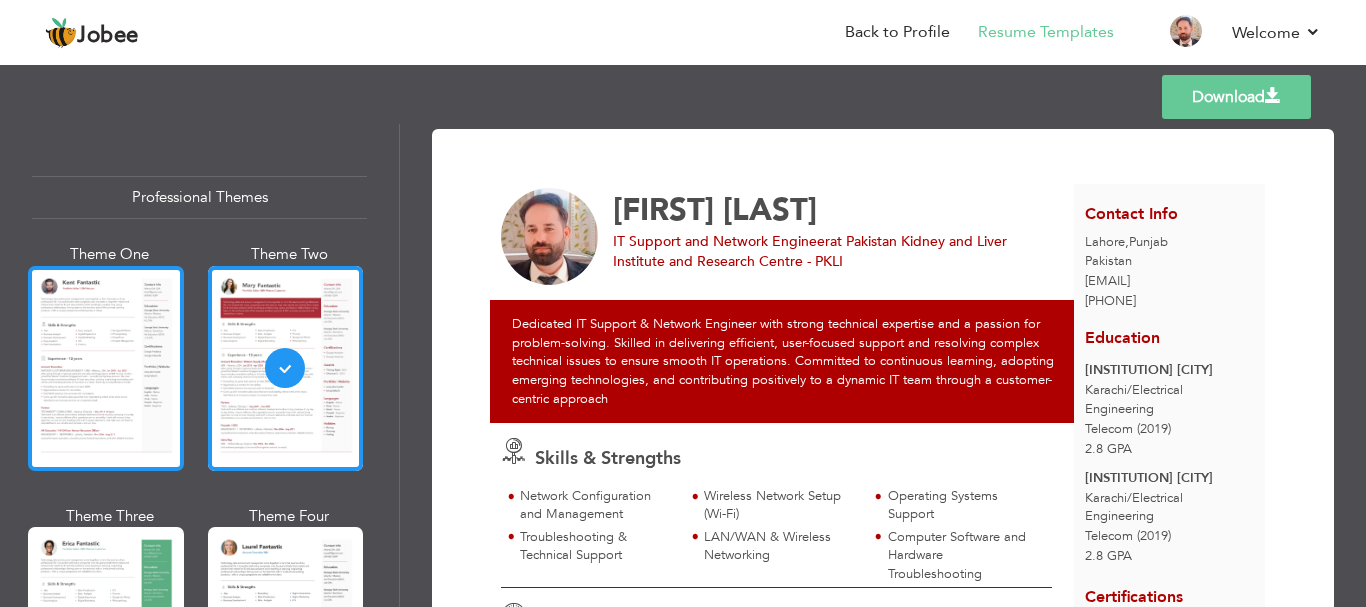 click at bounding box center [106, 368] 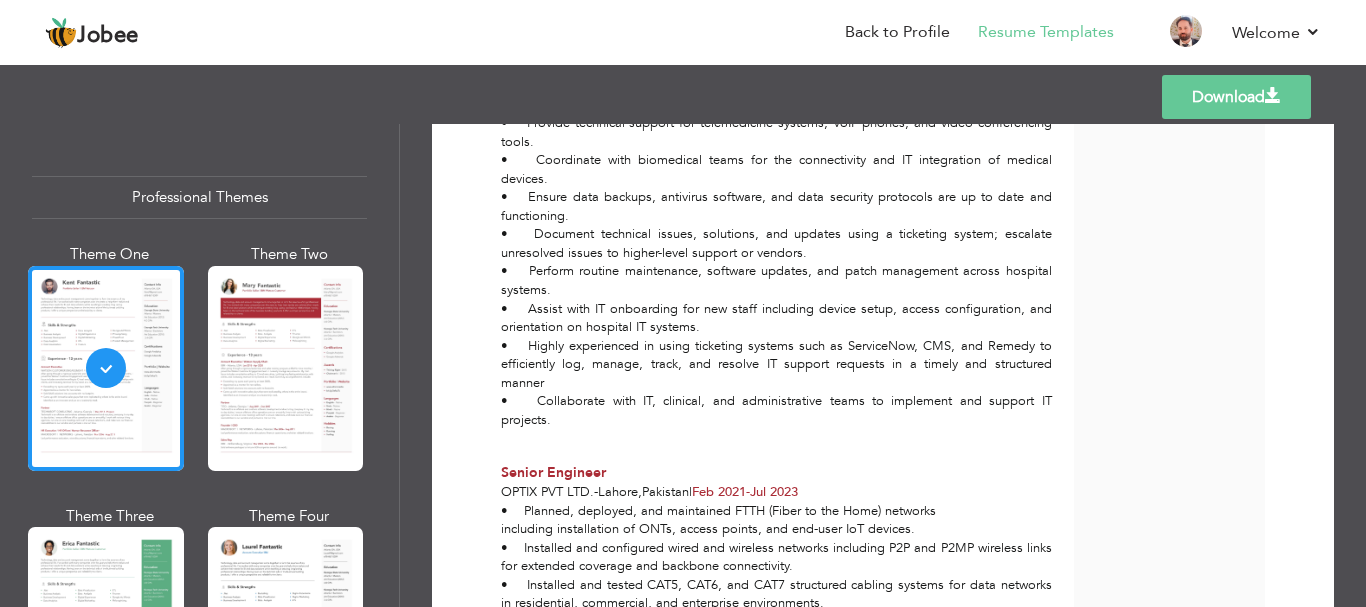scroll, scrollTop: 1200, scrollLeft: 0, axis: vertical 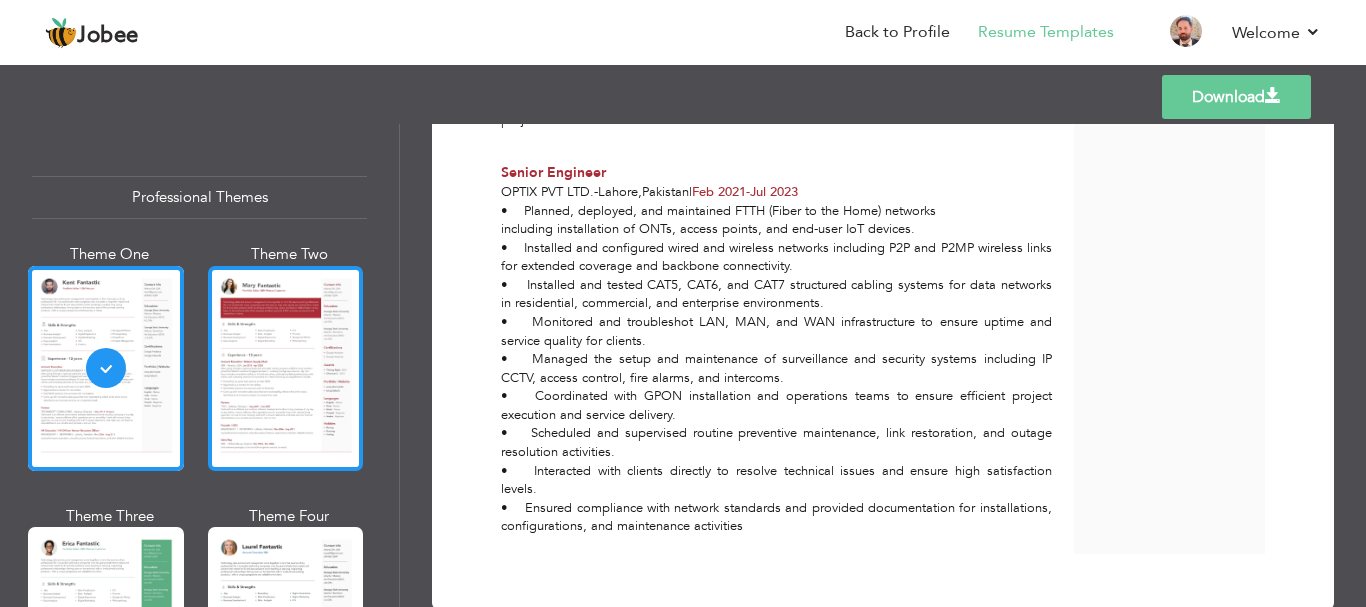 click at bounding box center (286, 368) 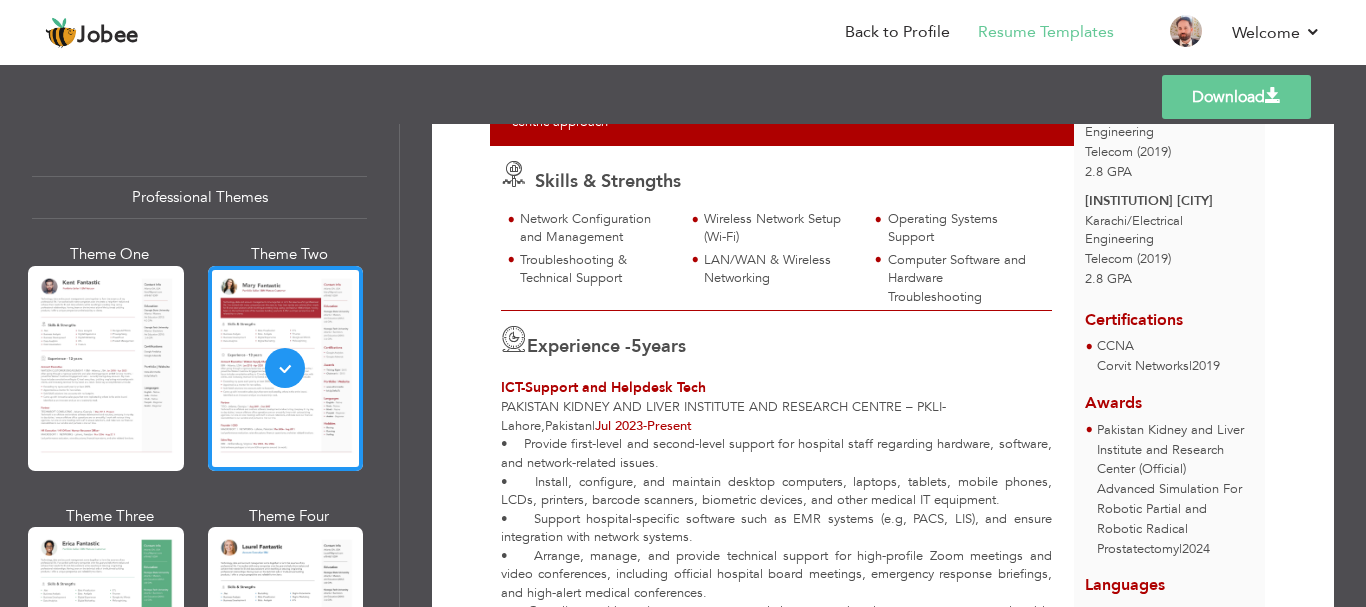 scroll, scrollTop: 300, scrollLeft: 0, axis: vertical 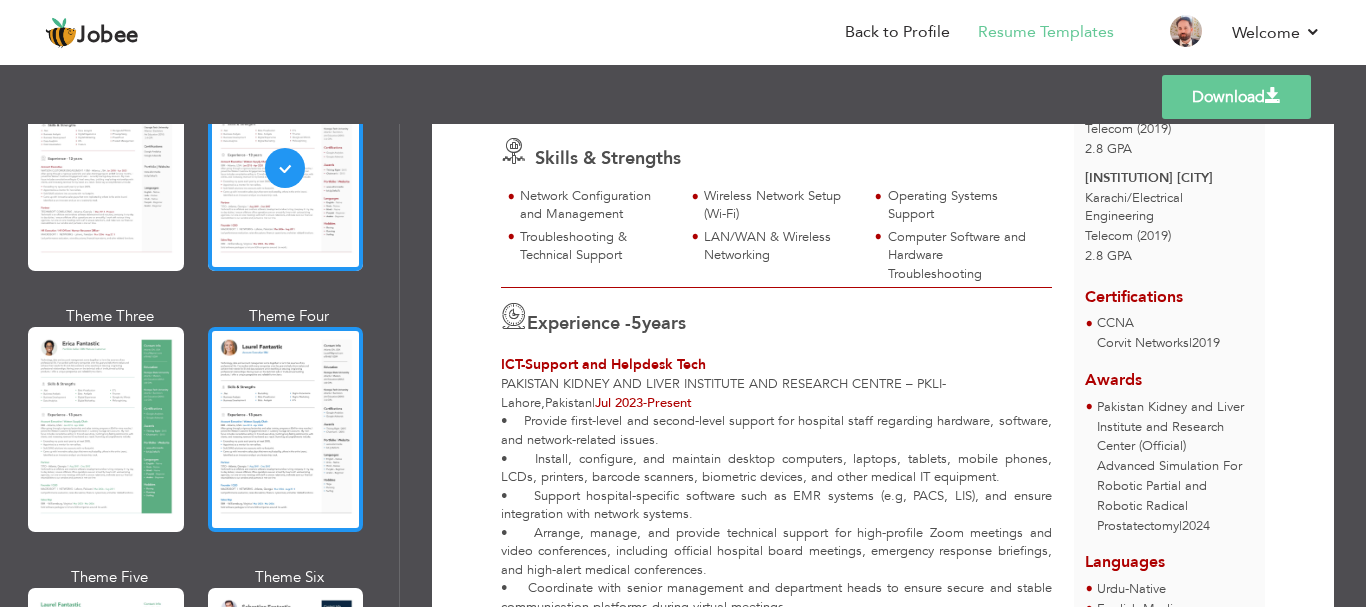 click at bounding box center [286, 429] 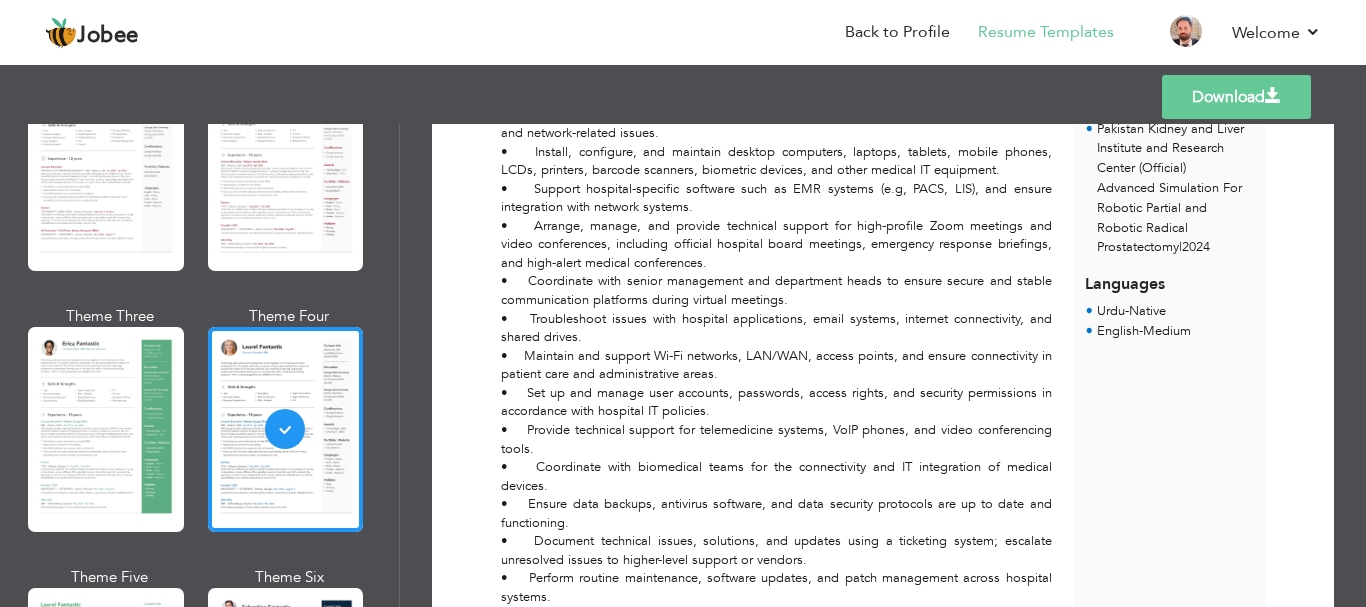 scroll, scrollTop: 100, scrollLeft: 0, axis: vertical 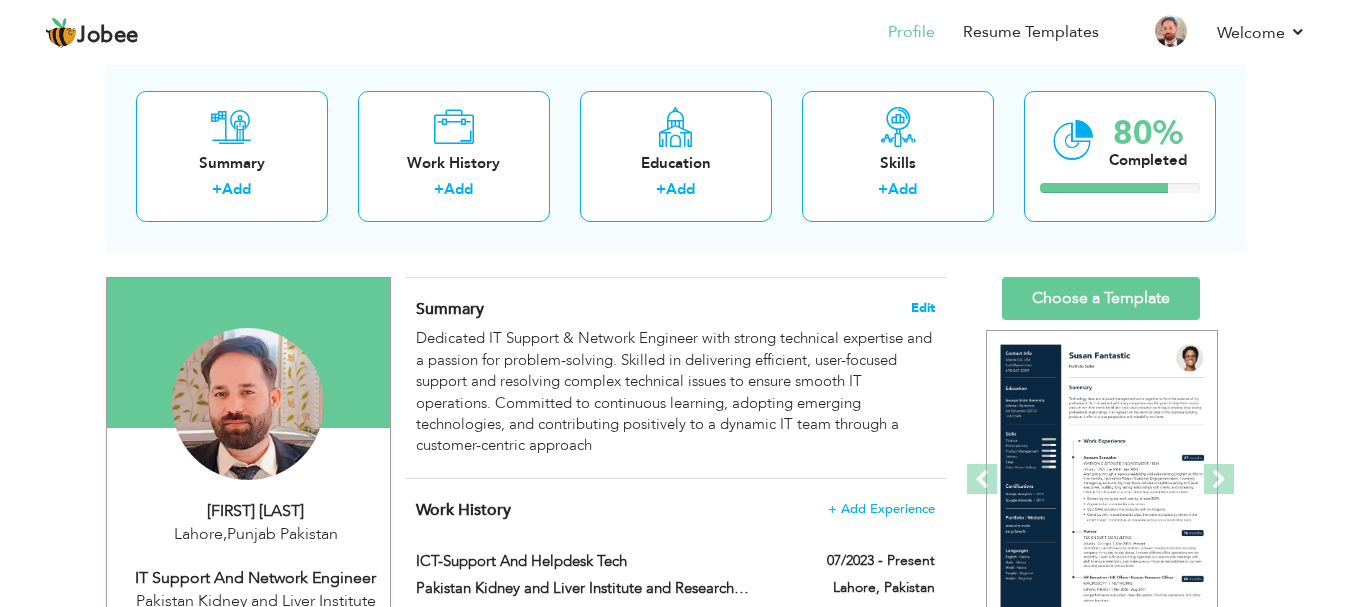 click on "Edit" at bounding box center (923, 308) 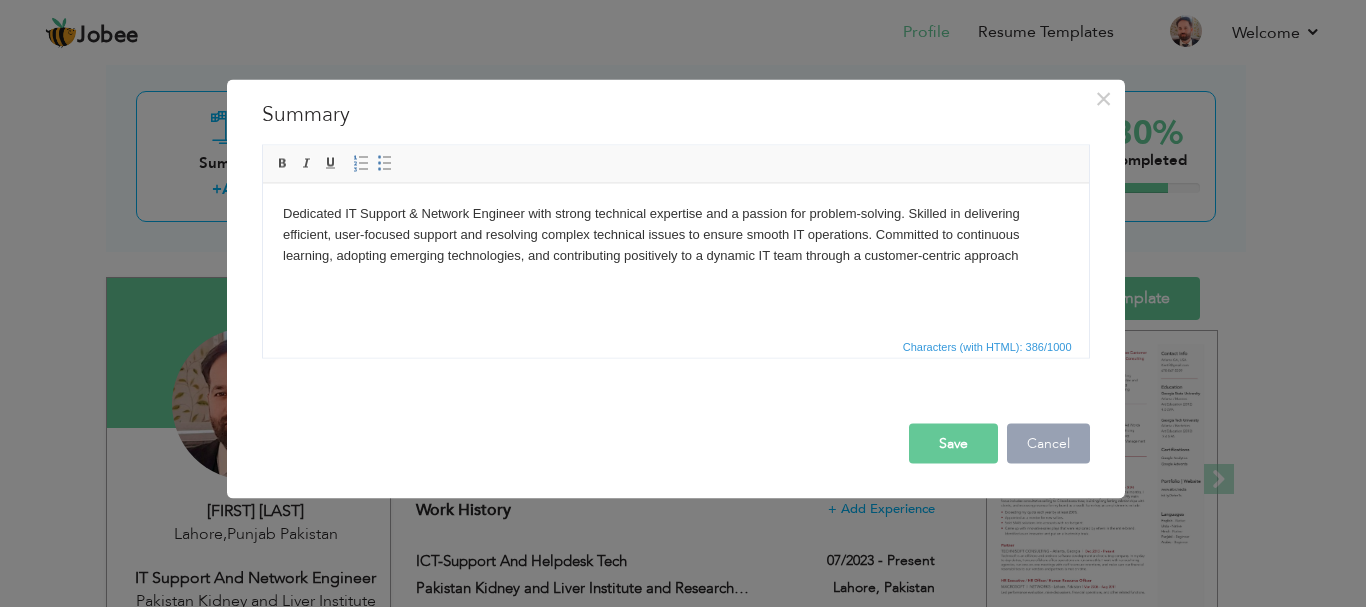 click on "Cancel" at bounding box center (1048, 443) 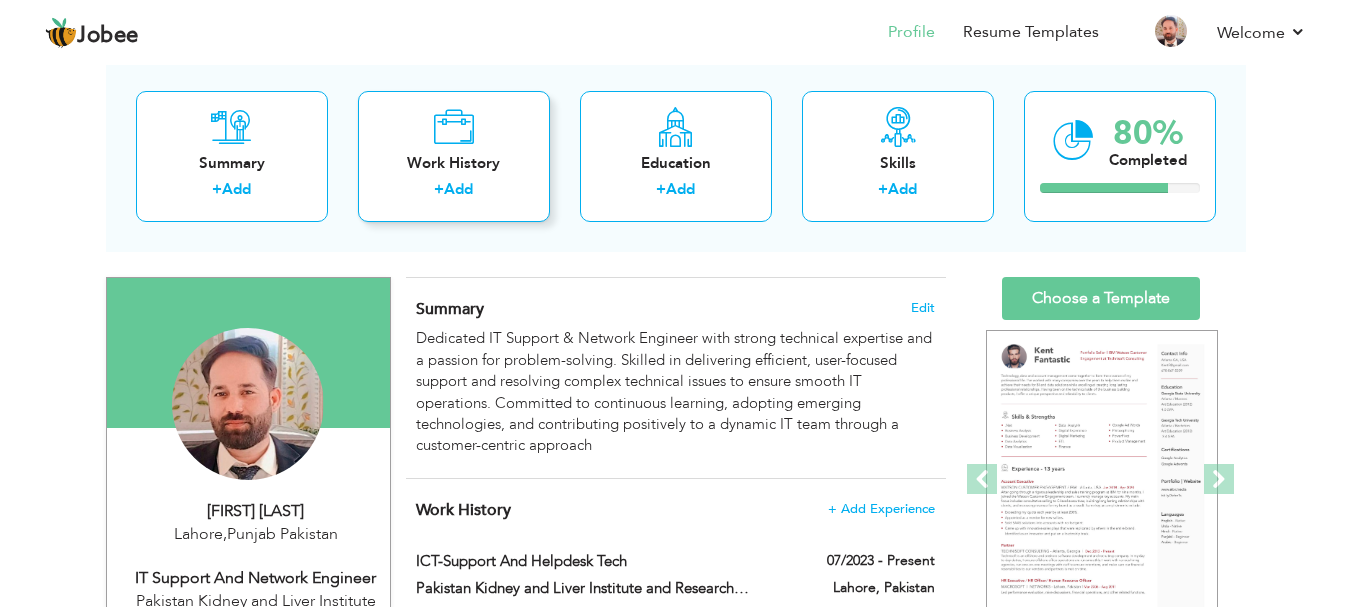 click on "Work History" at bounding box center [454, 163] 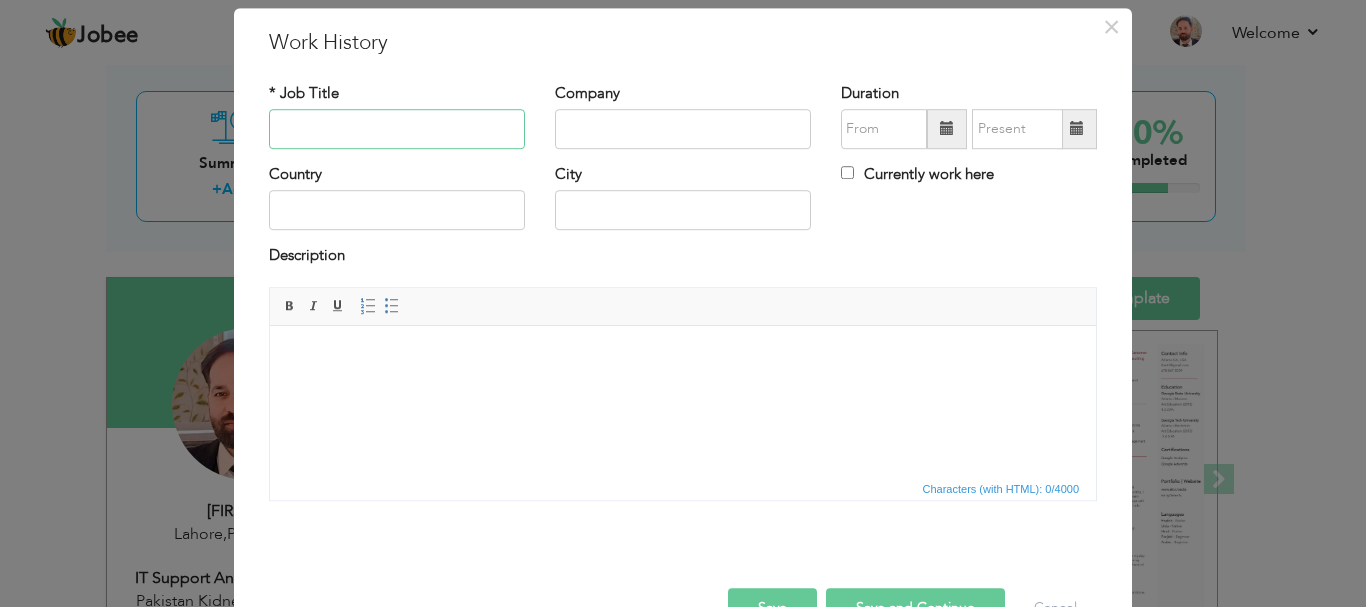 scroll, scrollTop: 0, scrollLeft: 0, axis: both 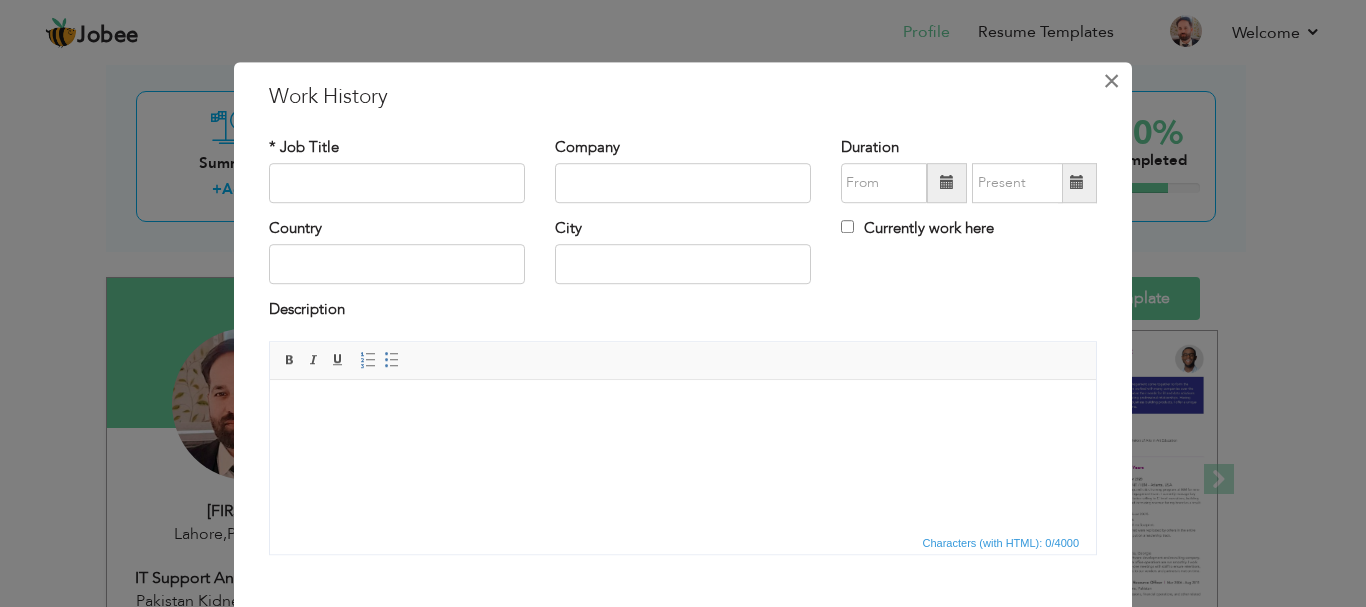 click on "×" at bounding box center (1111, 81) 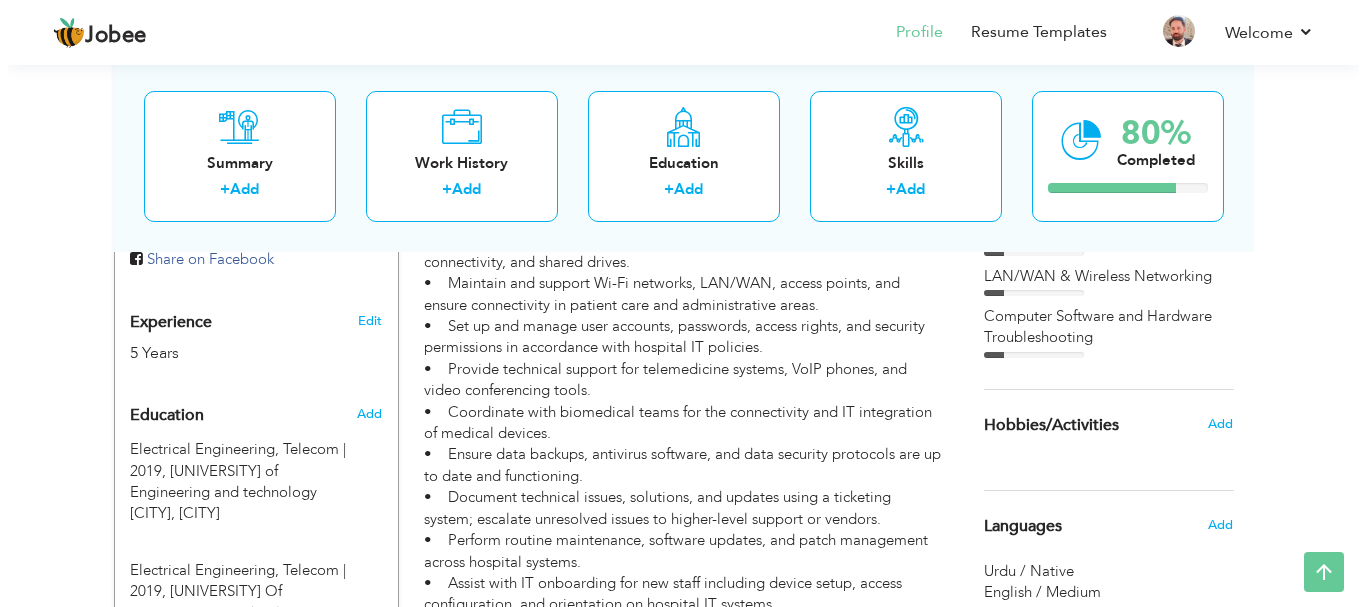scroll, scrollTop: 640, scrollLeft: 0, axis: vertical 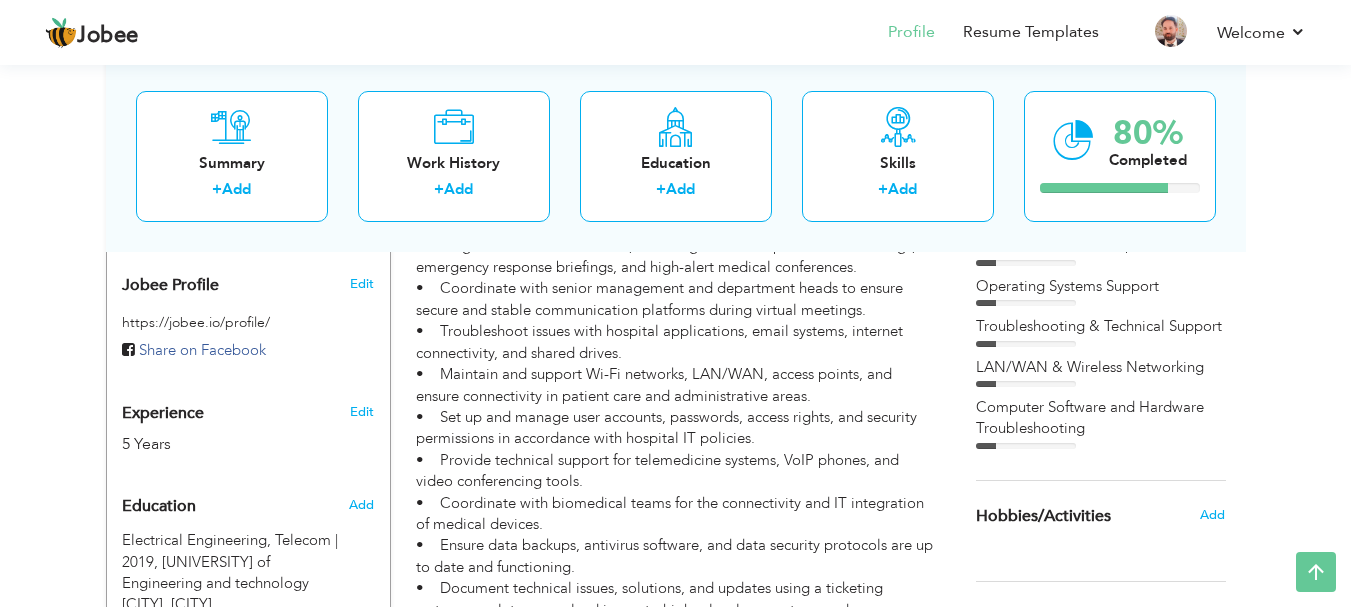 click on "•    Provide first-level and second-level support for hospital staff regarding hardware, software, and network-related issues.
•    Install, configure, and maintain desktop computers, laptops, tablets, mobile phones, LCDs, printers, barcode scanners, biometric devices, and other medical IT equipment.
•    Support hospital-specific software such as EMR systems (e.g, PACS, LIS), and ensure integration with network systems.
•    Arrange, manage, and provide technical support for high-profile Zoom meetings and video conferences, including official hospital board meetings, emergency response briefings, and high-alert medical conferences.
•    Coordinate with senior management and department heads to ensure secure and stable communication platforms during virtual meetings.
•    Troubleshoot issues with hospital applications, email systems, internet connectivity, and shared drives." at bounding box center [675, 449] 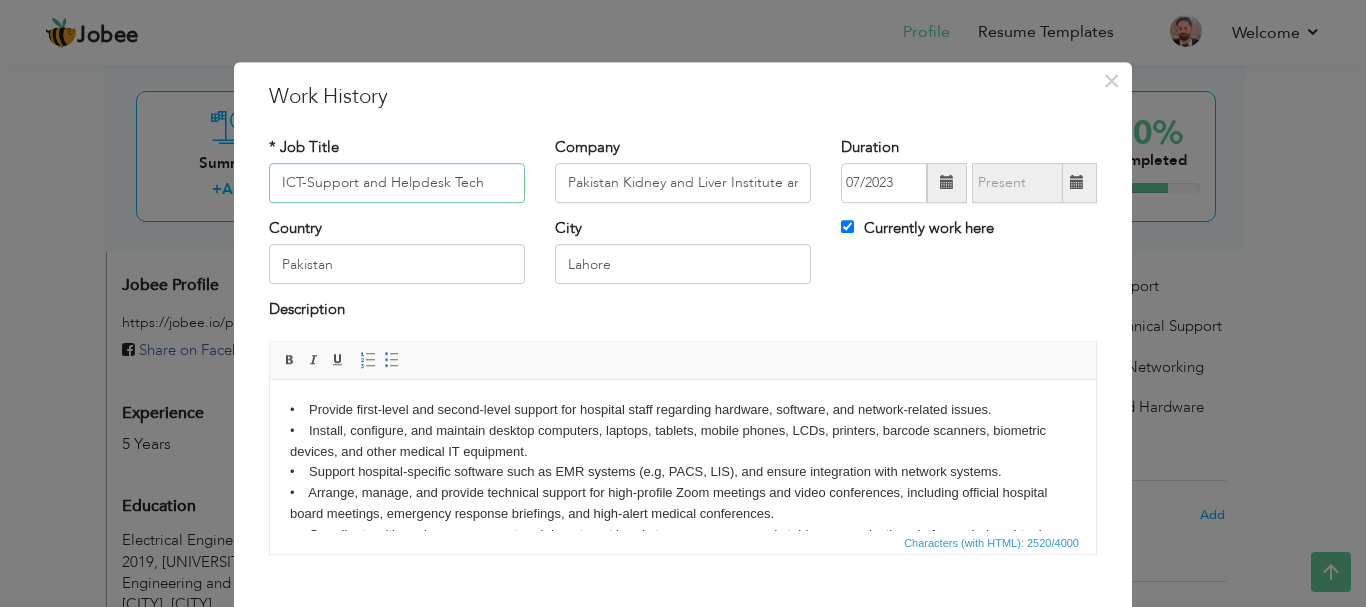 scroll, scrollTop: 110, scrollLeft: 0, axis: vertical 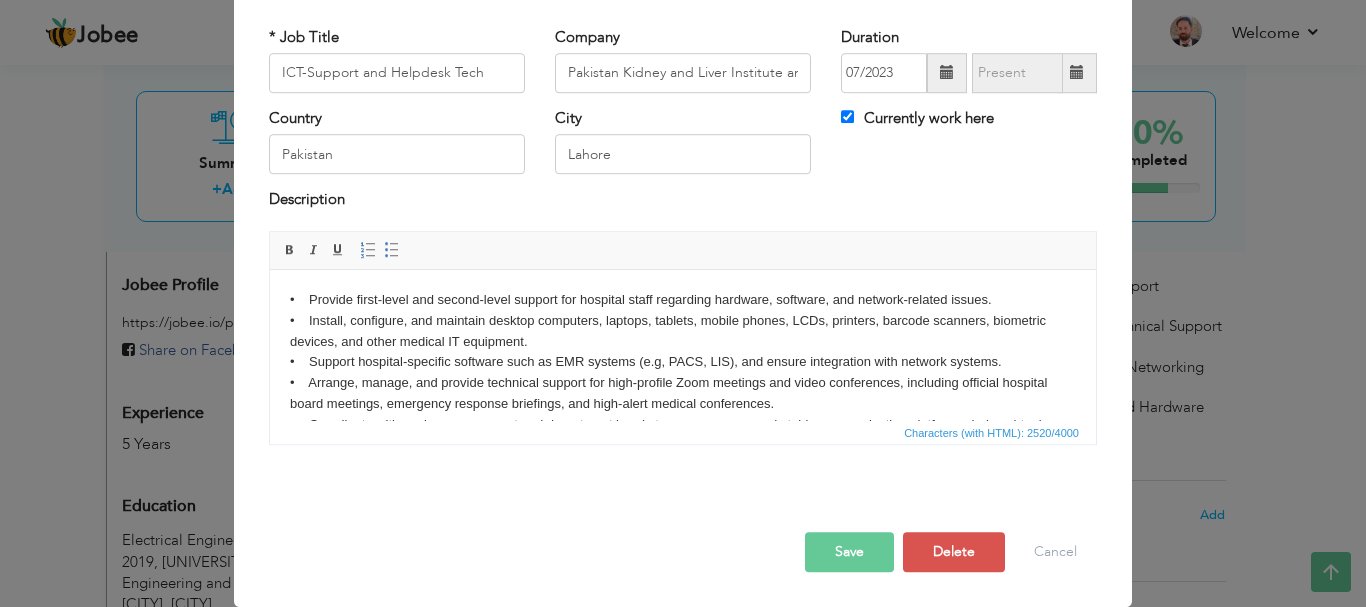 click on "•    Provide first-level and second-level support for hospital staff regarding hardware, software, and network-related issues. •    Install, configure, and maintain desktop computers, laptops, tablets, mobile phones, LCDs, printers, barcode scanners, biometric devices, and other medical IT equipment. •    Support hospital-specific software such as EMR systems (e.g, PACS, LIS), and ensure integration with network systems. •    Arrange, manage, and provide technical support for high-profile Zoom meetings and video conferences, including official hospital board meetings, emergency response briefings, and high-alert medical conferences. •    Coordinate with senior management and department heads to ensure secure and stable communication platforms during virtual meetings. •    Troubleshoot issues with hospital applications, email systems, internet connectivity, and shared drives. •    Provide technical support for telemedicine systems, VoIP phones, and video conferencing tools." at bounding box center (683, 518) 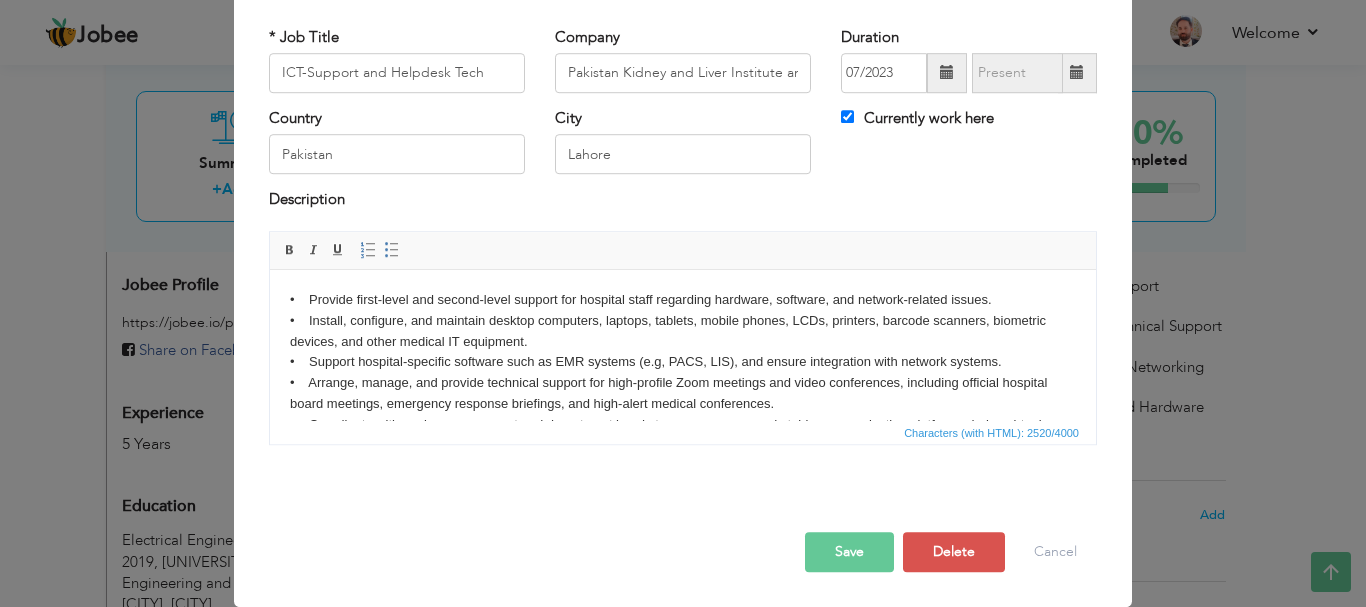 type 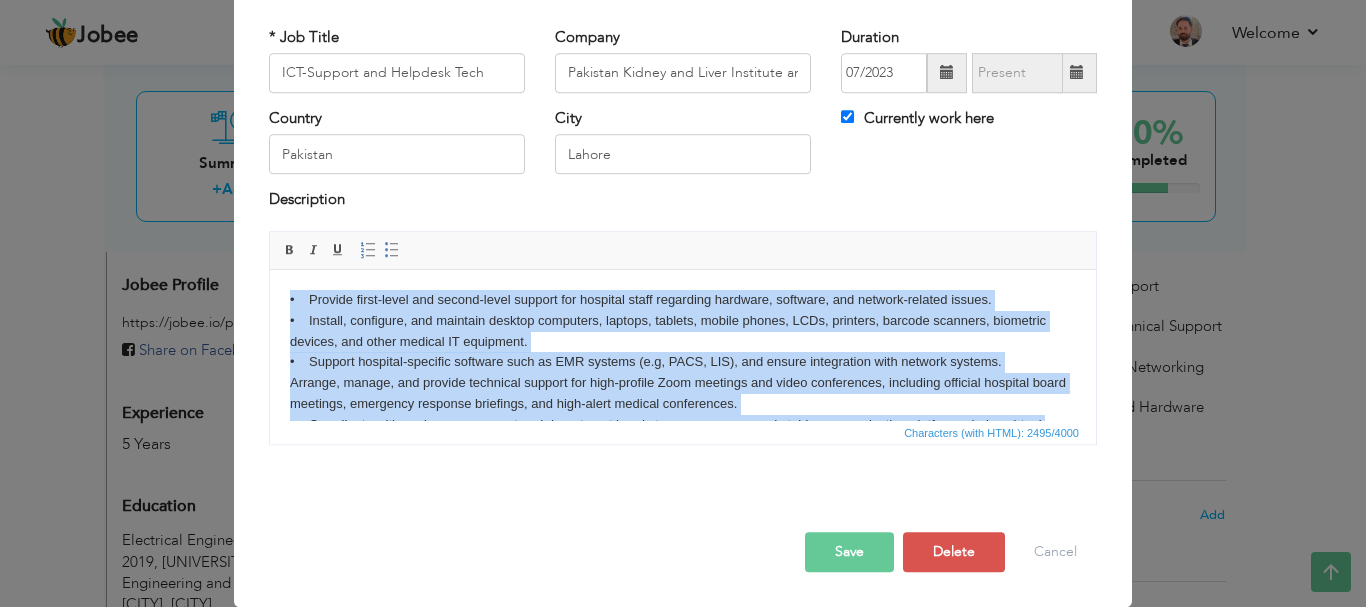 click on "•    Provide first-level and second-level support for hospital staff regarding hardware, software, and network-related issues. •    Install, configure, and maintain desktop computers, laptops, tablets, mobile phones, LCDs, printers, barcode scanners, biometric devices, and other medical IT equipment. •    Support hospital-specific software such as EMR systems (e.g, PACS, LIS), and ensure integration with network systems. Arrange, manage, and provide technical support for high-profile Zoom meetings and video conferences, including official hospital board meetings, emergency response briefings, and high-alert medical conferences. •    Coordinate with senior management and department heads to ensure secure and stable communication platforms during virtual meetings. •    Troubleshoot issues with hospital applications, email systems, internet connectivity, and shared drives. •    Provide technical support for telemedicine systems, VoIP phones, and video conferencing tools." at bounding box center [683, 518] 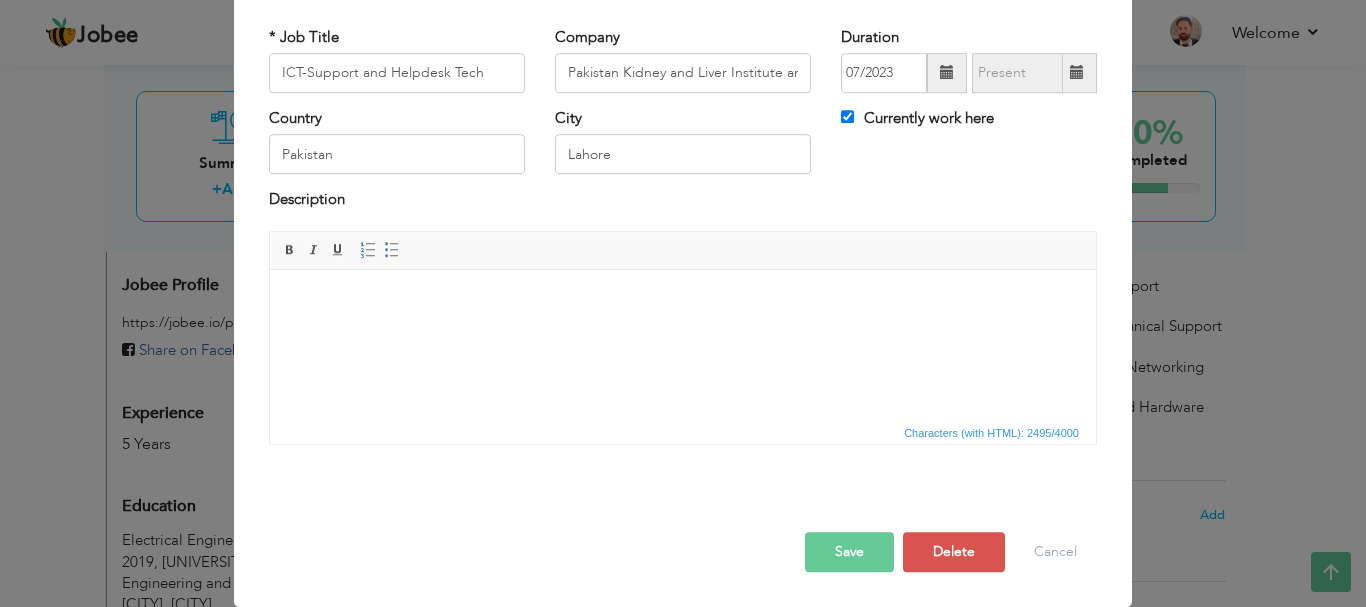 scroll, scrollTop: 0, scrollLeft: 0, axis: both 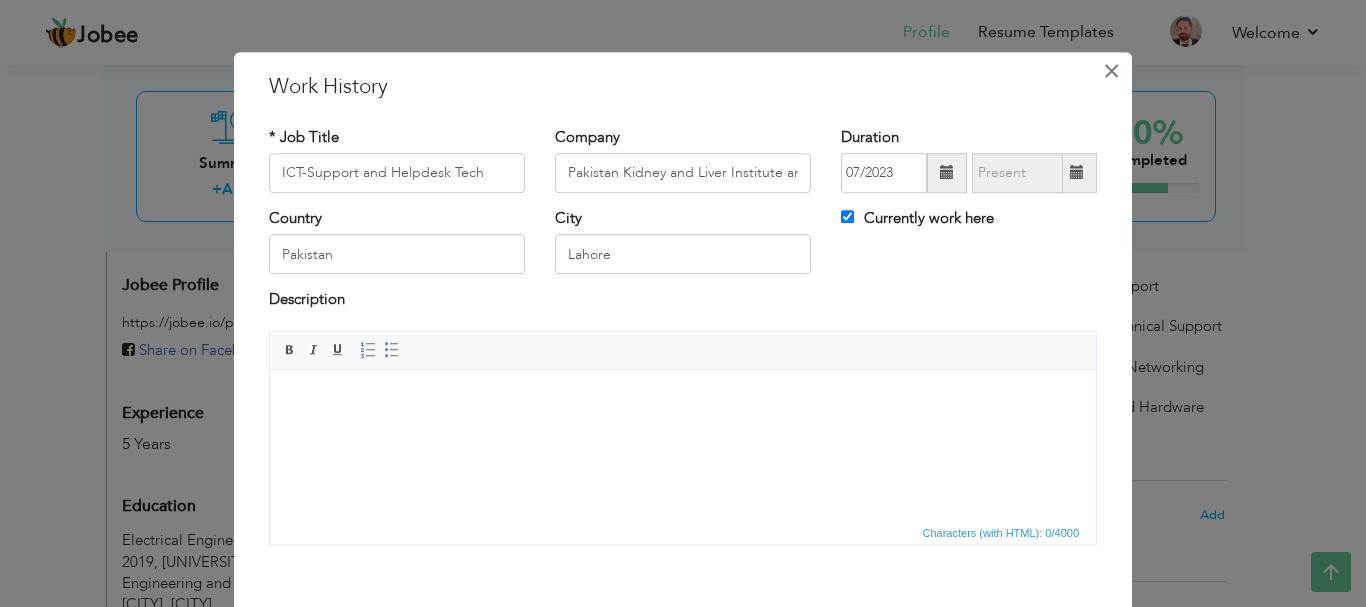 click on "×" at bounding box center [1111, 71] 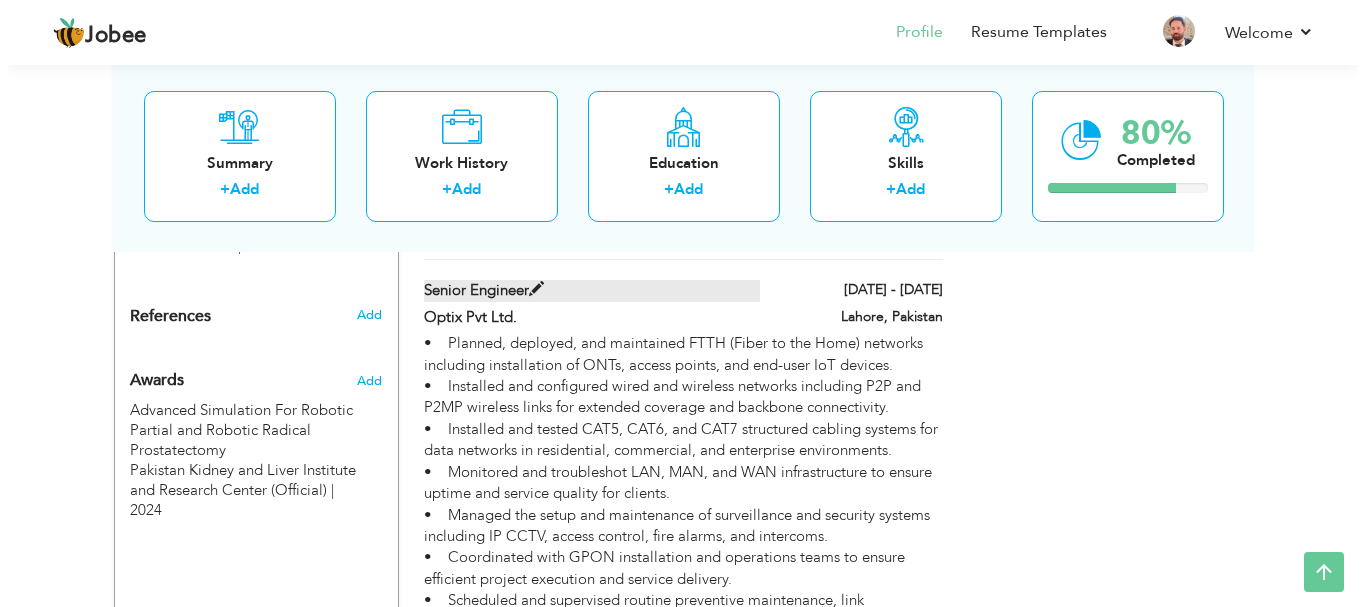 scroll, scrollTop: 1240, scrollLeft: 0, axis: vertical 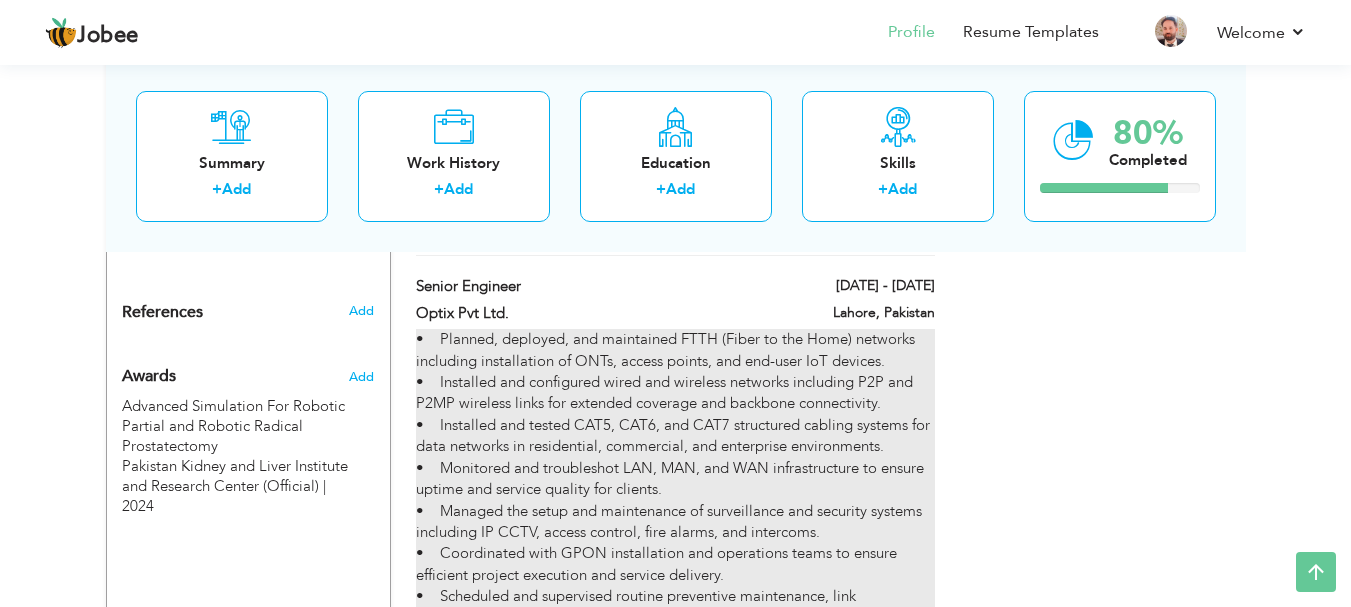 click on "•    Planned, deployed, and maintained FTTH (Fiber to the Home) networks
including installation of ONTs, access points, and end-user IoT devices.
•    Installed and configured wired and wireless networks including P2P and P2MP wireless links for extended coverage and backbone connectivity.
•    Installed and tested CAT5, CAT6, and CAT7 structured cabling systems for data networks in residential, commercial, and enterprise environments.
•    Monitored and troubleshot LAN, MAN, and WAN infrastructure to ensure uptime and service quality for clients.
•    Managed the setup and maintenance of surveillance and security systems including IP CCTV, access control, fire alarms, and intercoms.
•    Coordinated with GPON installation and operations teams to ensure efficient project execution and service delivery.
•    Scheduled and supervised routine preventive maintenance, link restoration, and outage resolution activities." at bounding box center (675, 532) 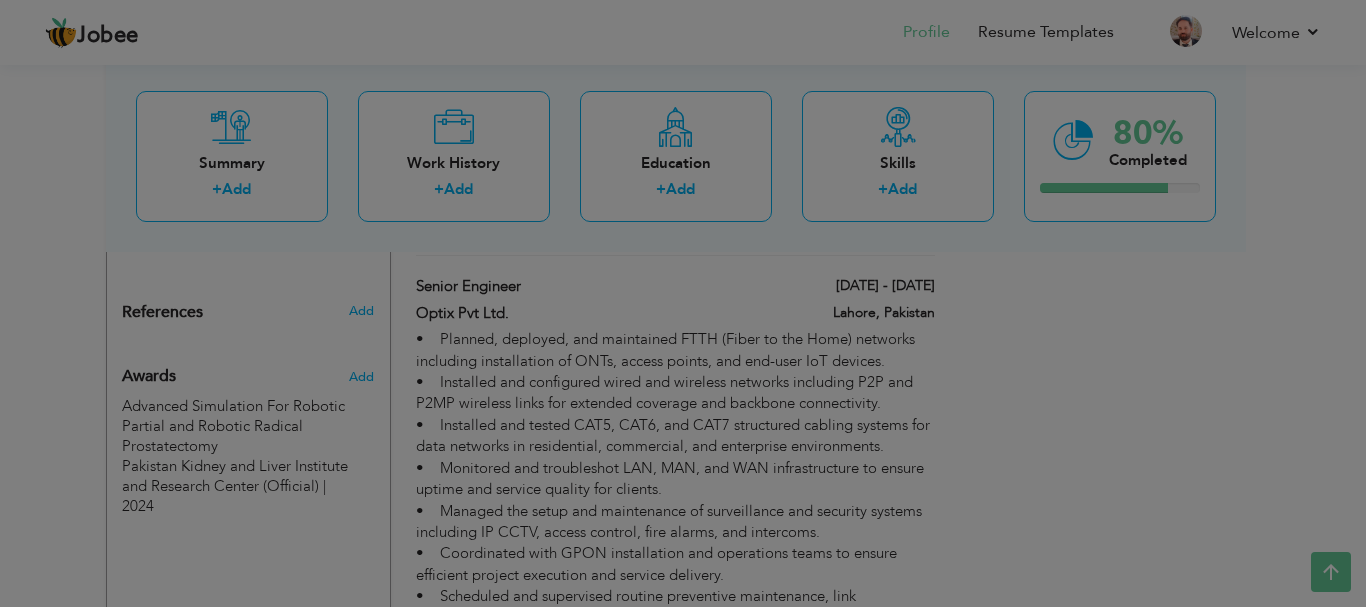 scroll, scrollTop: 0, scrollLeft: 0, axis: both 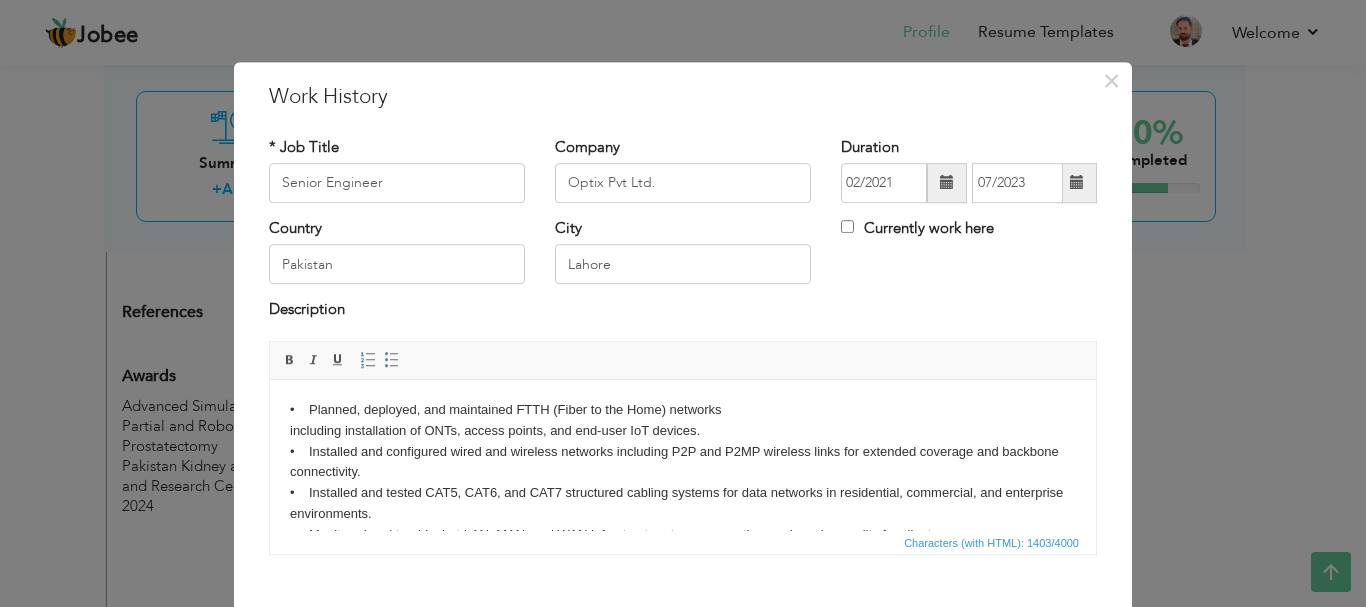 click on "•    Planned, deployed, and maintained FTTH (Fiber to the Home) networks including installation of ONTs, access points, and end-user IoT devices. •    Installed and configured wired and wireless networks including P2P and P2MP wireless links for extended coverage and backbone connectivity. •    Installed and tested CAT5, CAT6, and CAT7 structured cabling systems for data networks in residential, commercial, and enterprise environments. •    Monitored and troubleshot LAN, MAN, and WAN infrastructure to ensure uptime and service quality for clients. •    Managed the setup and maintenance of surveillance and security systems including IP CCTV, access control, fire alarms, and intercoms. •    Coordinated with GPON installation and operations teams to ensure efficient project execution and service delivery. •    Scheduled and supervised routine preventive maintenance, link restoration, and outage resolution activities." at bounding box center (683, 544) 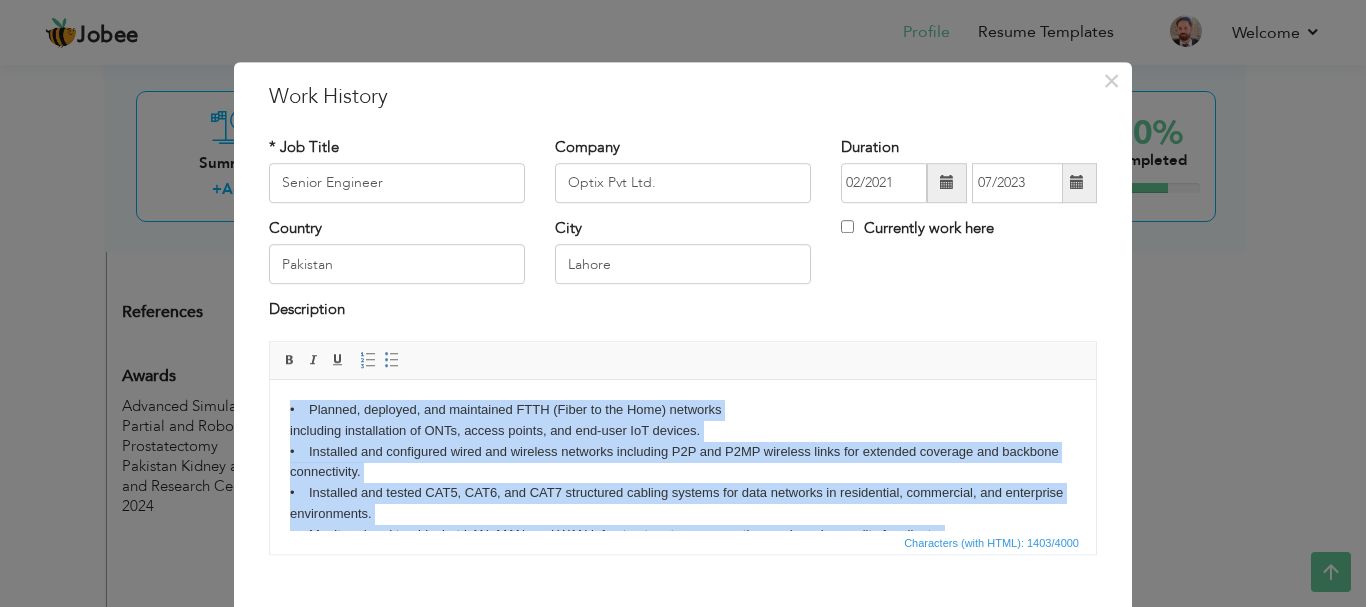 type 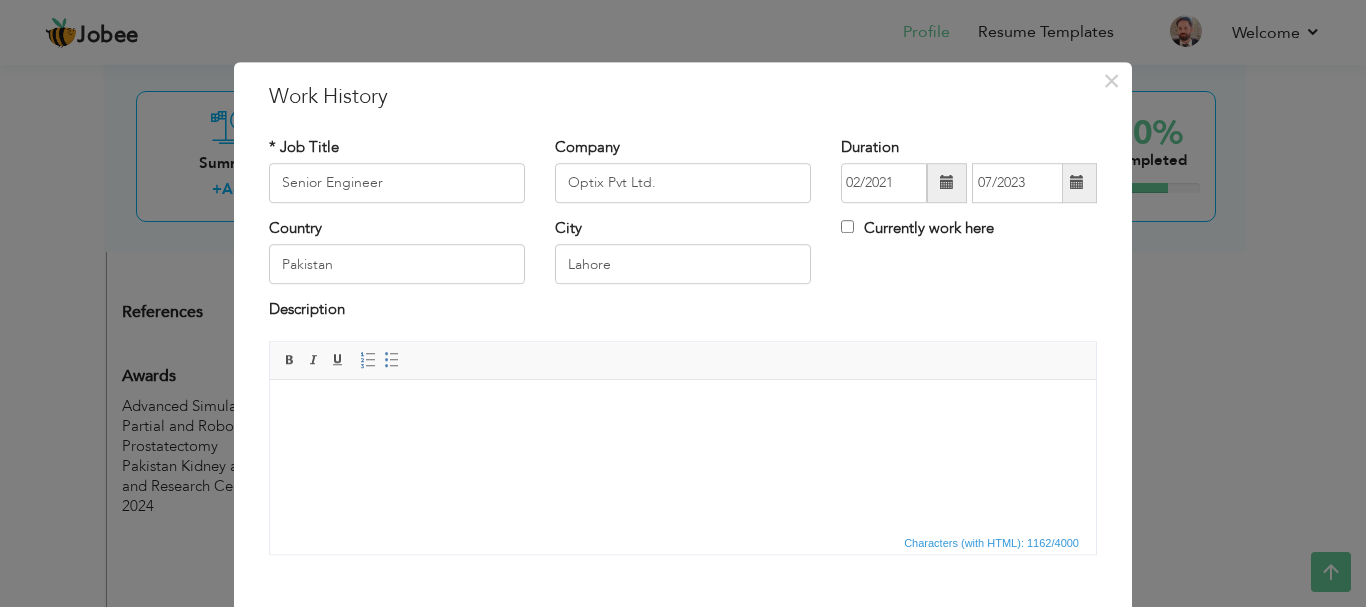 scroll, scrollTop: 137, scrollLeft: 0, axis: vertical 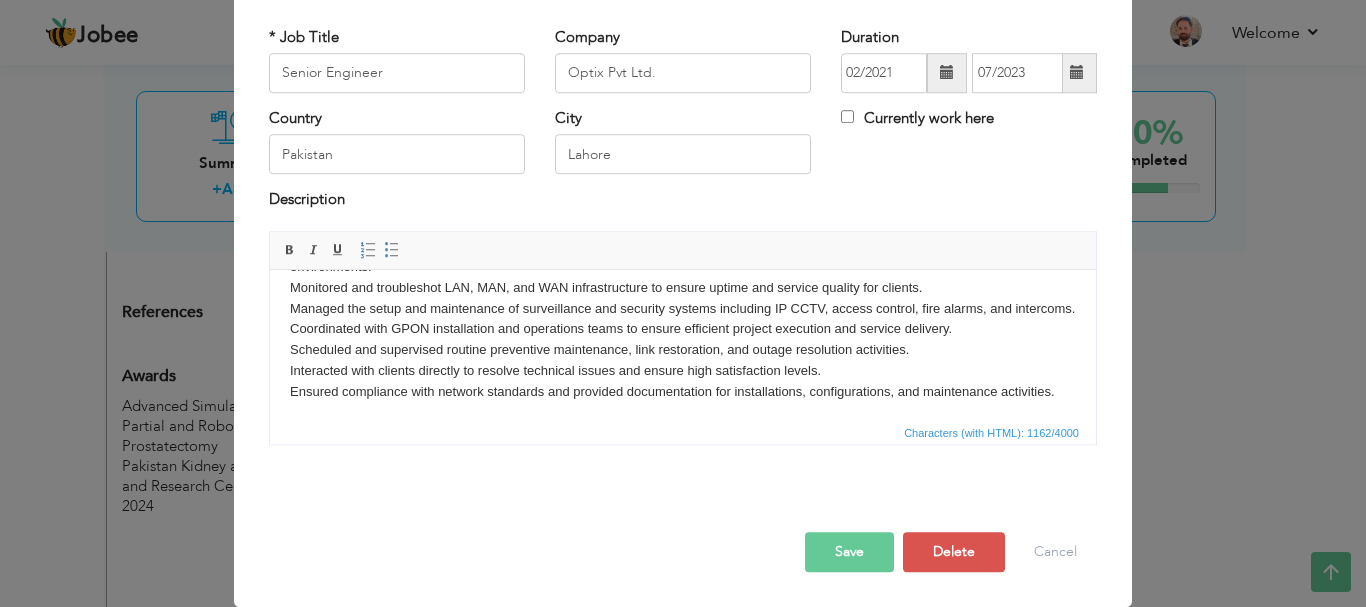 click on "Save" at bounding box center [849, 552] 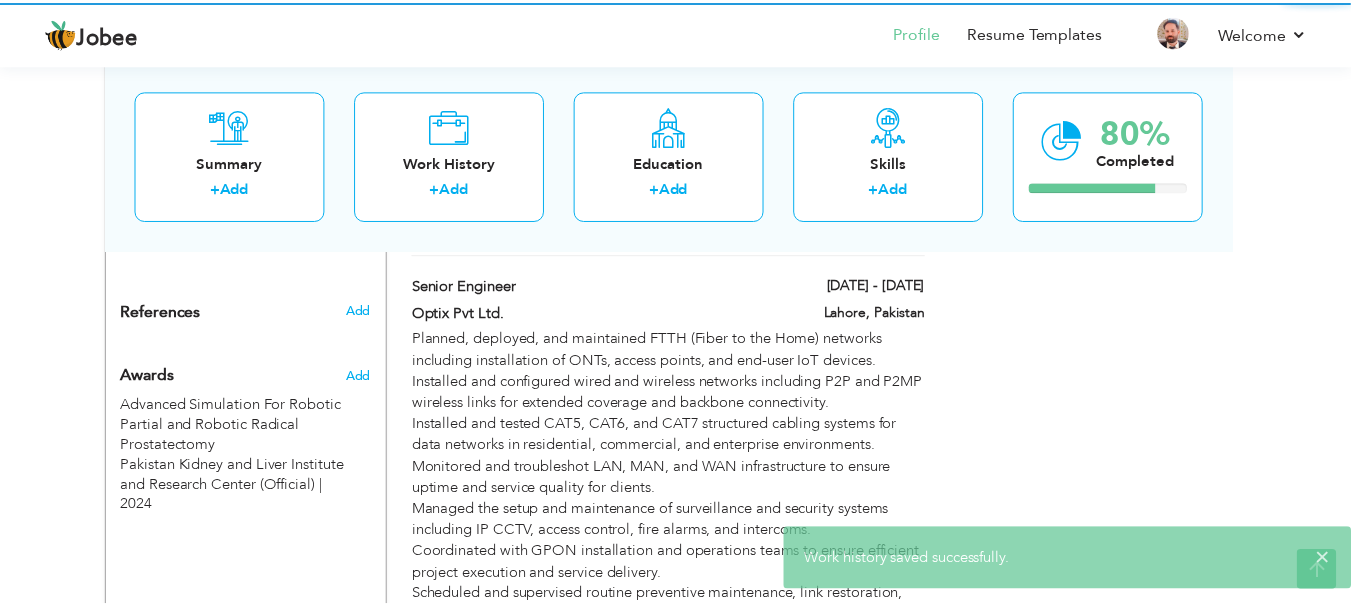 scroll, scrollTop: 0, scrollLeft: 0, axis: both 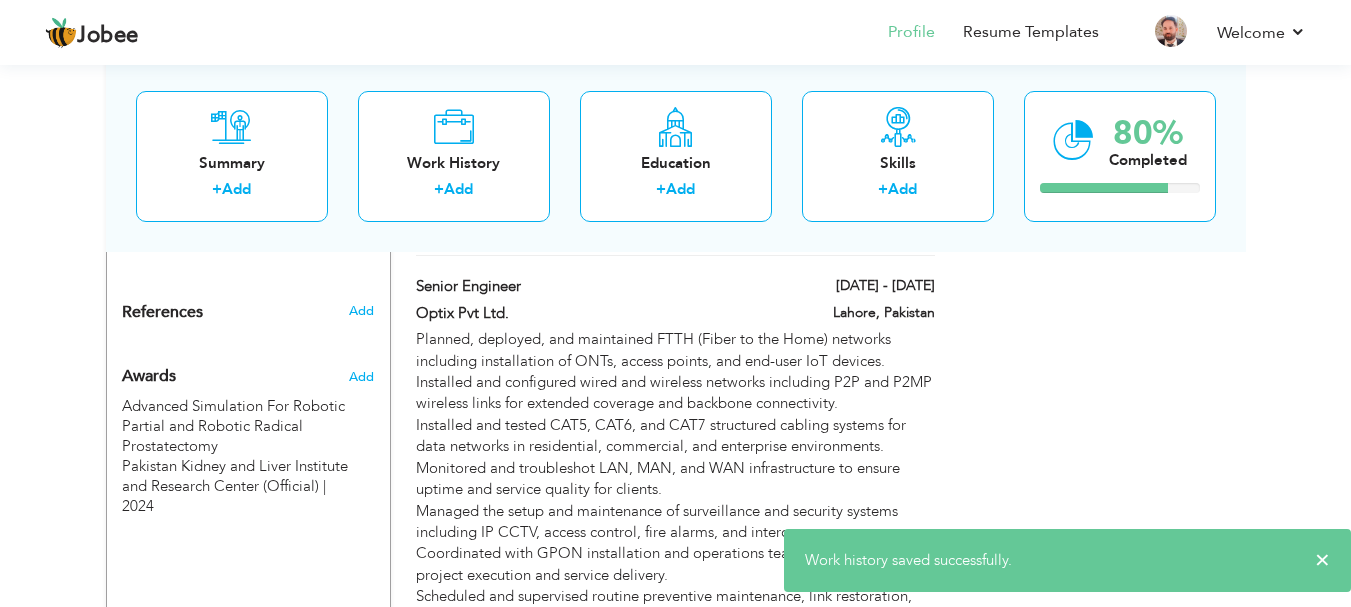 click on "Choose a Template
‹" at bounding box center (1103, -6) 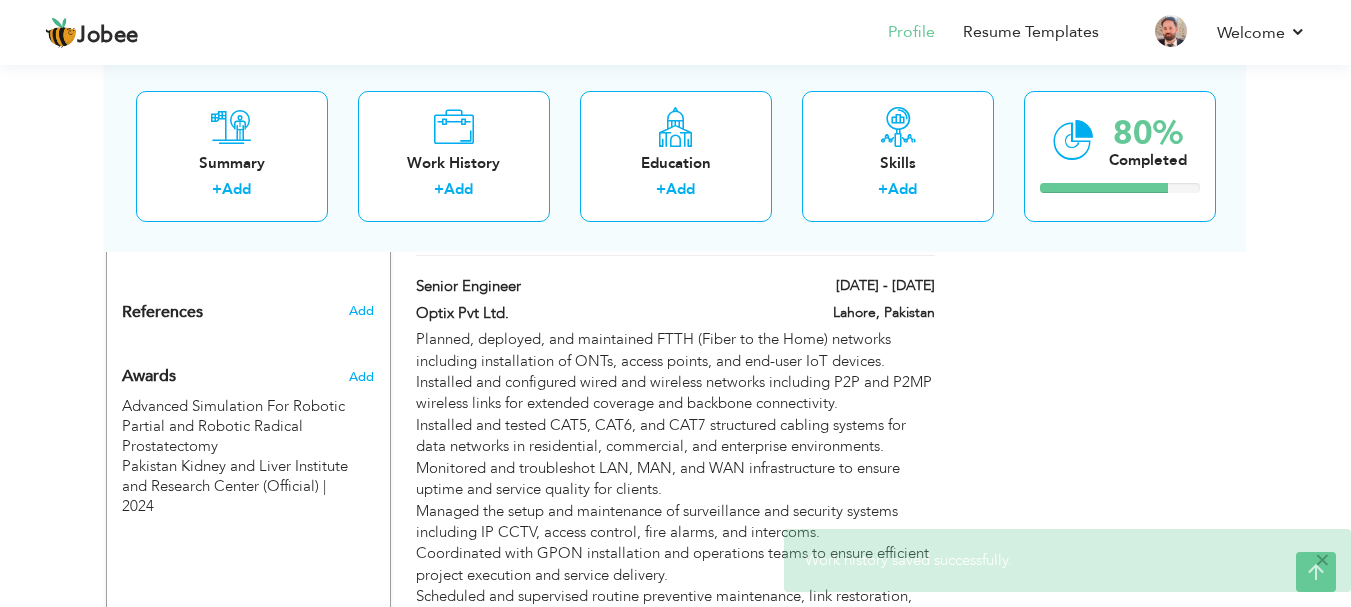 click on "×" at bounding box center [1322, 560] 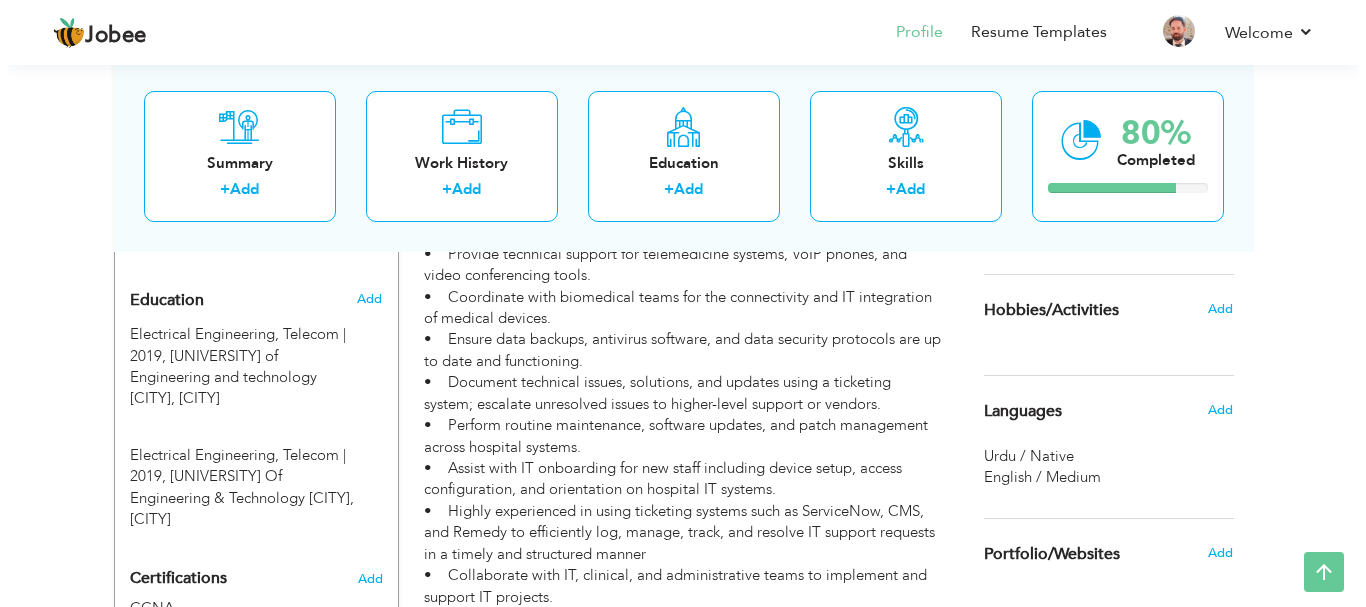 scroll, scrollTop: 840, scrollLeft: 0, axis: vertical 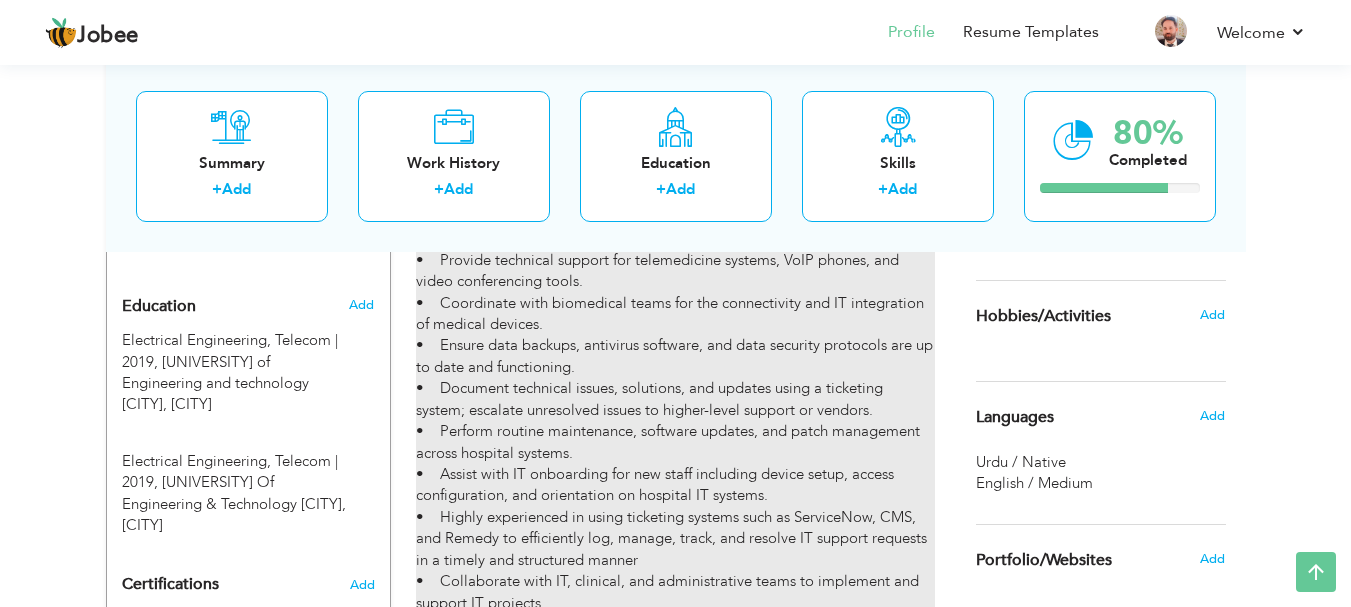 click on "•    Provide first-level and second-level support for hospital staff regarding hardware, software, and network-related issues.
•    Install, configure, and maintain desktop computers, laptops, tablets, mobile phones, LCDs, printers, barcode scanners, biometric devices, and other medical IT equipment.
•    Support hospital-specific software such as EMR systems (e.g, PACS, LIS), and ensure integration with network systems.
•    Arrange, manage, and provide technical support for high-profile Zoom meetings and video conferences, including official hospital board meetings, emergency response briefings, and high-alert medical conferences.
•    Coordinate with senior management and department heads to ensure secure and stable communication platforms during virtual meetings.
•    Troubleshoot issues with hospital applications, email systems, internet connectivity, and shared drives." at bounding box center [675, 249] 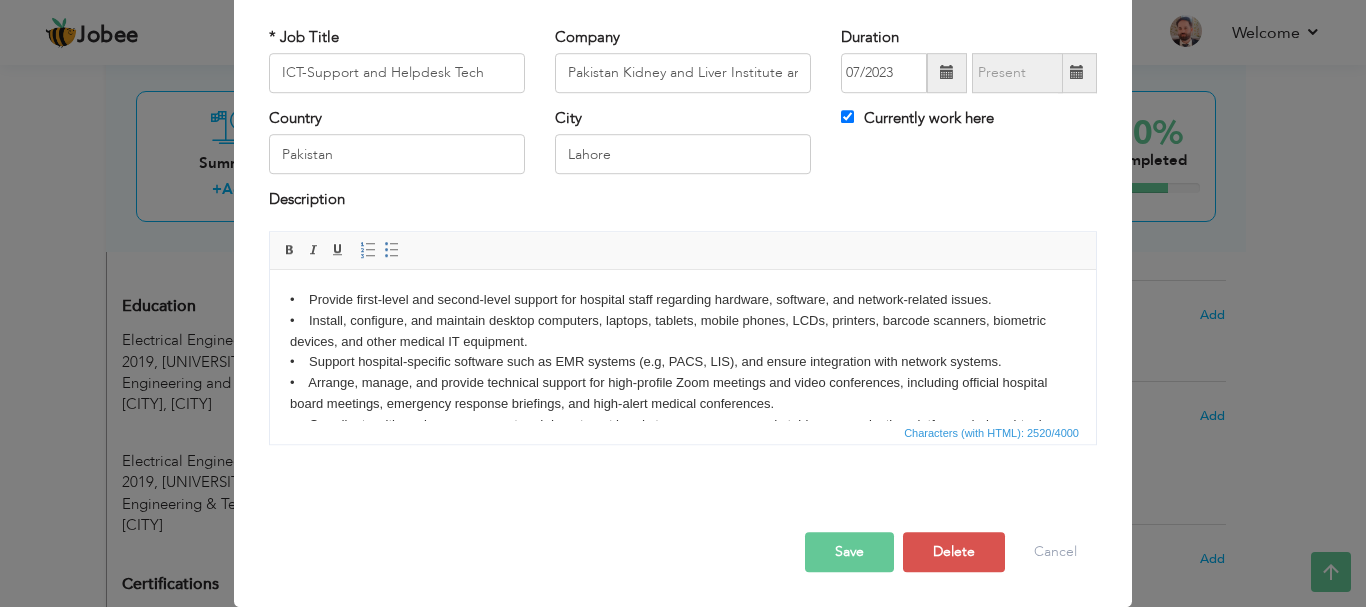scroll, scrollTop: 0, scrollLeft: 0, axis: both 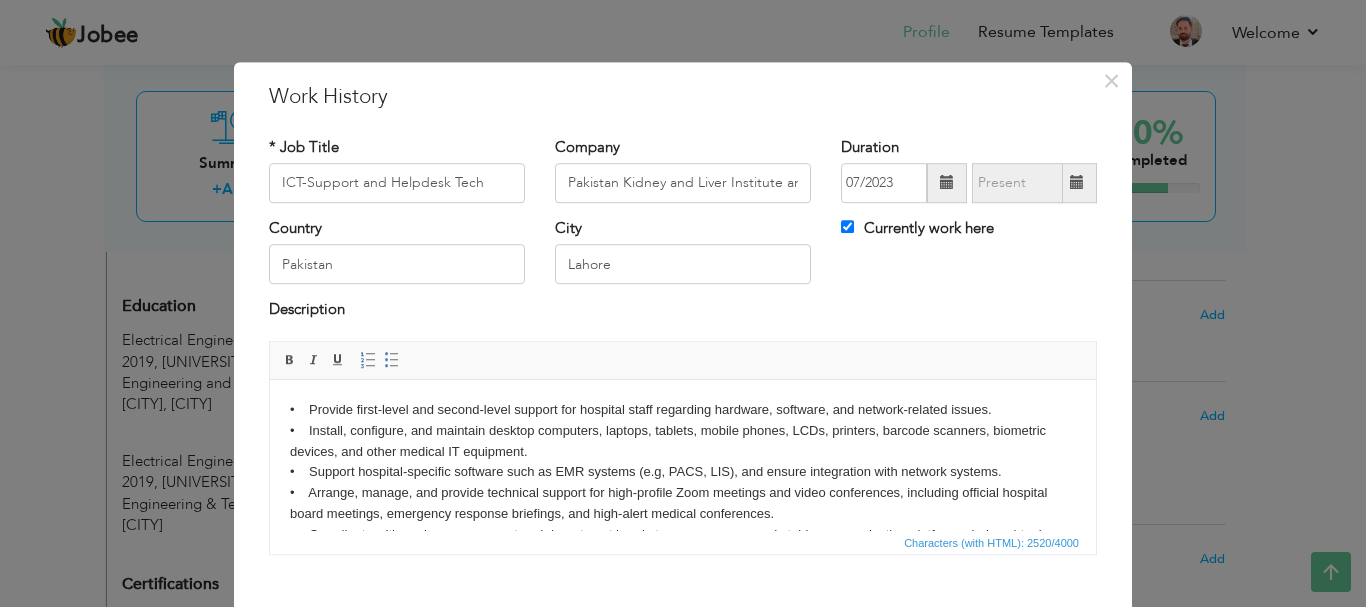 click on "•    Provide first-level and second-level support for hospital staff regarding hardware, software, and network-related issues. •    Install, configure, and maintain desktop computers, laptops, tablets, mobile phones, LCDs, printers, barcode scanners, biometric devices, and other medical IT equipment. •    Support hospital-specific software such as EMR systems (e.g, PACS, LIS), and ensure integration with network systems. •    Arrange, manage, and provide technical support for high-profile Zoom meetings and video conferences, including official hospital board meetings, emergency response briefings, and high-alert medical conferences. •    Coordinate with senior management and department heads to ensure secure and stable communication platforms during virtual meetings. •    Troubleshoot issues with hospital applications, email systems, internet connectivity, and shared drives. •    Provide technical support for telemedicine systems, VoIP phones, and video conferencing tools." at bounding box center (683, 628) 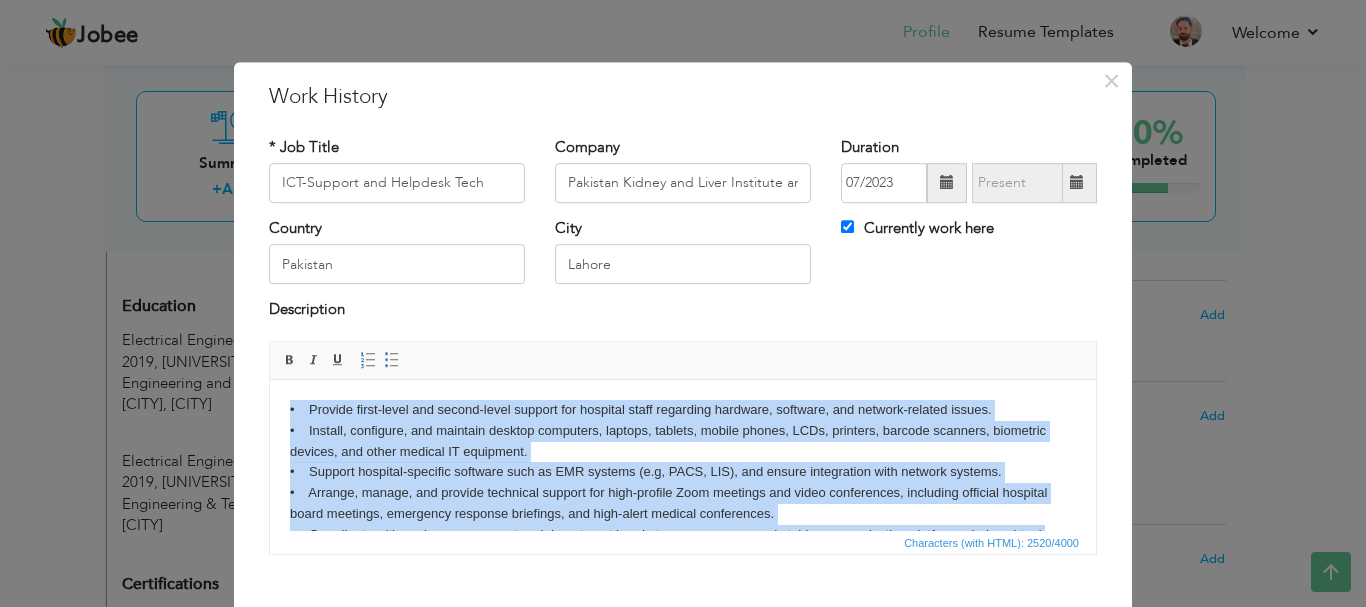 copy on "•    Provide first-level and second-level support for hospital staff regarding hardware, software, and network-related issues. •    Install, configure, and maintain desktop computers, laptops, tablets, mobile phones, LCDs, printers, barcode scanners, biometric devices, and other medical IT equipment. •    Support hospital-specific software such as EMR systems (e.g, PACS, LIS), and ensure integration with network systems. •    Arrange, manage, and provide technical support for high-profile Zoom meetings and video conferences, including official hospital board meetings, emergency response briefings, and high-alert medical conferences. •    Coordinate with senior management and department heads to ensure secure and stable communication platforms during virtual meetings. •    Troubleshoot issues with hospital applications, email systems, internet connectivity, and shared drives. •    Maintain and support Wi-Fi networks, LAN/WAN, access points, and ensure connectivity in patient care and administrative areas. •..." 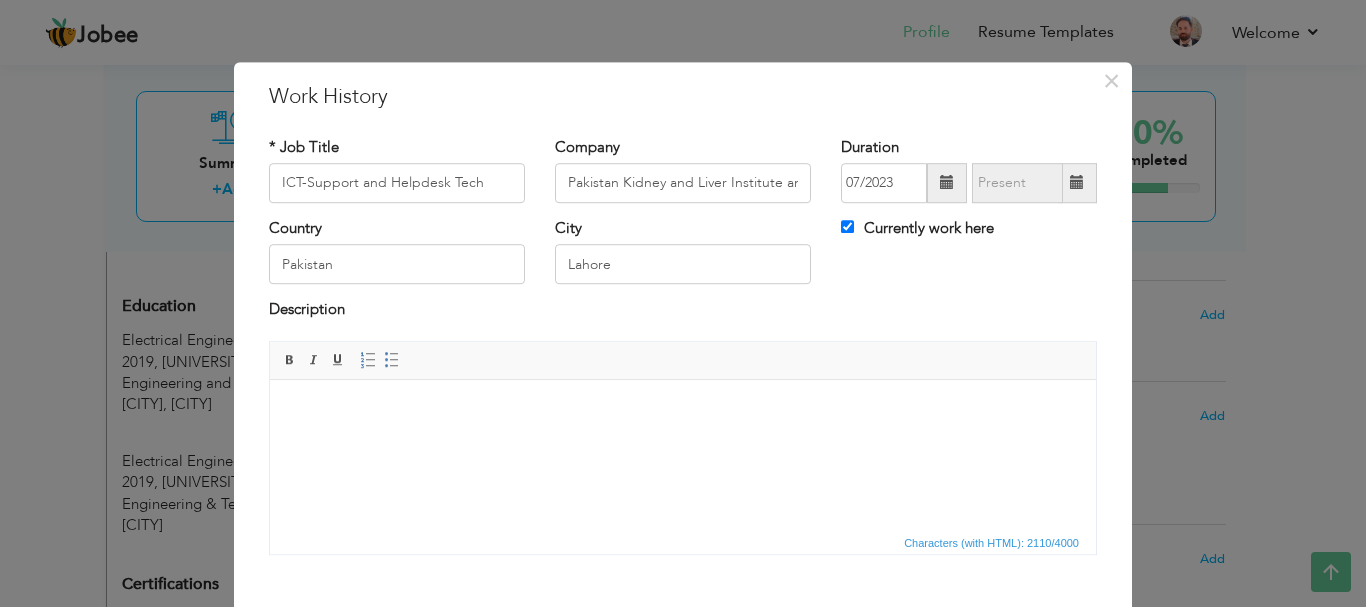 scroll, scrollTop: 303, scrollLeft: 0, axis: vertical 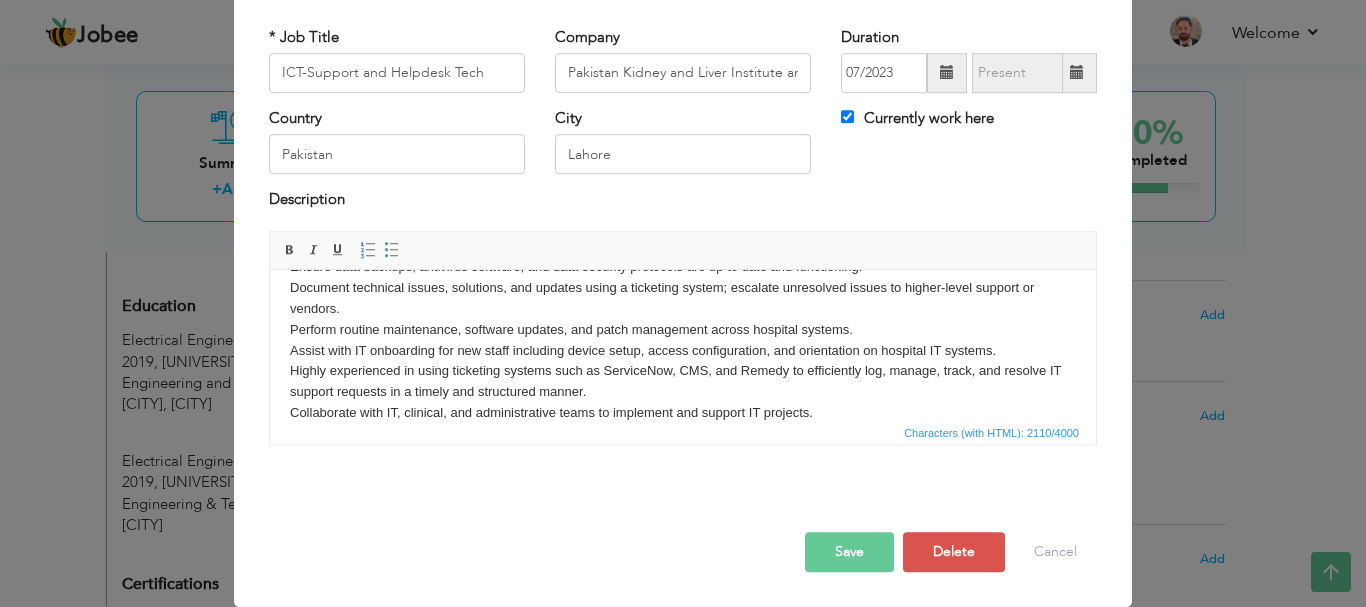 click on "Save" at bounding box center [849, 552] 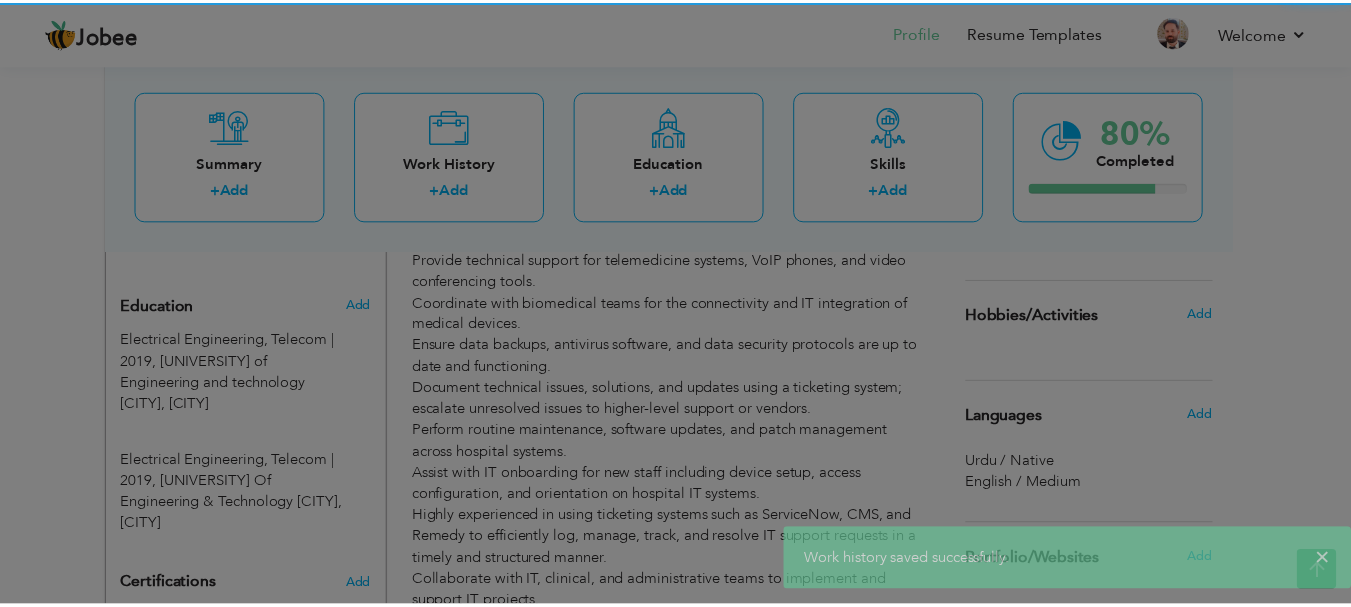 scroll, scrollTop: 0, scrollLeft: 0, axis: both 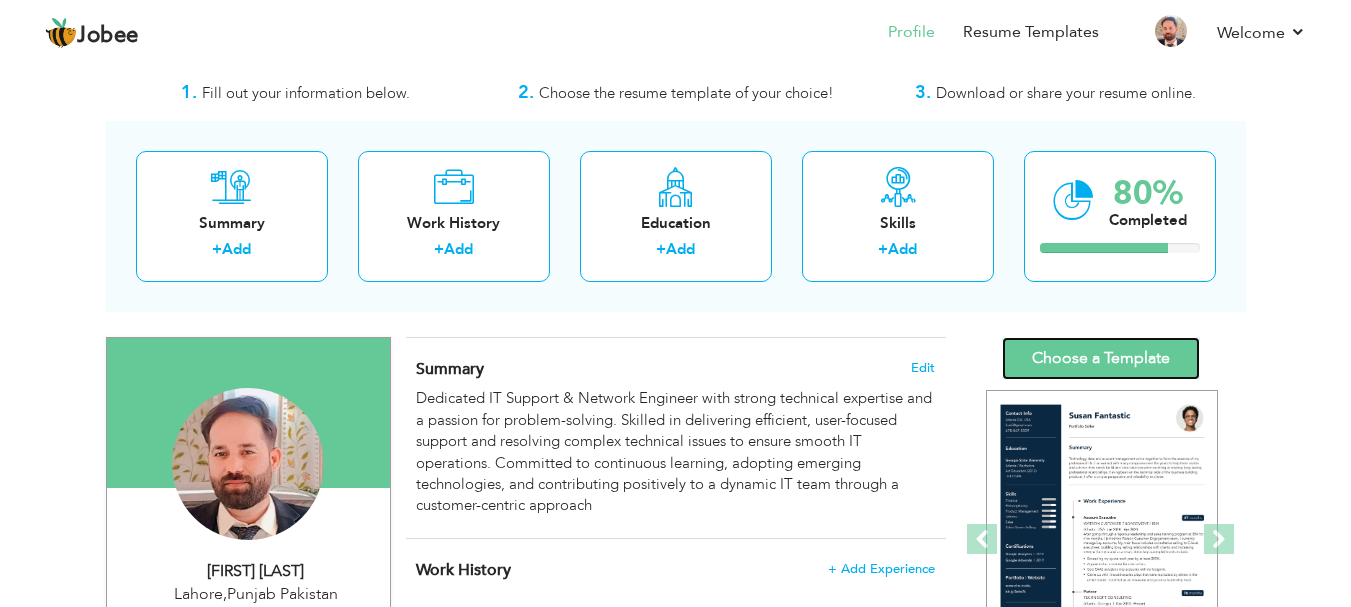 click on "Choose a Template" at bounding box center (1101, 358) 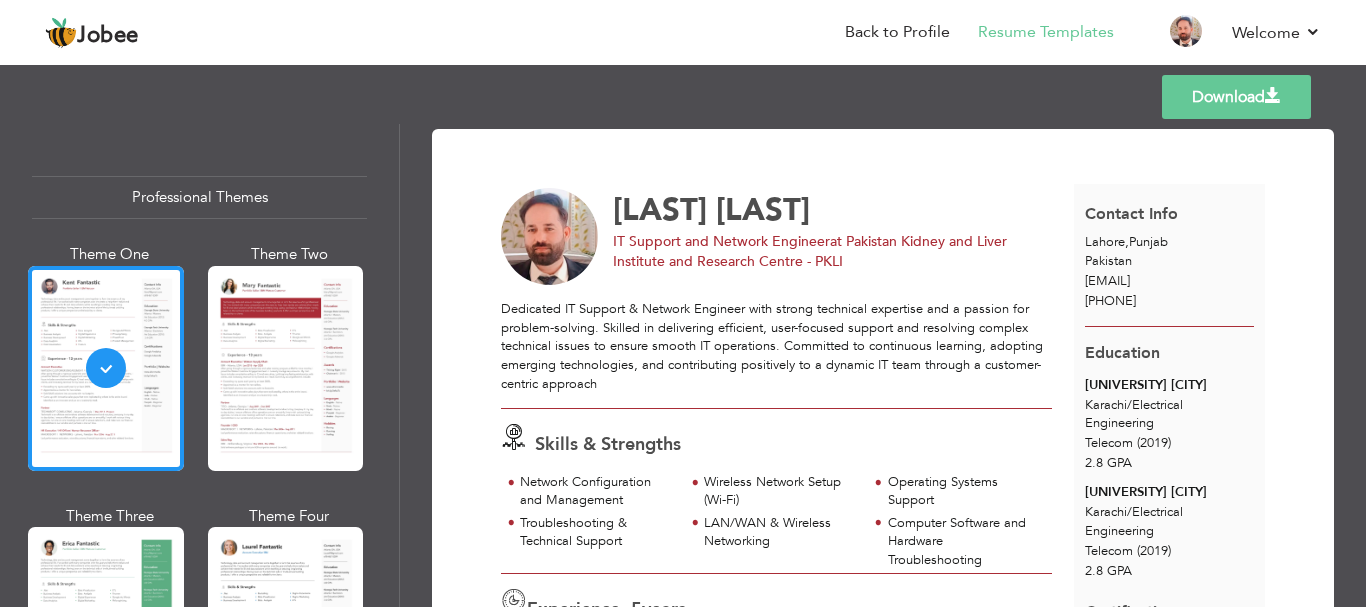 scroll, scrollTop: 0, scrollLeft: 0, axis: both 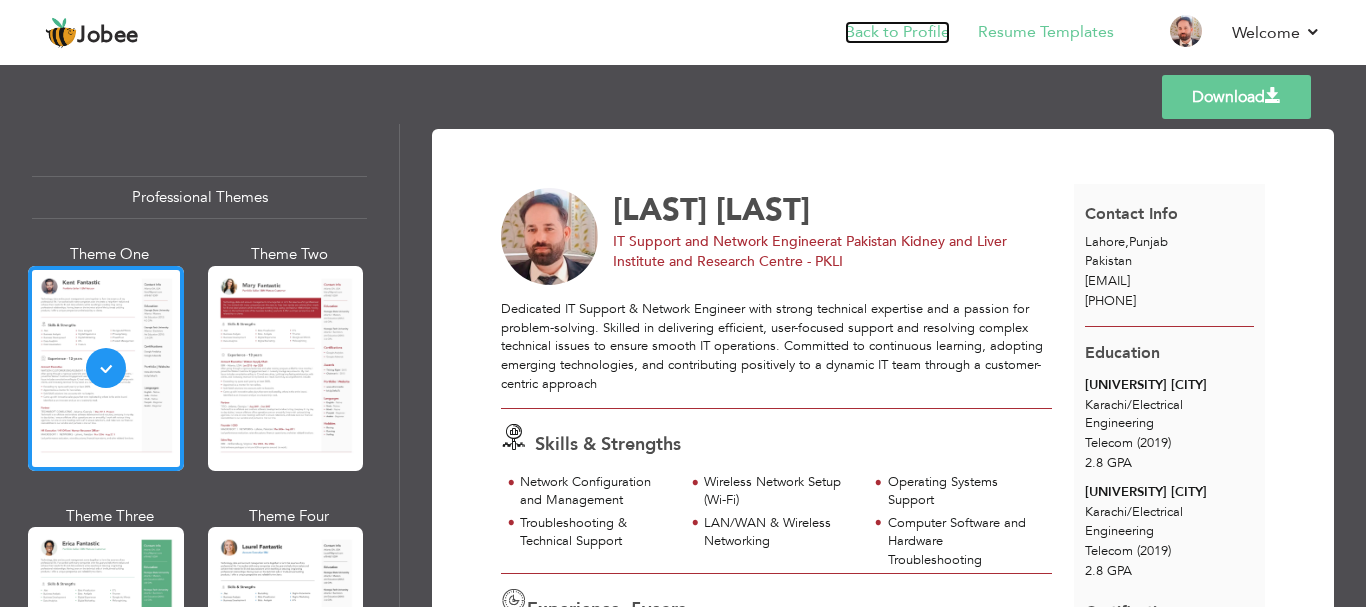 click on "Back to Profile" at bounding box center [897, 32] 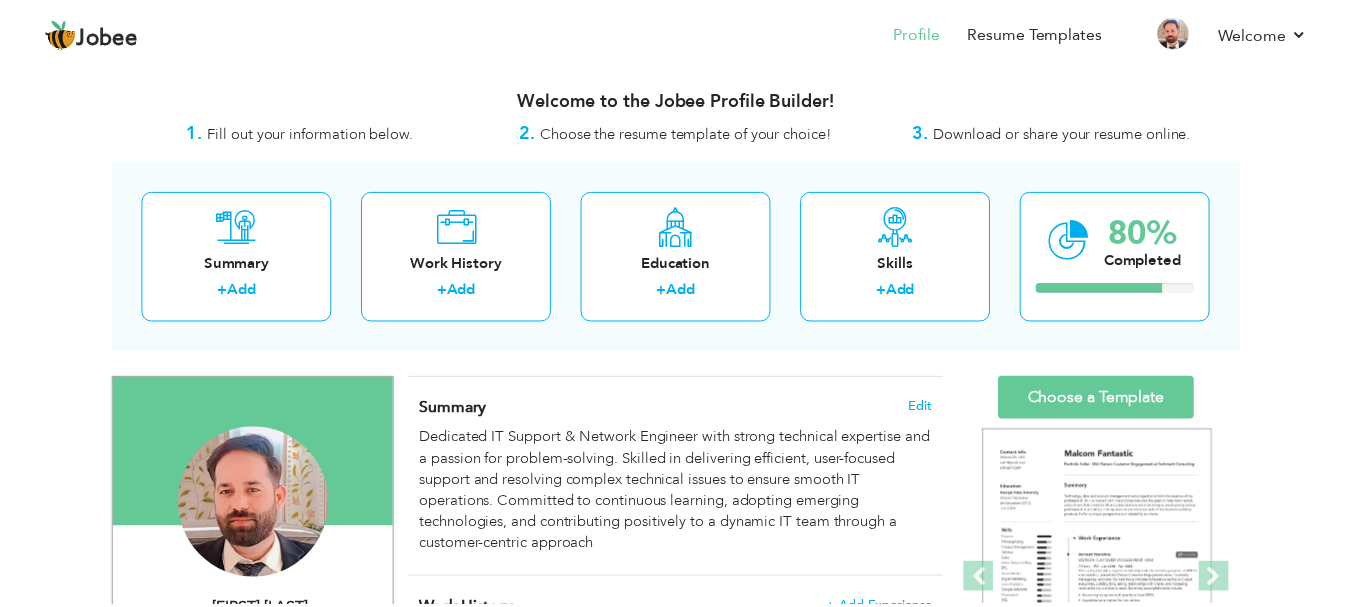 scroll, scrollTop: 0, scrollLeft: 0, axis: both 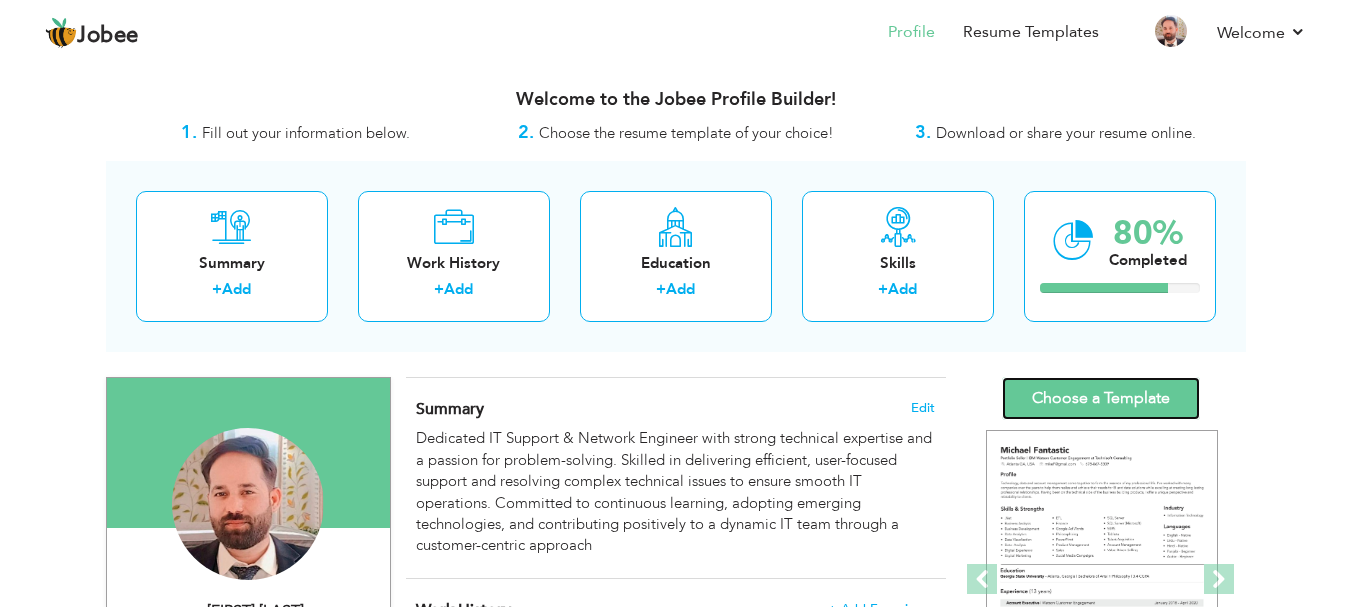 click on "Choose a Template" at bounding box center [1101, 398] 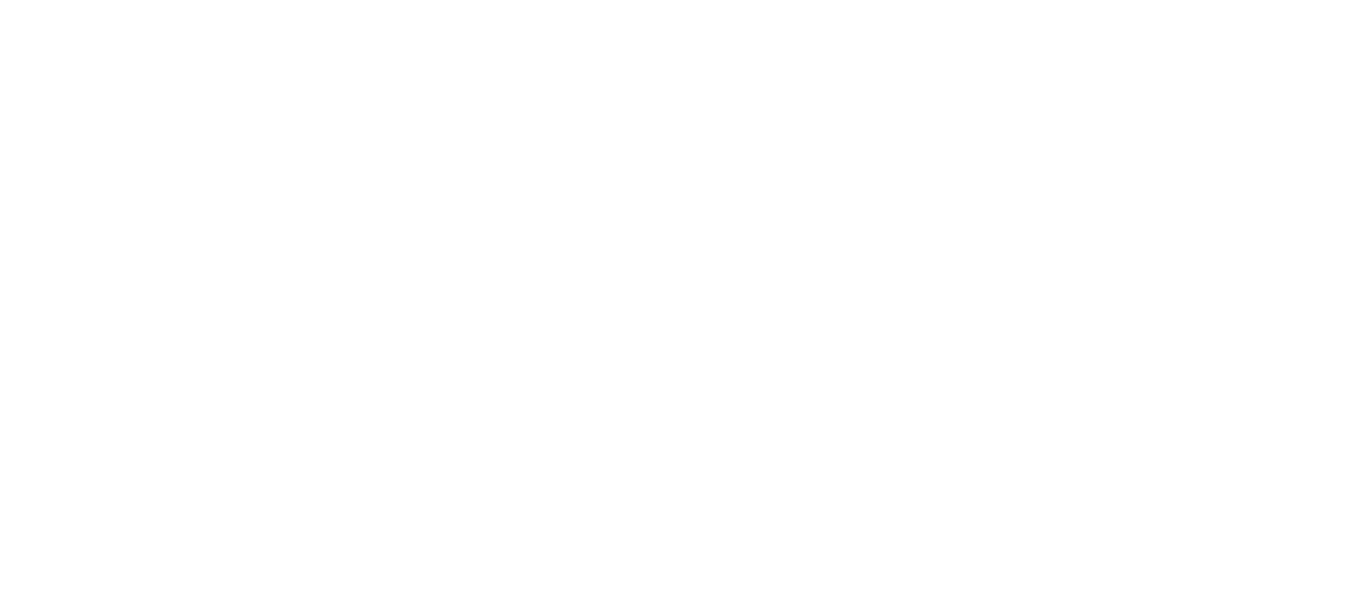 scroll, scrollTop: 0, scrollLeft: 0, axis: both 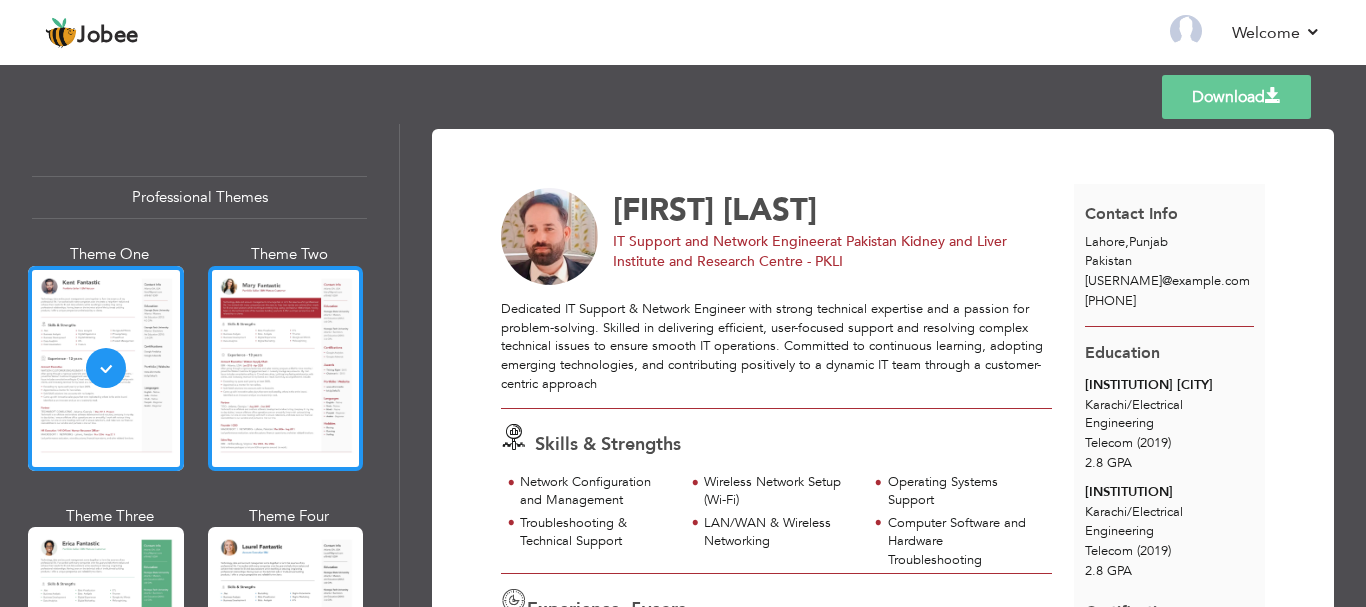 click at bounding box center (286, 368) 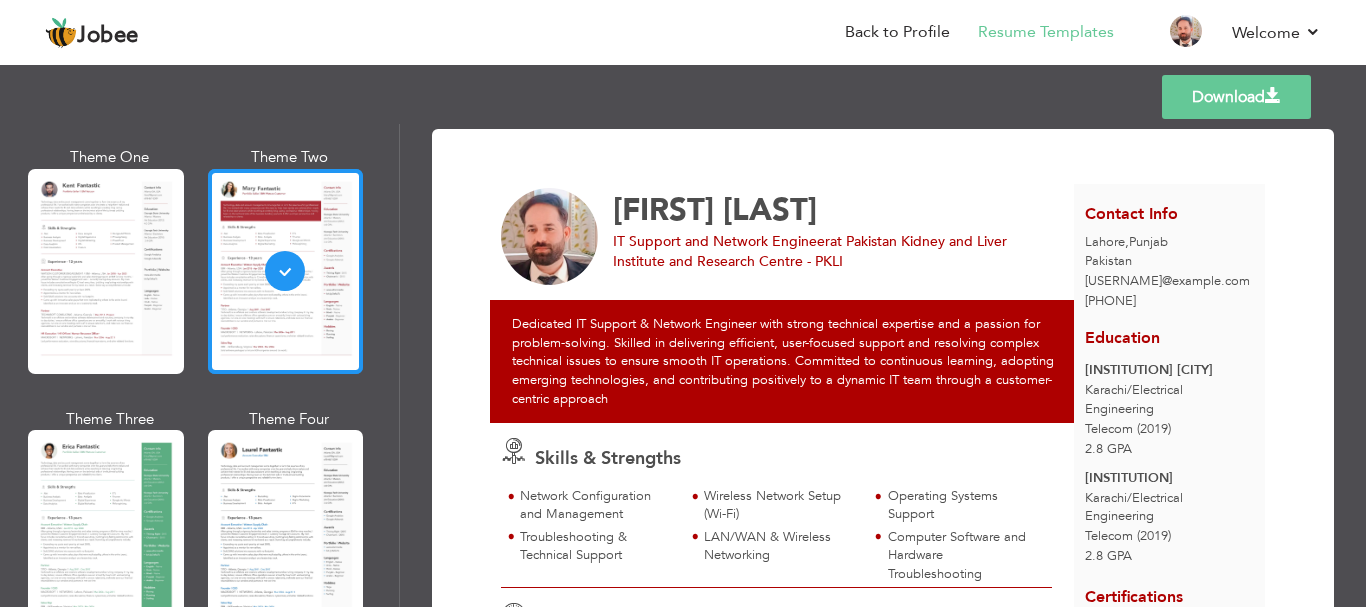 scroll, scrollTop: 100, scrollLeft: 0, axis: vertical 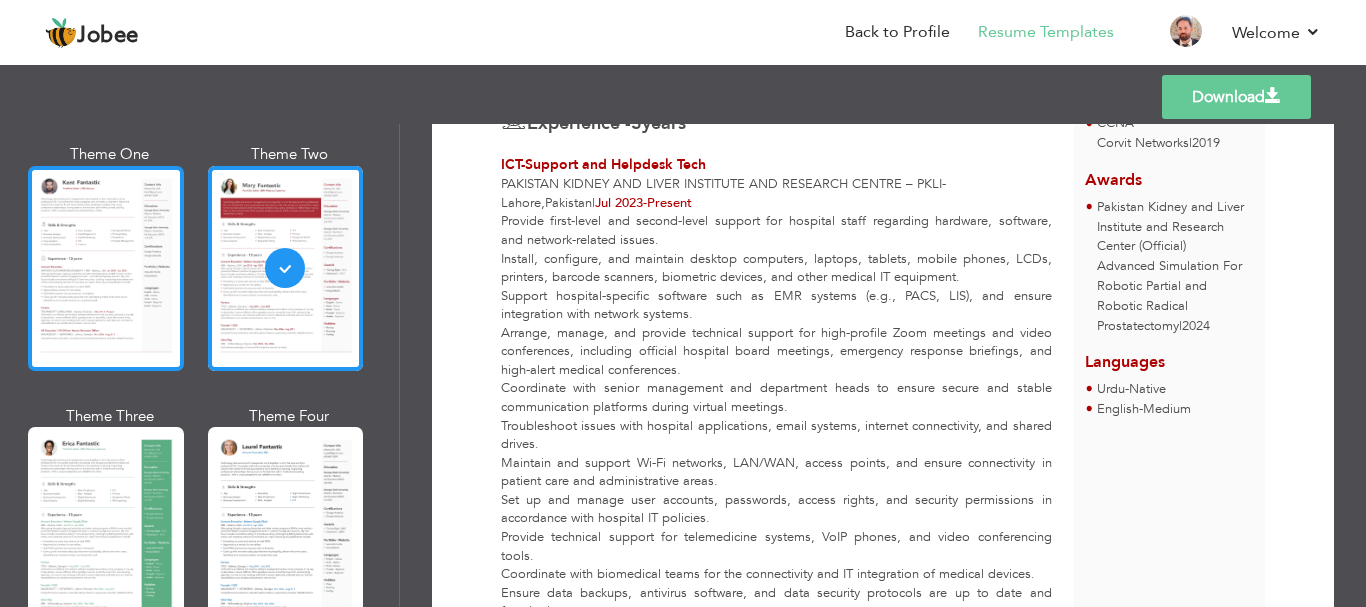 click at bounding box center (106, 268) 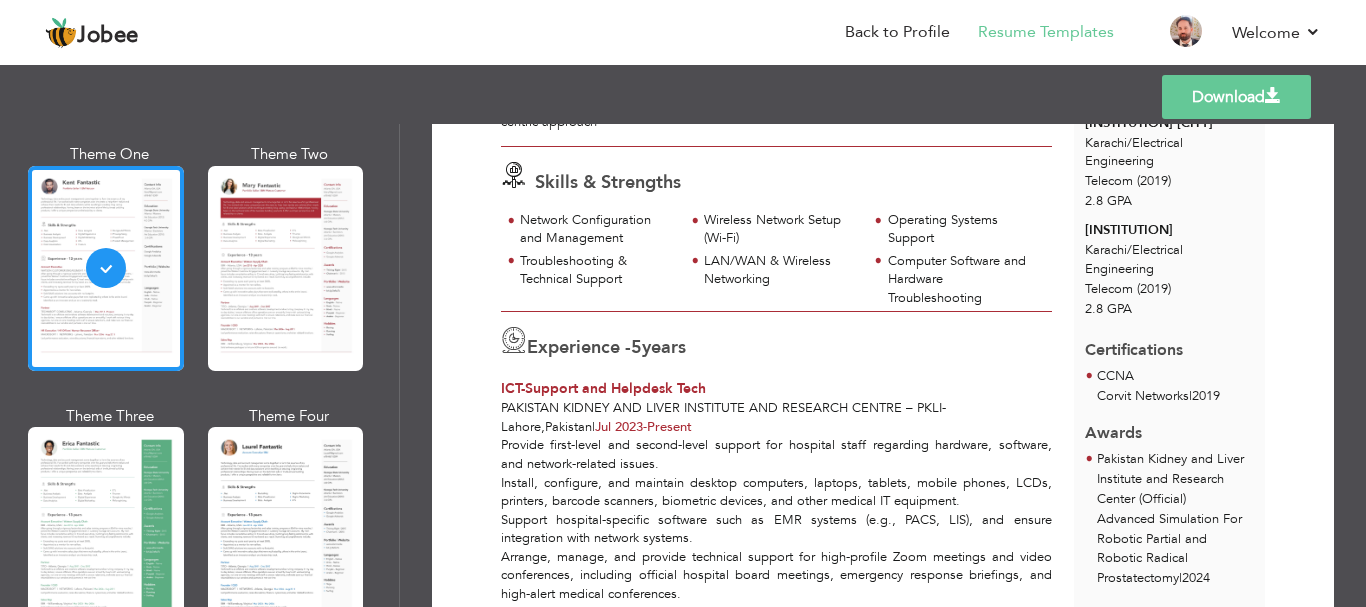 scroll, scrollTop: 300, scrollLeft: 0, axis: vertical 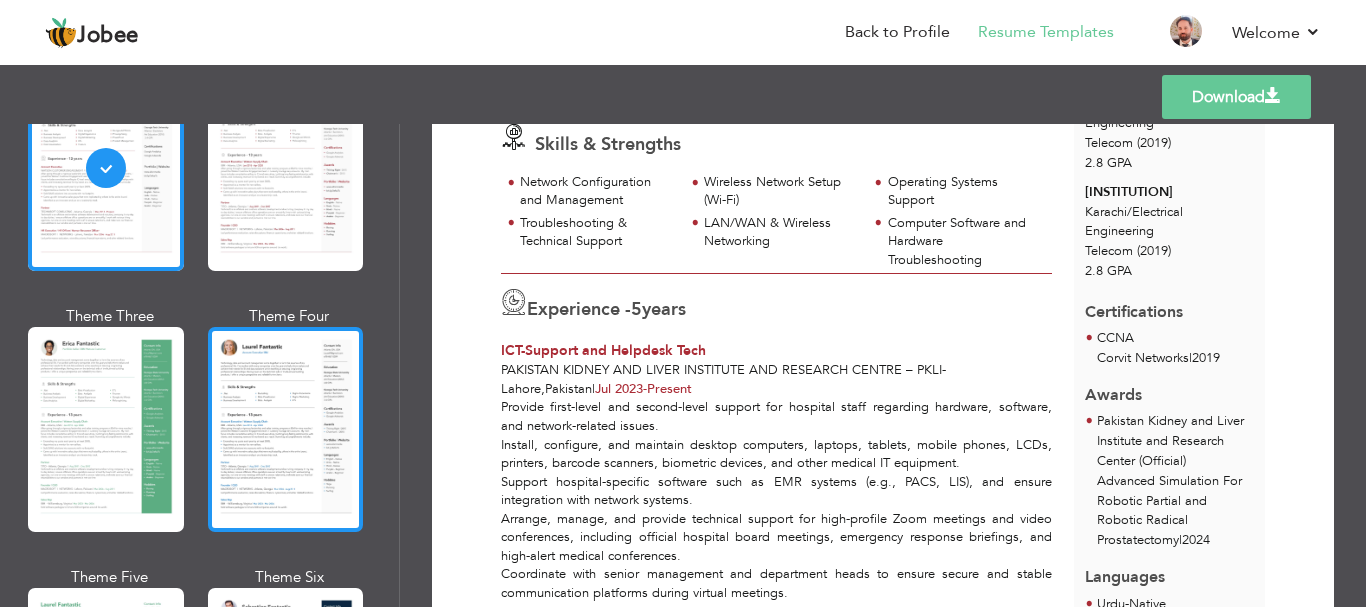 click at bounding box center (286, 429) 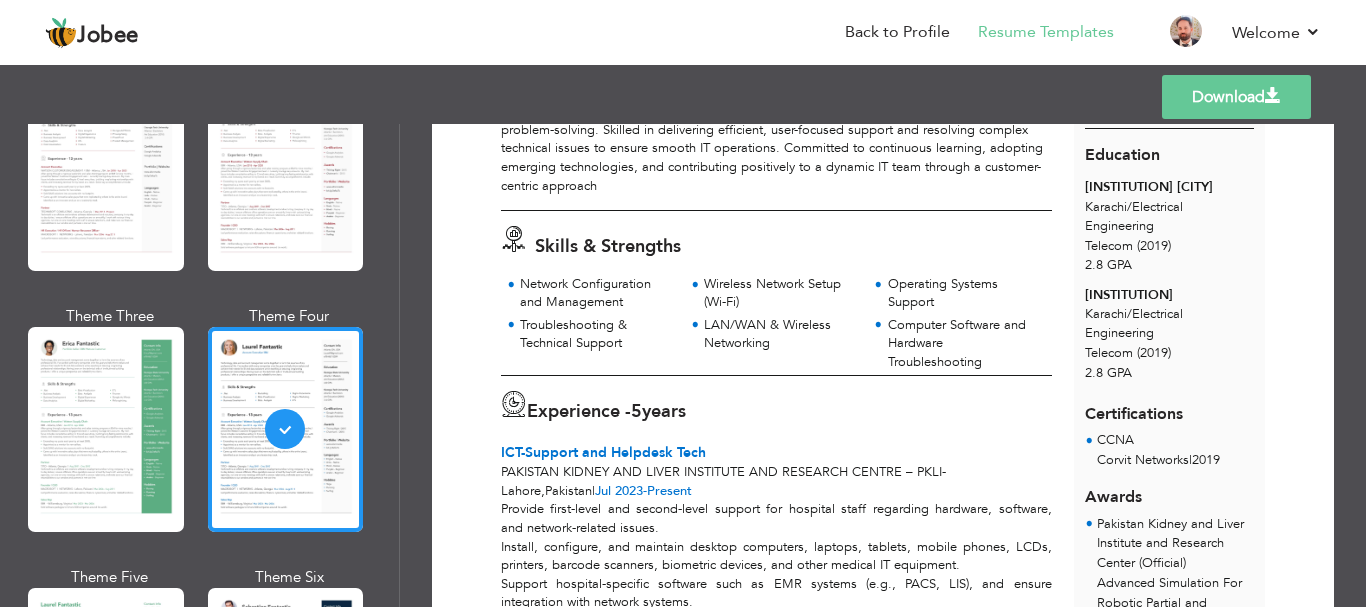 scroll, scrollTop: 200, scrollLeft: 0, axis: vertical 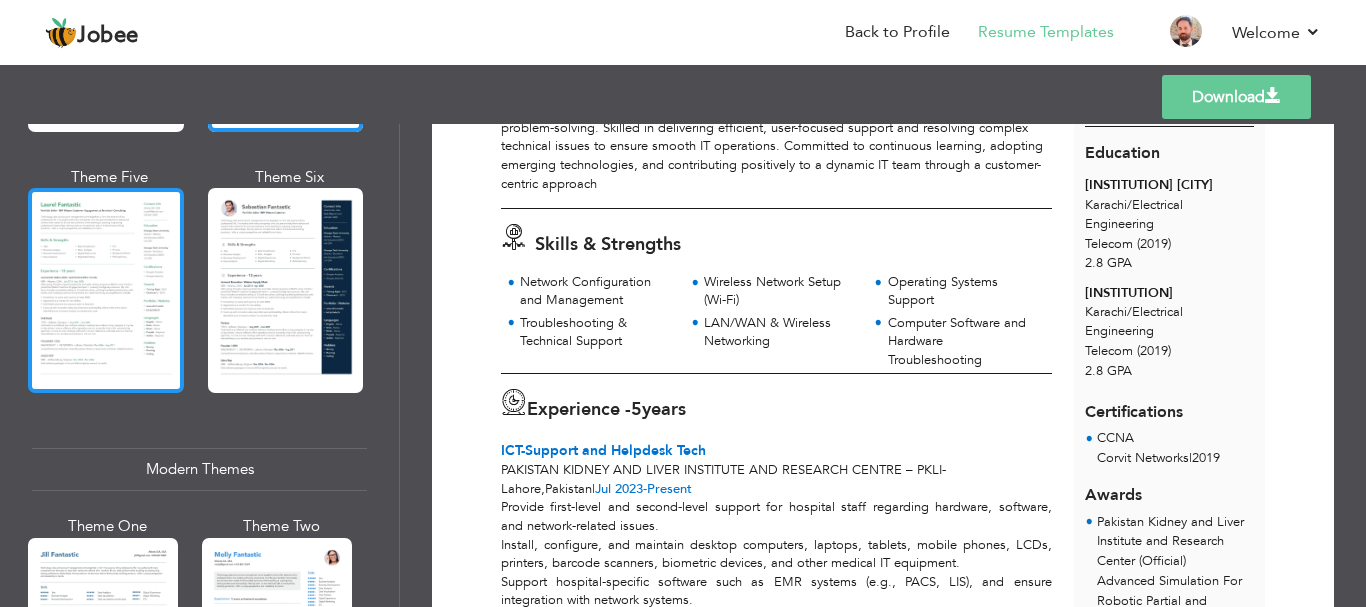 click at bounding box center (106, 290) 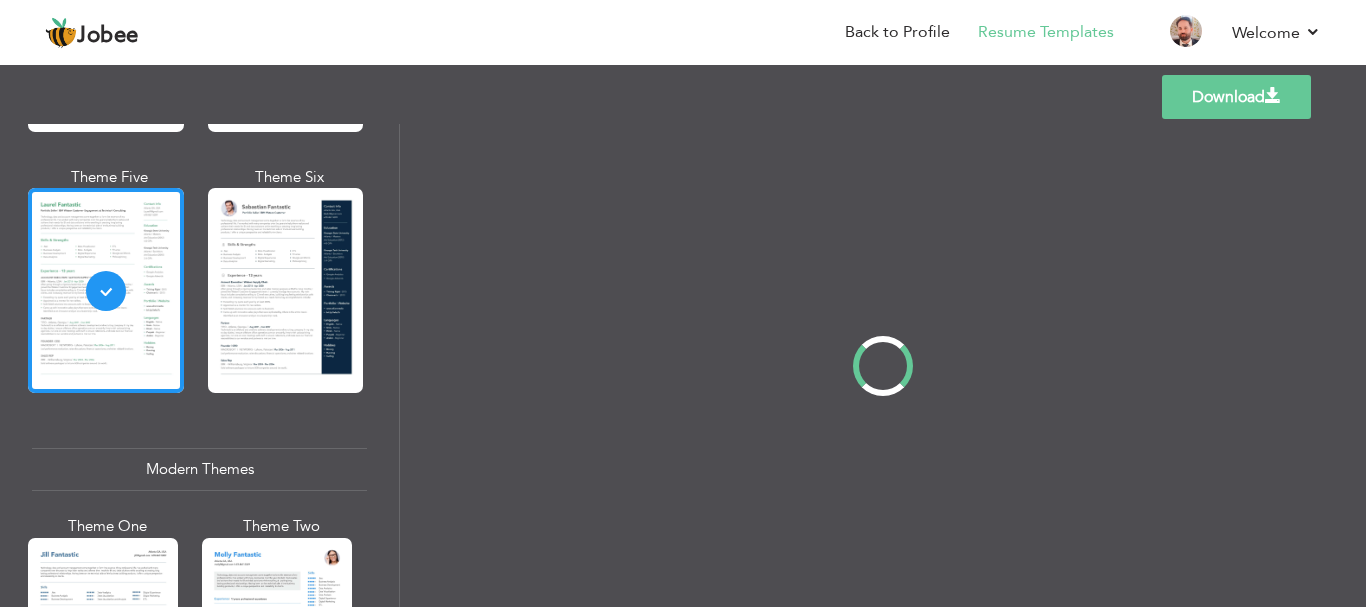 scroll, scrollTop: 0, scrollLeft: 0, axis: both 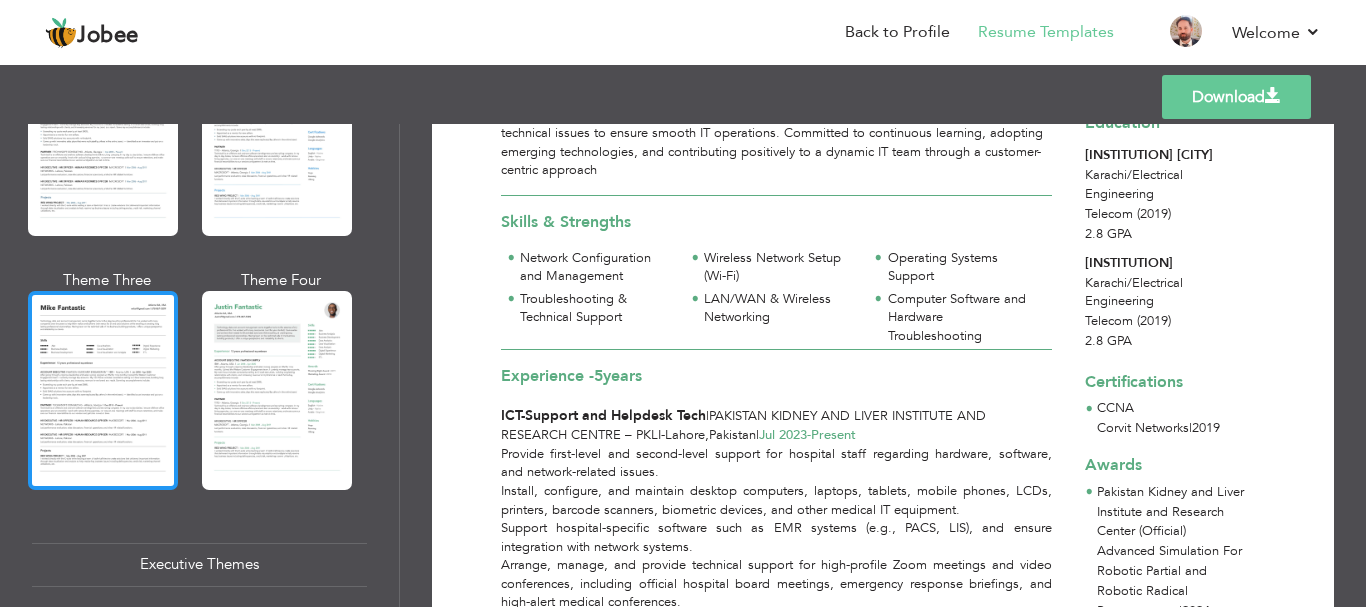 click at bounding box center [103, 390] 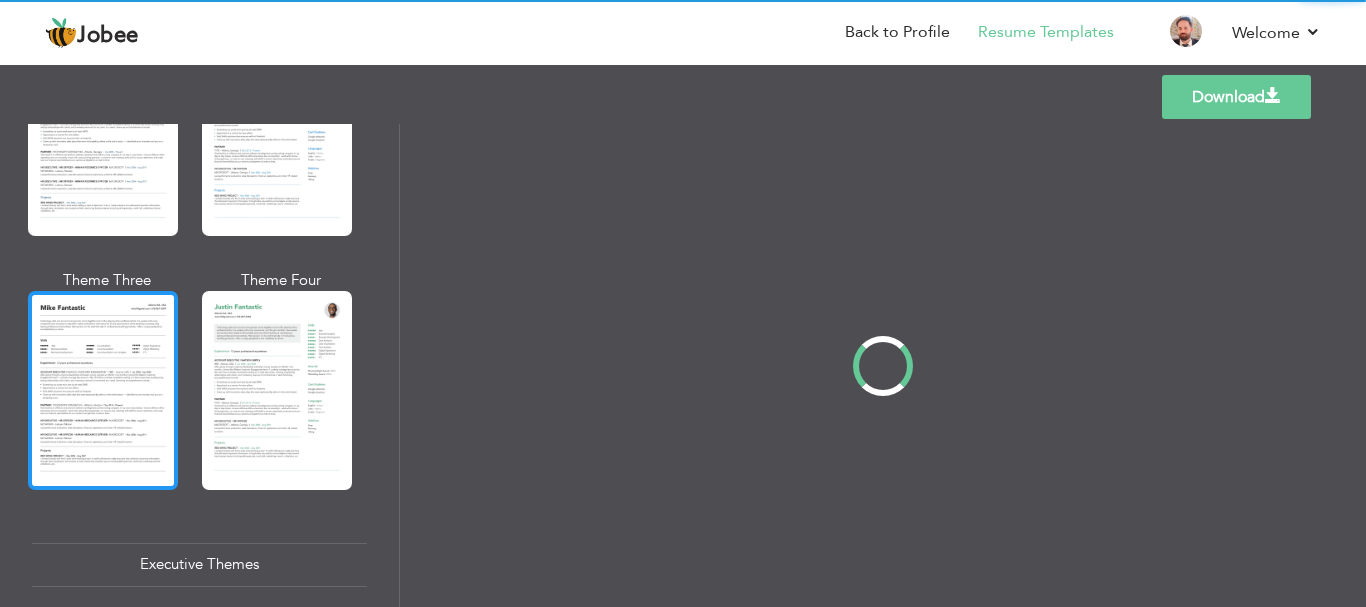 scroll, scrollTop: 0, scrollLeft: 0, axis: both 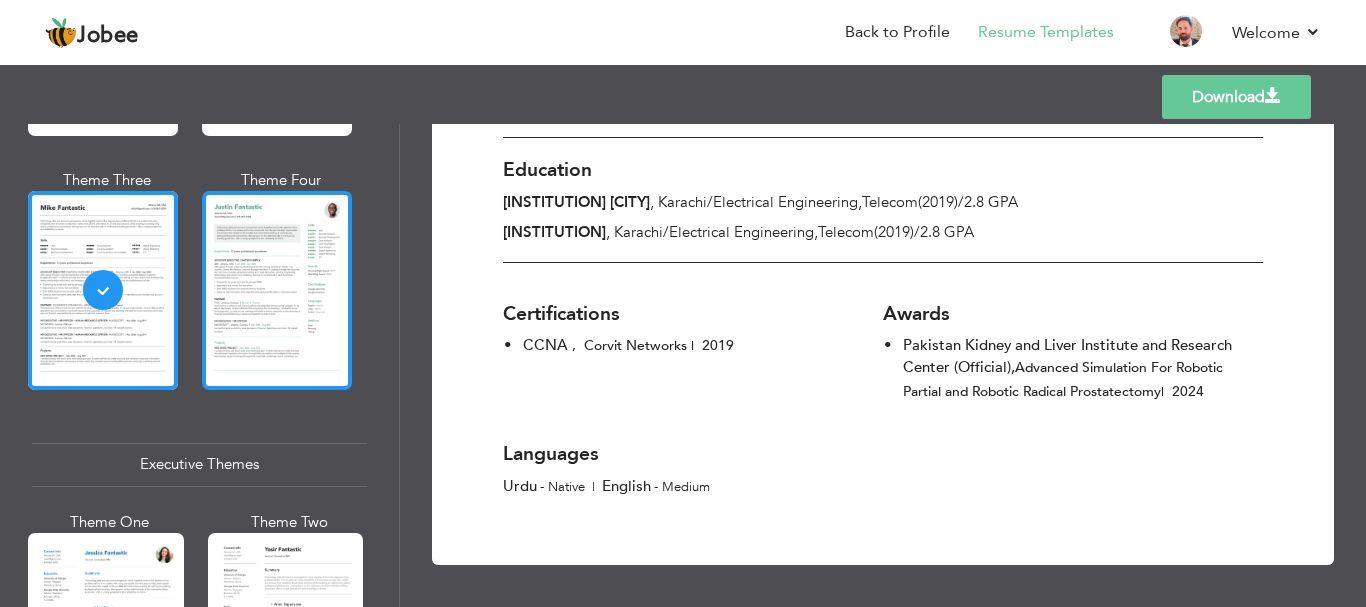 click at bounding box center [277, 290] 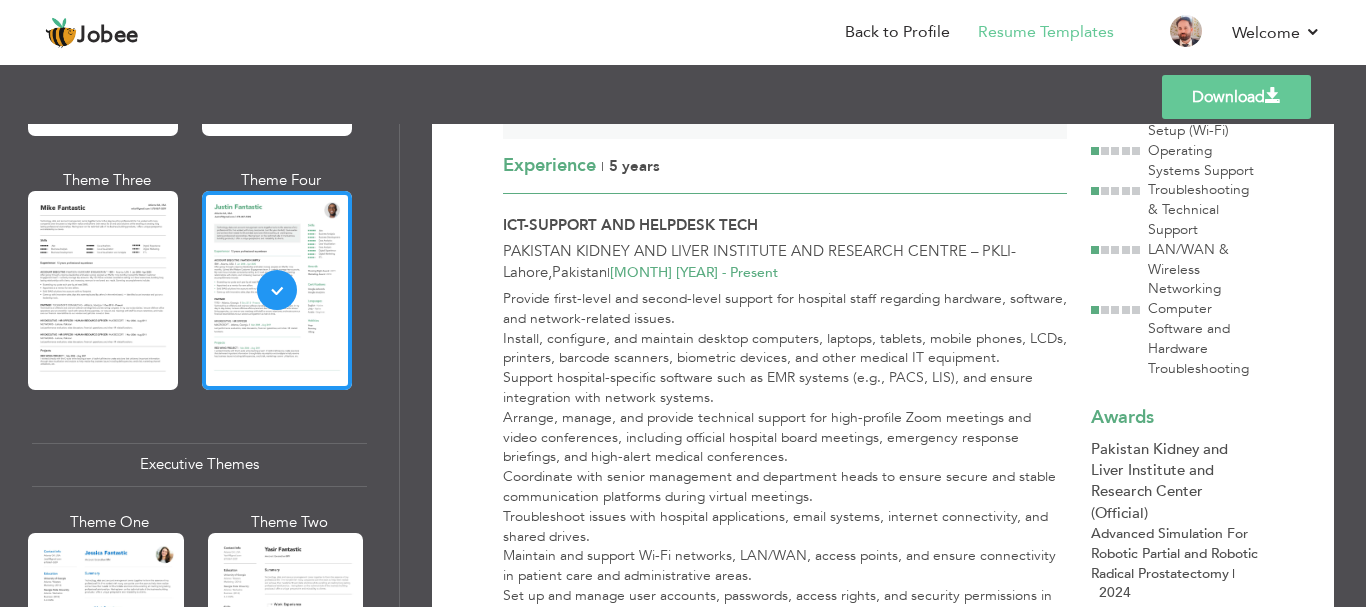 scroll, scrollTop: 400, scrollLeft: 0, axis: vertical 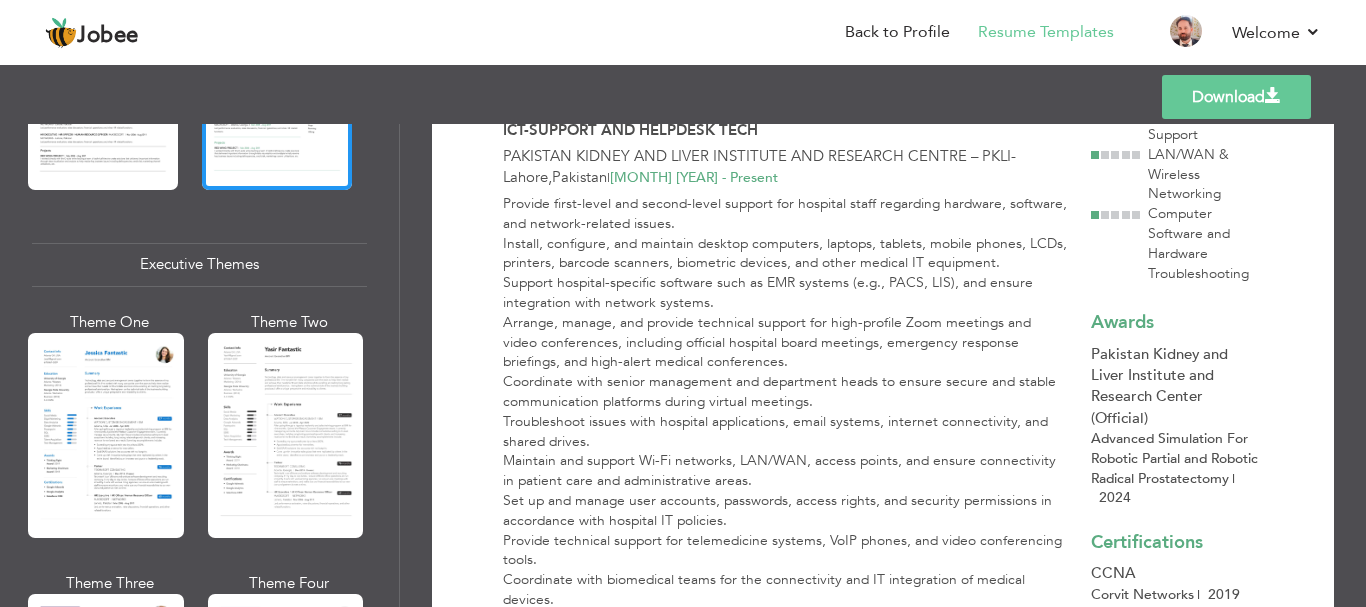 click on "Professional Themes
Theme One
Theme Two
Theme Three
Theme Six" at bounding box center [199, 365] 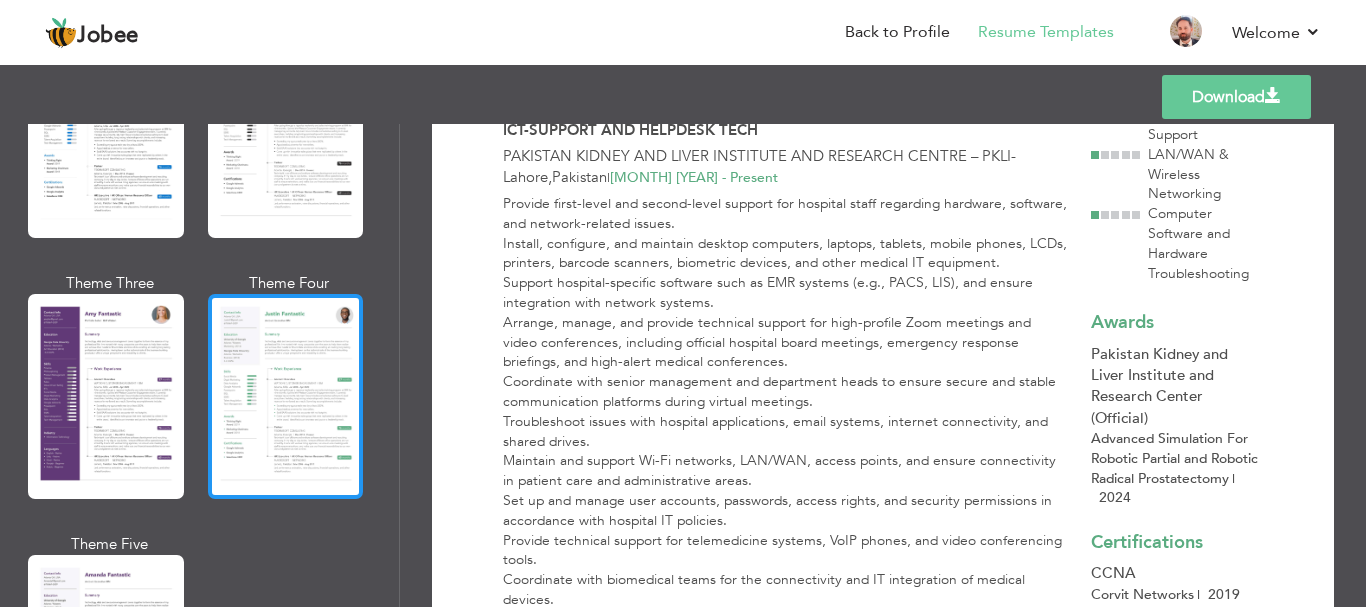 scroll, scrollTop: 1900, scrollLeft: 0, axis: vertical 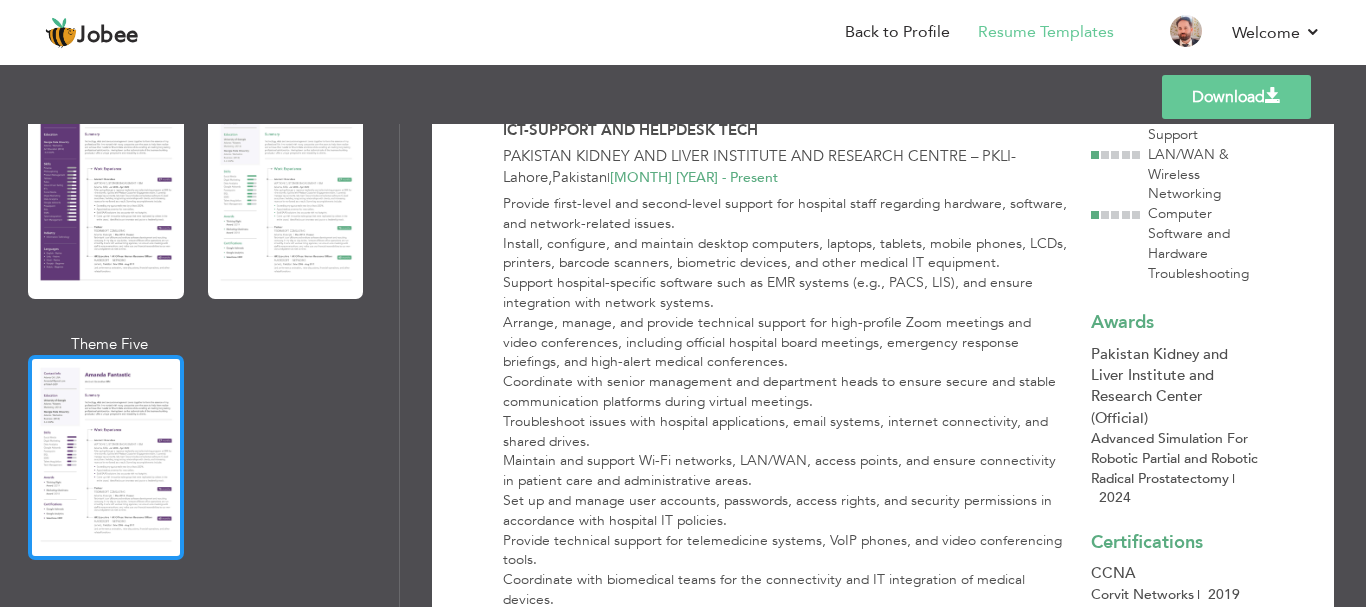click at bounding box center [106, 457] 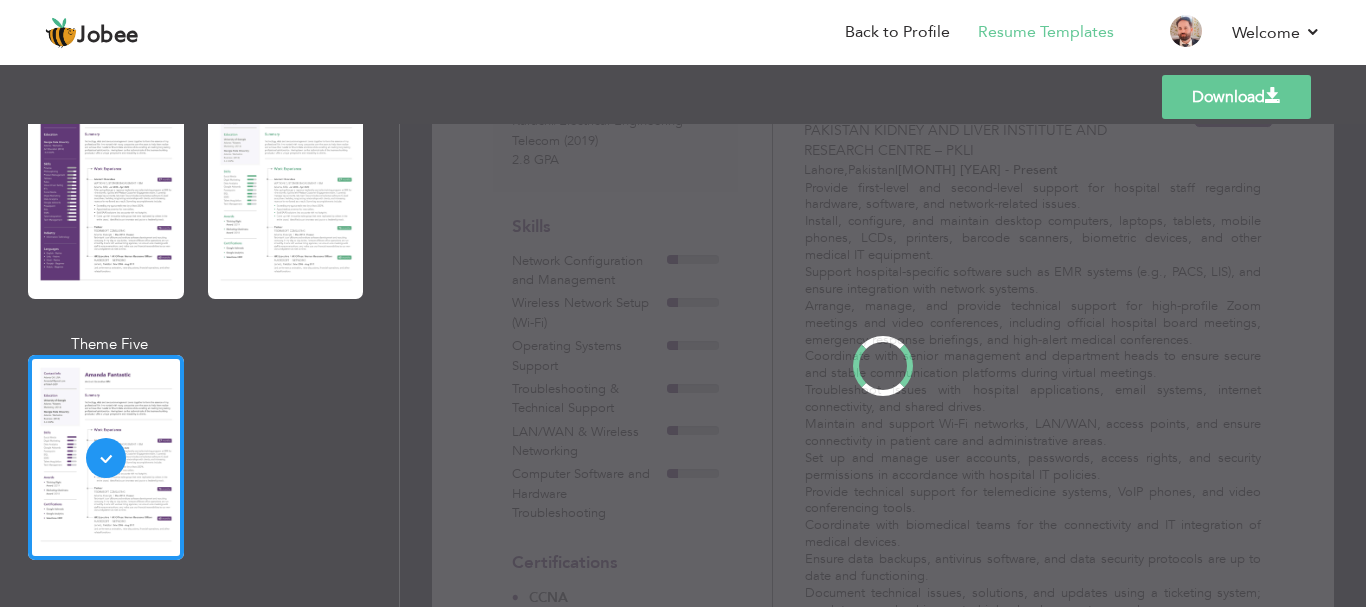 scroll, scrollTop: 0, scrollLeft: 0, axis: both 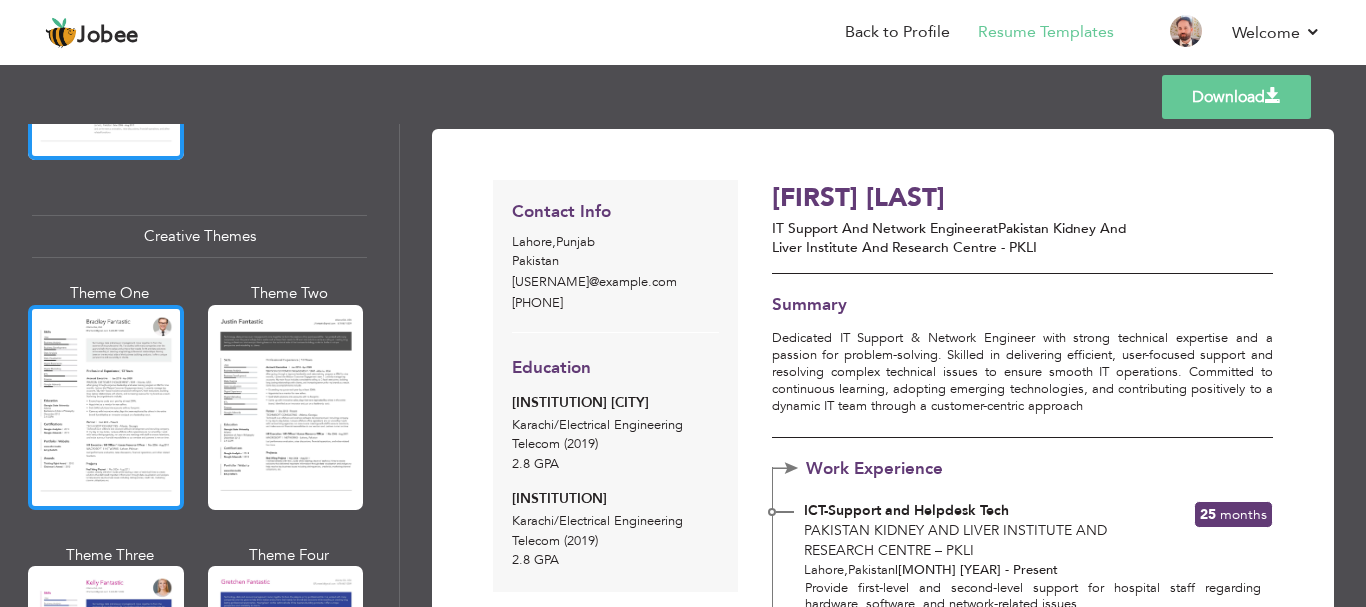 click at bounding box center (106, 407) 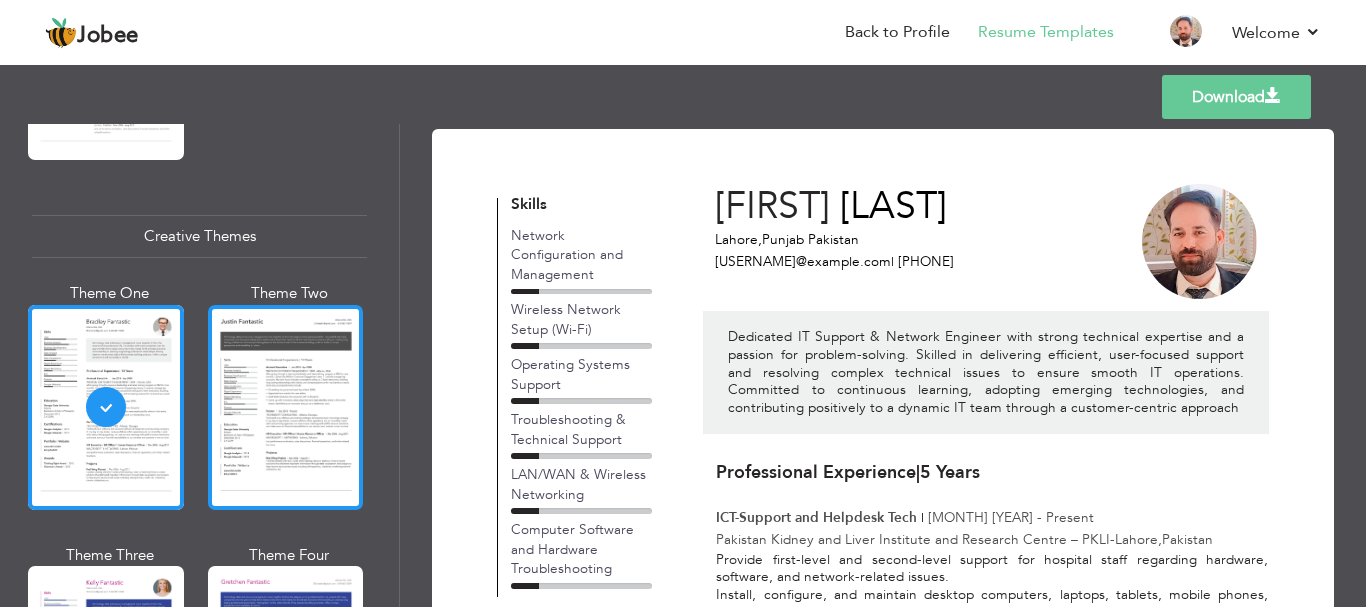 click at bounding box center [286, 407] 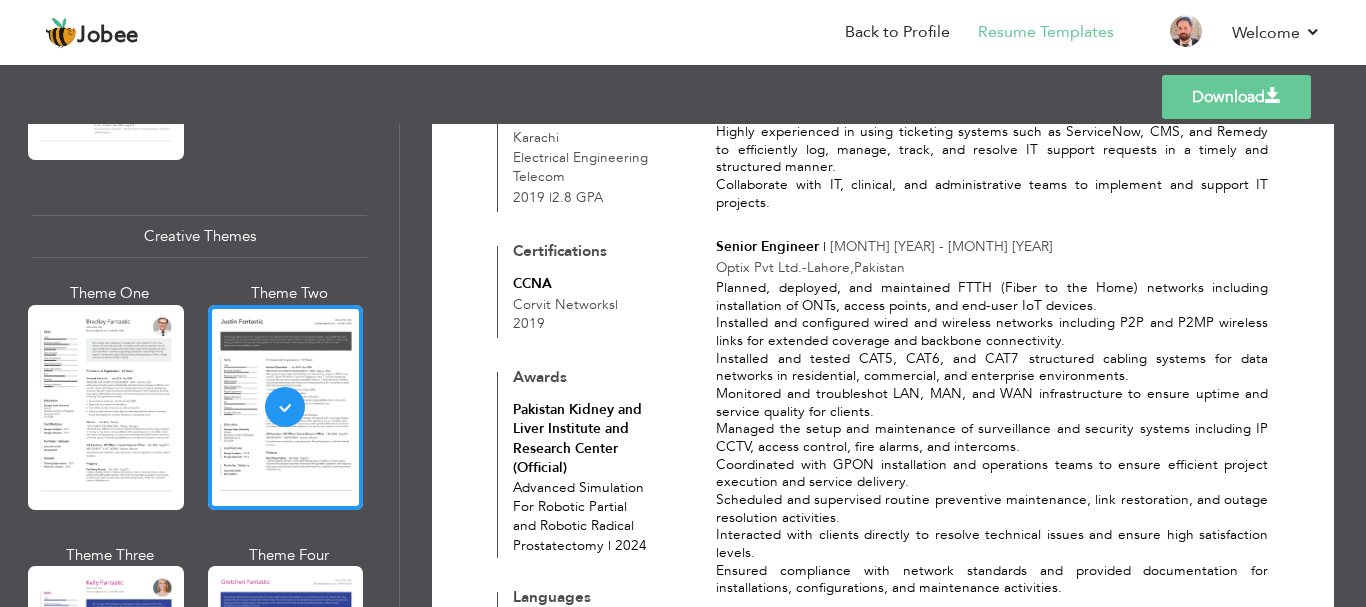 scroll, scrollTop: 900, scrollLeft: 0, axis: vertical 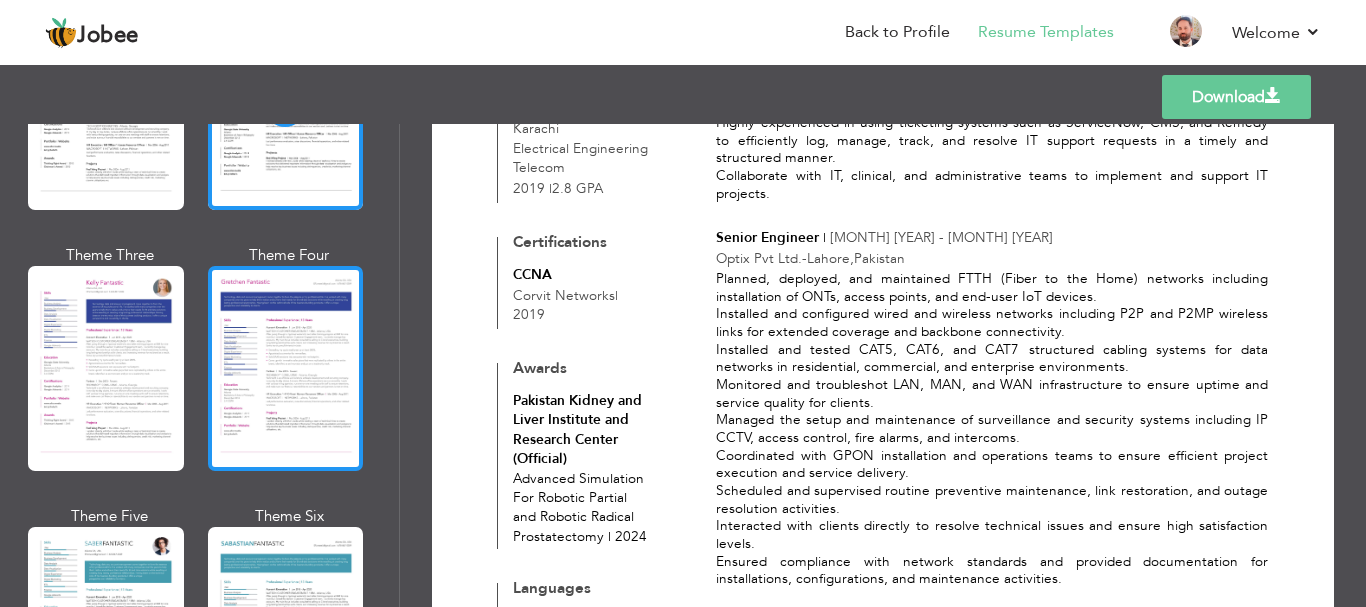 click at bounding box center (286, 368) 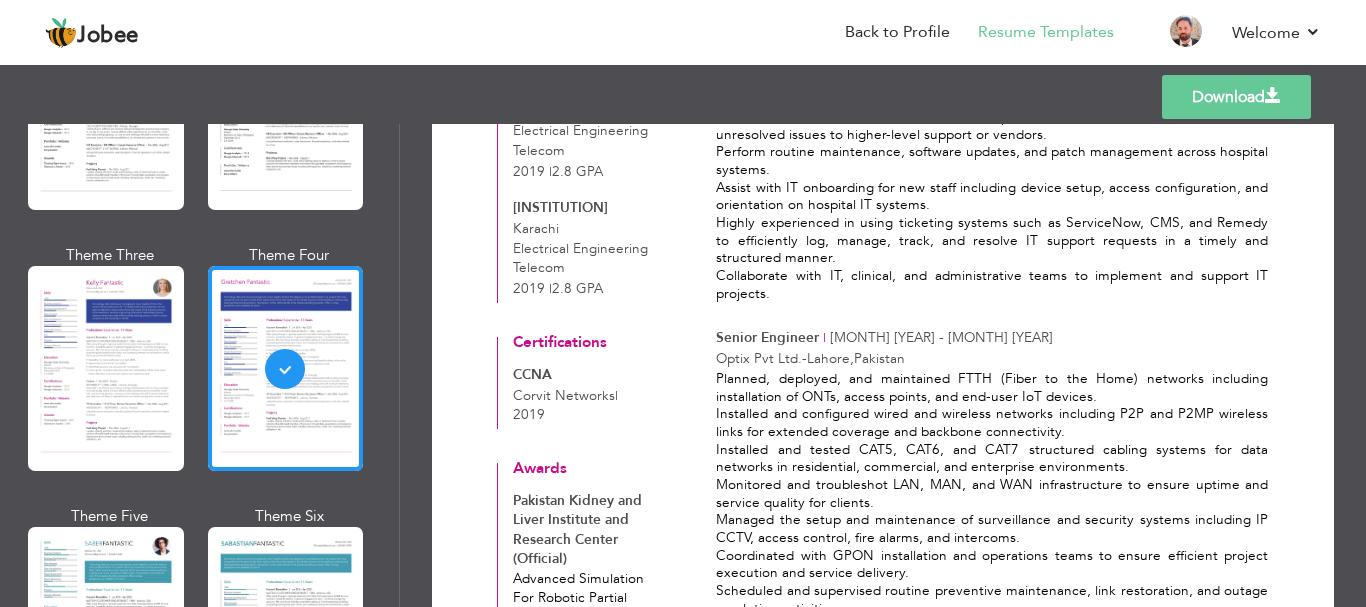 scroll, scrollTop: 1000, scrollLeft: 0, axis: vertical 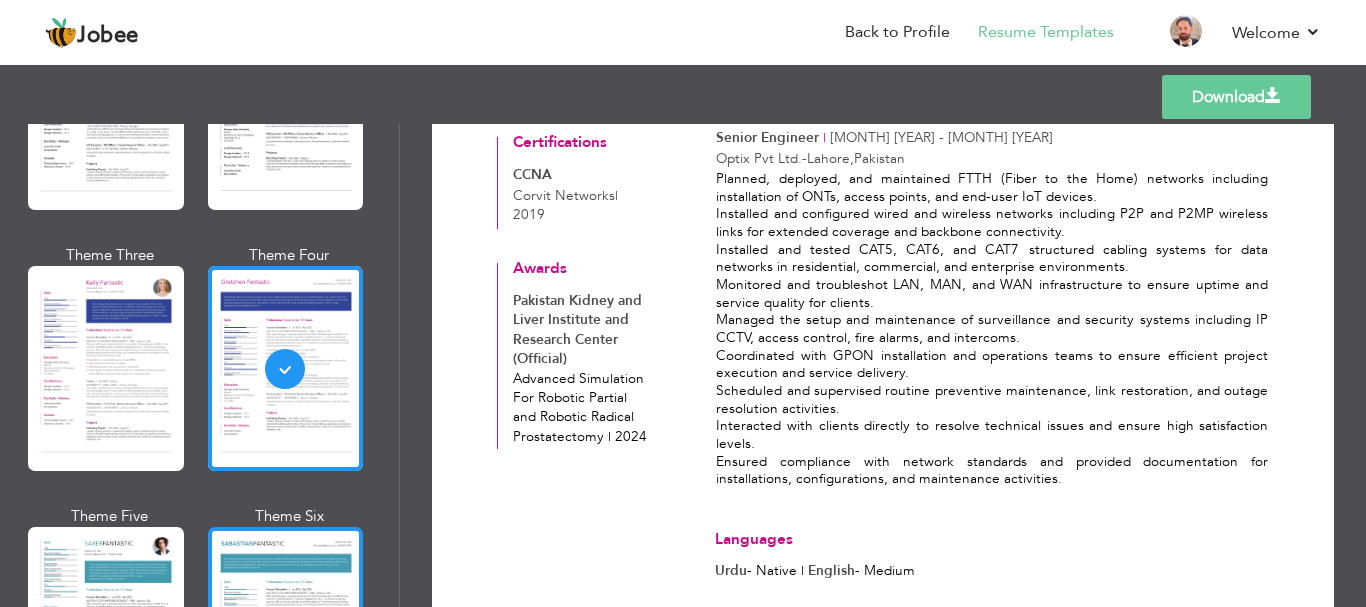 click at bounding box center [286, 629] 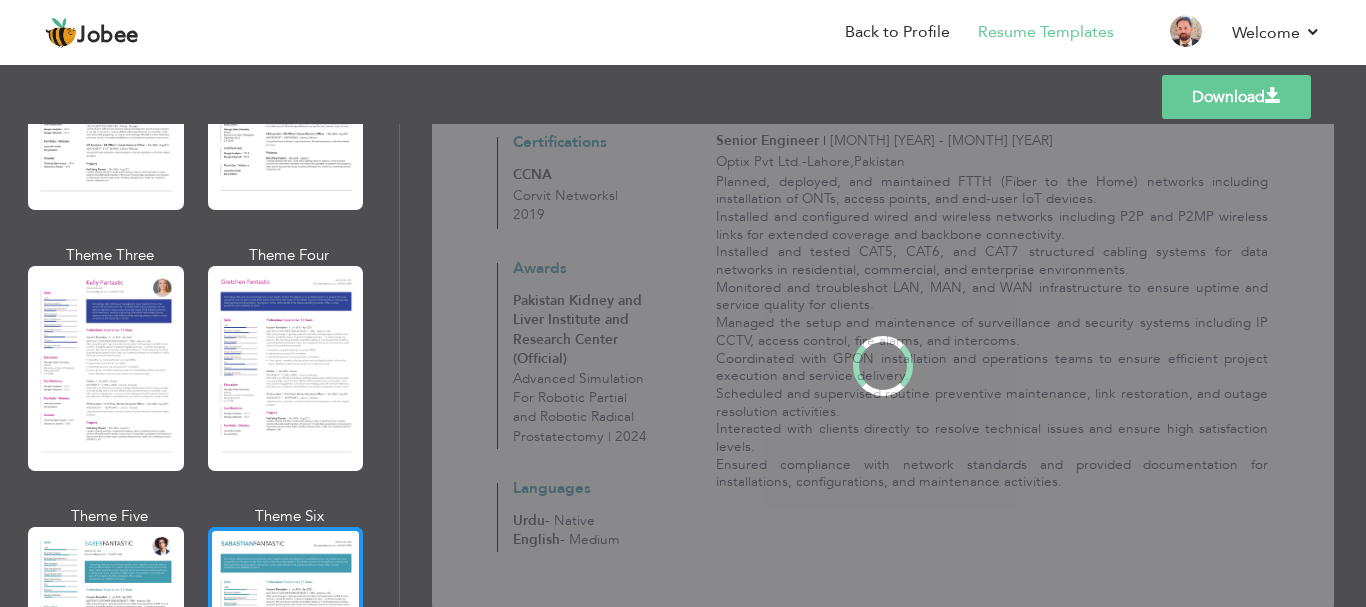 scroll, scrollTop: 0, scrollLeft: 0, axis: both 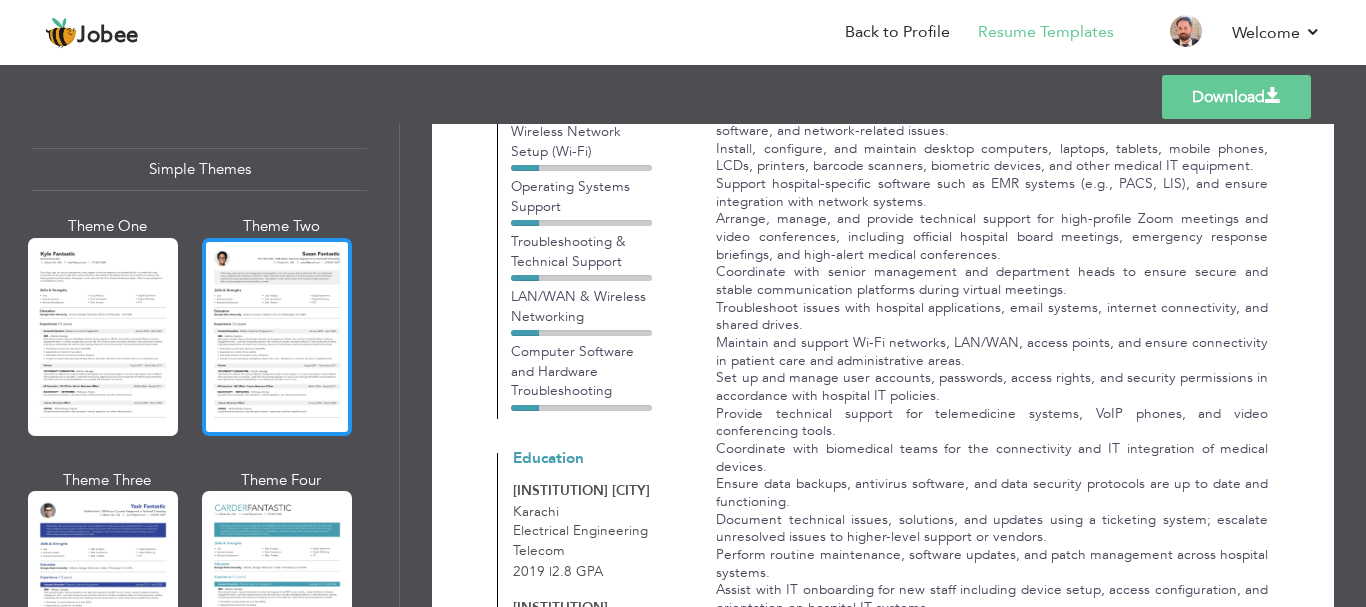 click at bounding box center [277, 337] 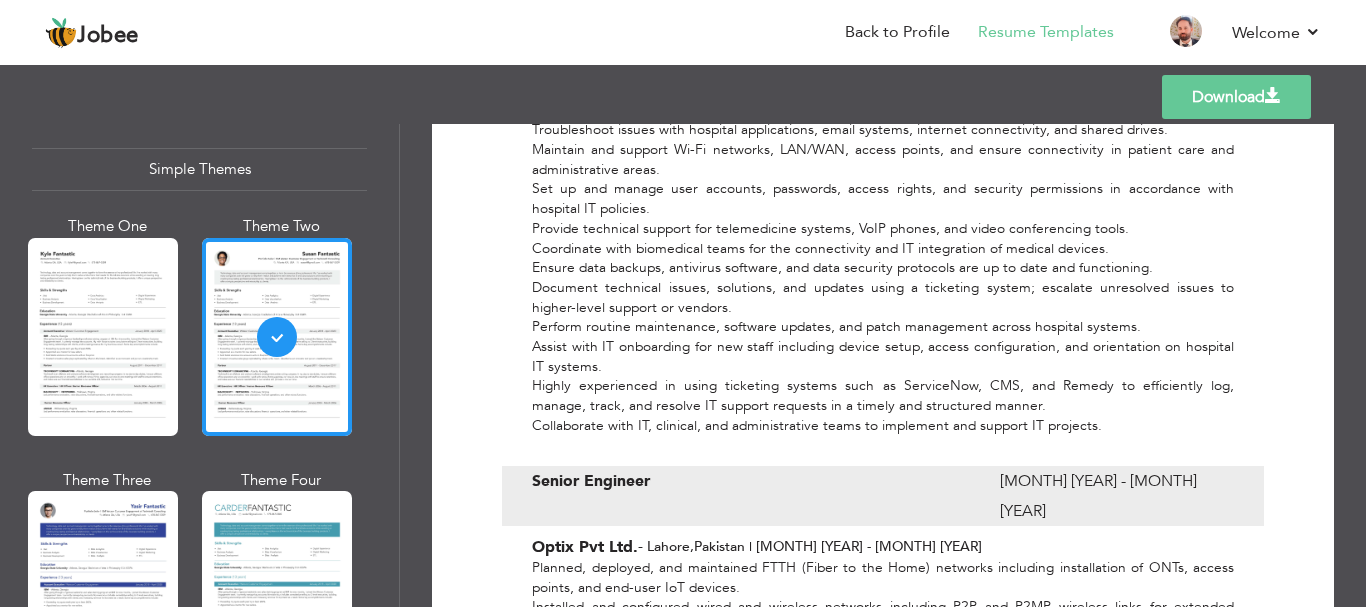scroll, scrollTop: 961, scrollLeft: 0, axis: vertical 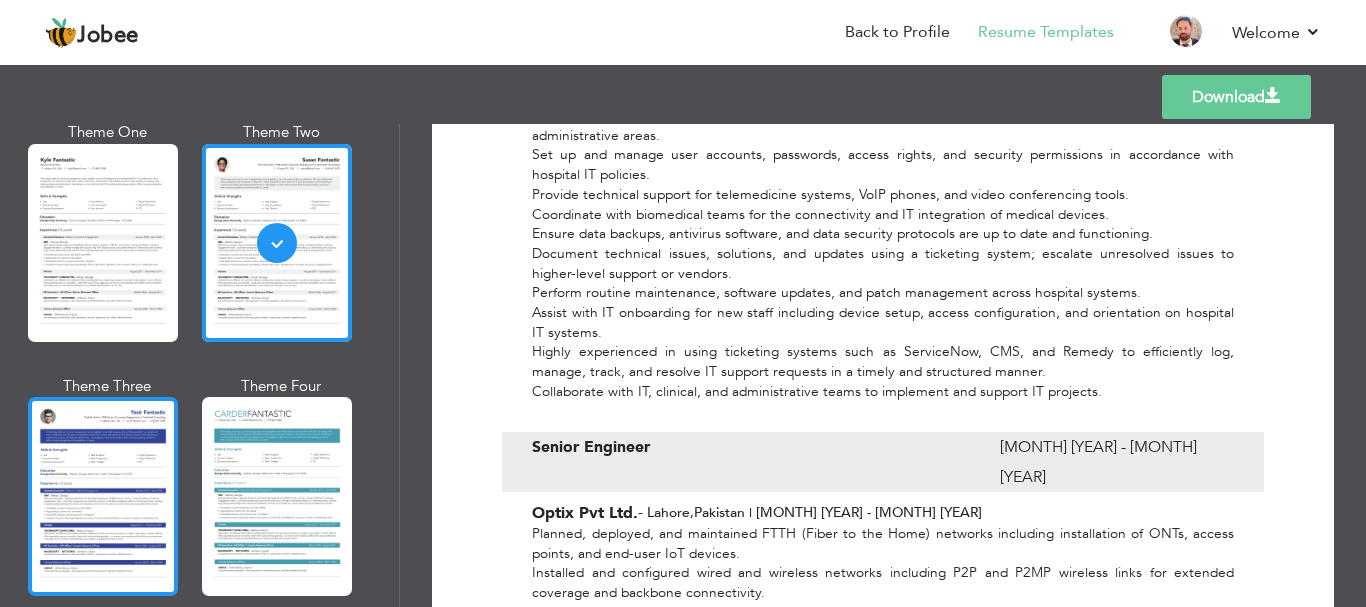 click at bounding box center (103, 496) 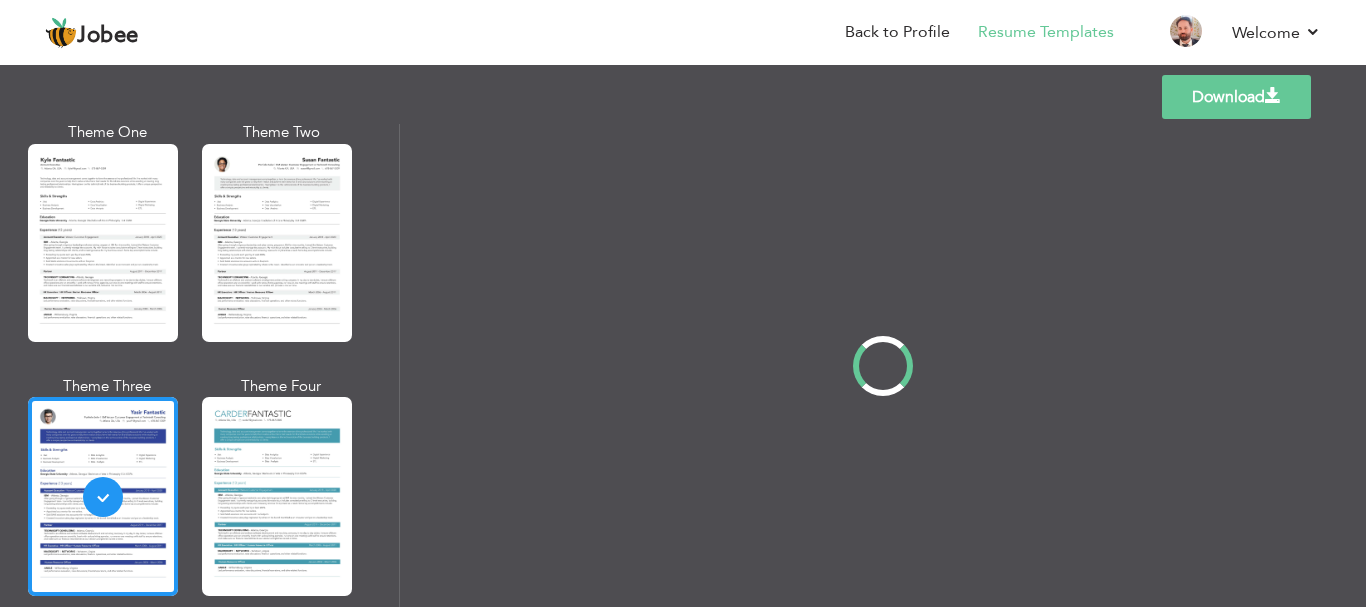 scroll, scrollTop: 0, scrollLeft: 0, axis: both 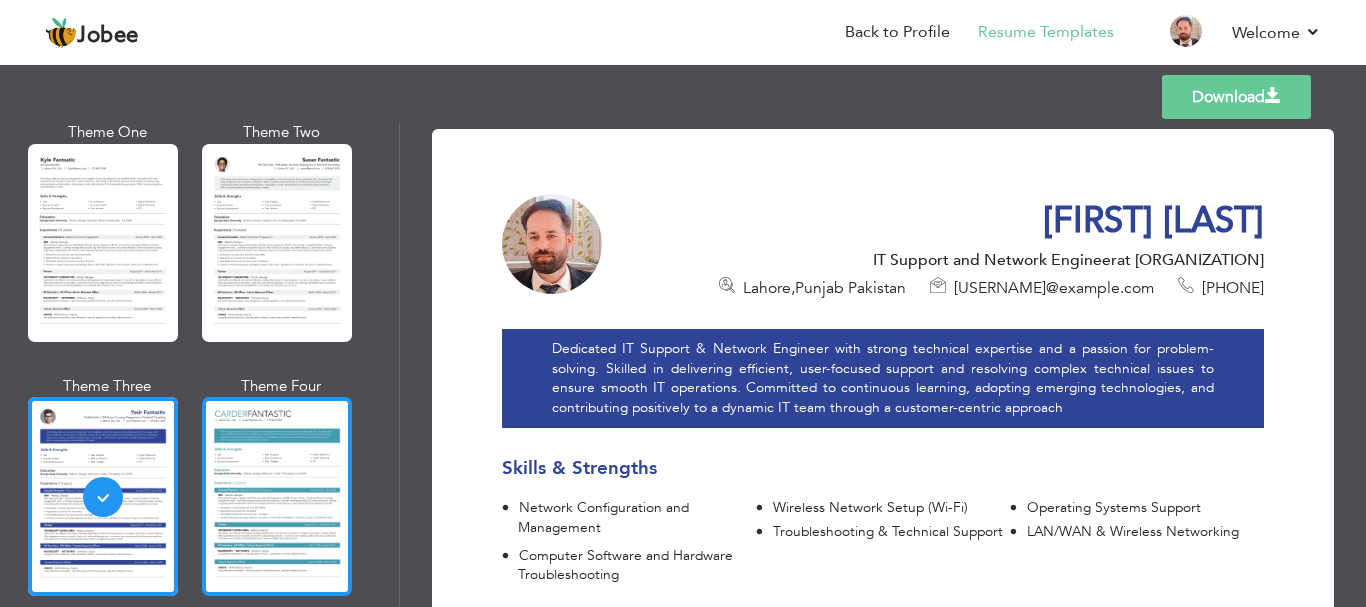 click at bounding box center (277, 496) 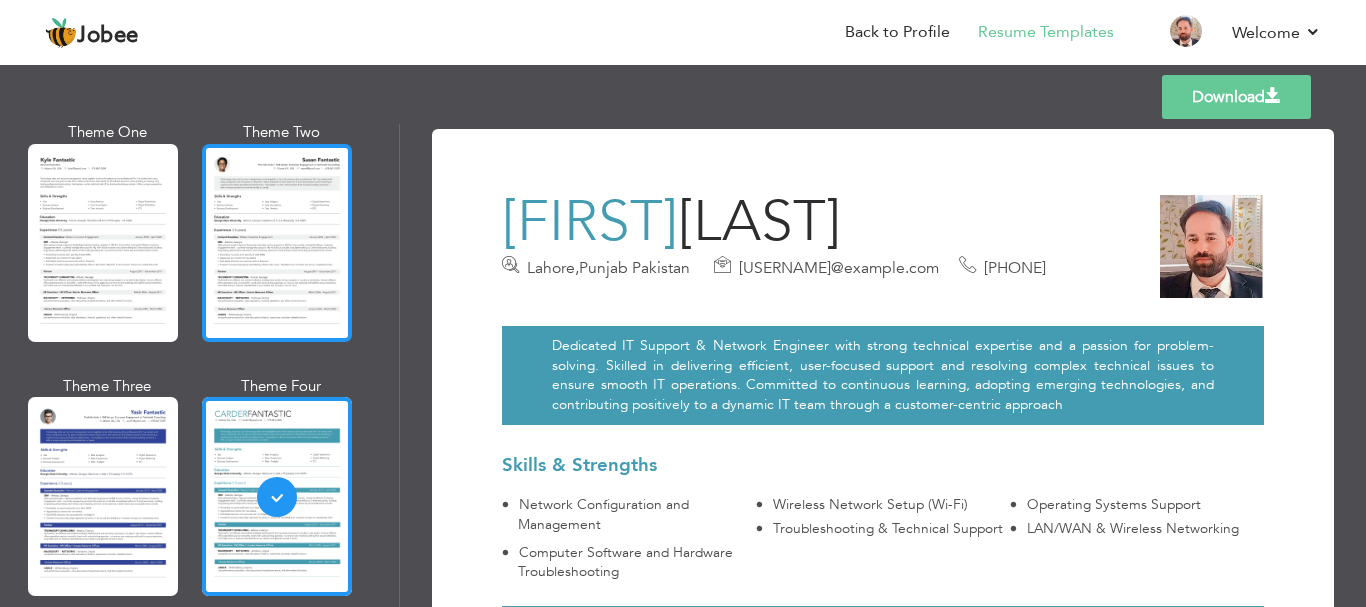 click at bounding box center (277, 243) 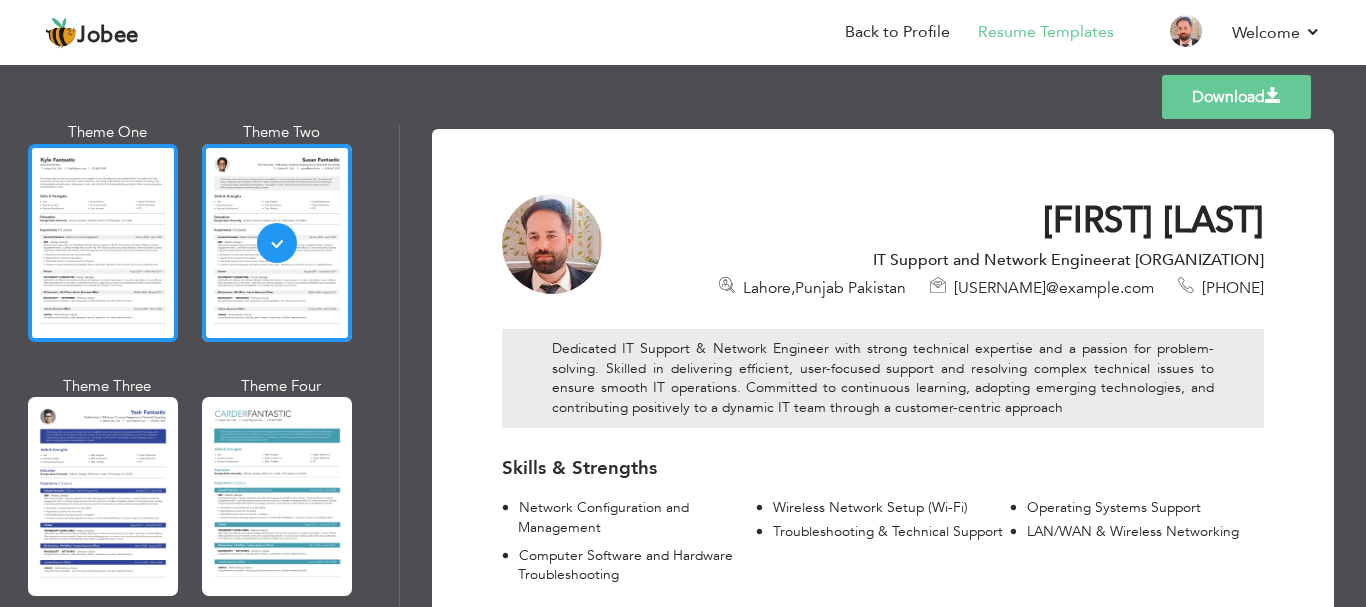 click at bounding box center [103, 243] 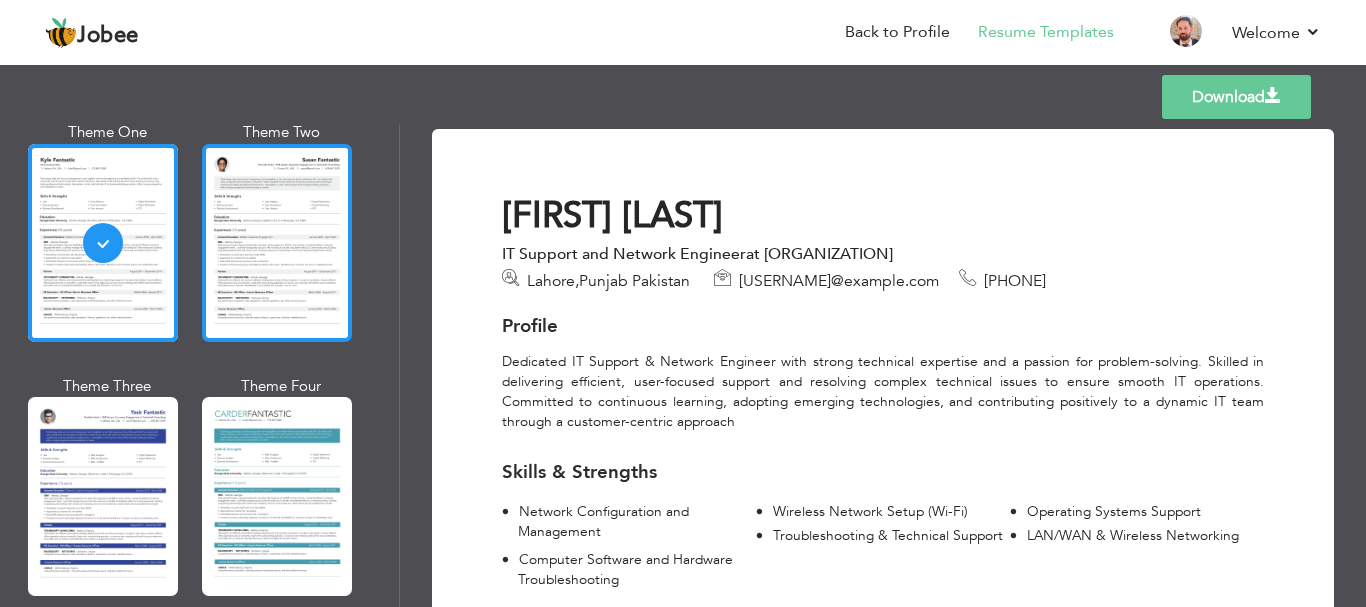 click at bounding box center (277, 243) 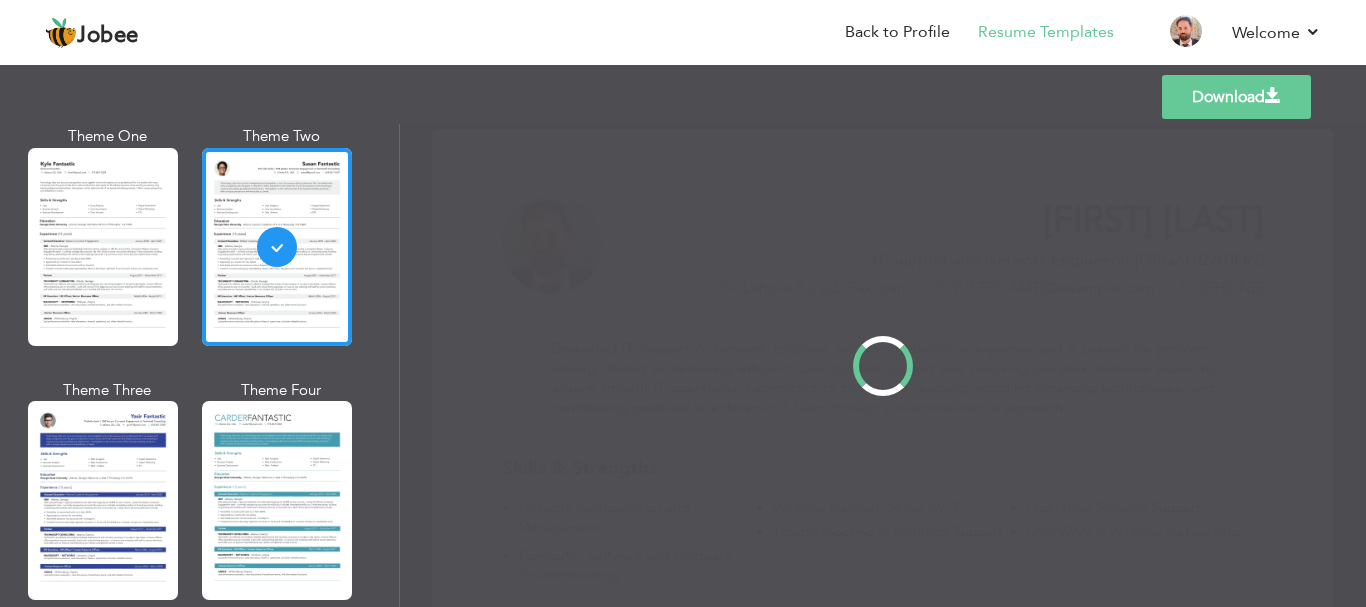scroll, scrollTop: 3594, scrollLeft: 0, axis: vertical 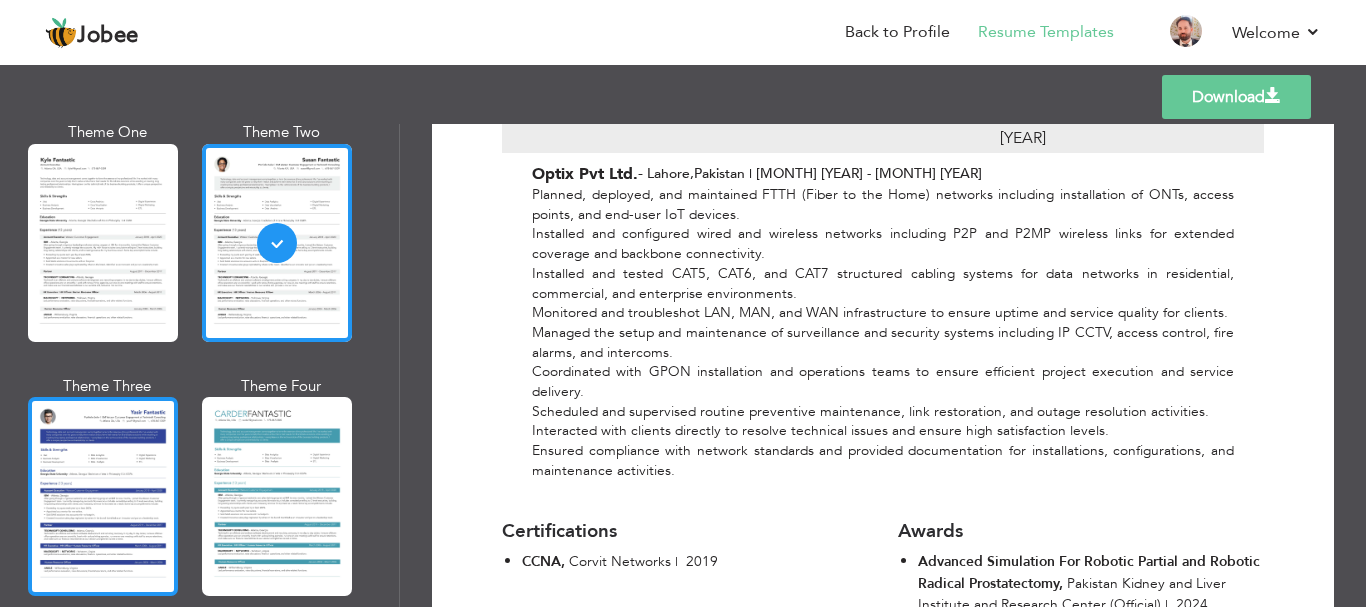 click at bounding box center [103, 496] 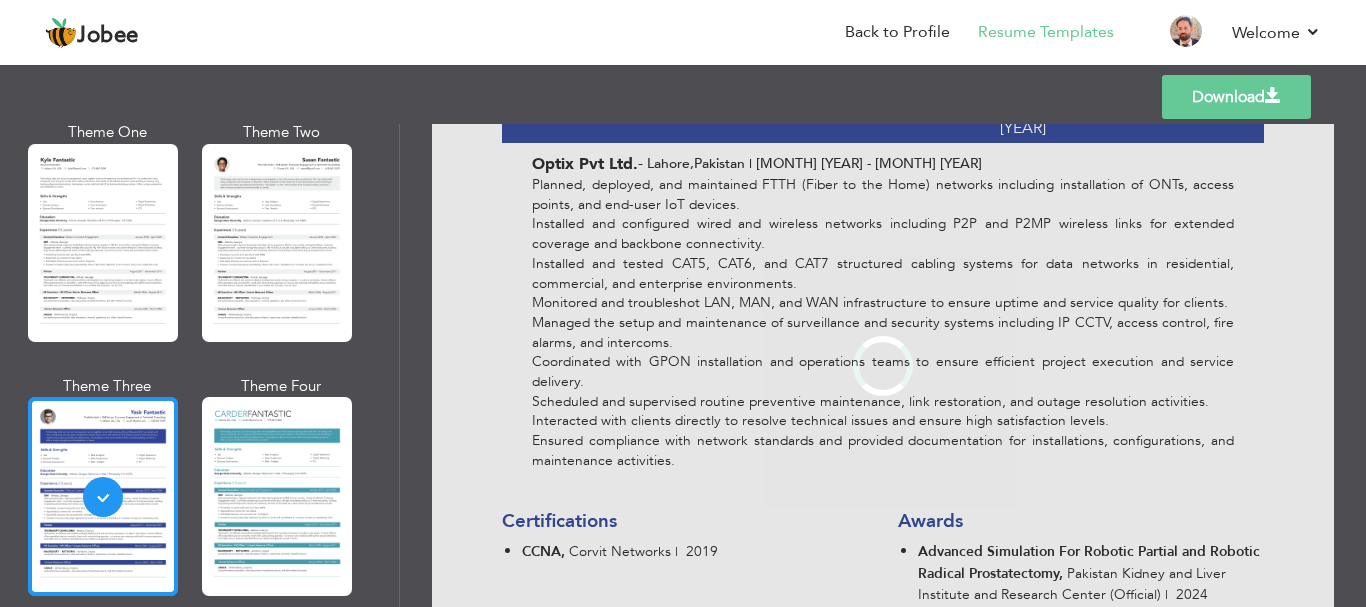 scroll, scrollTop: 0, scrollLeft: 0, axis: both 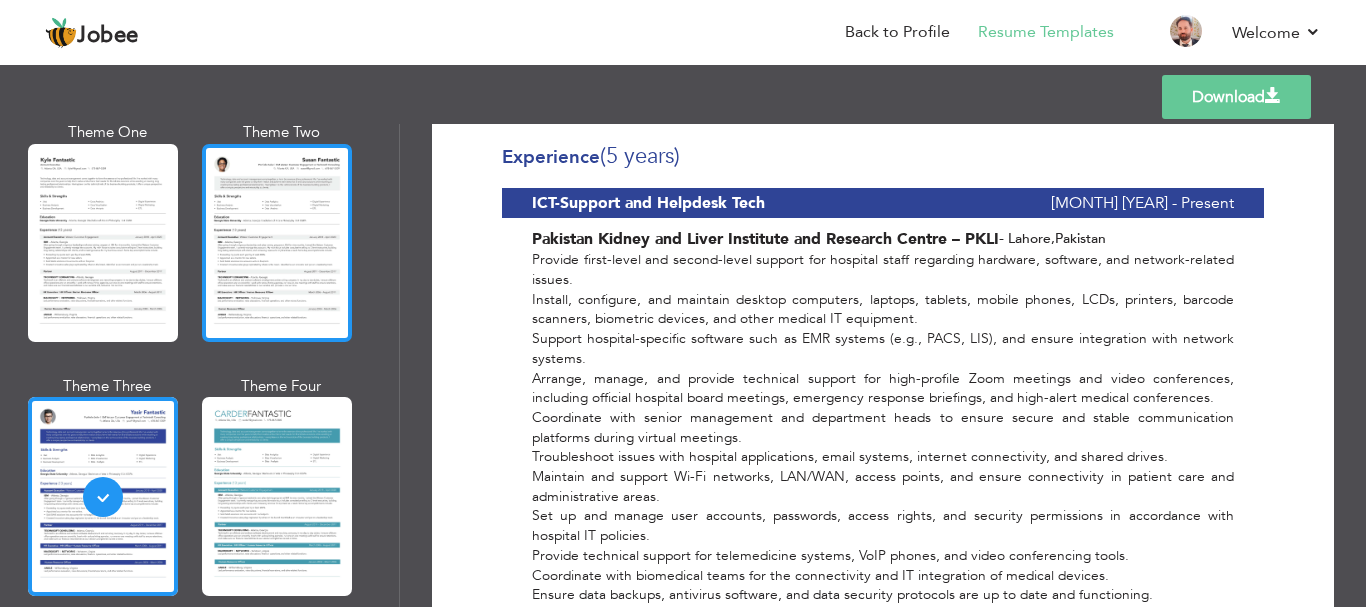 click at bounding box center (277, 243) 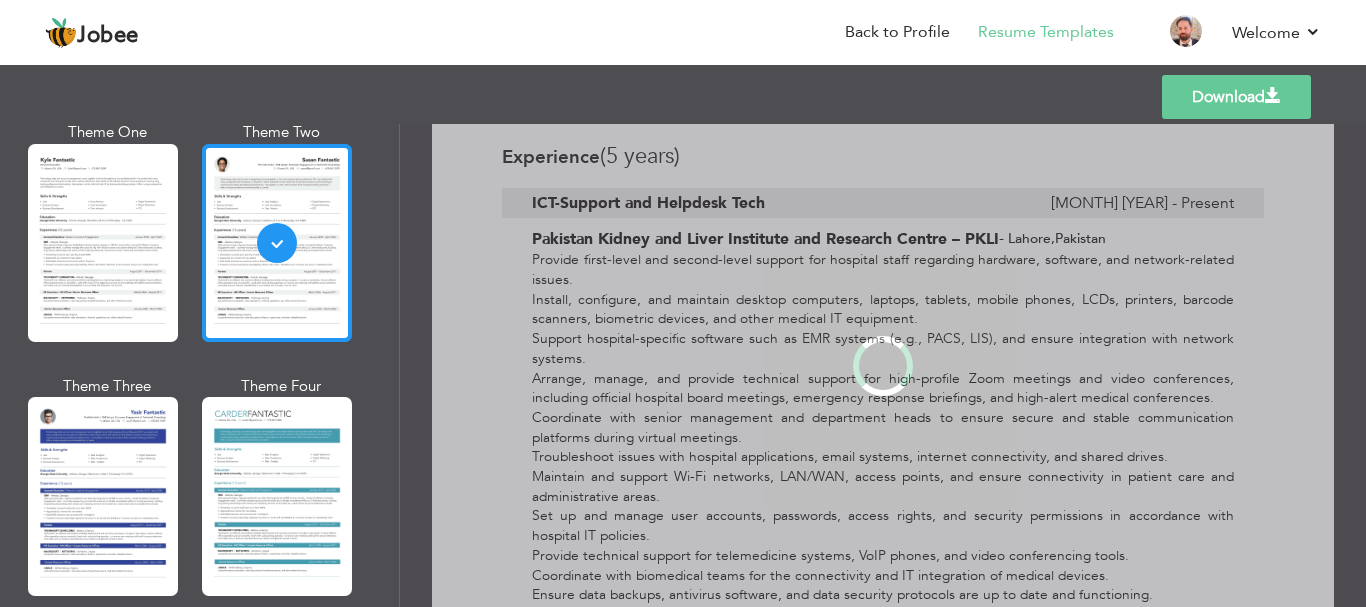 scroll, scrollTop: 0, scrollLeft: 0, axis: both 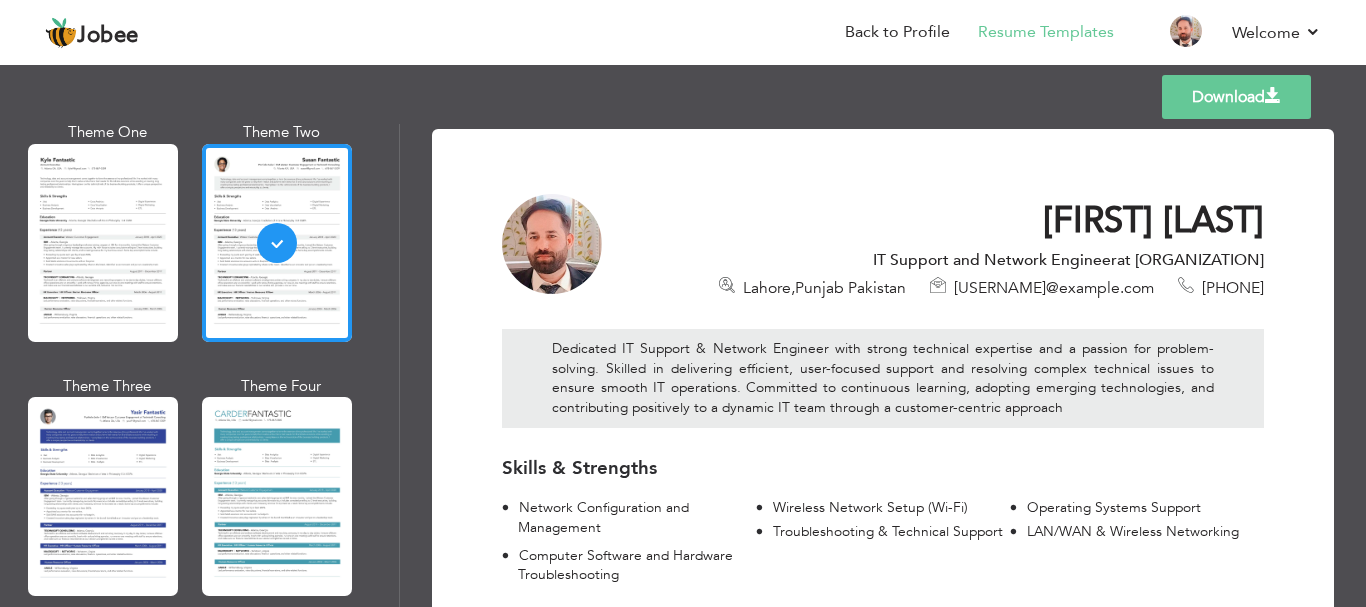 click on "Download" at bounding box center [1236, 97] 